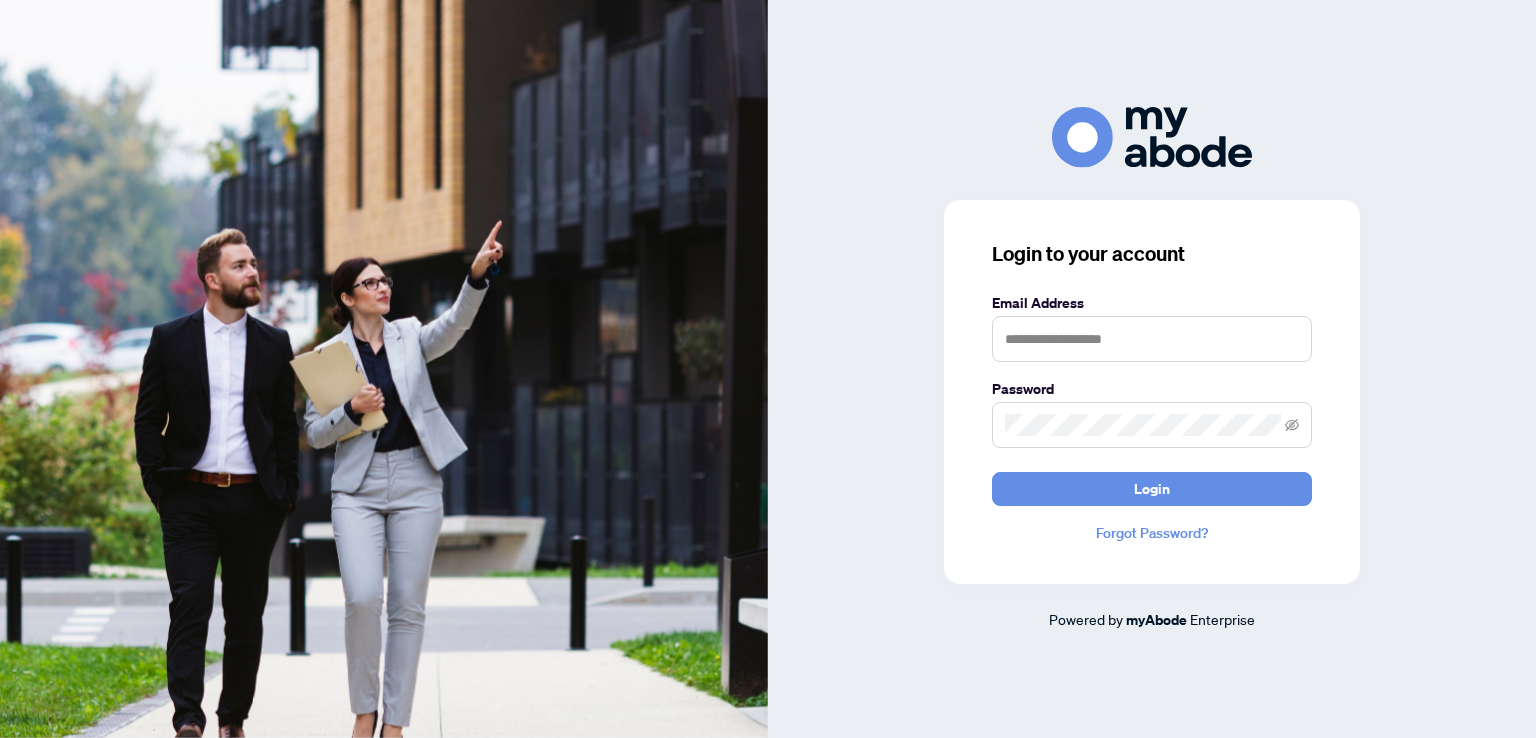 scroll, scrollTop: 0, scrollLeft: 0, axis: both 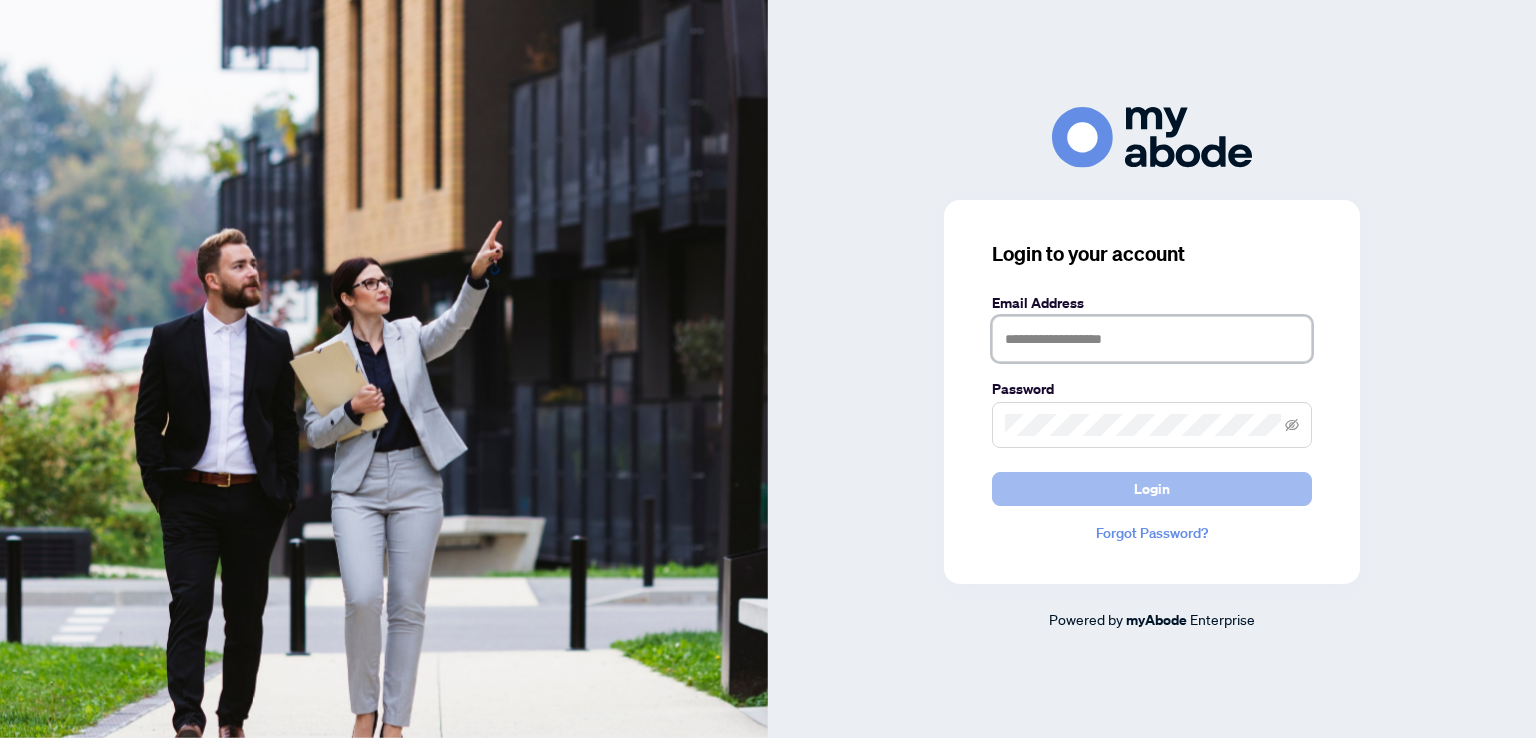 type on "**********" 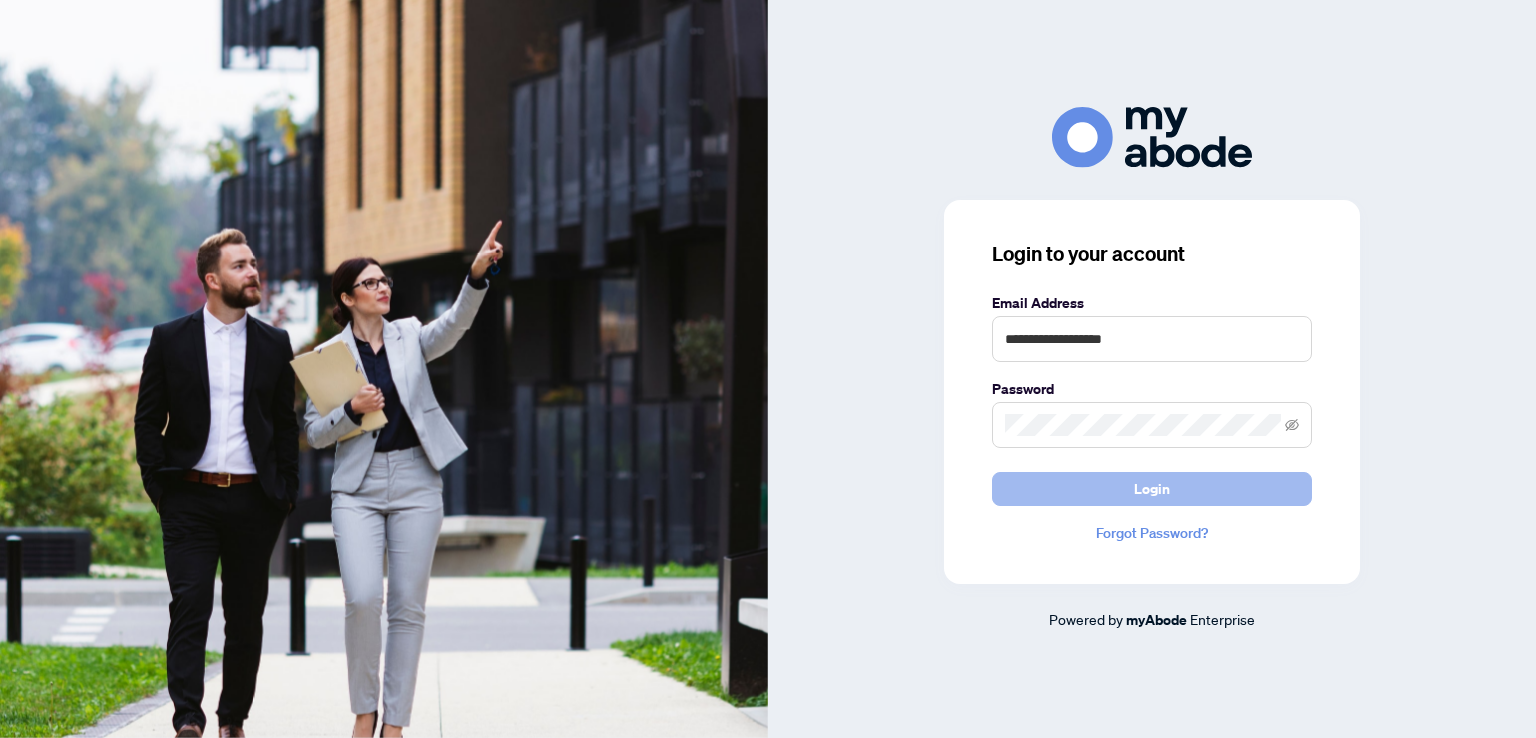 click on "Login" at bounding box center [1152, 489] 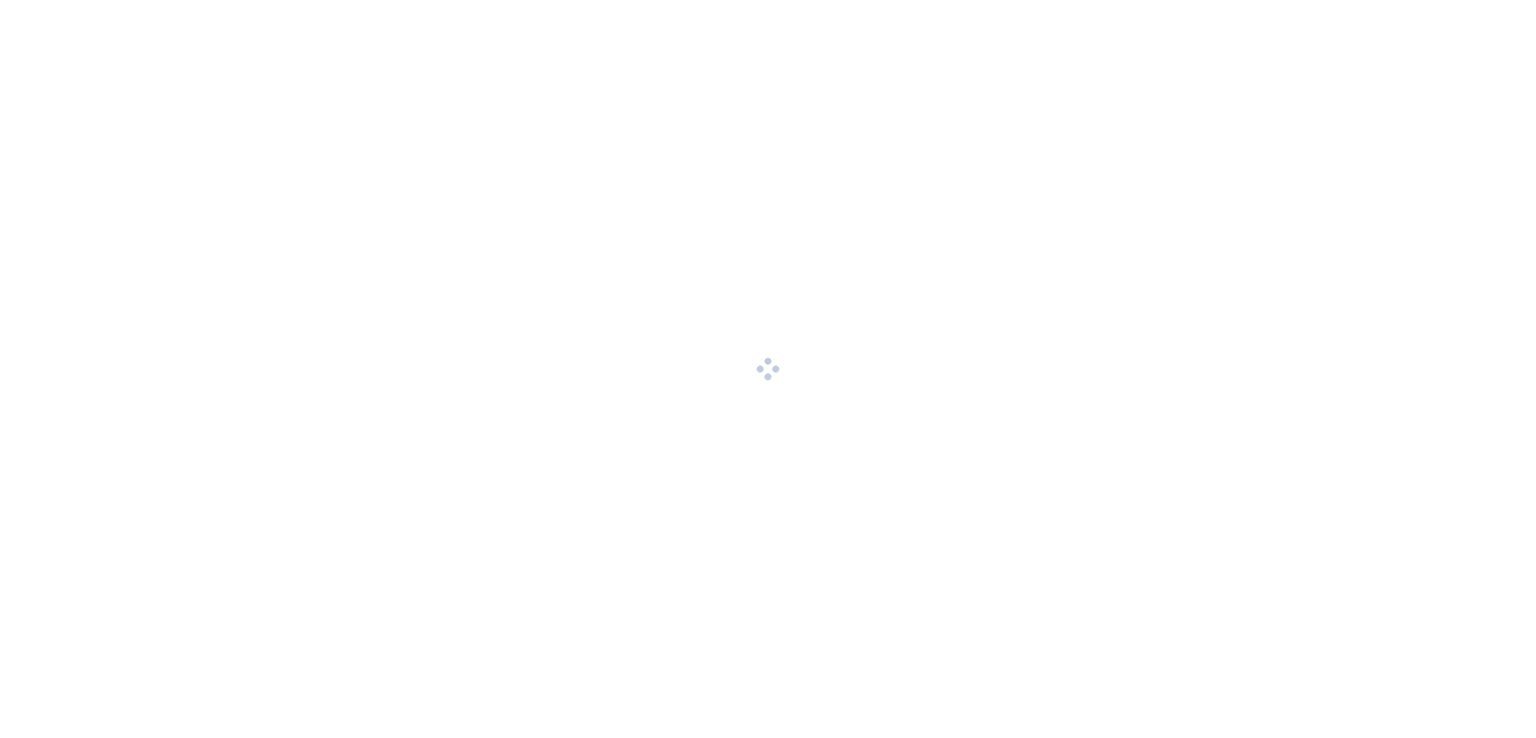 scroll, scrollTop: 0, scrollLeft: 0, axis: both 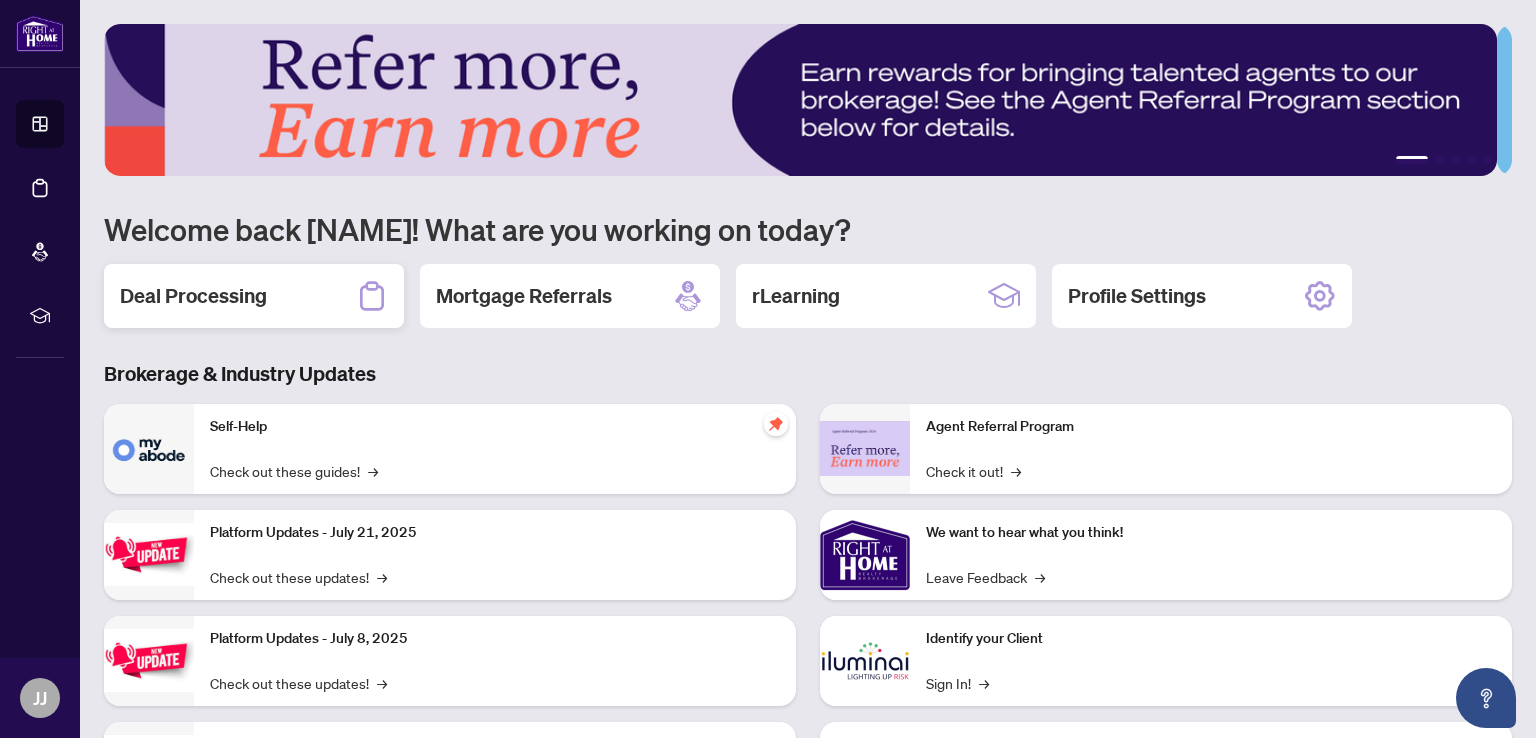 click on "Deal Processing" at bounding box center [193, 296] 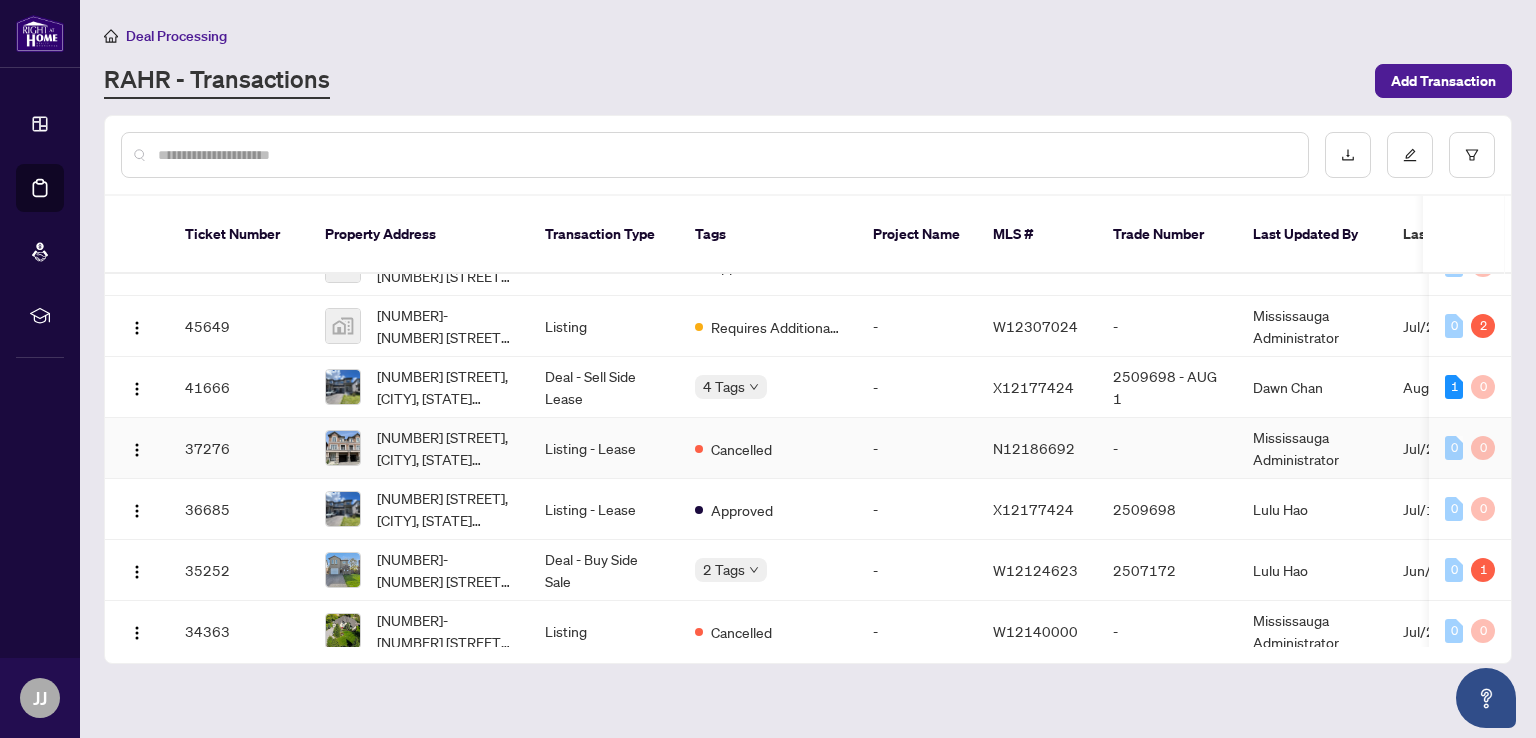 scroll, scrollTop: 0, scrollLeft: 0, axis: both 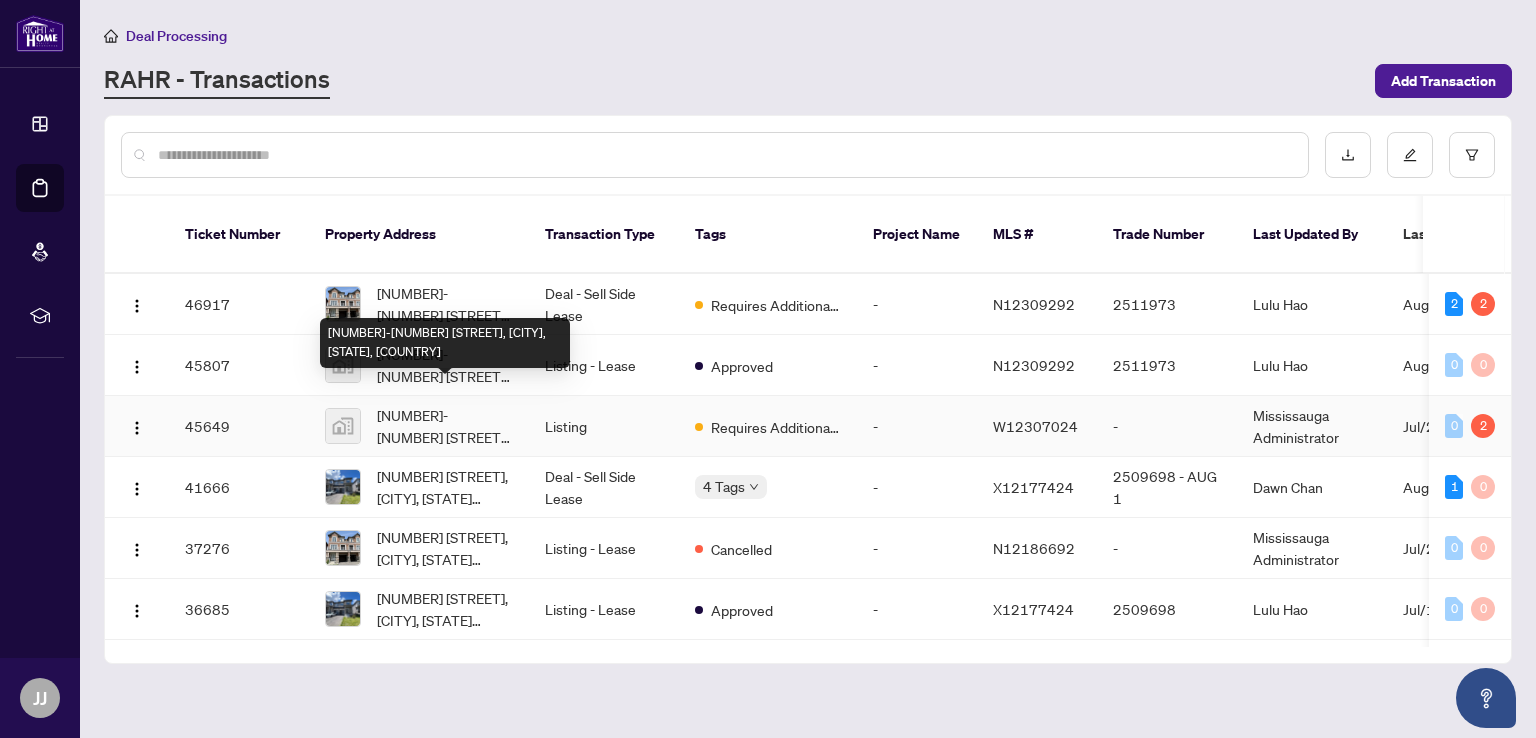click on "[NUMBER]-[NUMBER] [STREET], [CITY], [STATE], [COUNTRY]" at bounding box center (445, 426) 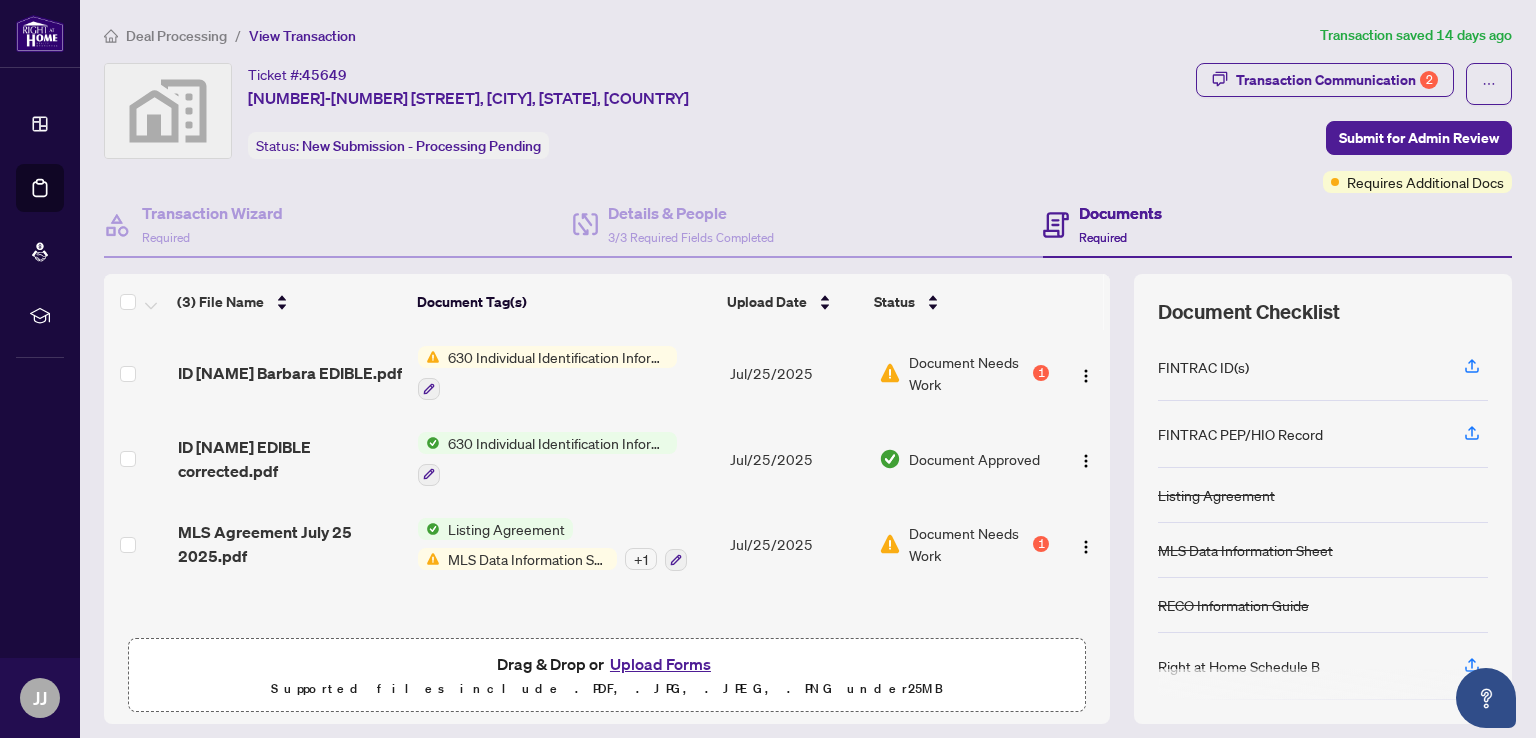 scroll, scrollTop: 127, scrollLeft: 0, axis: vertical 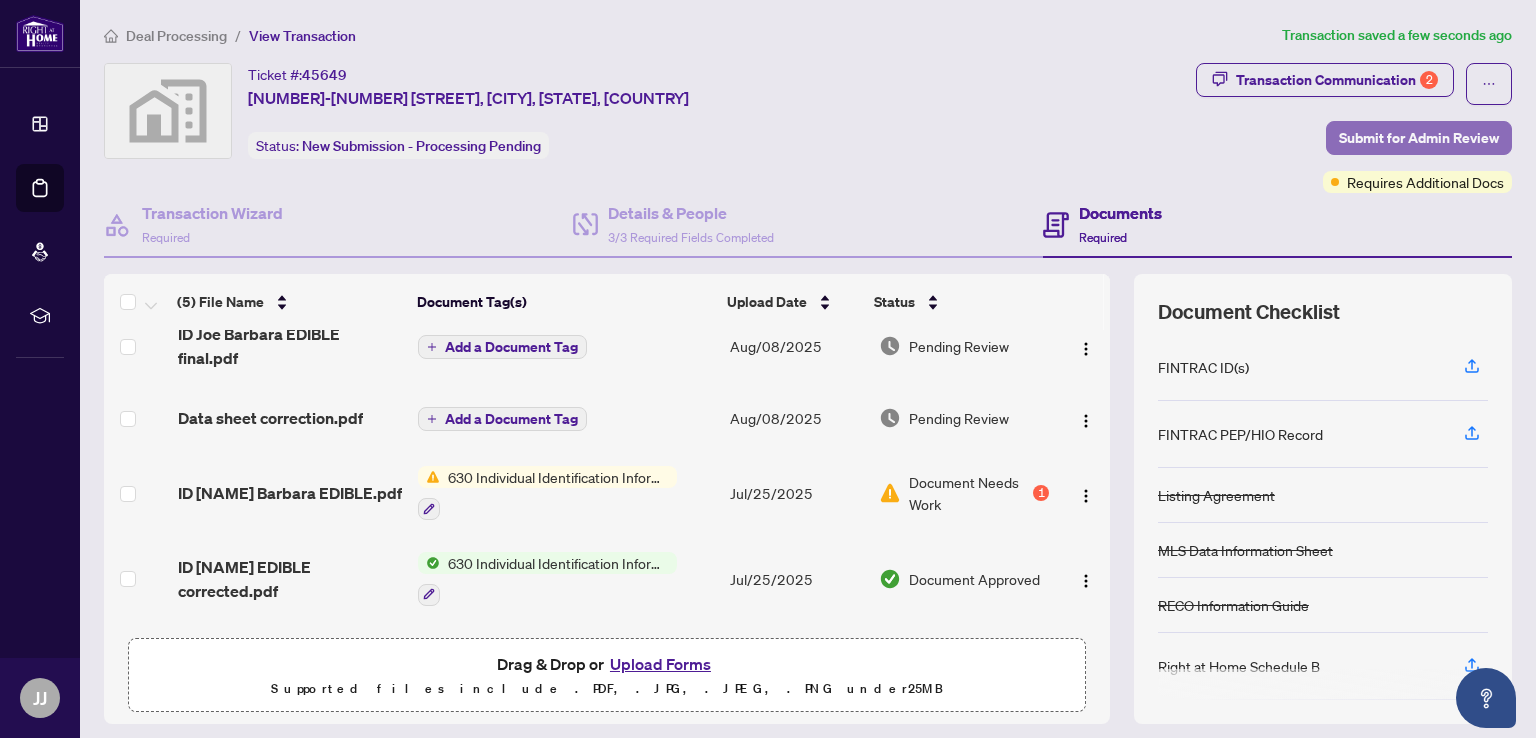 click on "Submit for Admin Review" at bounding box center (1419, 138) 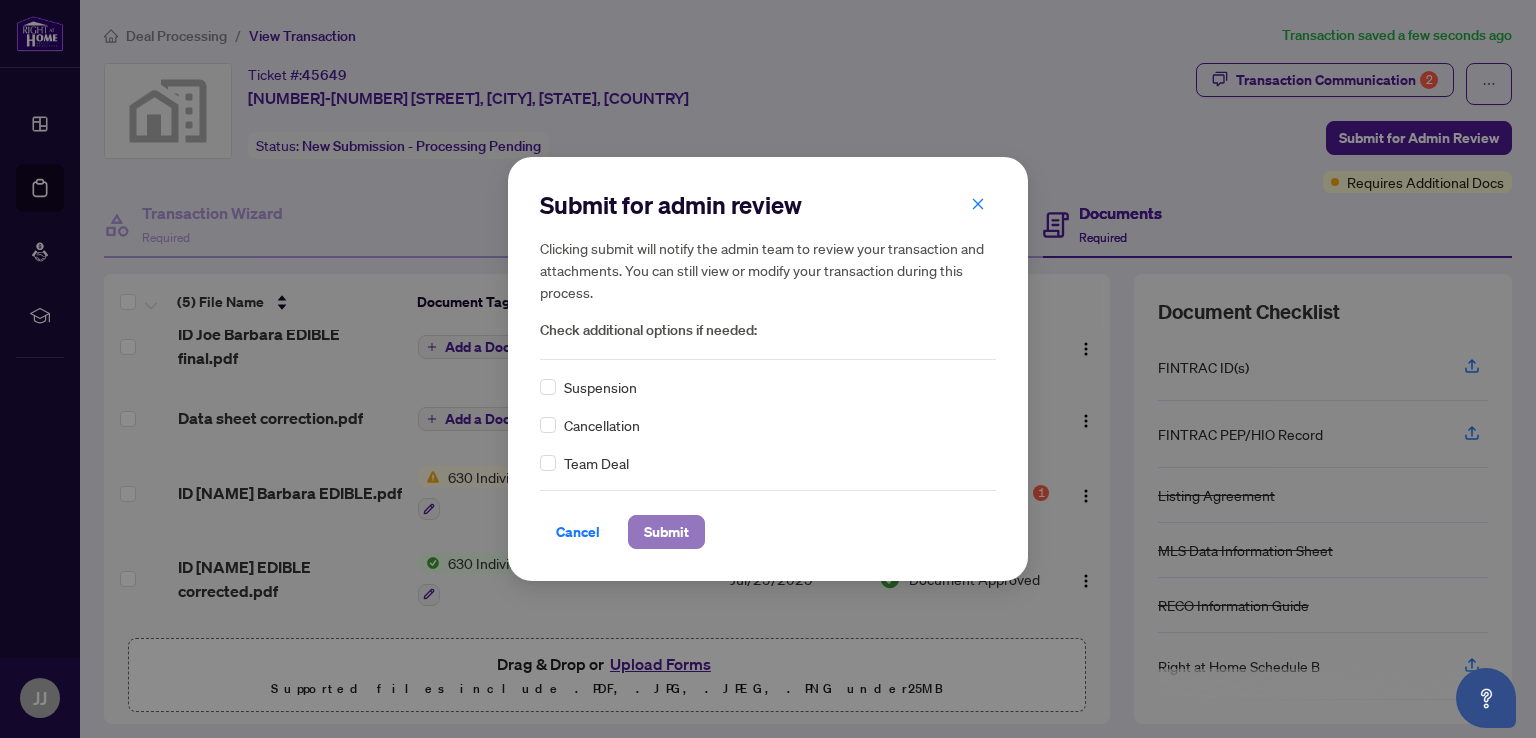 click on "Submit" at bounding box center (666, 532) 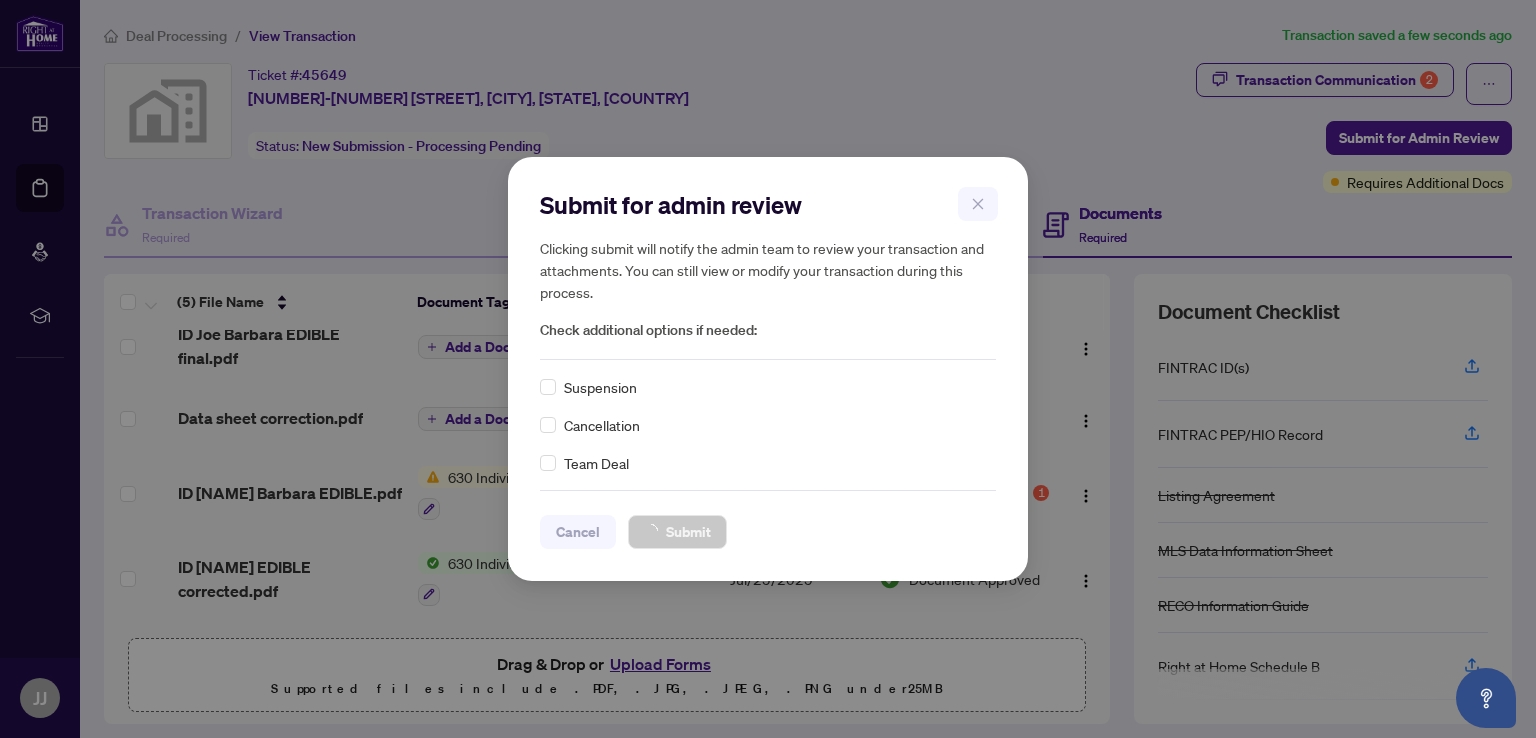 click on "Submit for admin review Clicking submit will notify the admin team to review your transaction and attachments. You can still view or modify your transaction during this process.   Check additional options if needed: Suspension Cancellation Team Deal Cancel Submit Cancel OK" at bounding box center [768, 369] 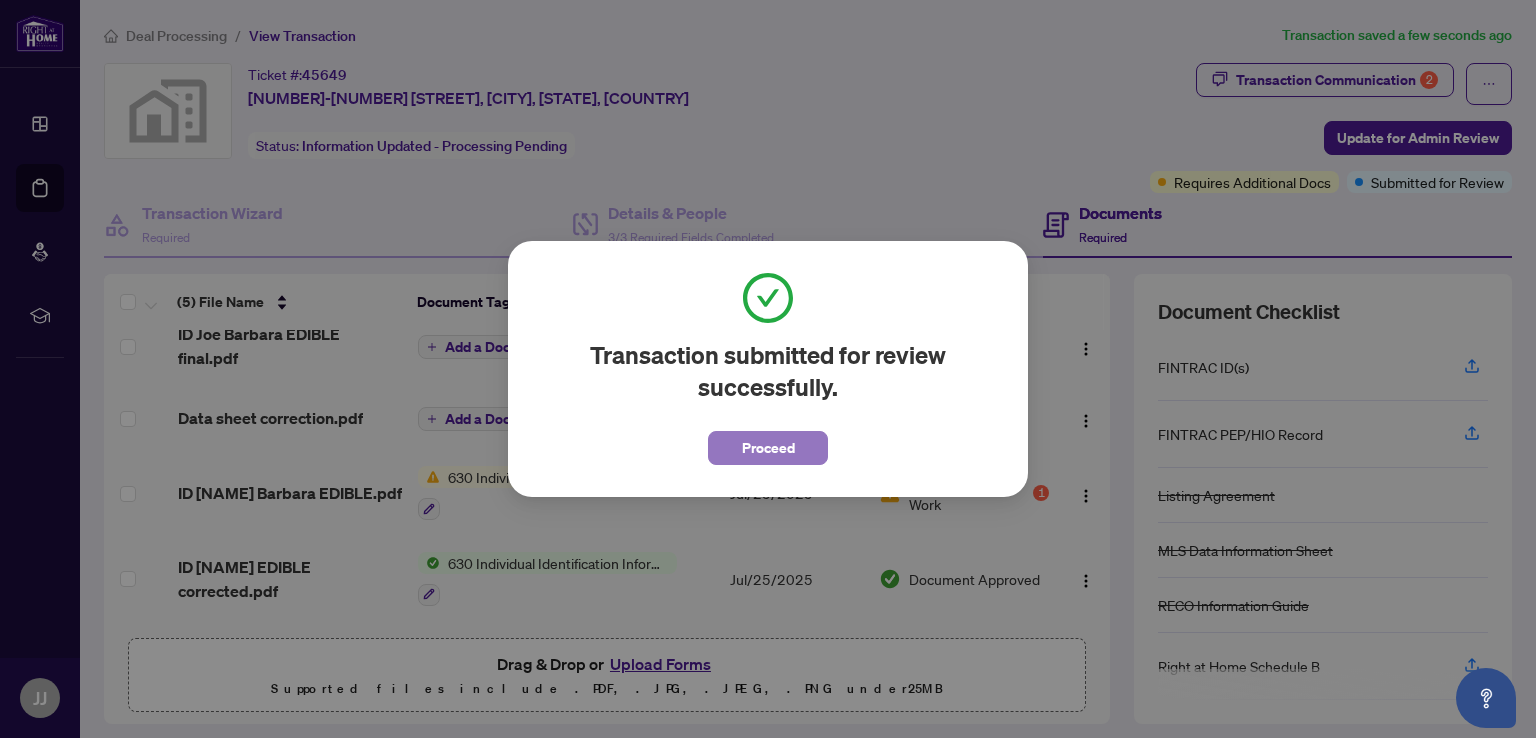 click on "Proceed" at bounding box center [768, 448] 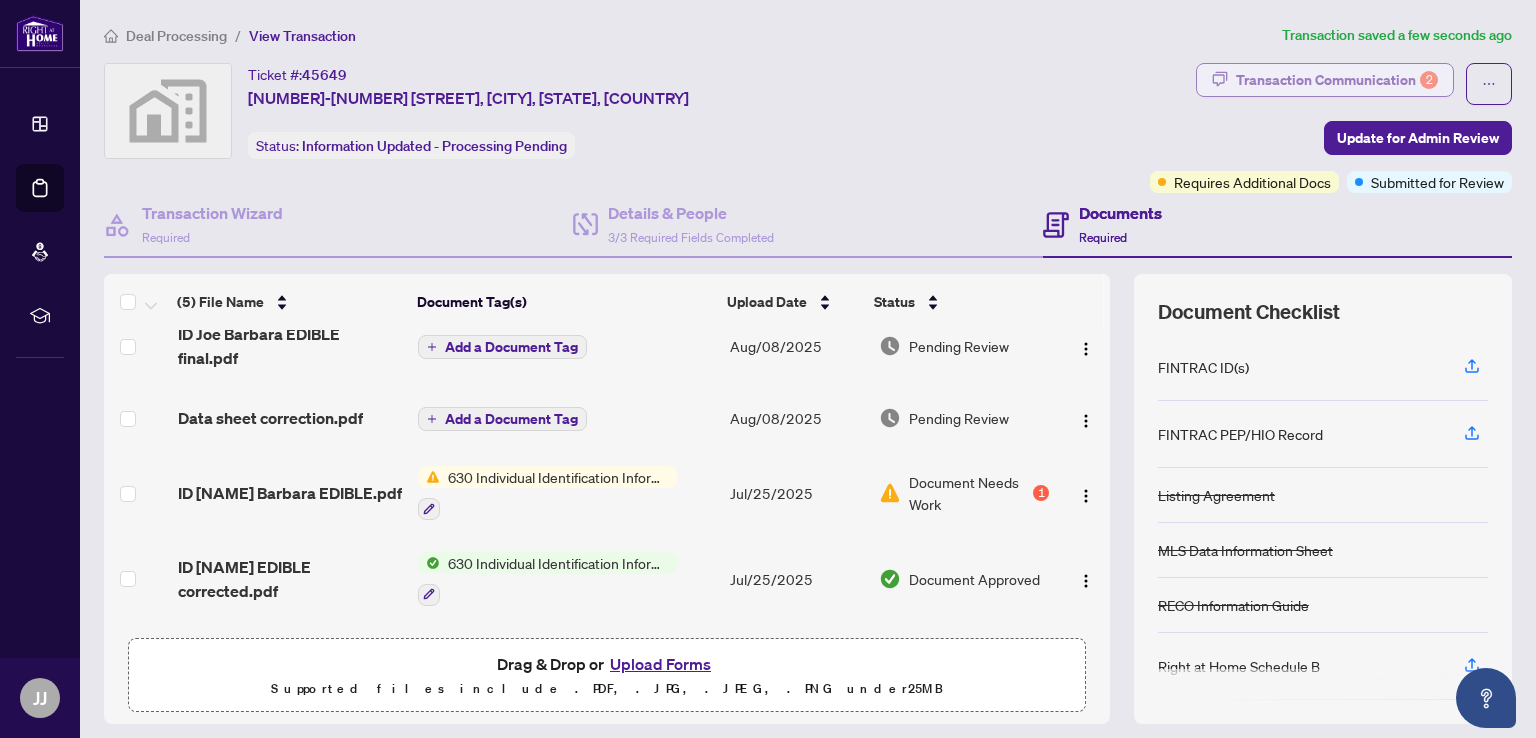 click on "Transaction Communication 2" at bounding box center [1337, 80] 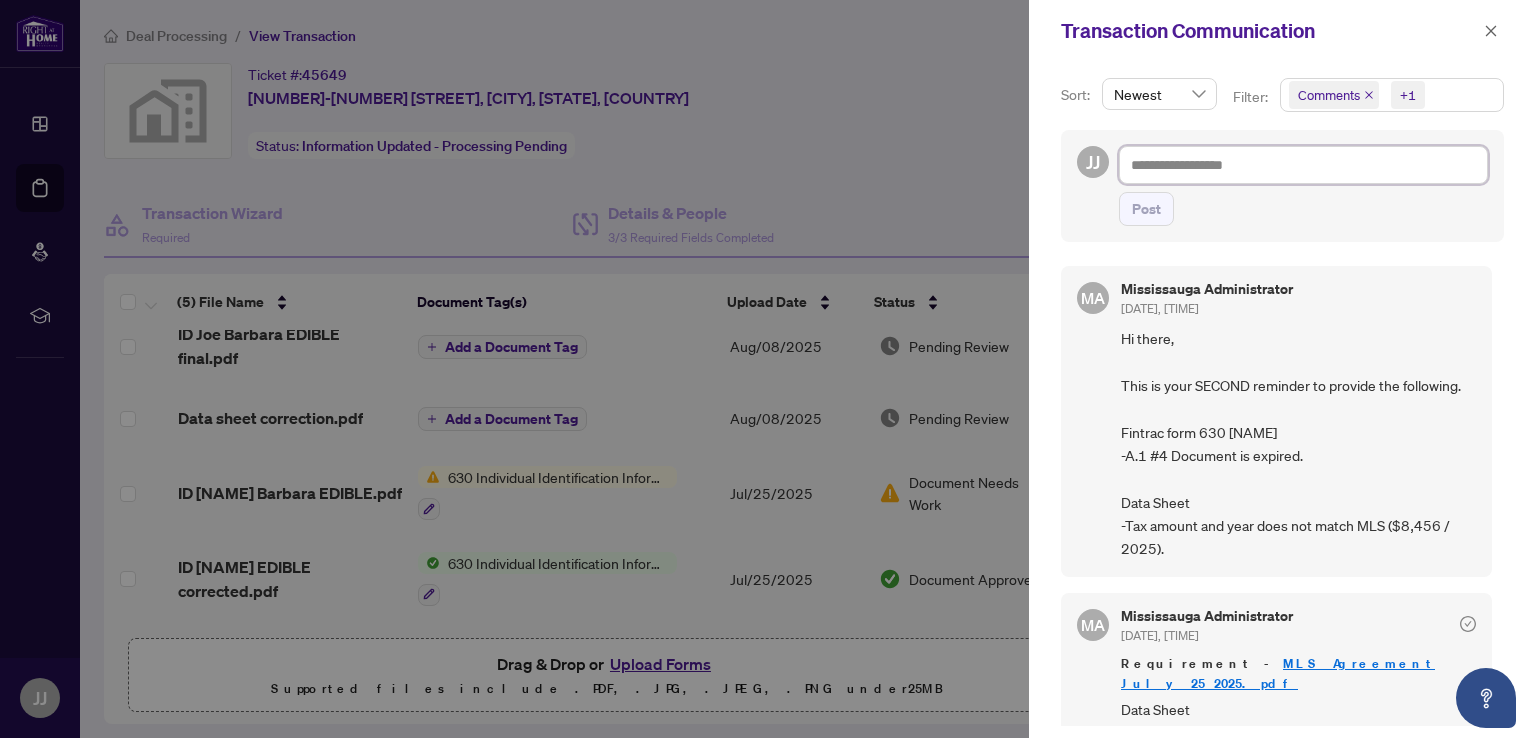 click at bounding box center [1303, 165] 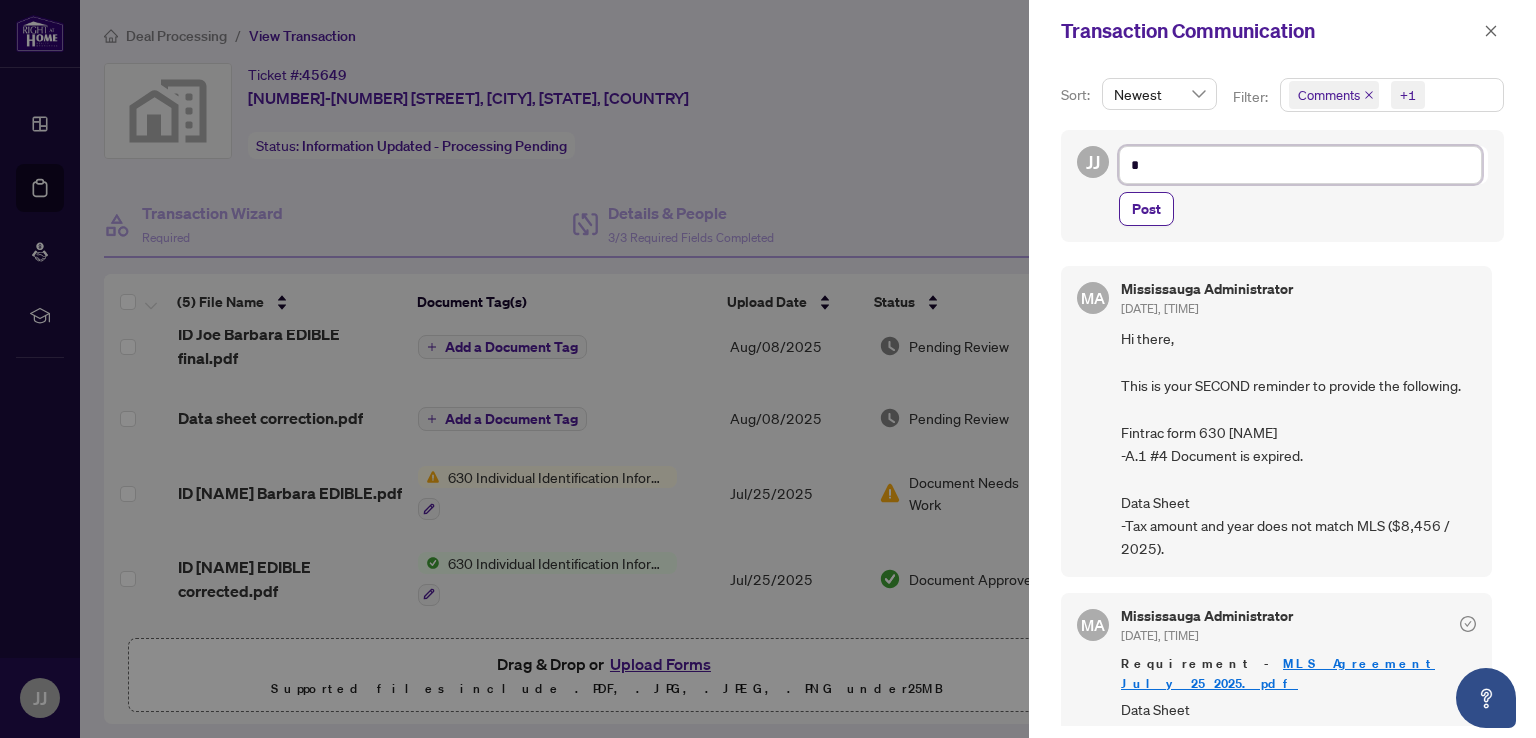type on "**" 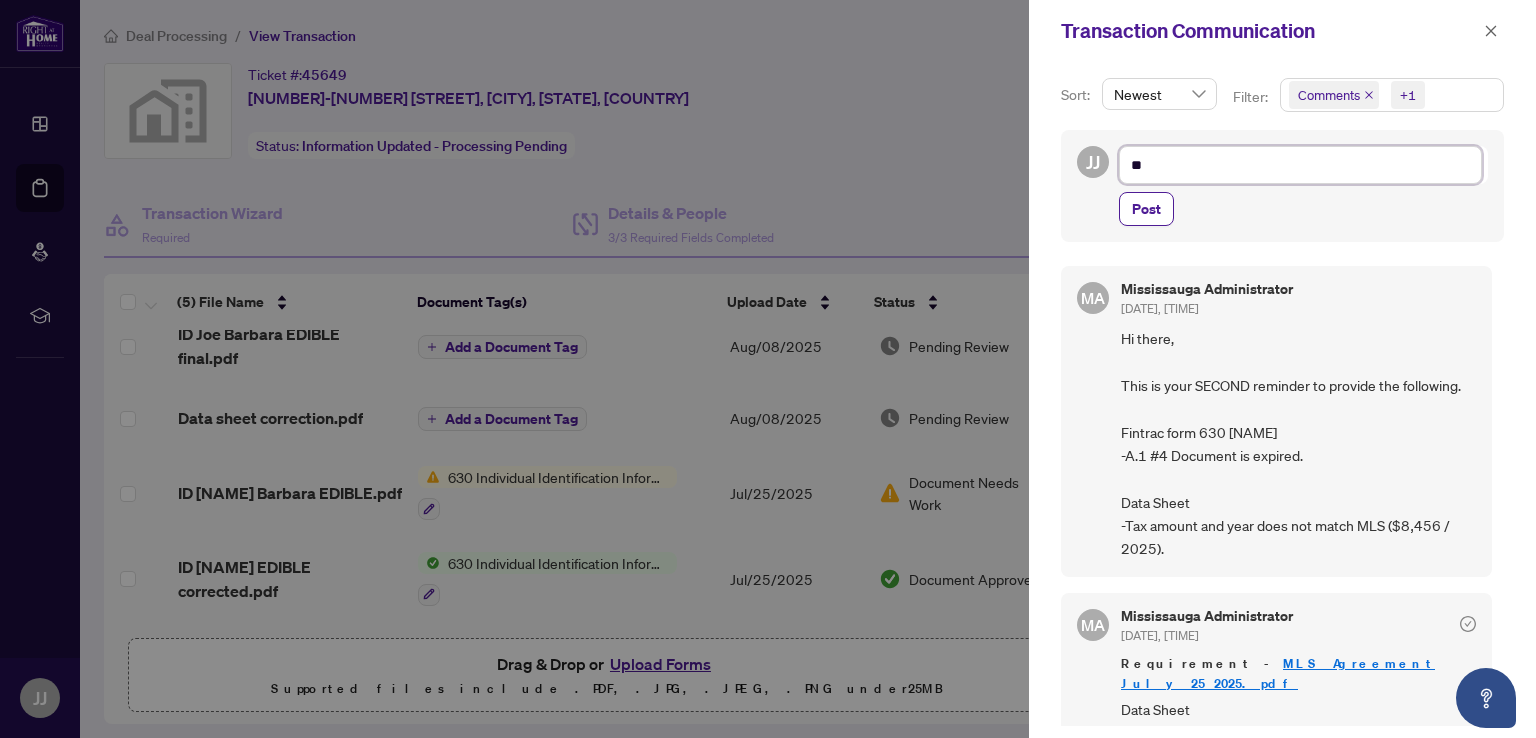 type on "***" 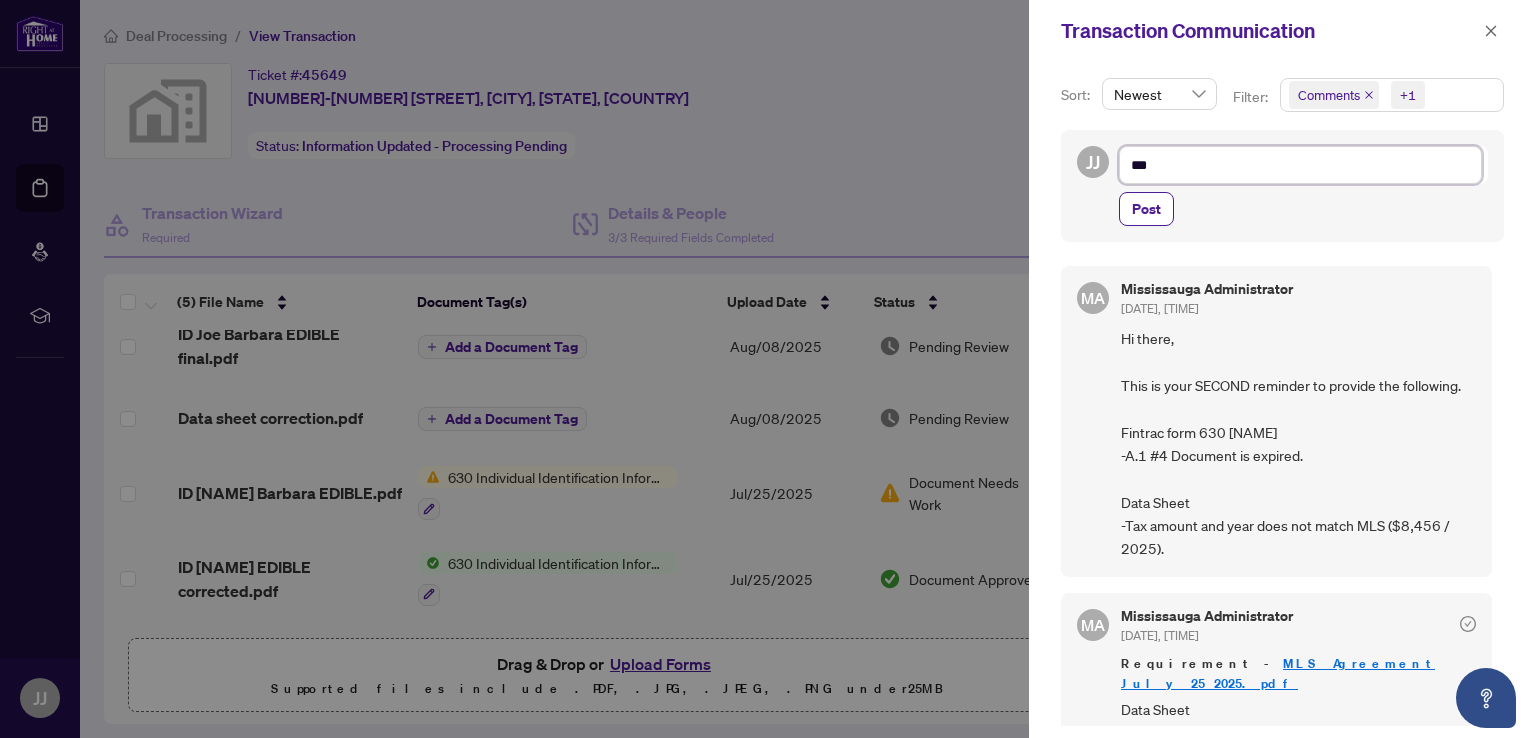 type on "****" 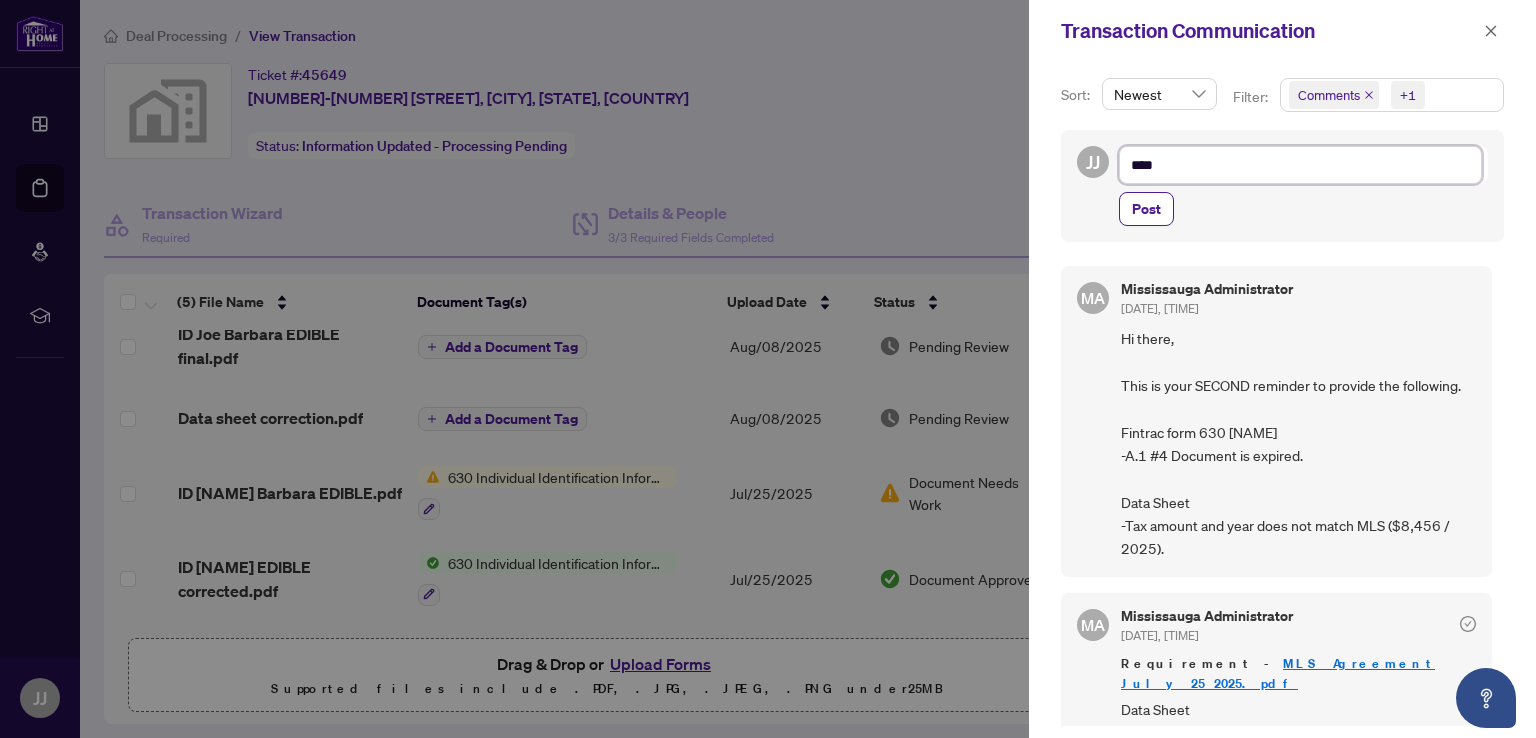 type on "*****" 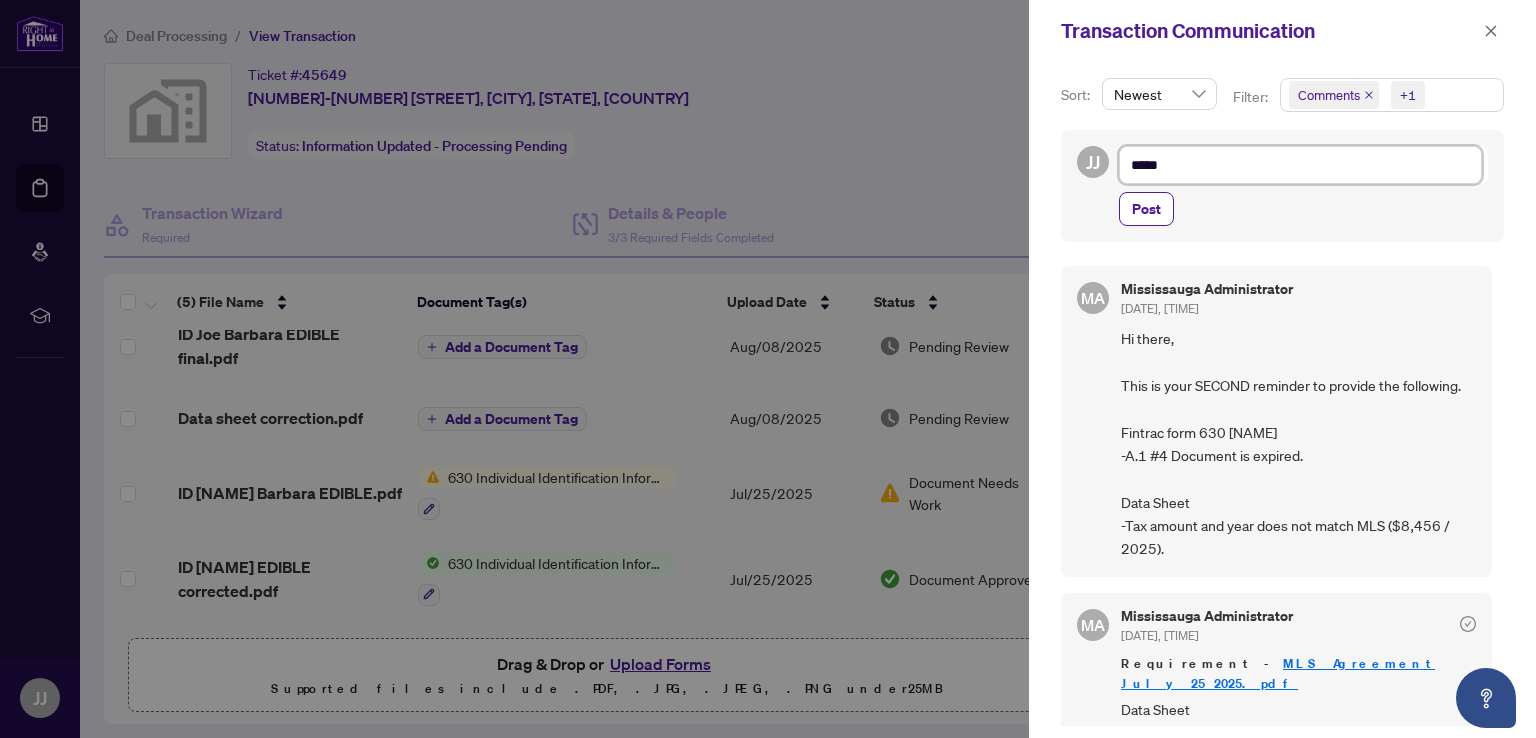 type on "******" 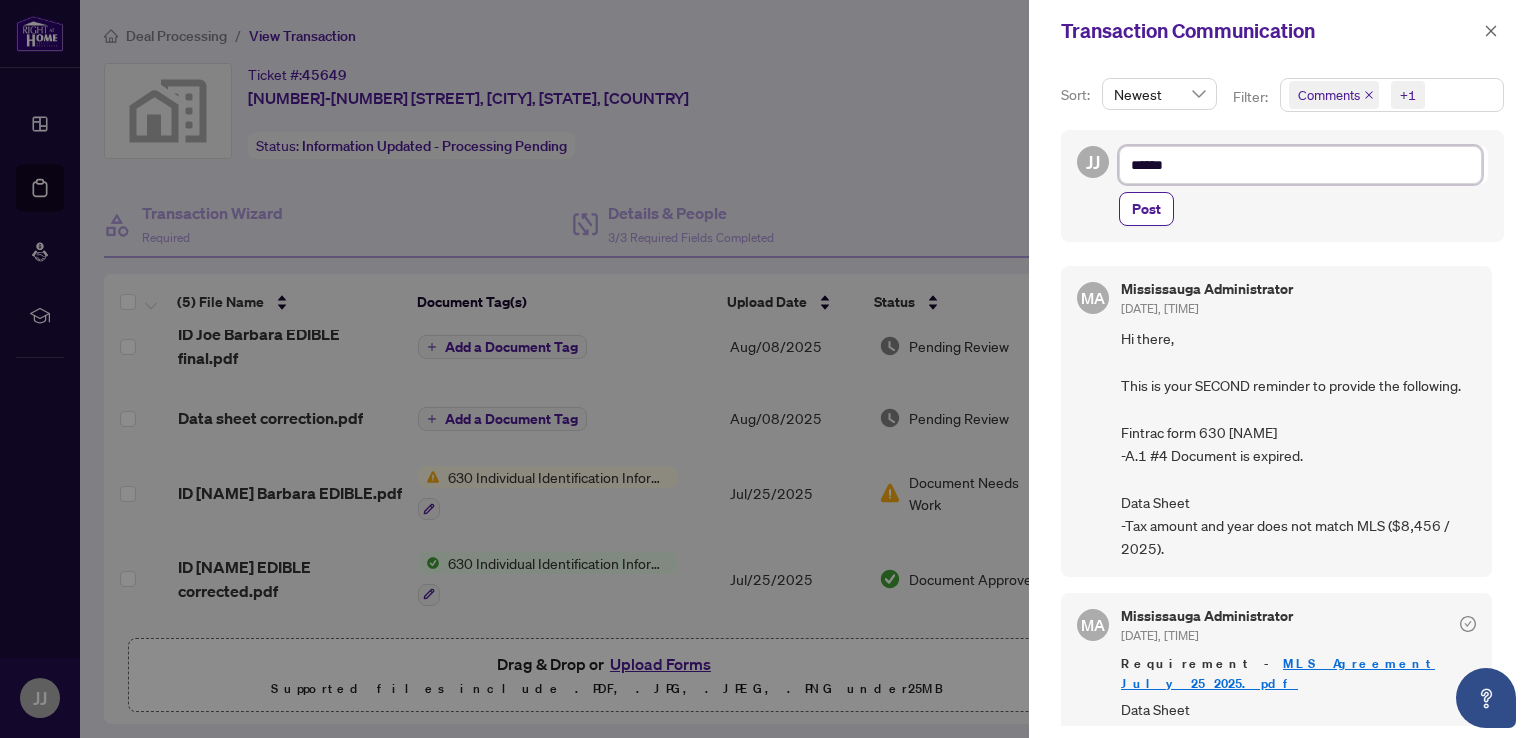 type on "******" 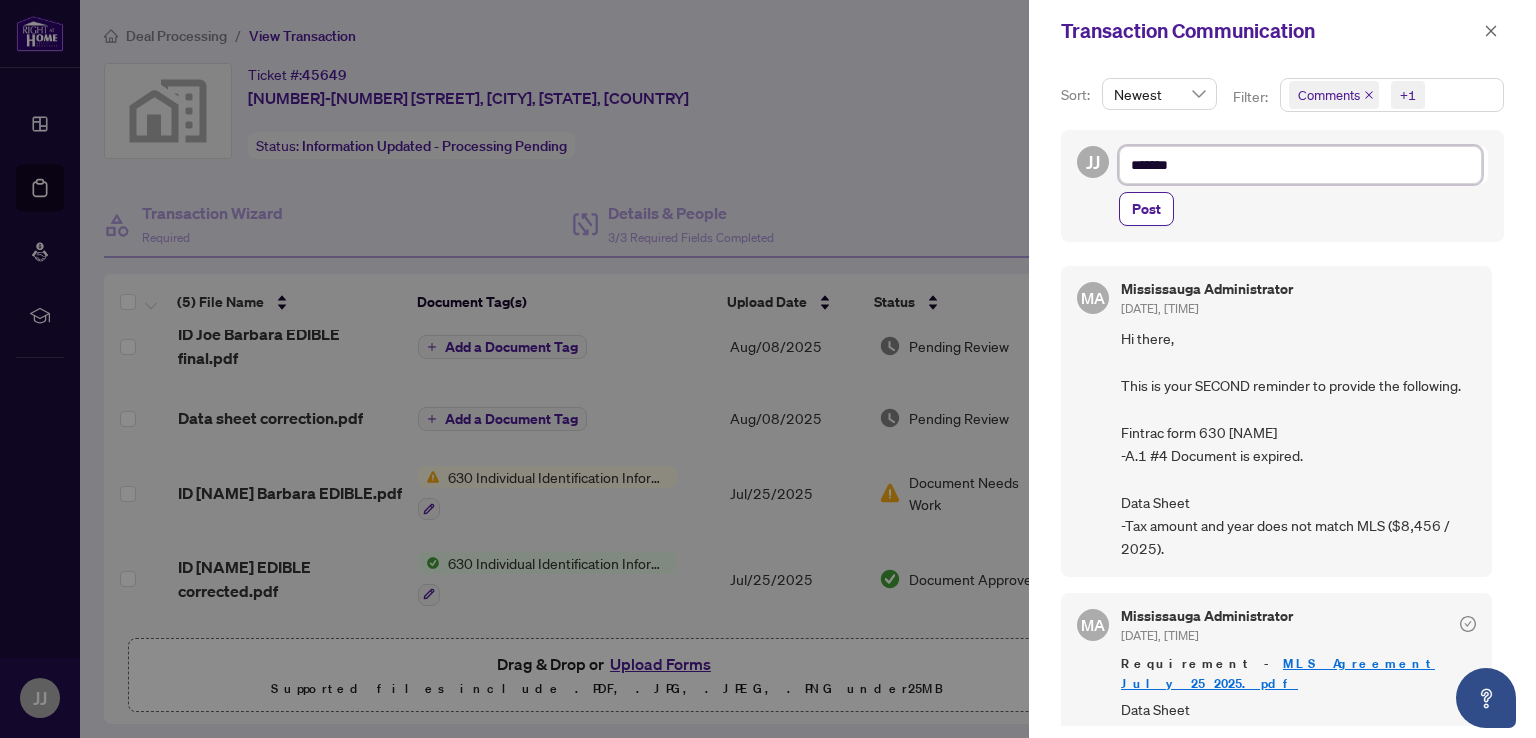 type on "********" 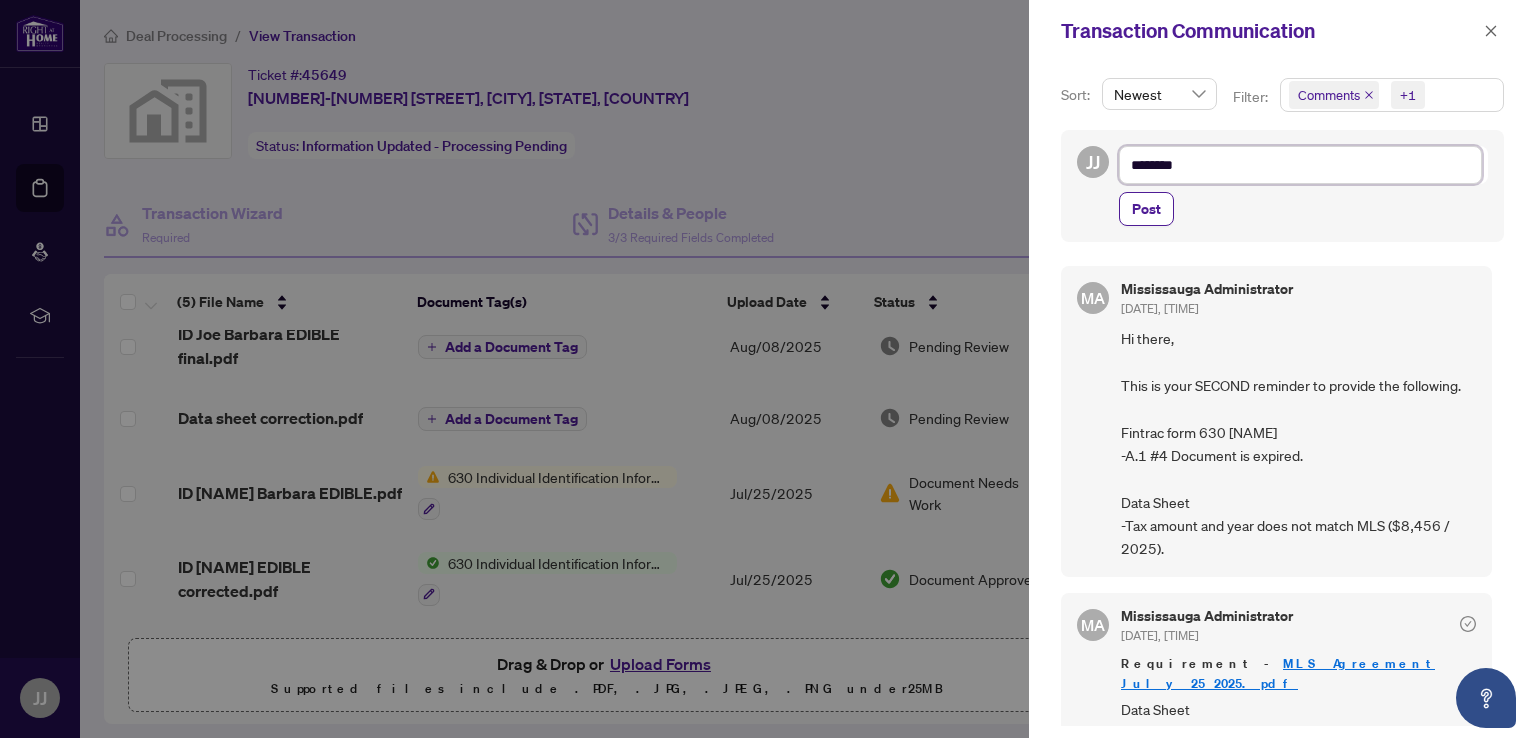 type on "*********" 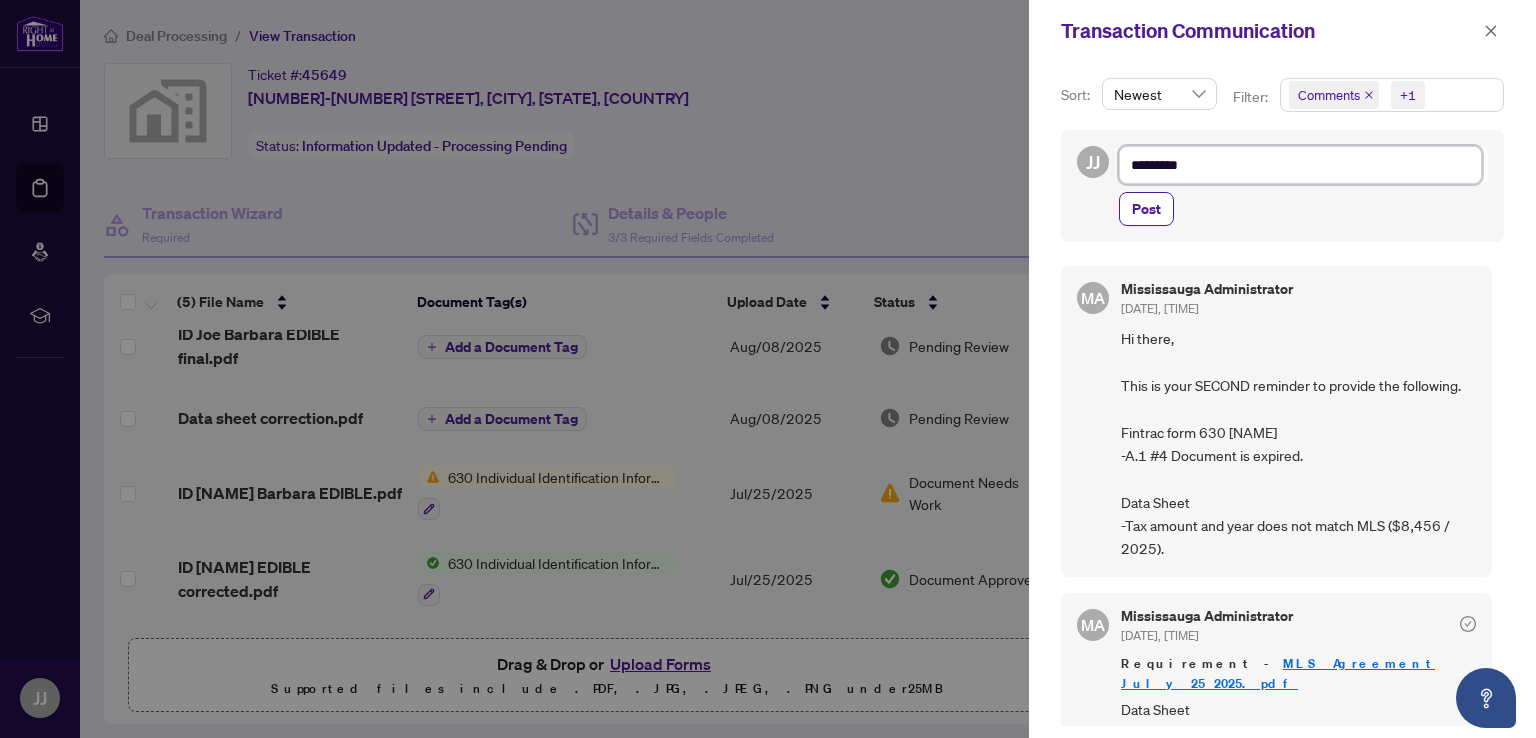 type on "**********" 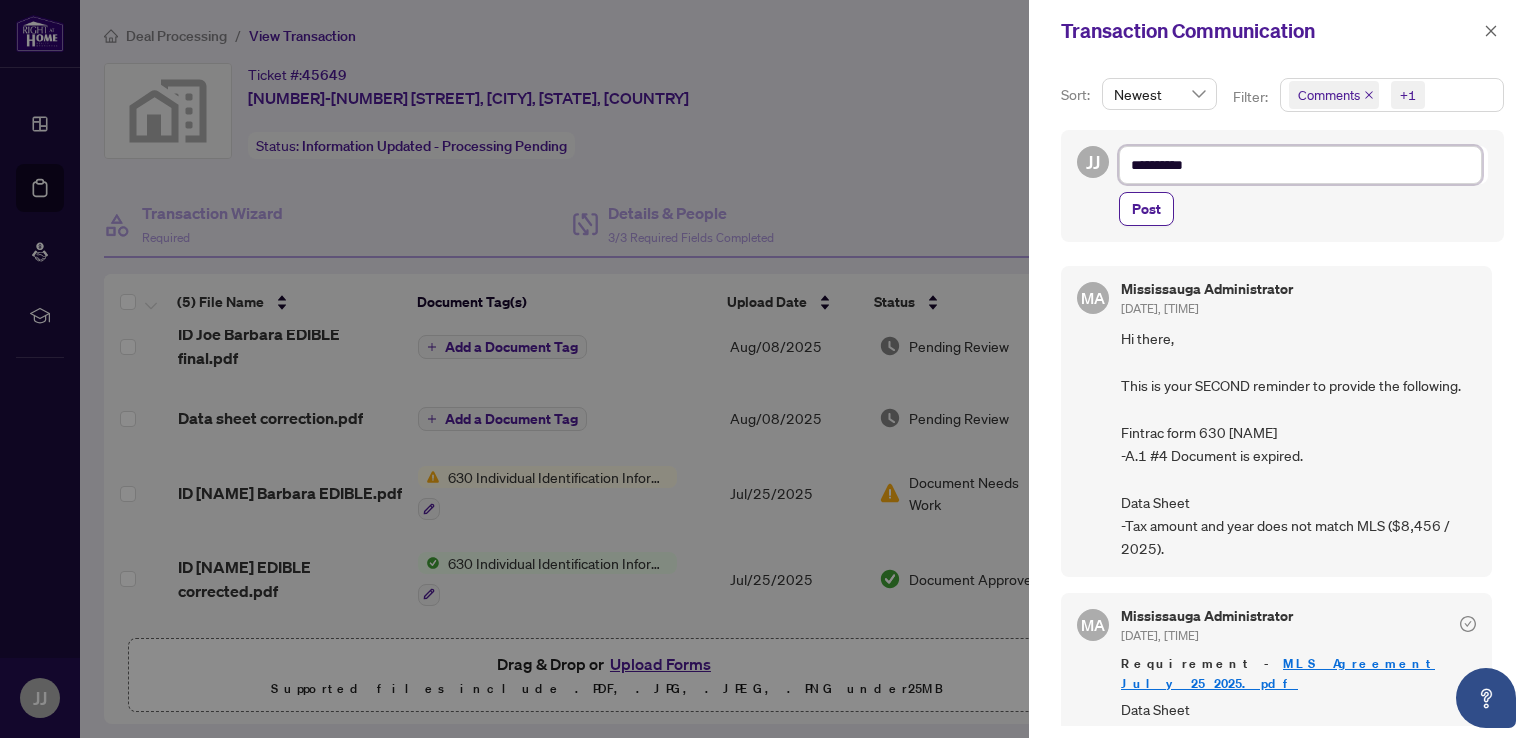 type on "**********" 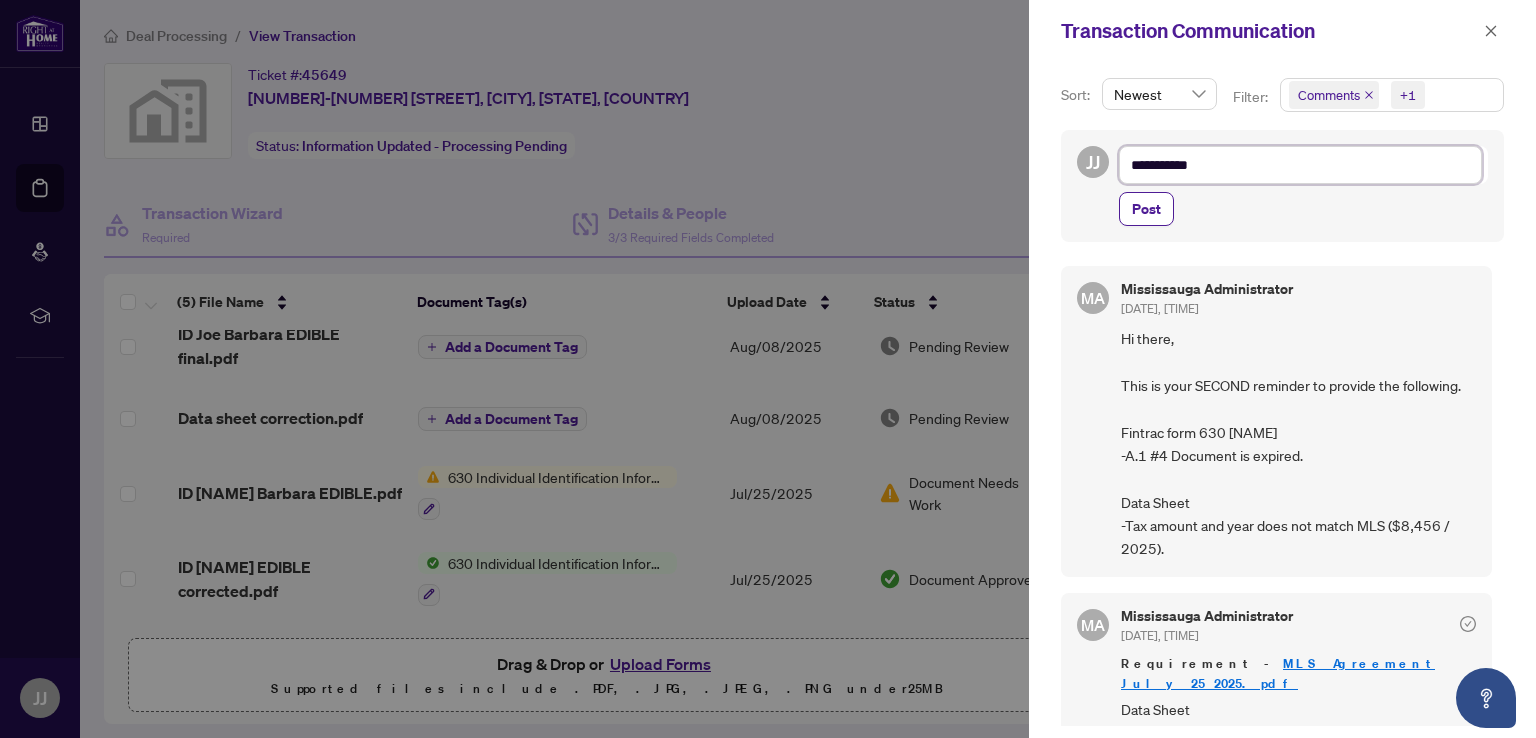type on "**********" 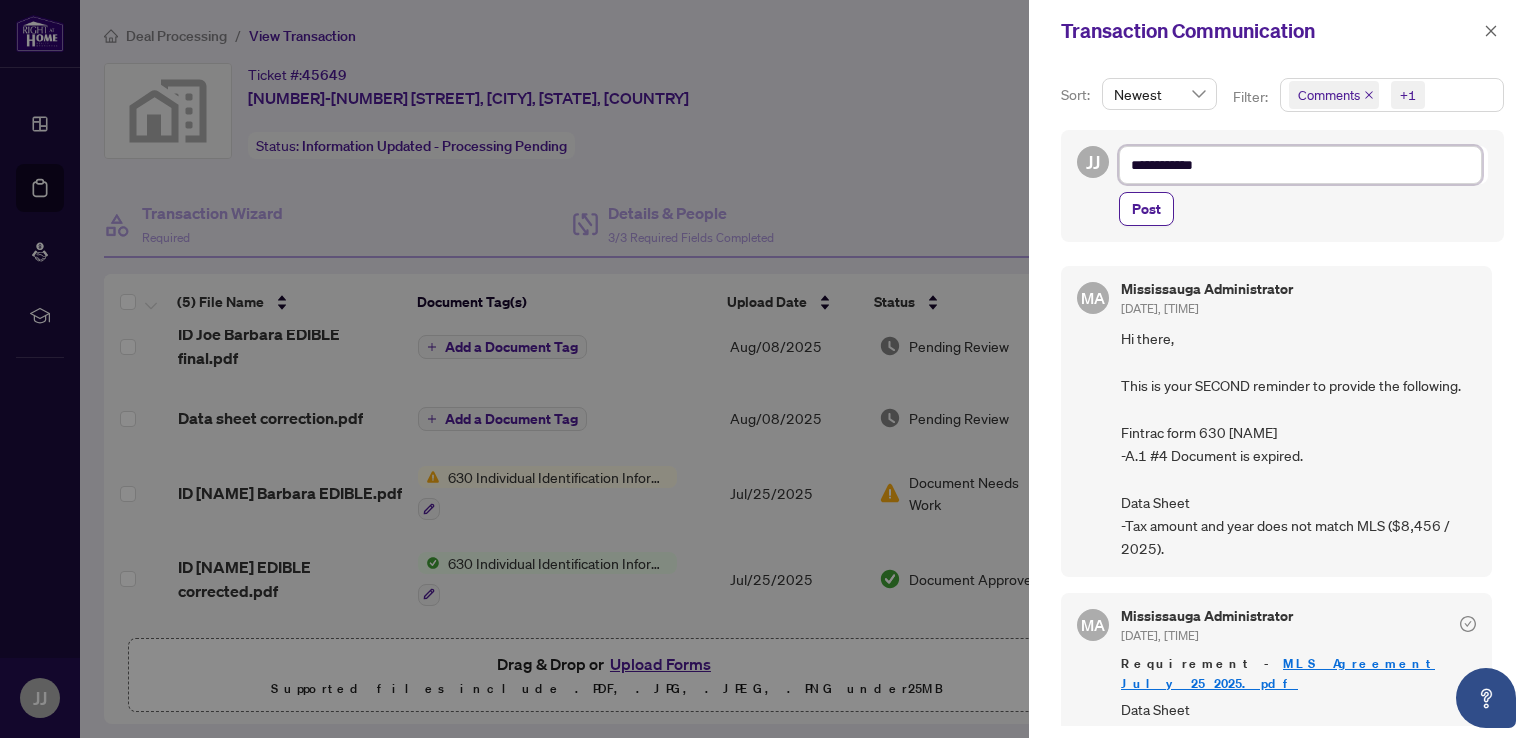 type on "**********" 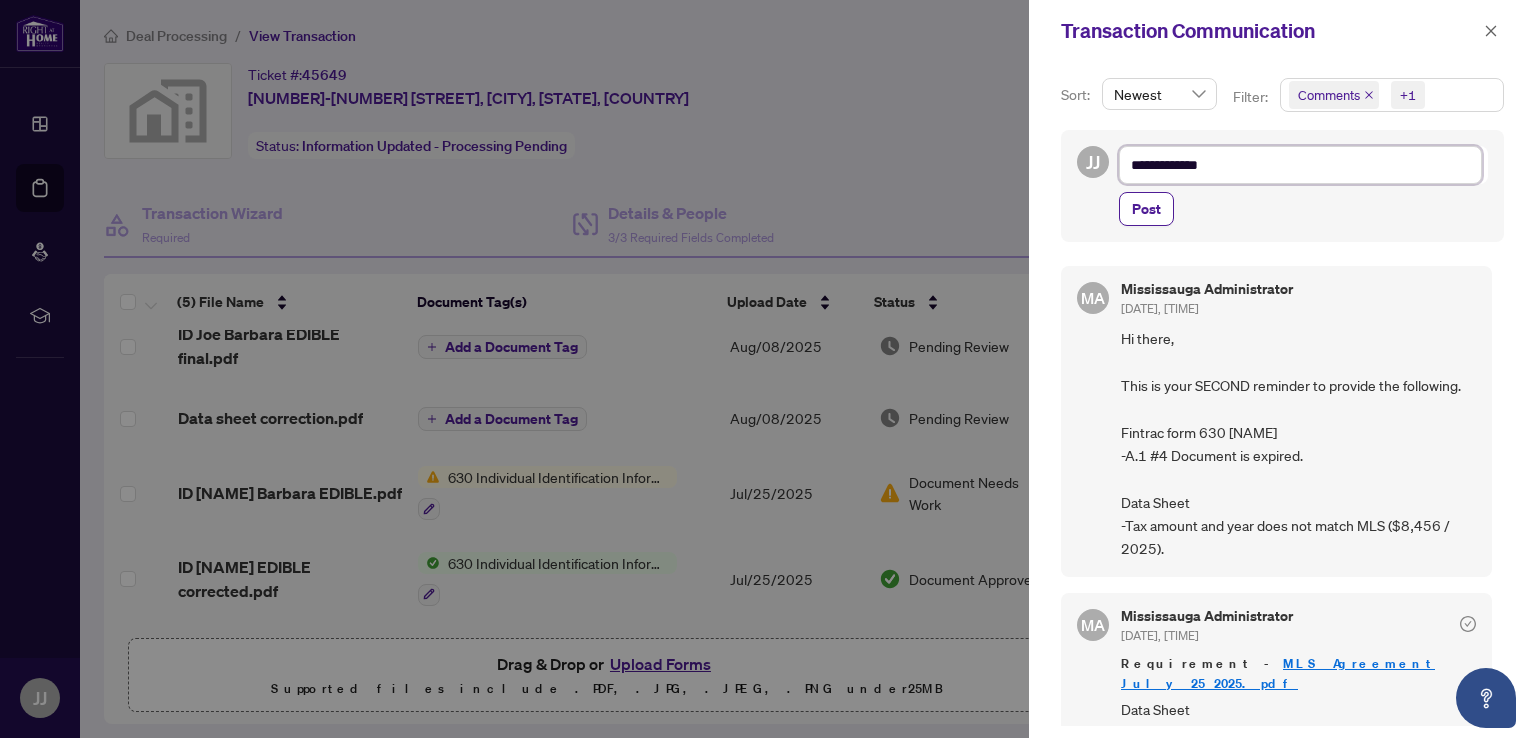 type on "**********" 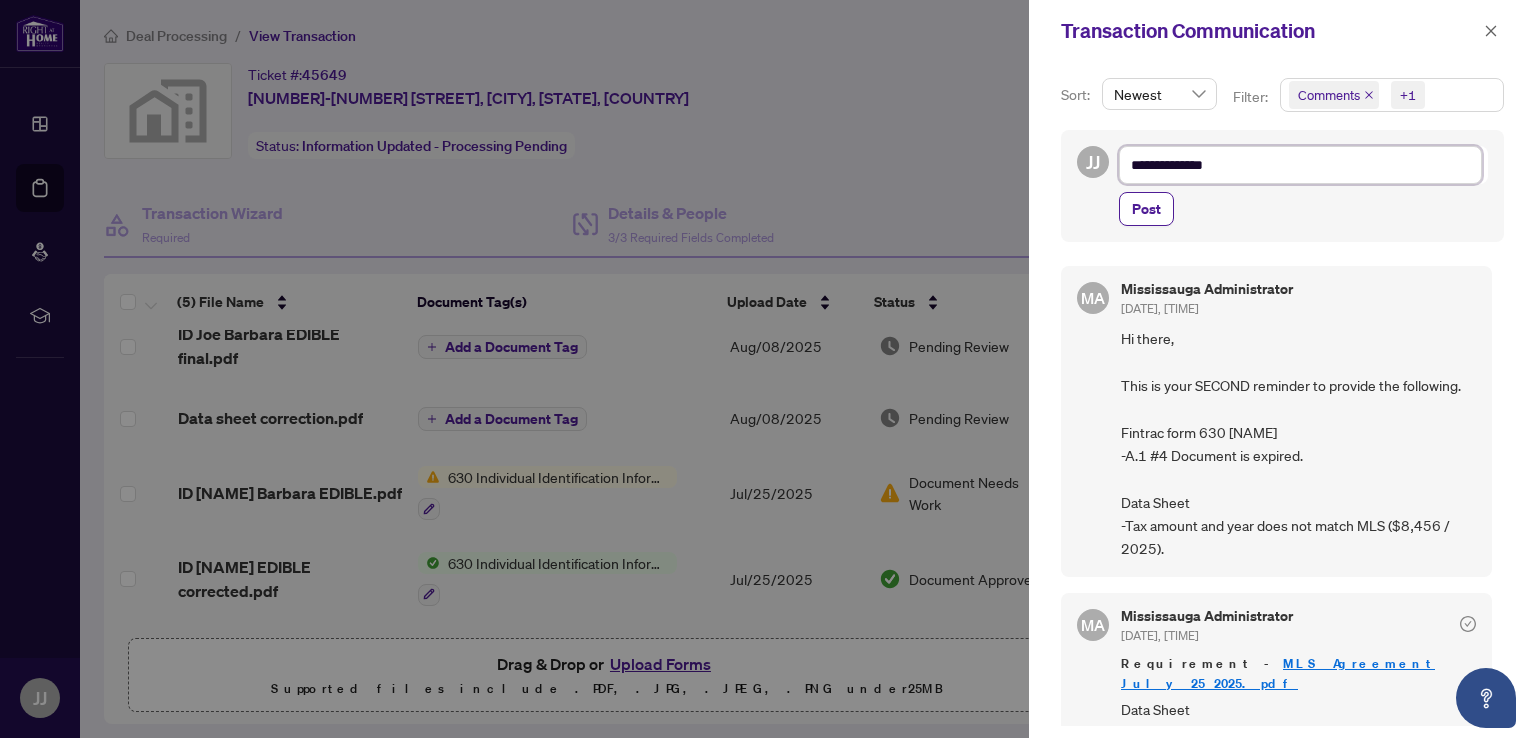 type on "**********" 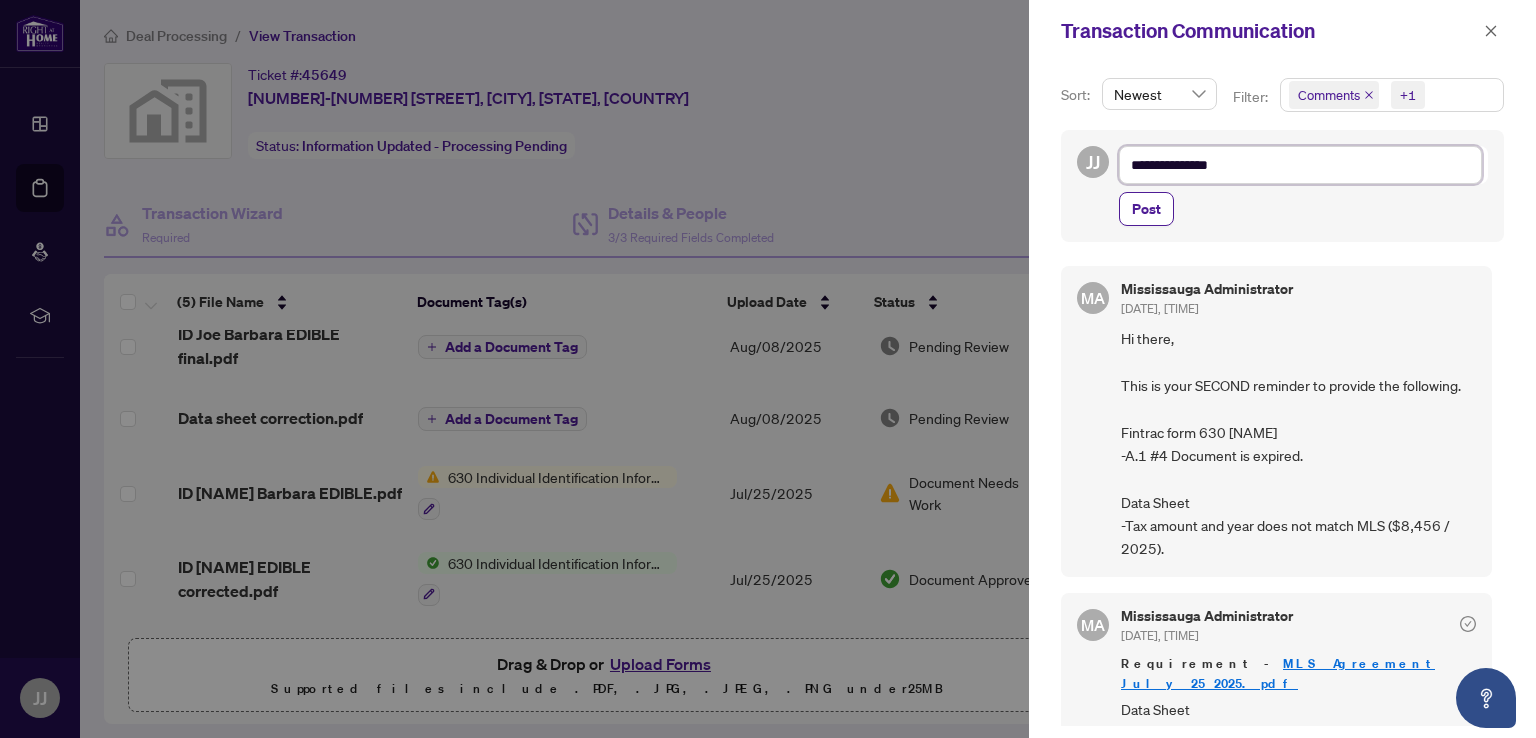 type on "**********" 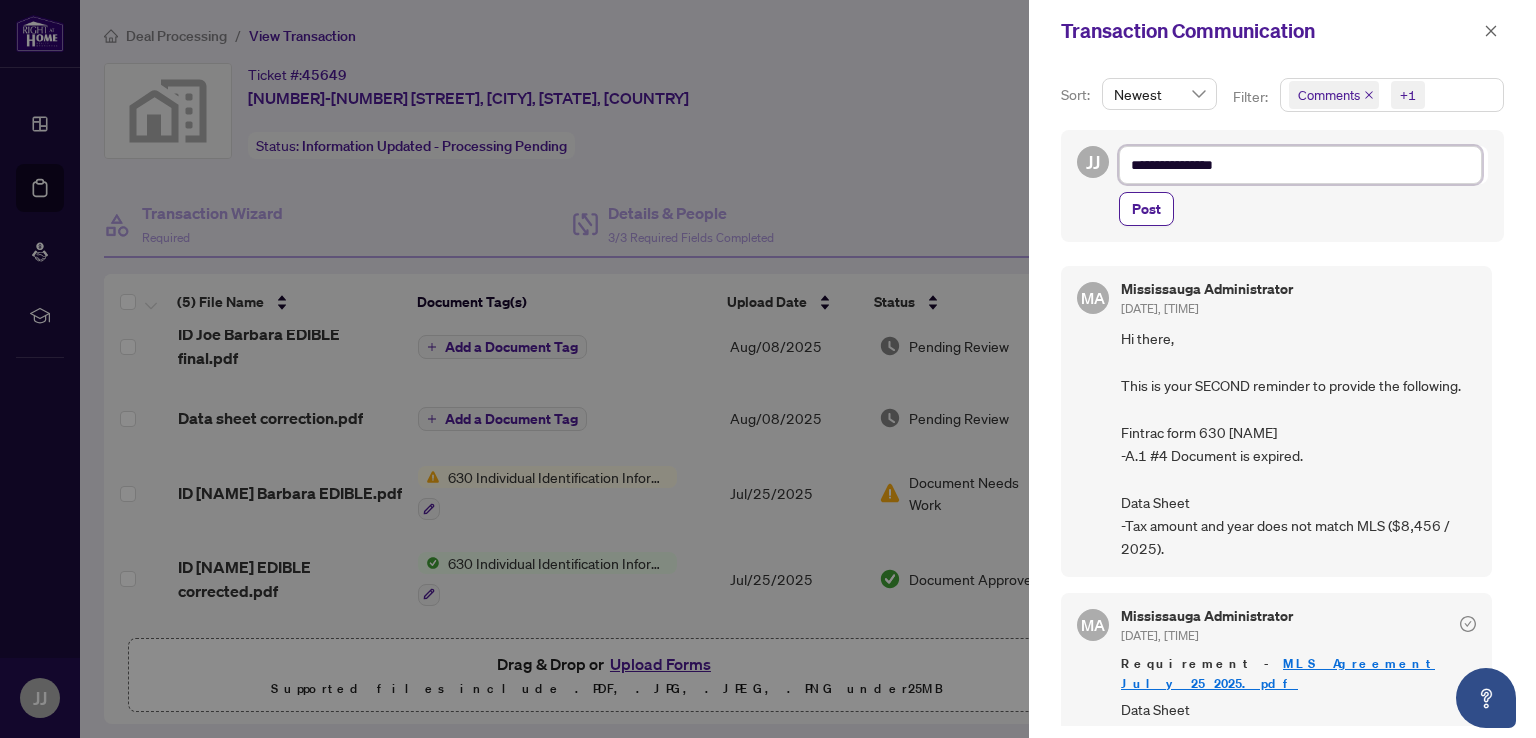 type on "**********" 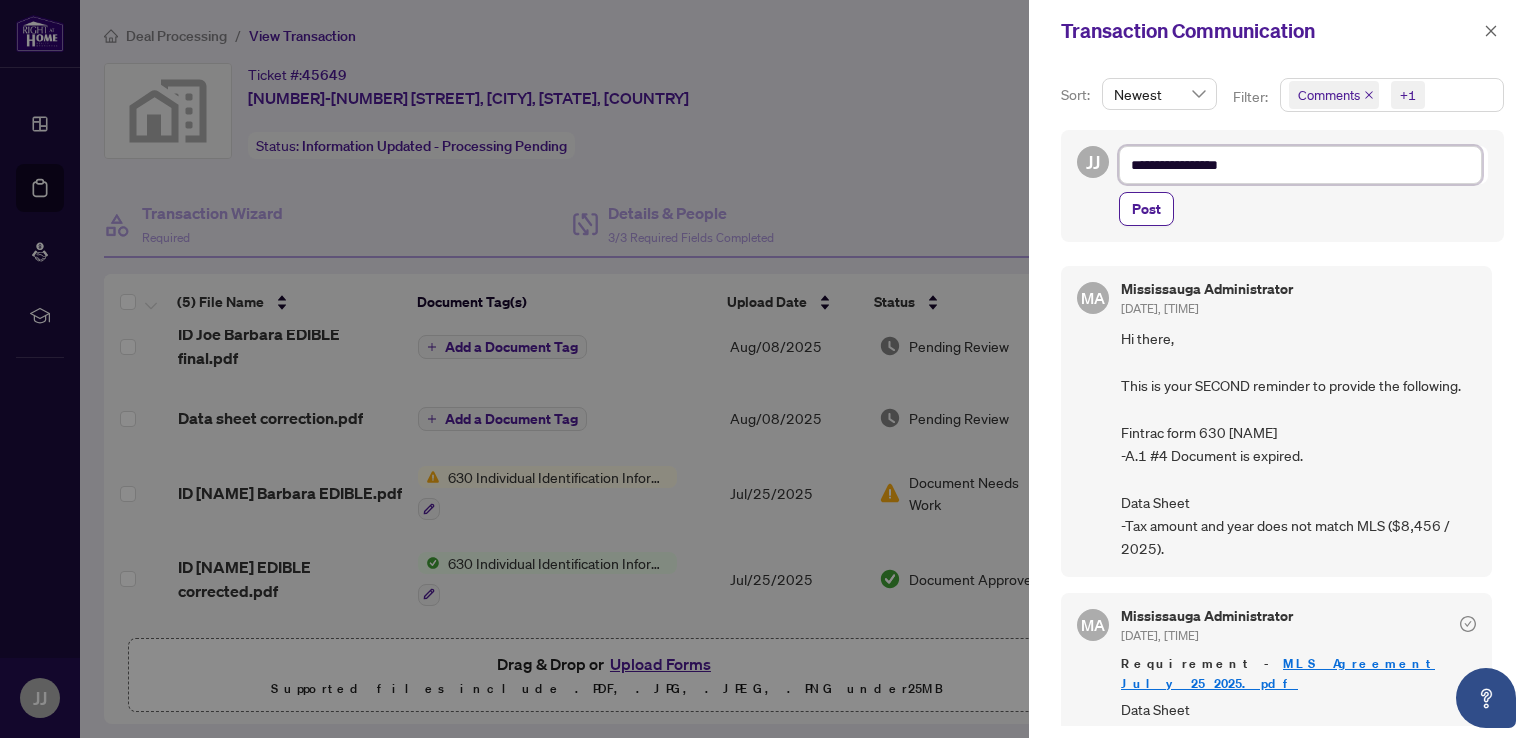 type on "**********" 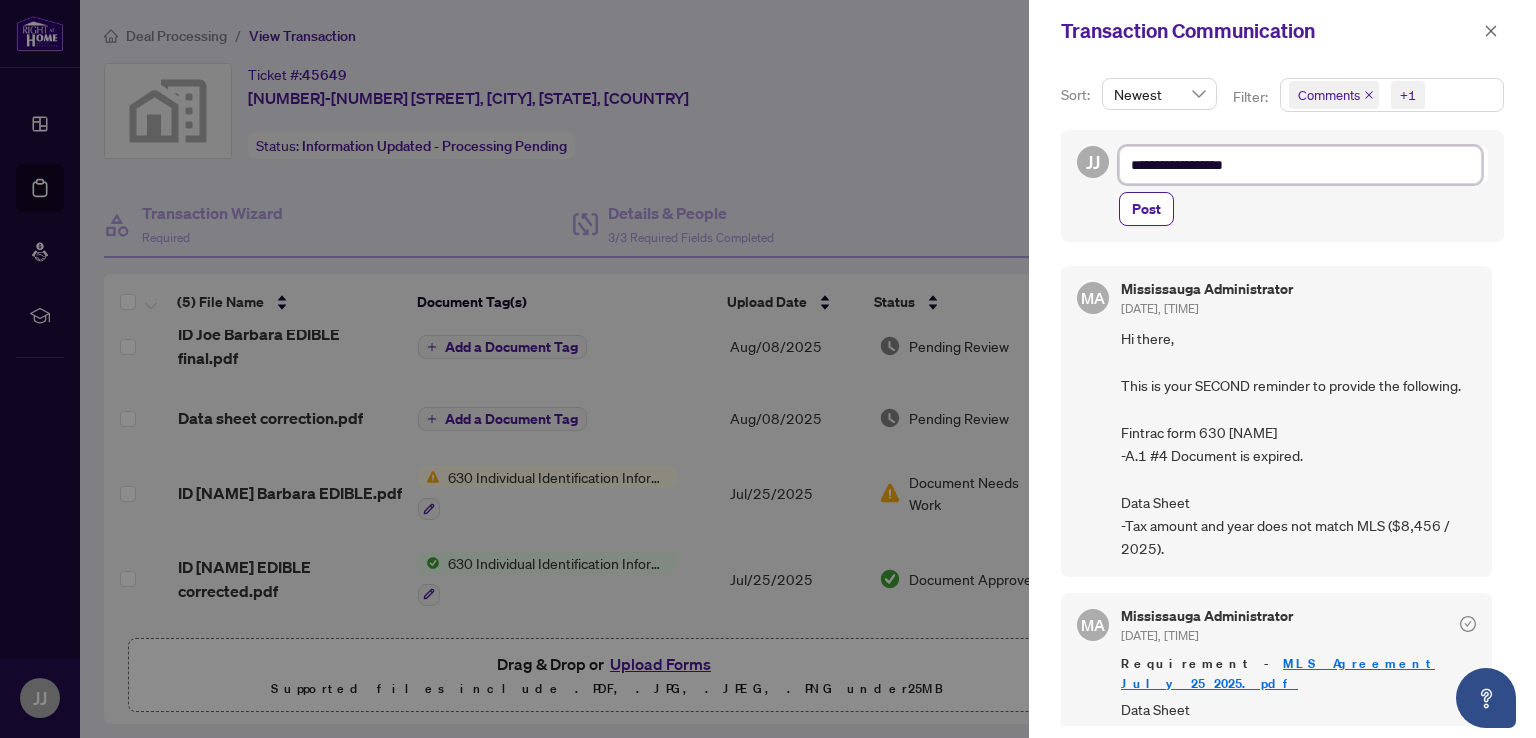 type on "**********" 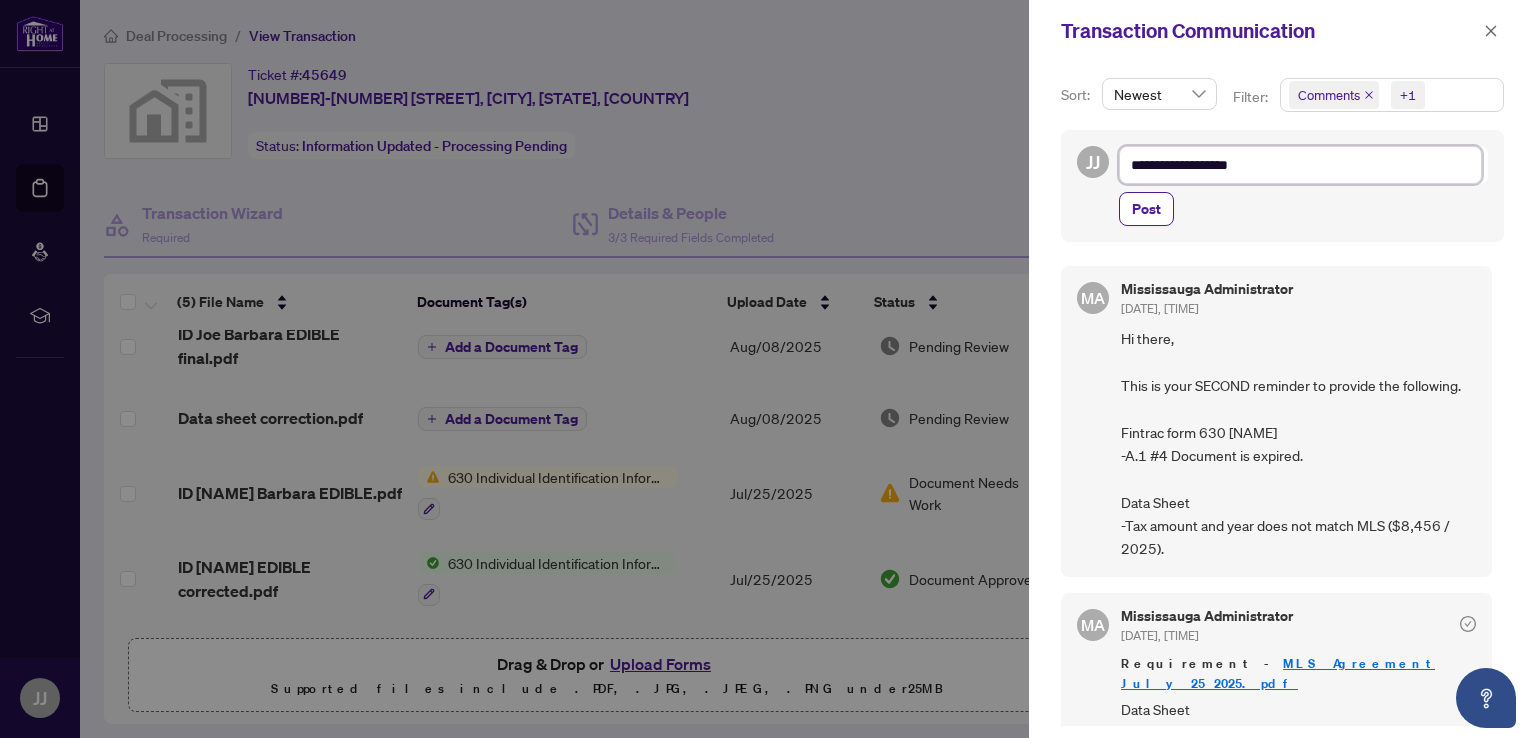 type on "**********" 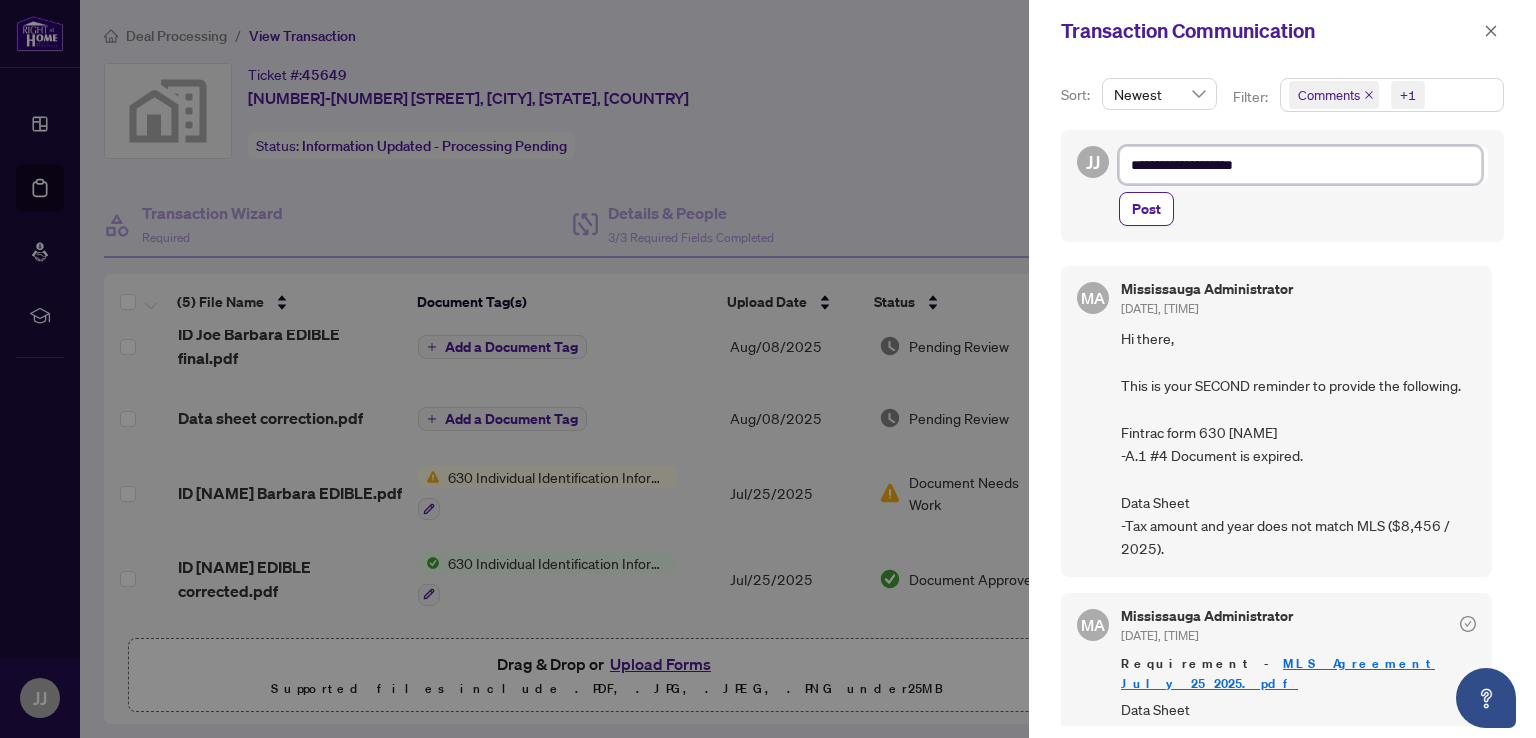 type on "**********" 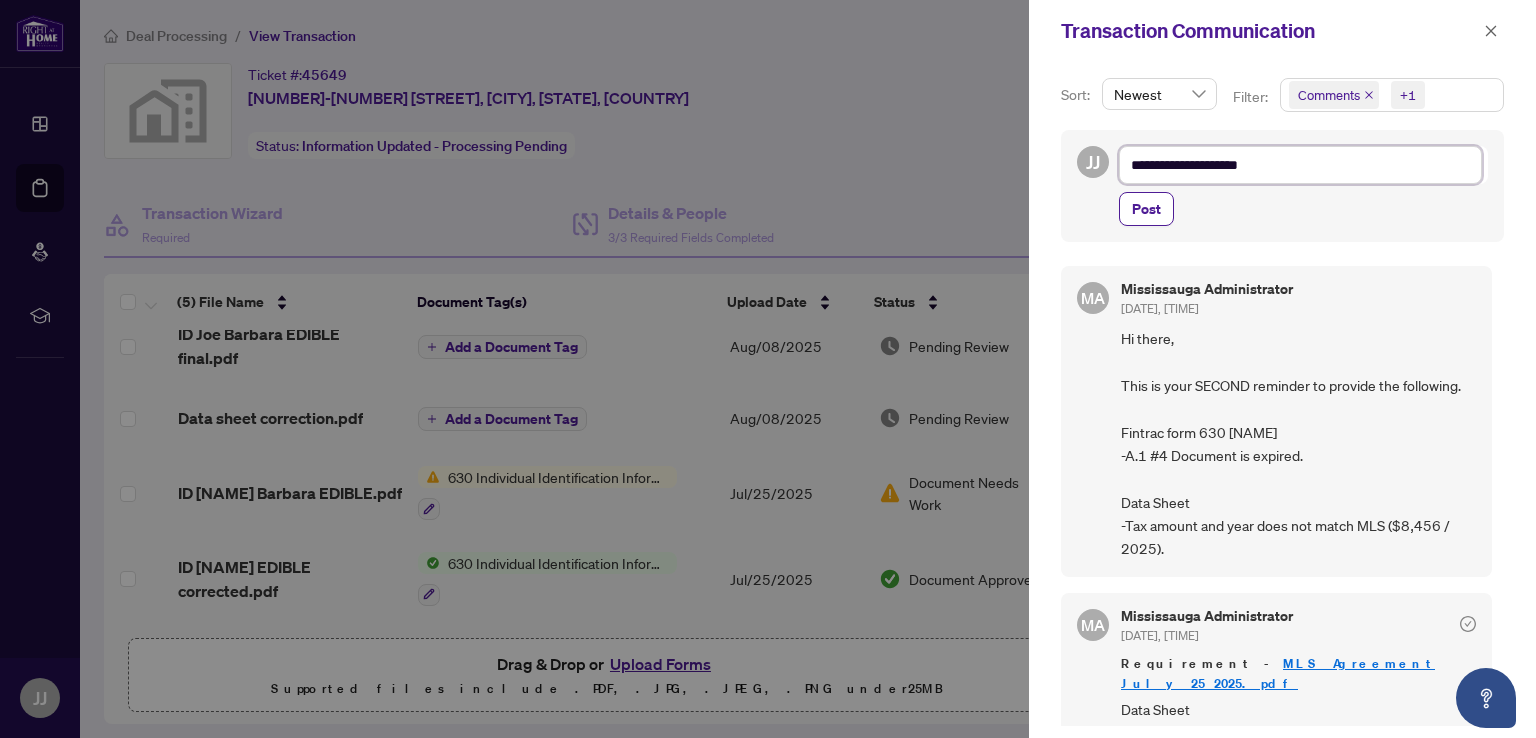 type on "**********" 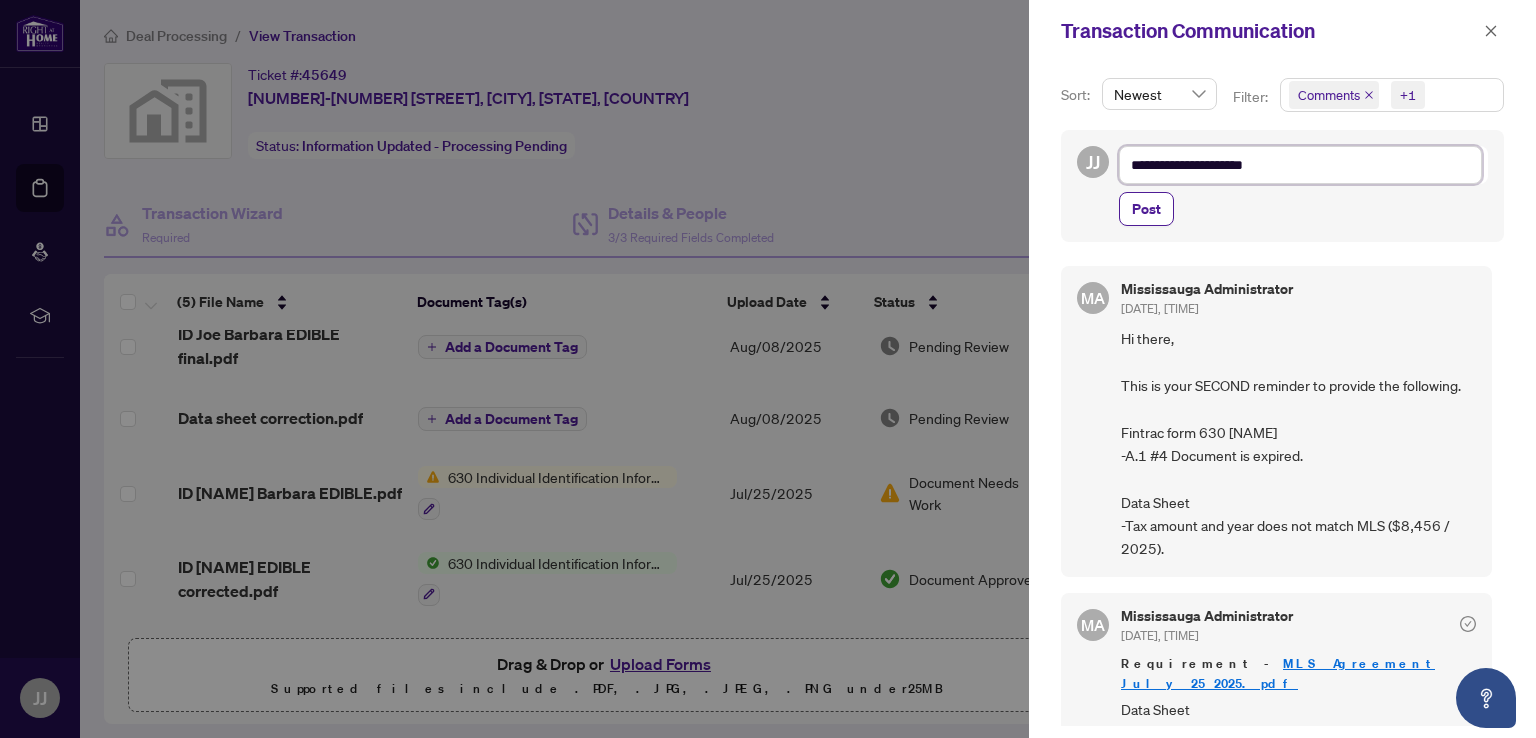 type on "**********" 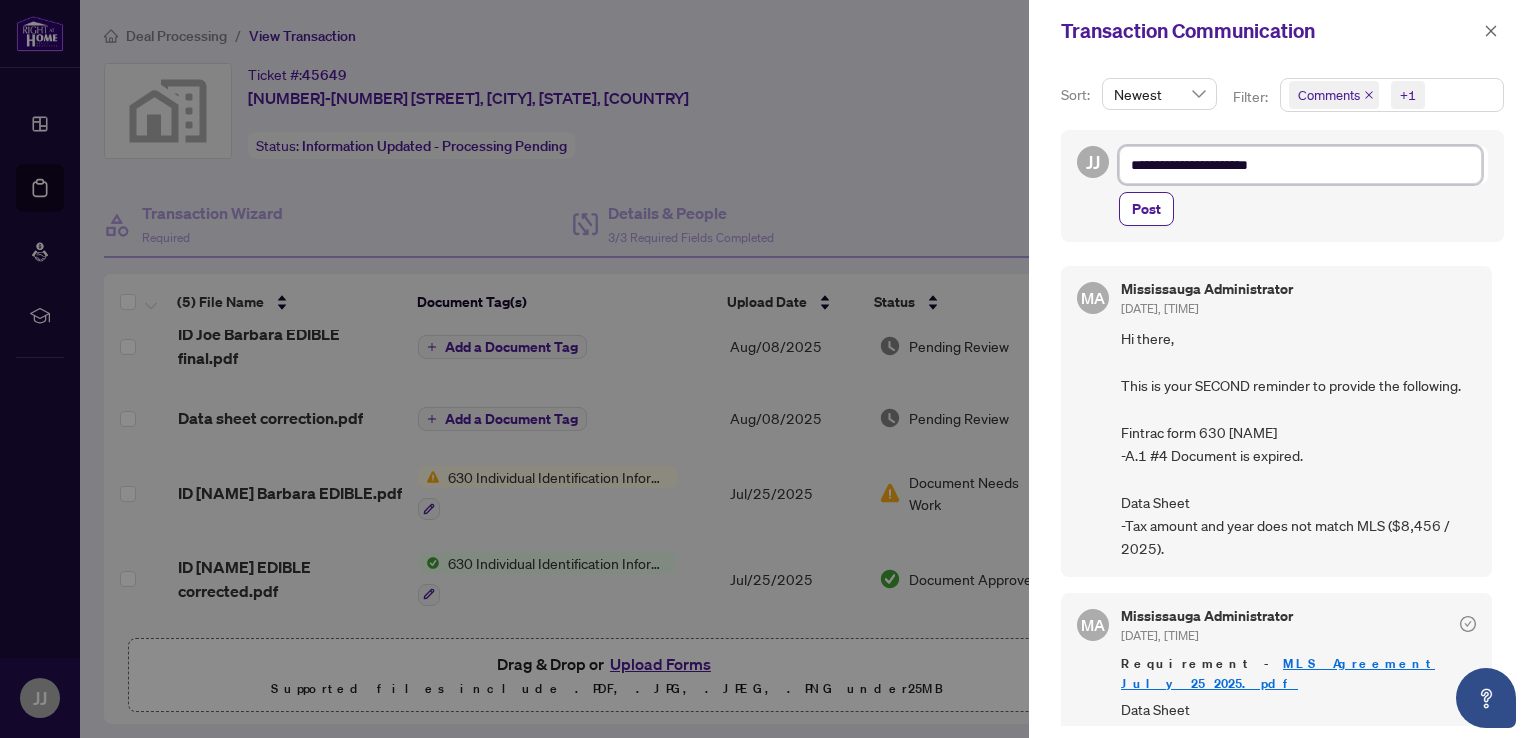 type on "**********" 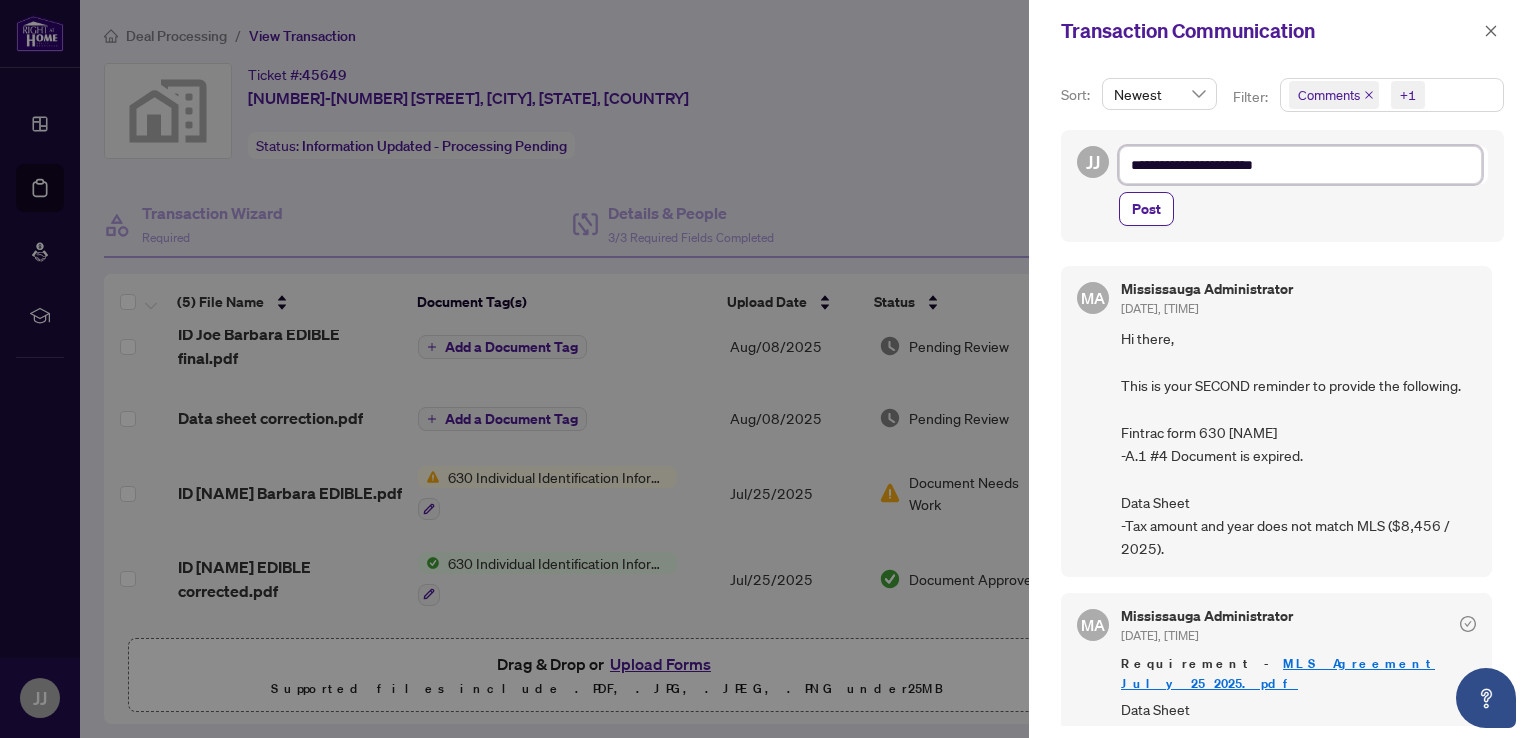 type on "**********" 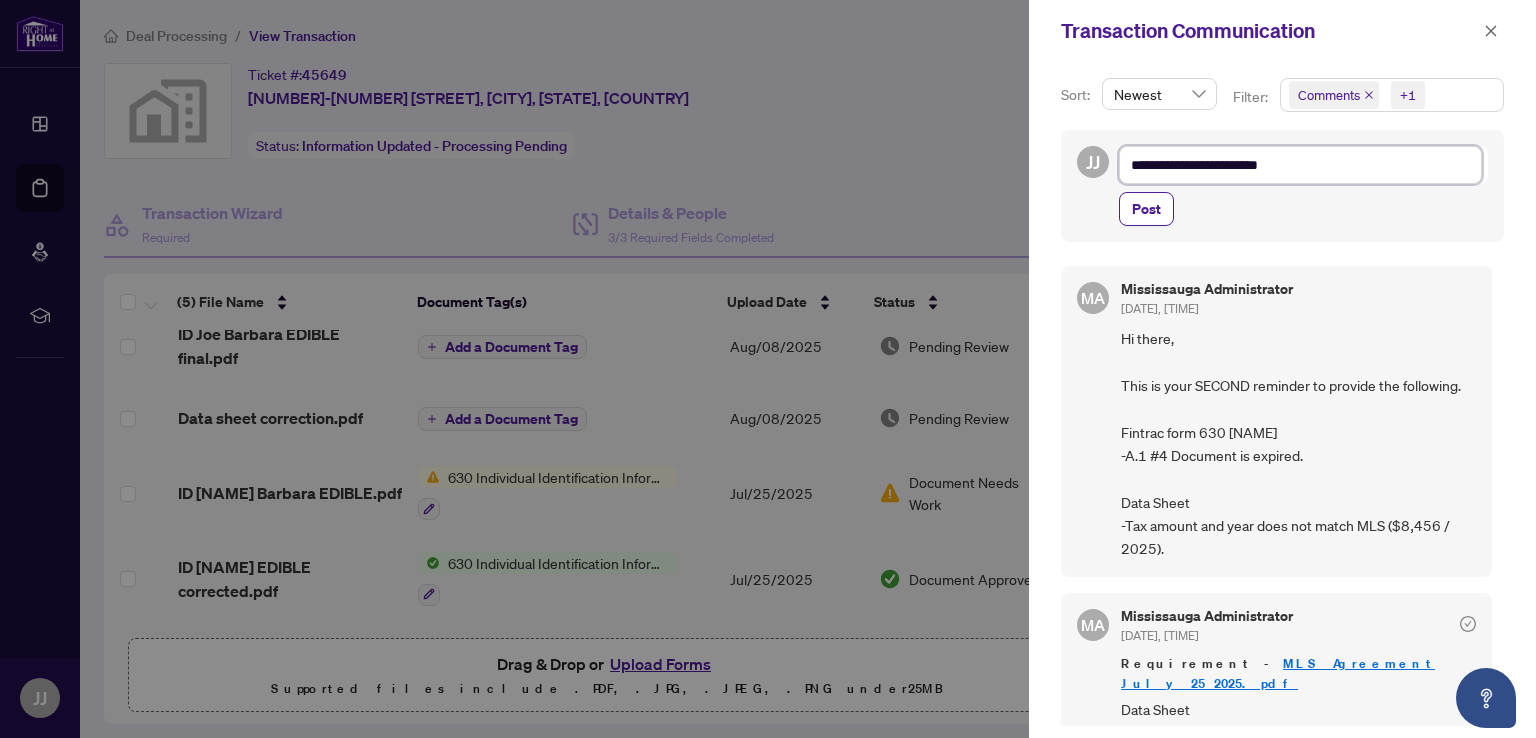 type on "**********" 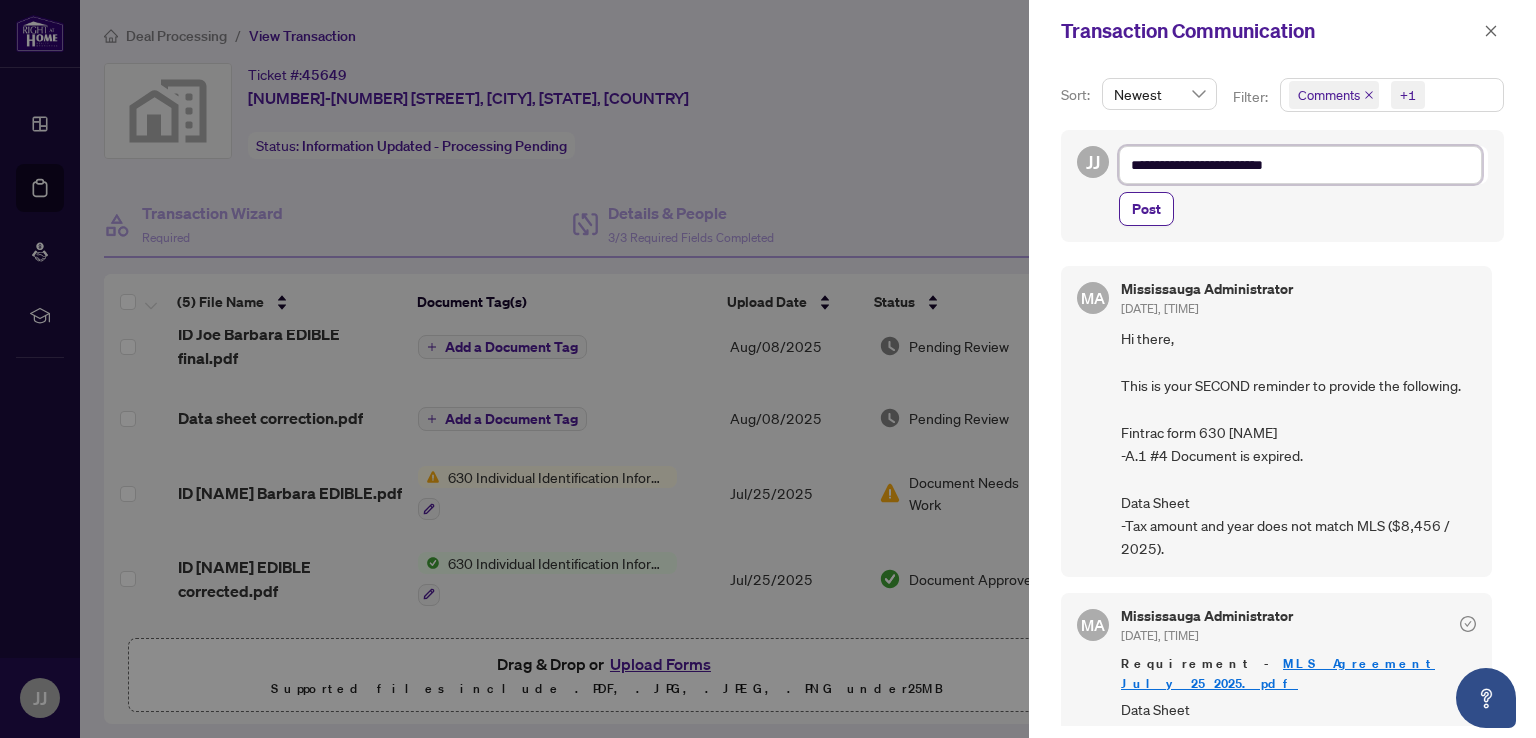 type on "**********" 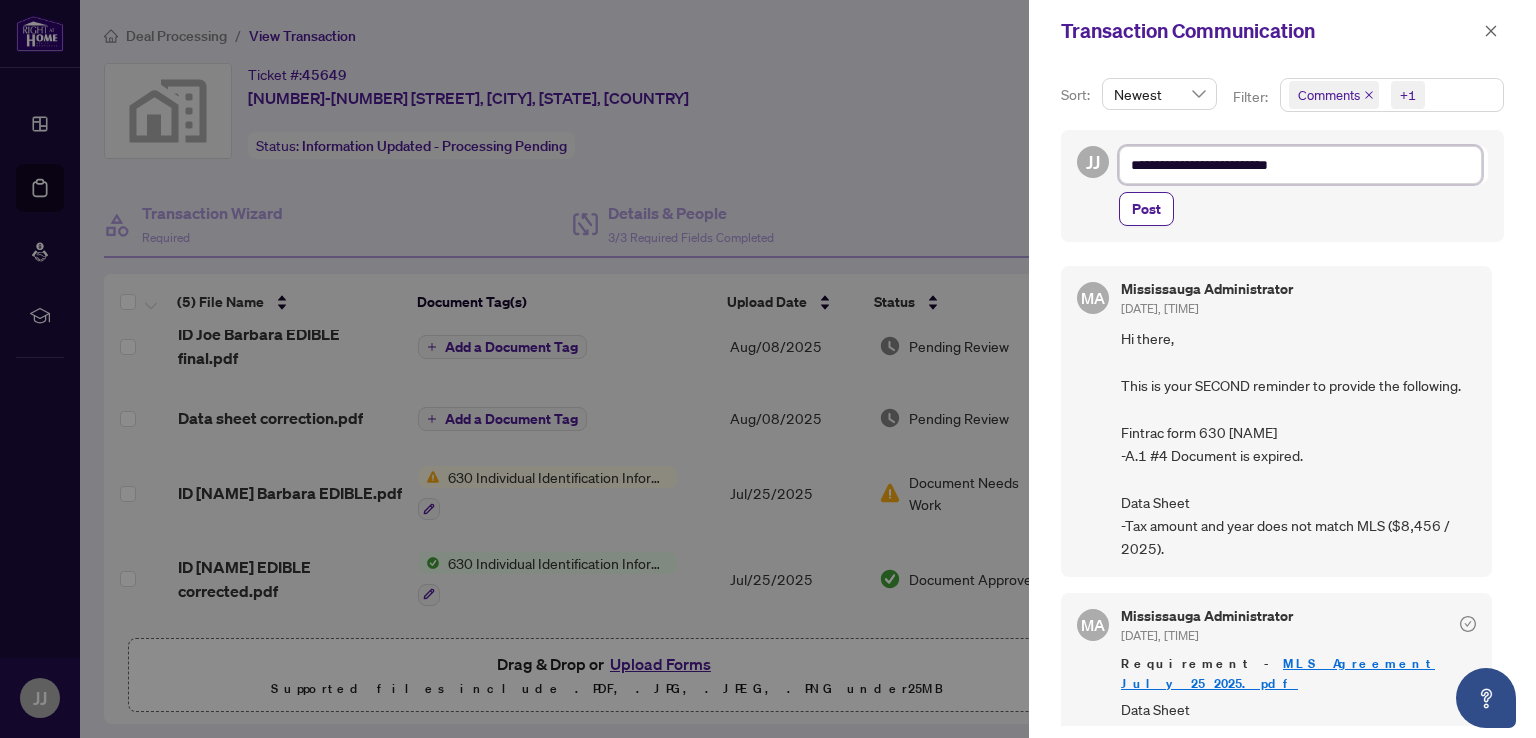 type on "**********" 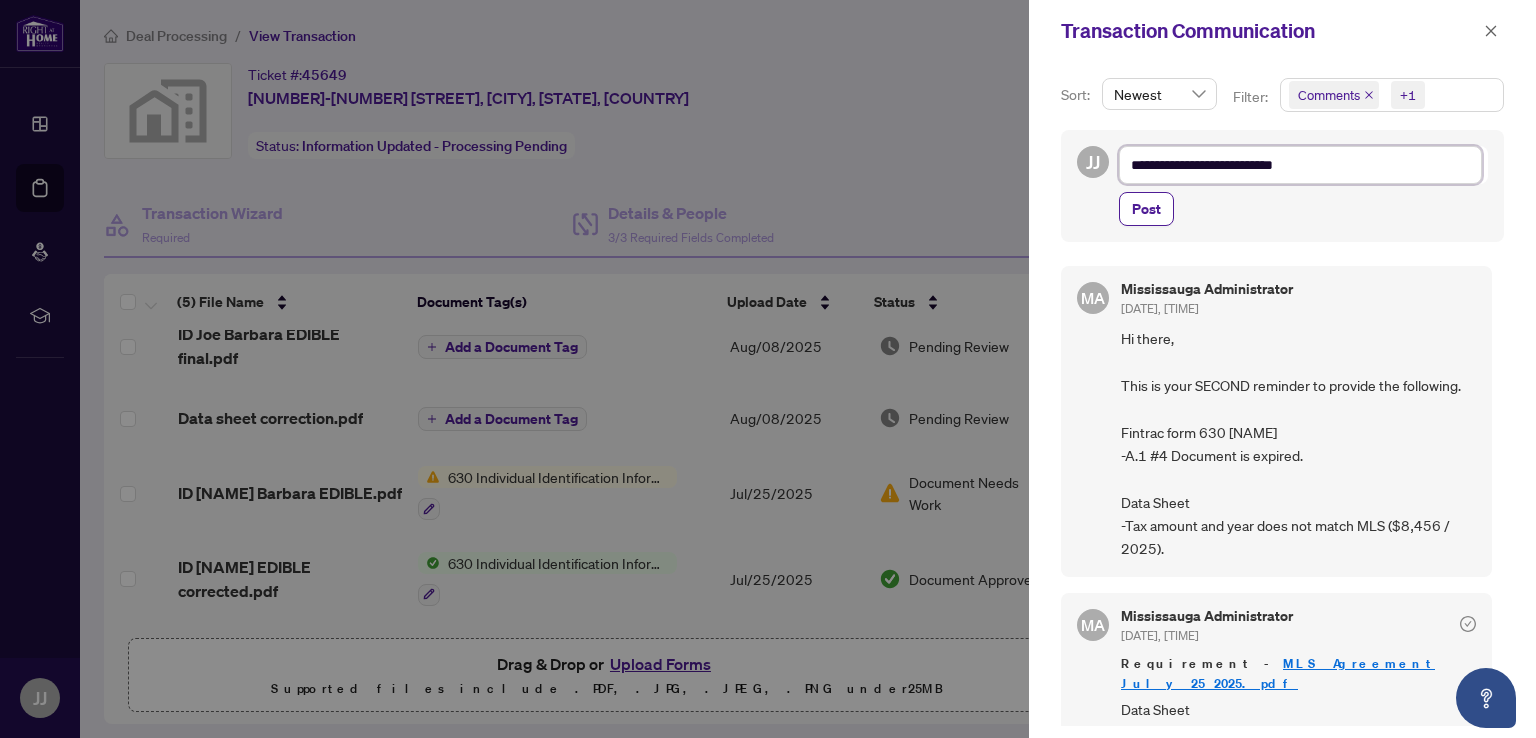 type on "**********" 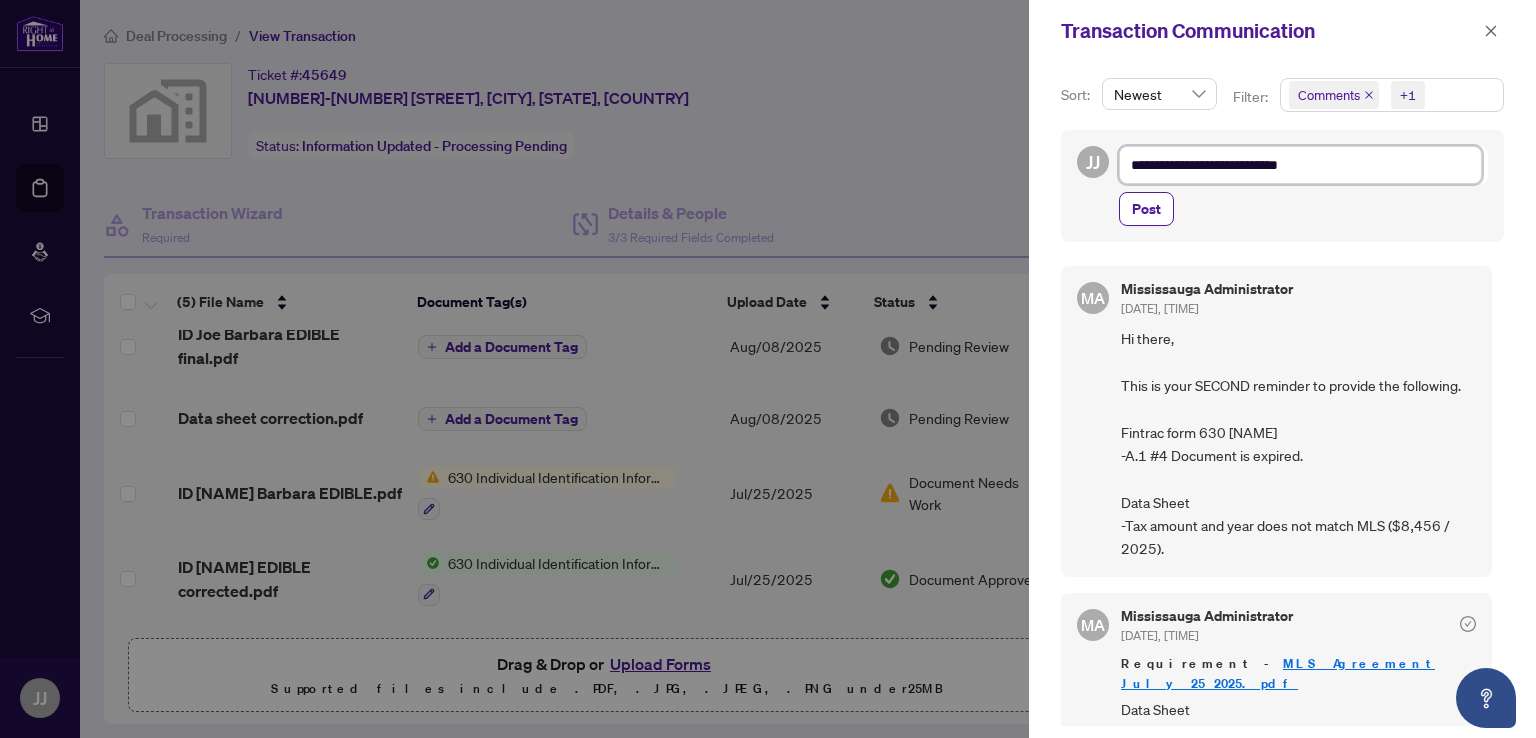 type on "**********" 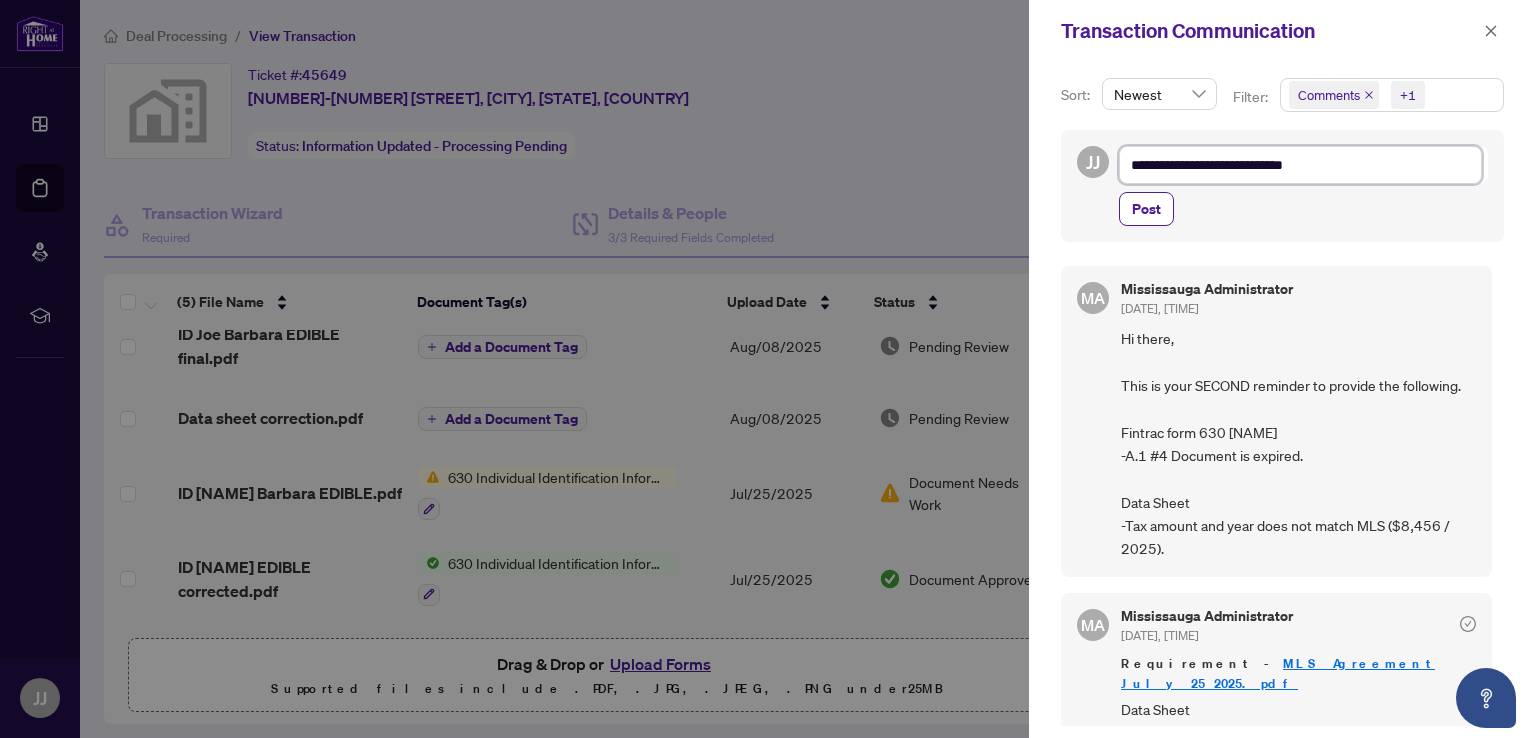 type on "**********" 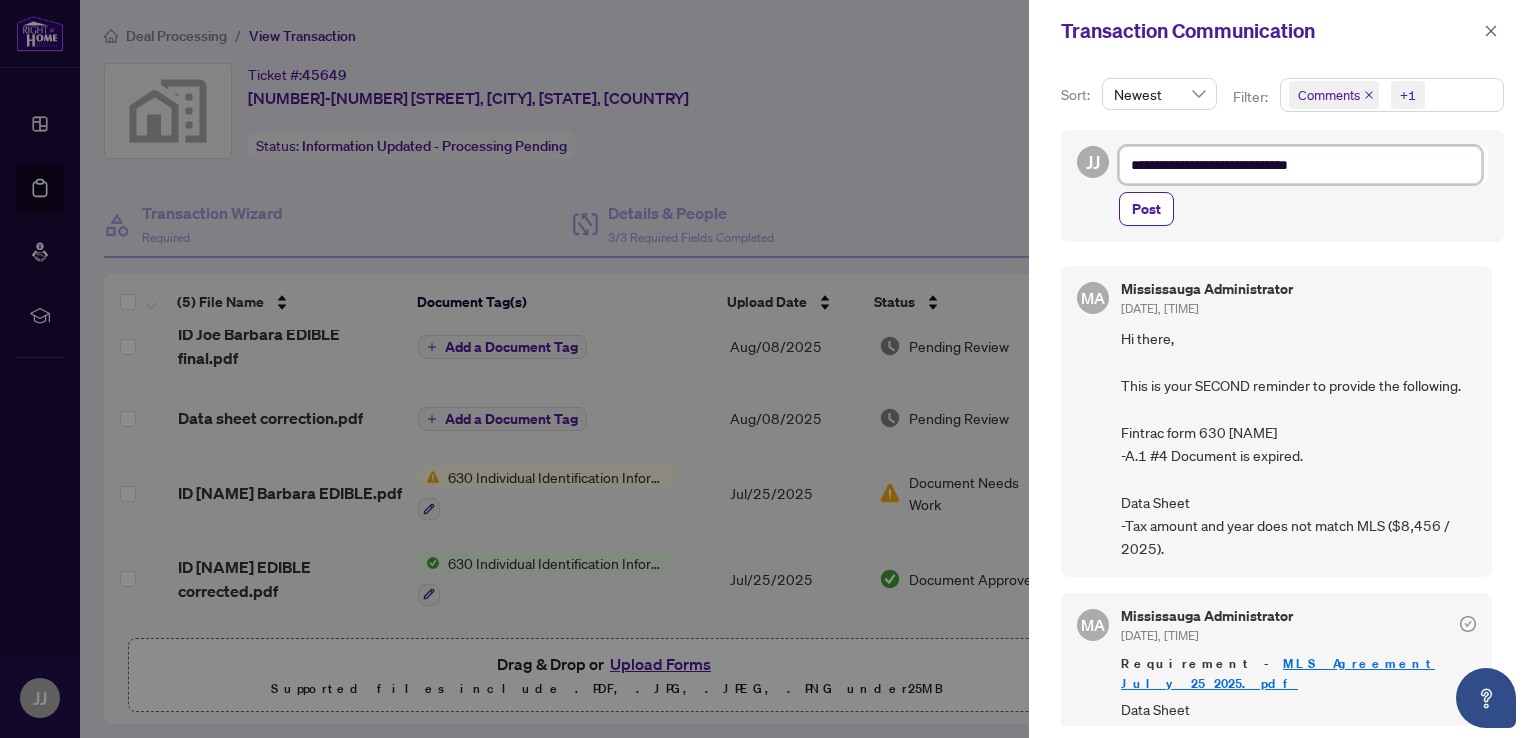 type on "**********" 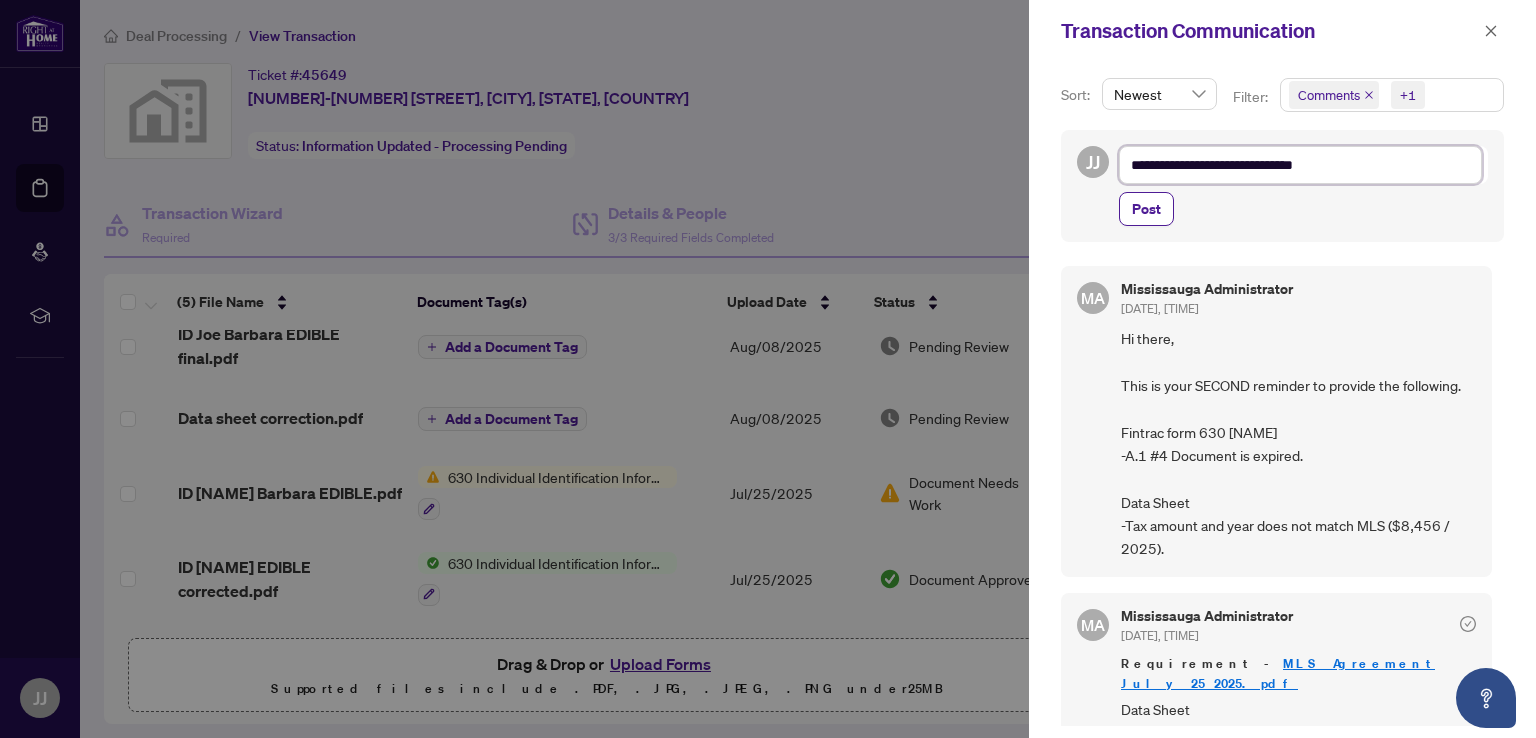 type on "**********" 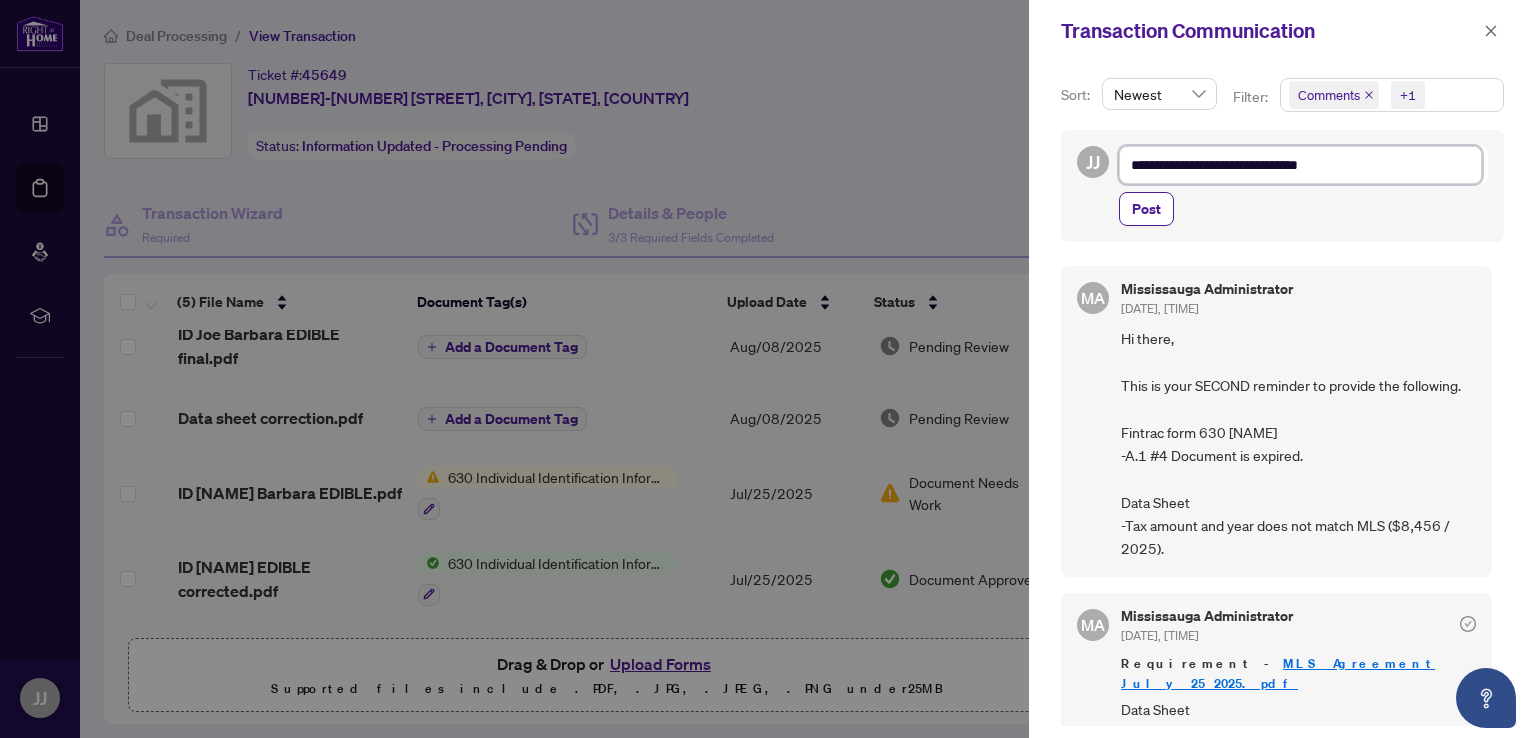 type on "**********" 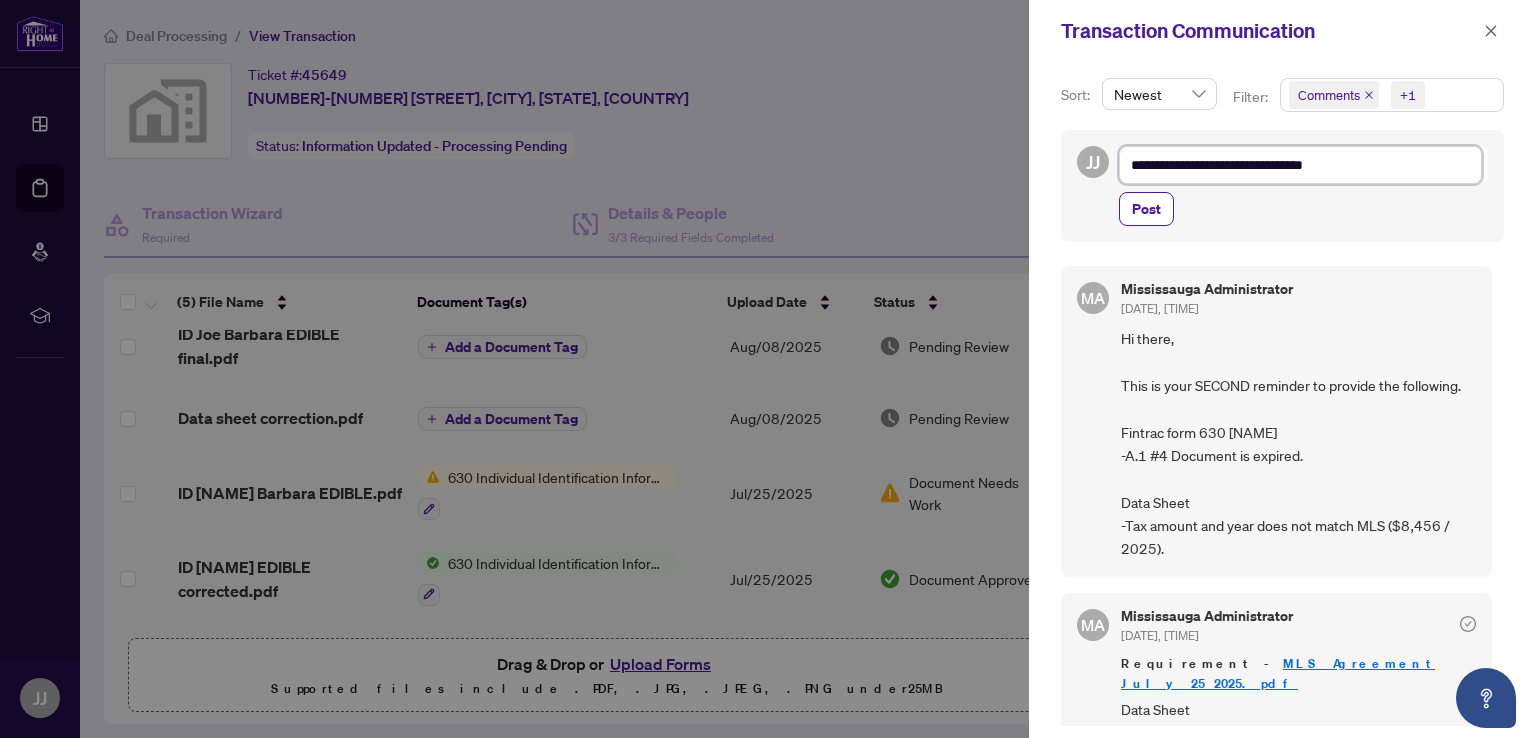 type on "**********" 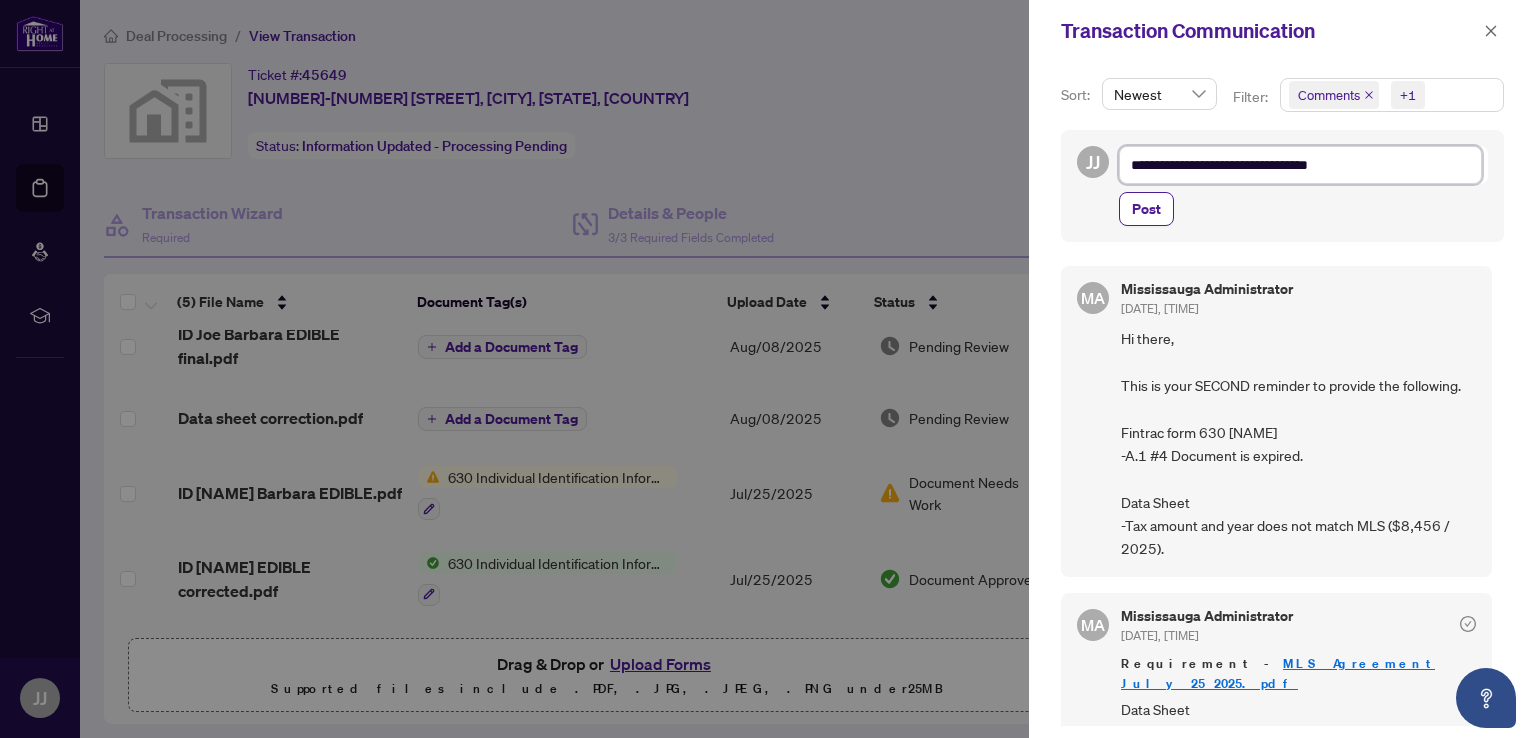 type on "**********" 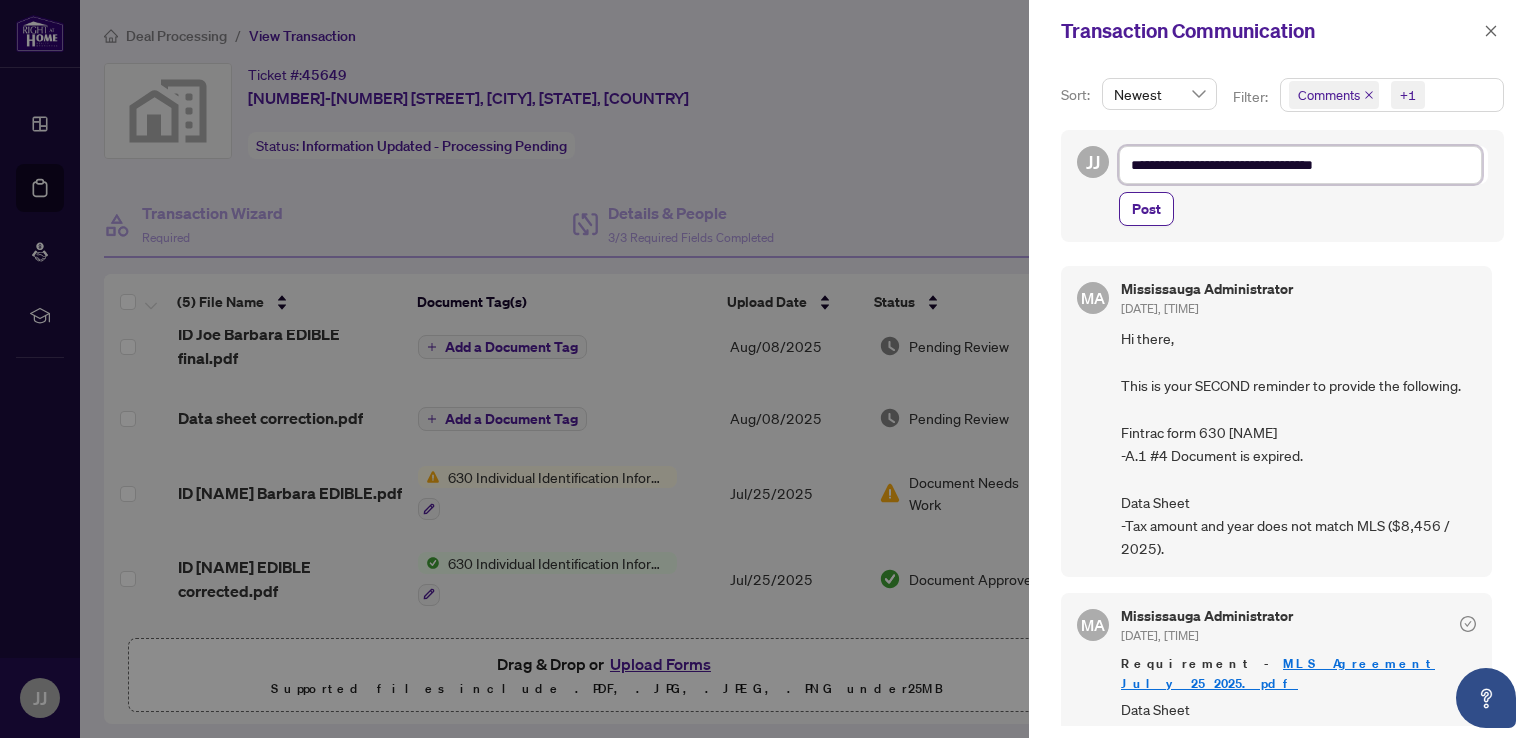 type on "**********" 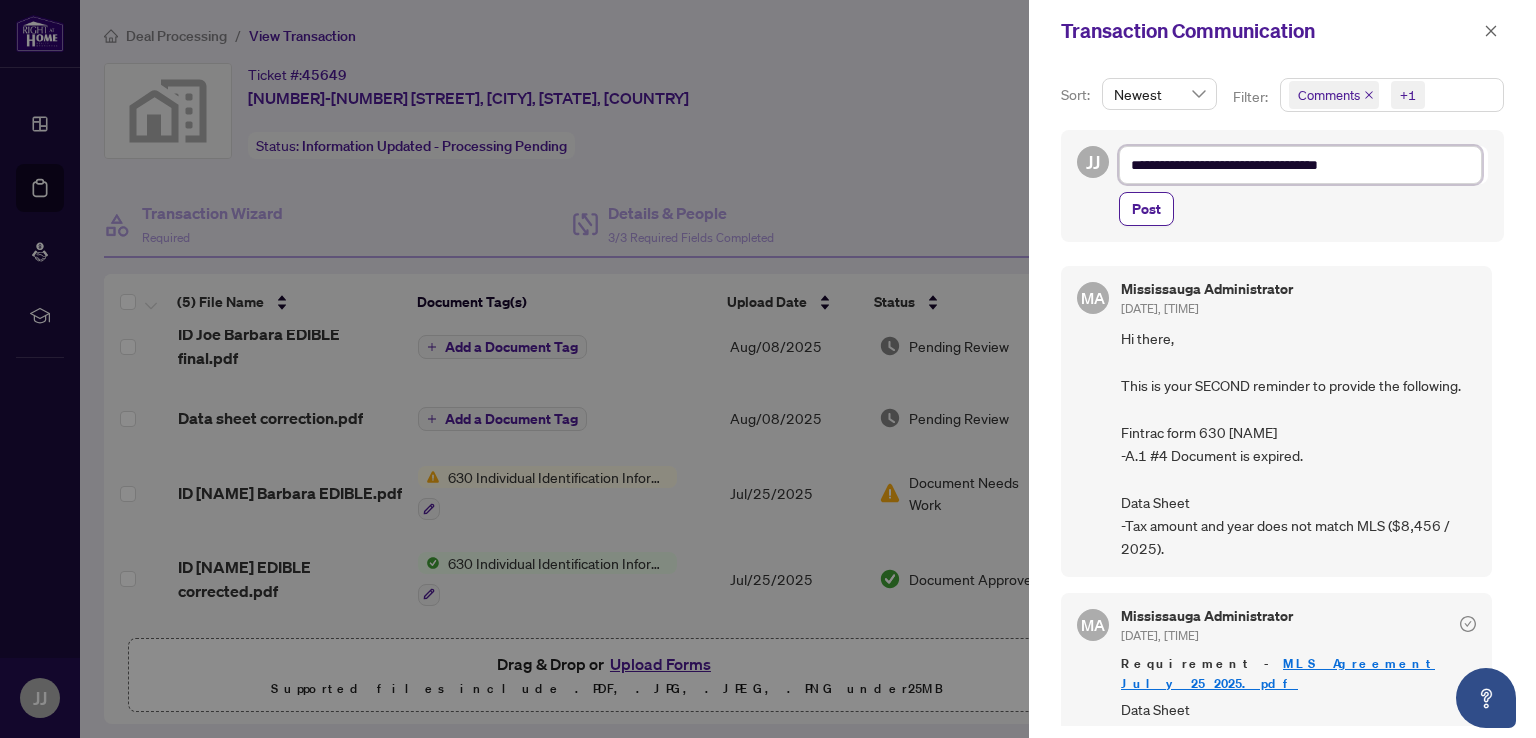type on "**********" 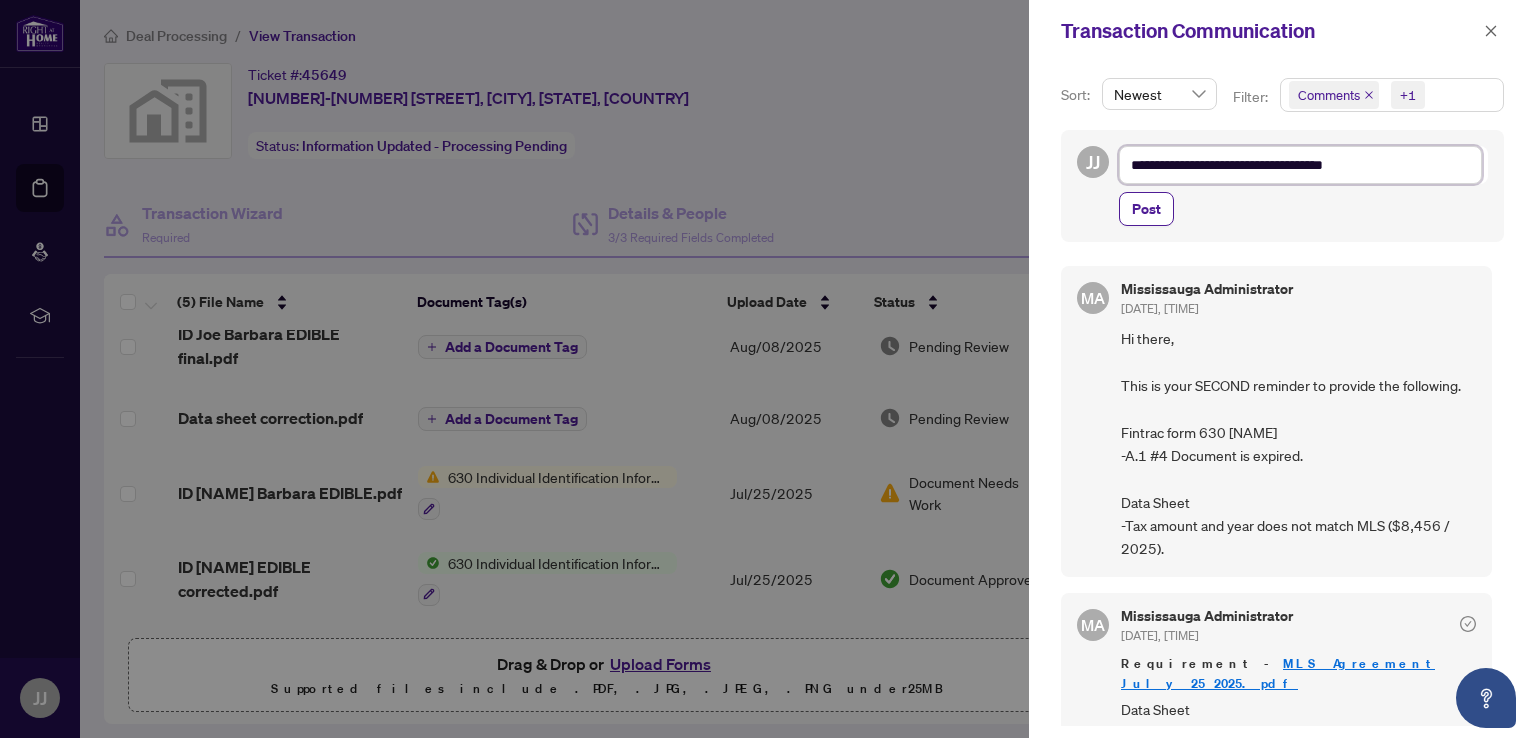 type on "**********" 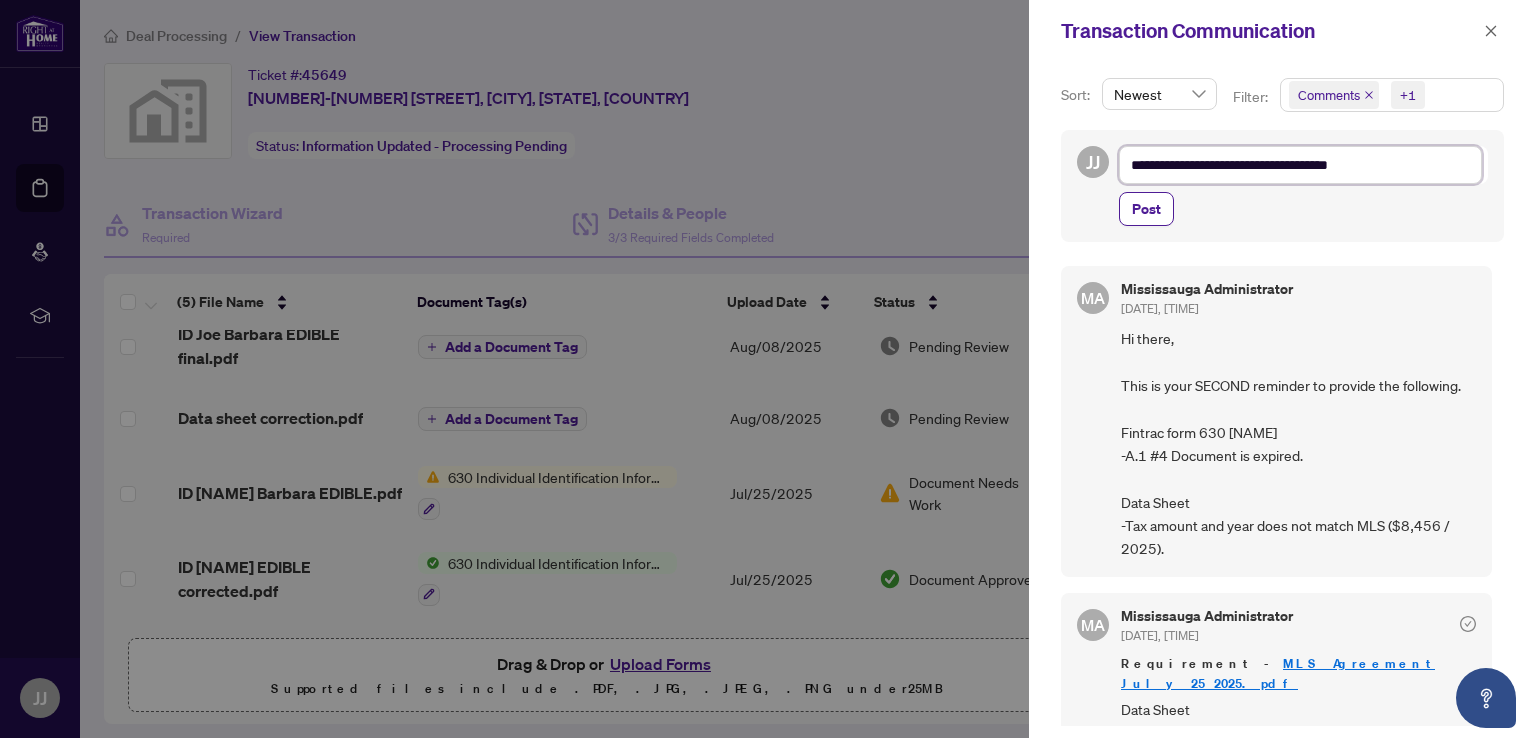 type on "**********" 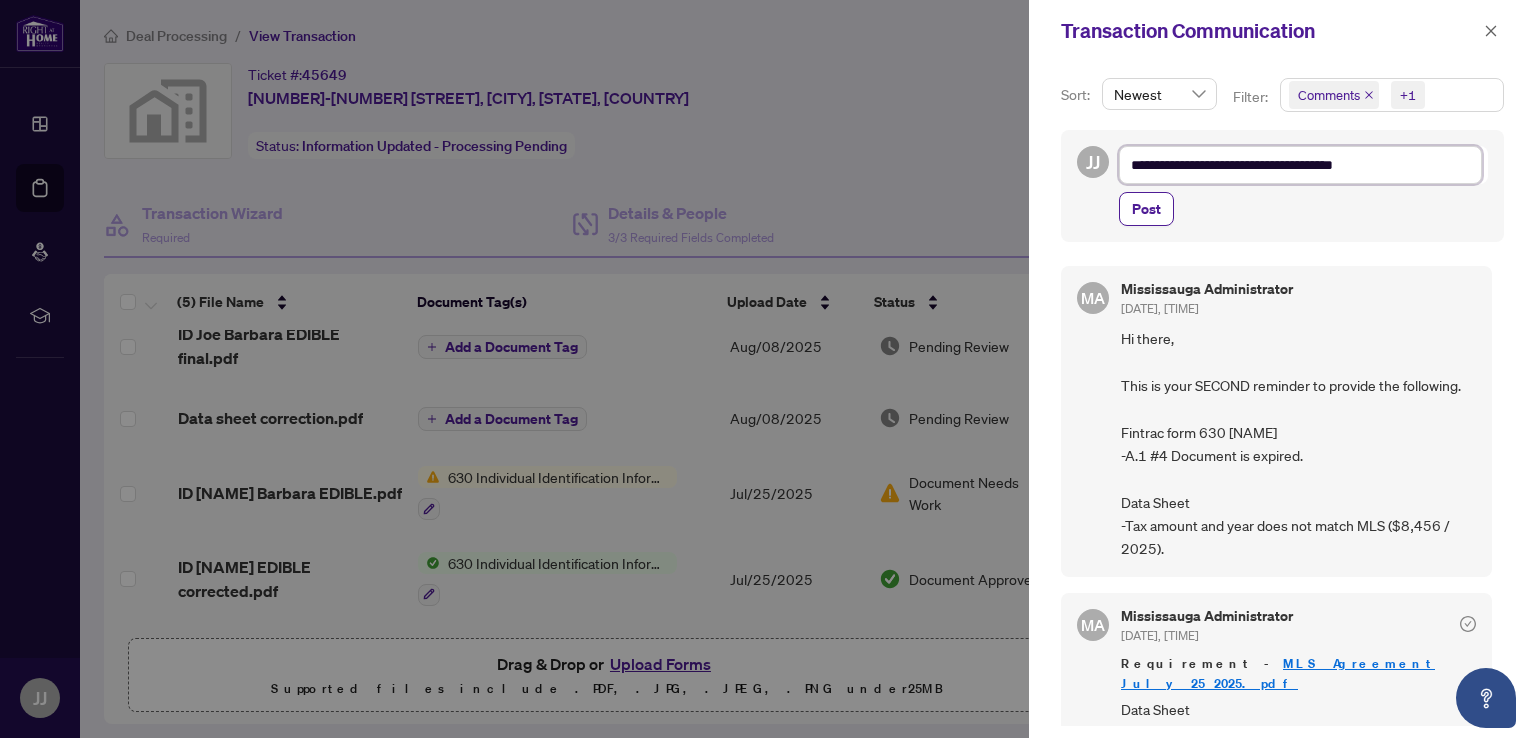 type on "**********" 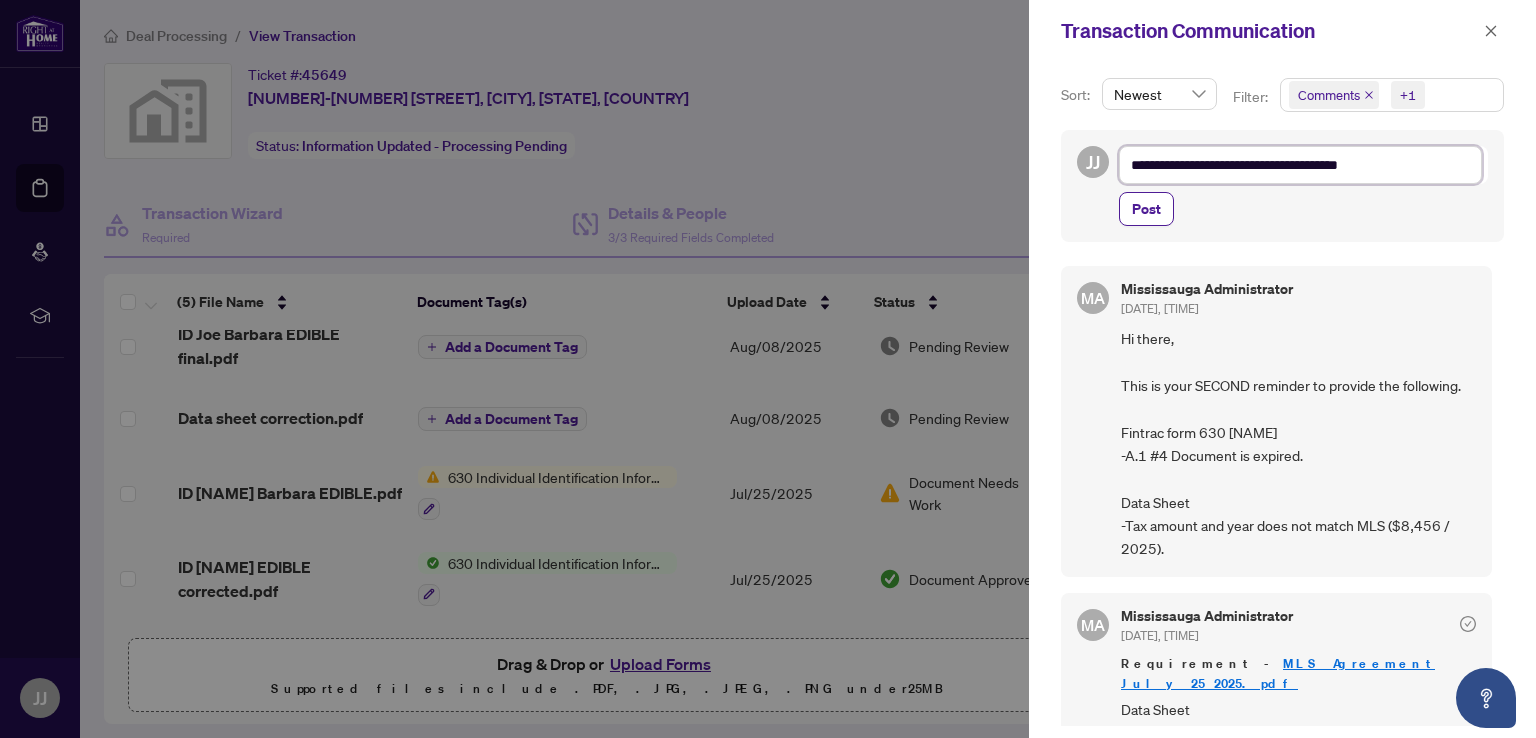 type on "**********" 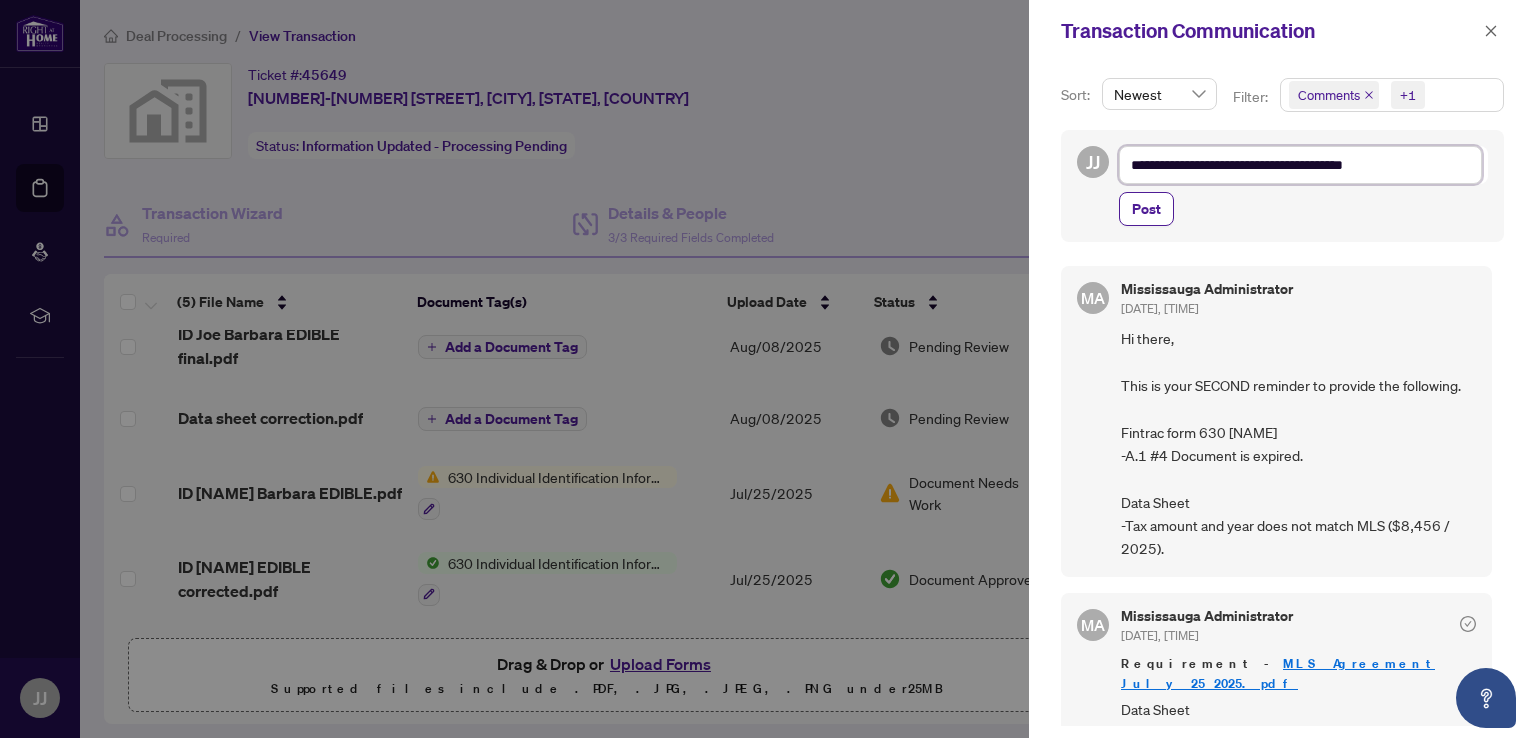 type on "**********" 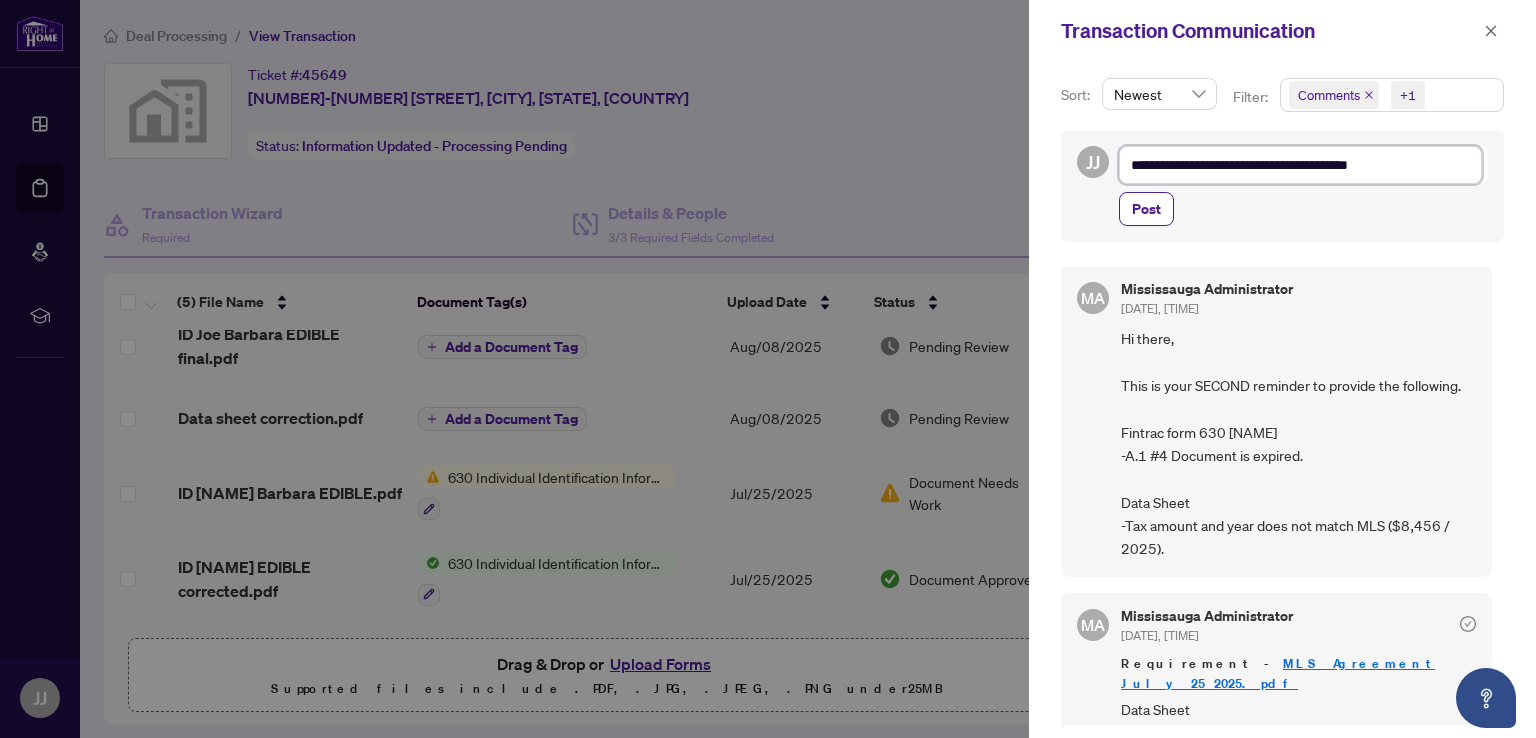 type on "**********" 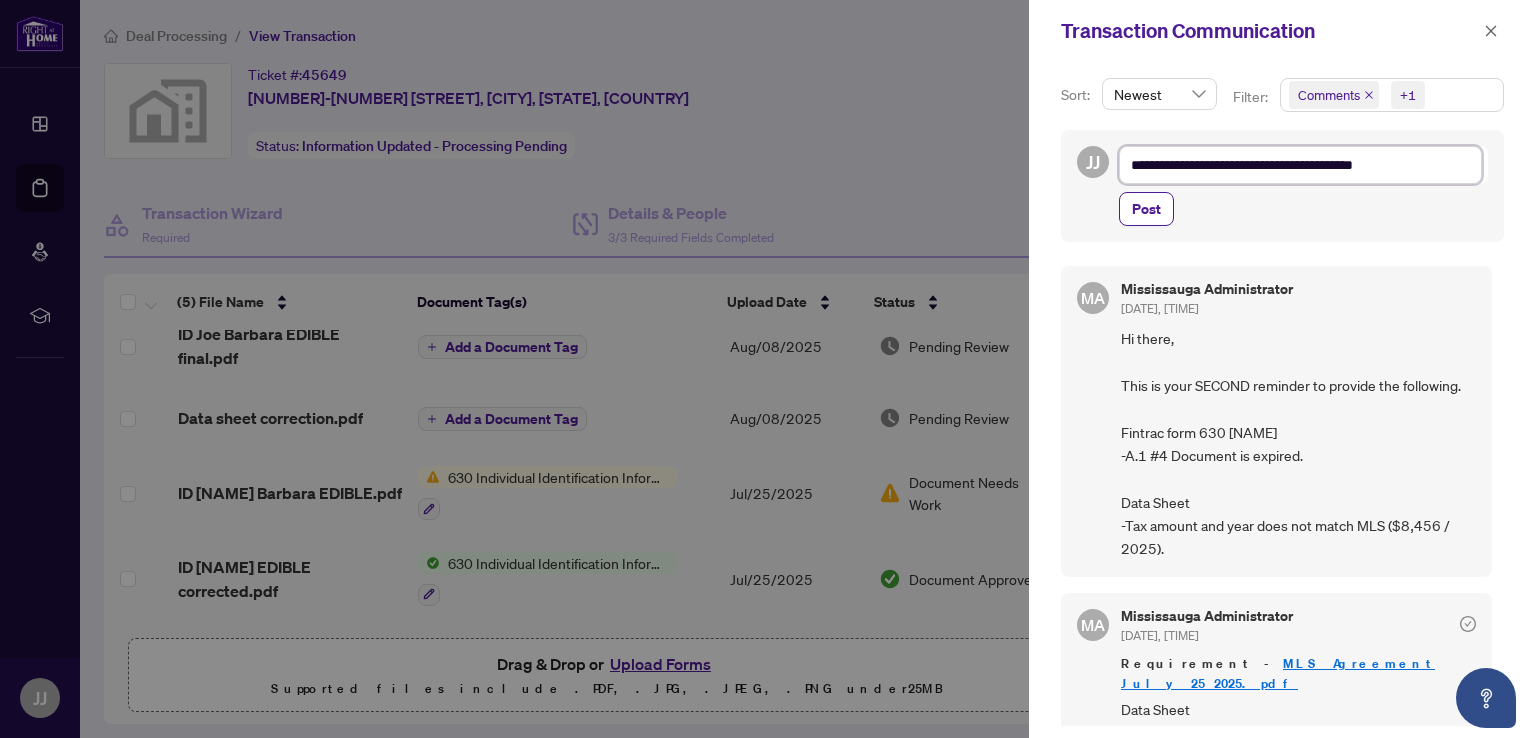 type on "**********" 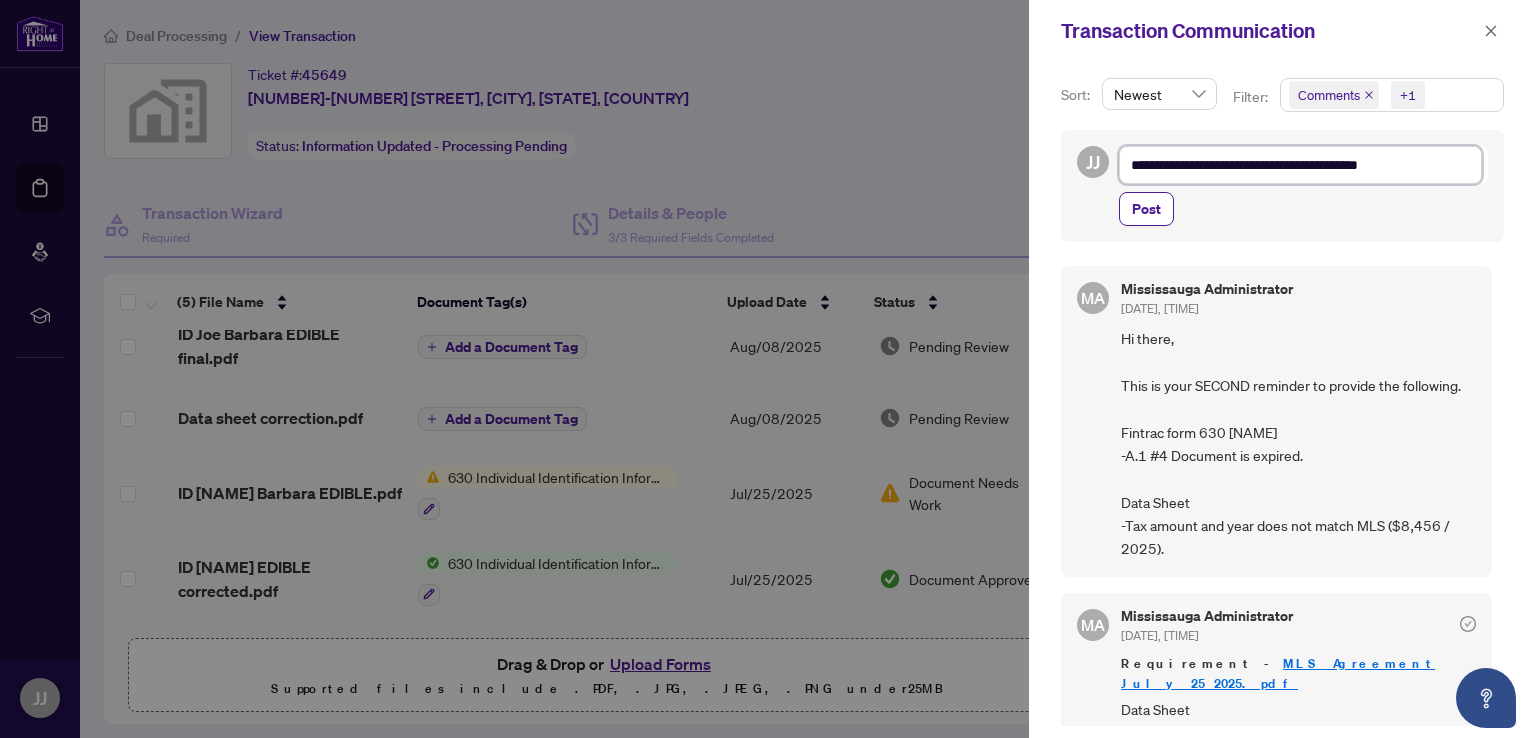 type on "**********" 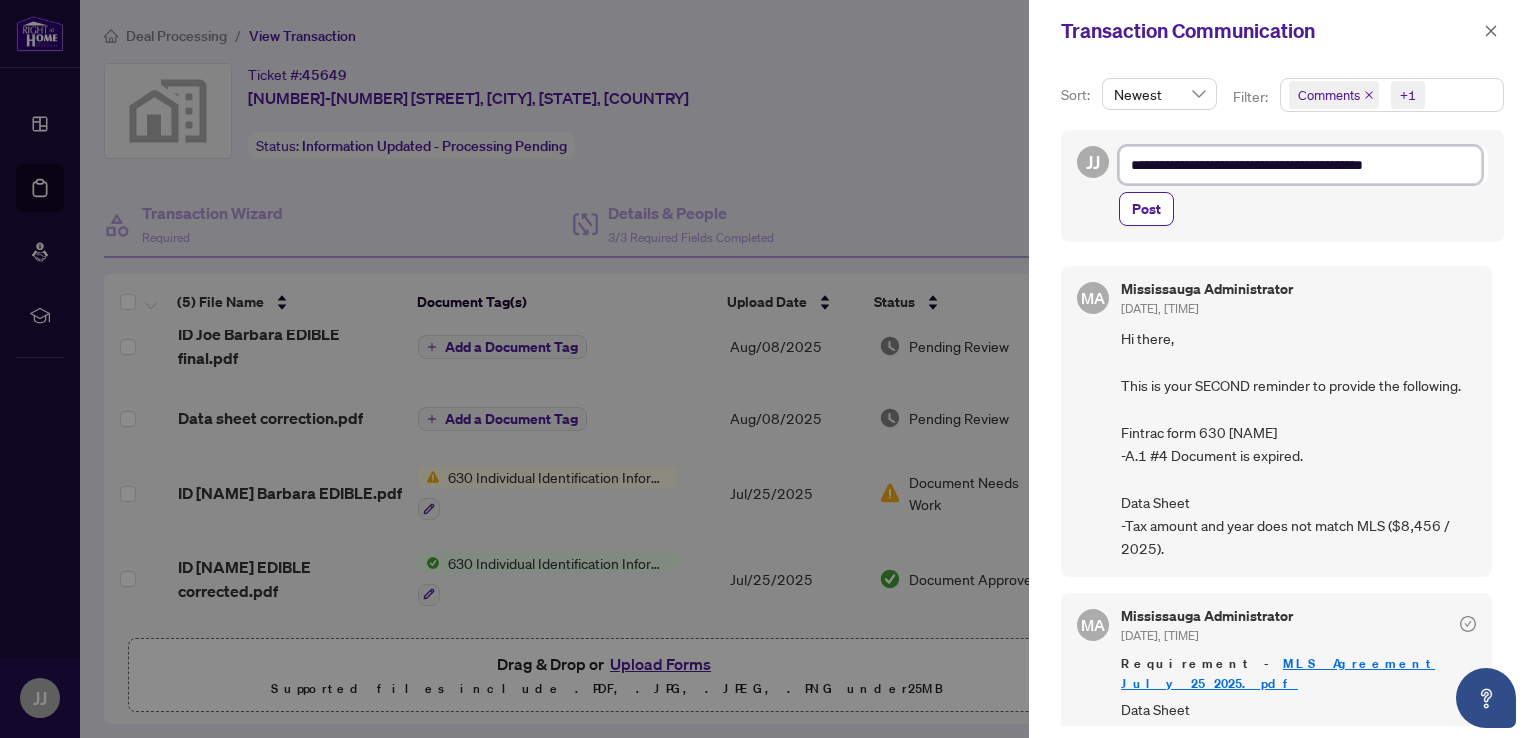 type on "**********" 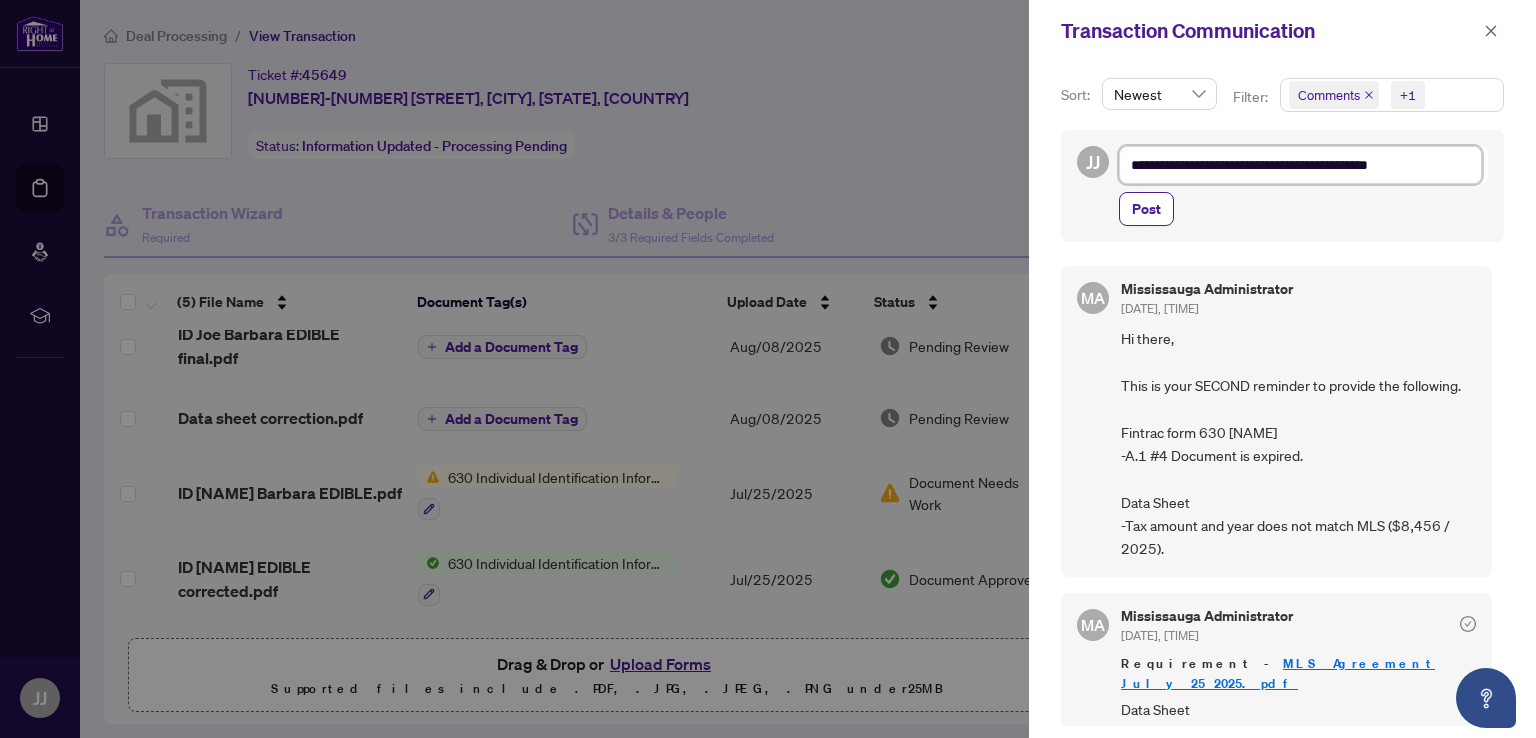 type on "**********" 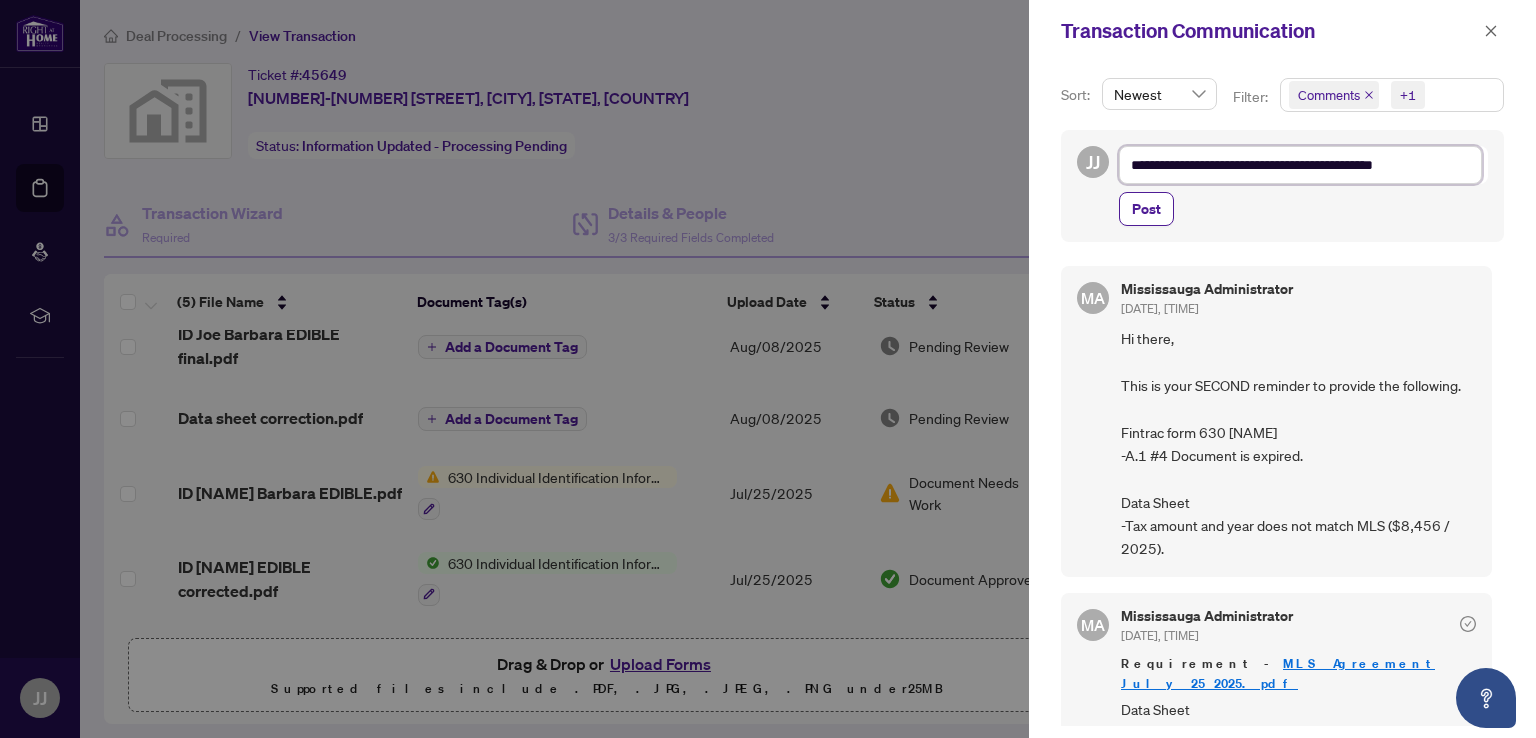 type on "**********" 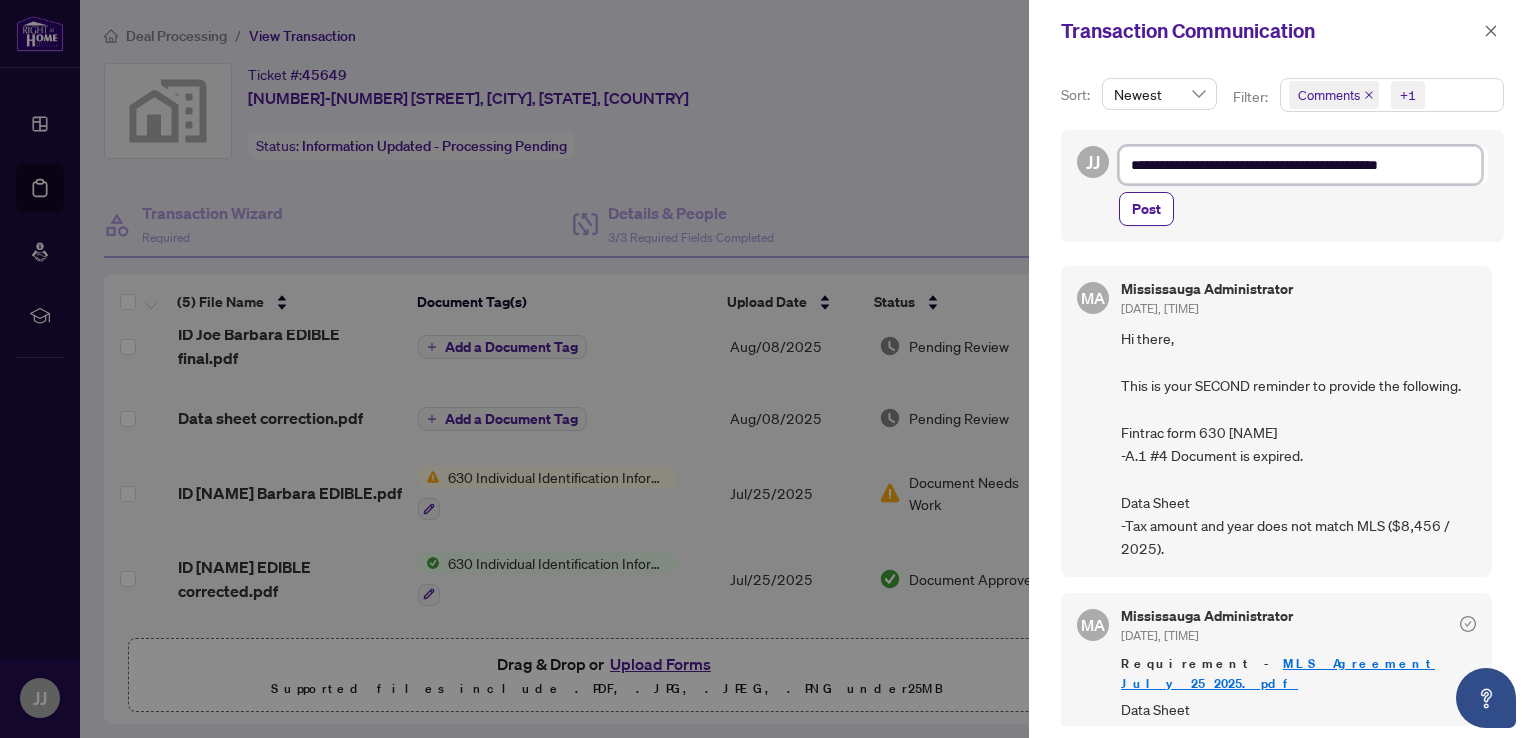 type on "**********" 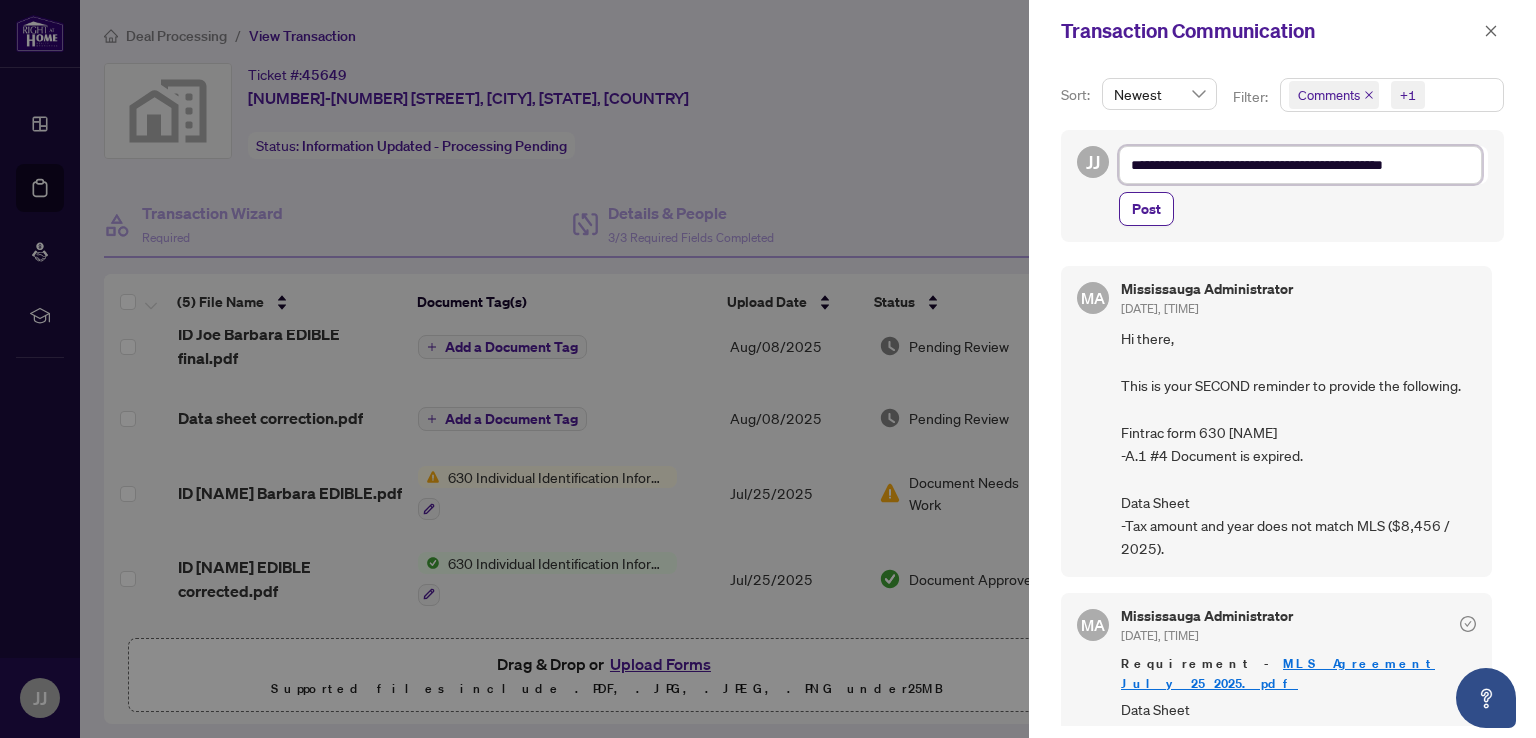 type on "**********" 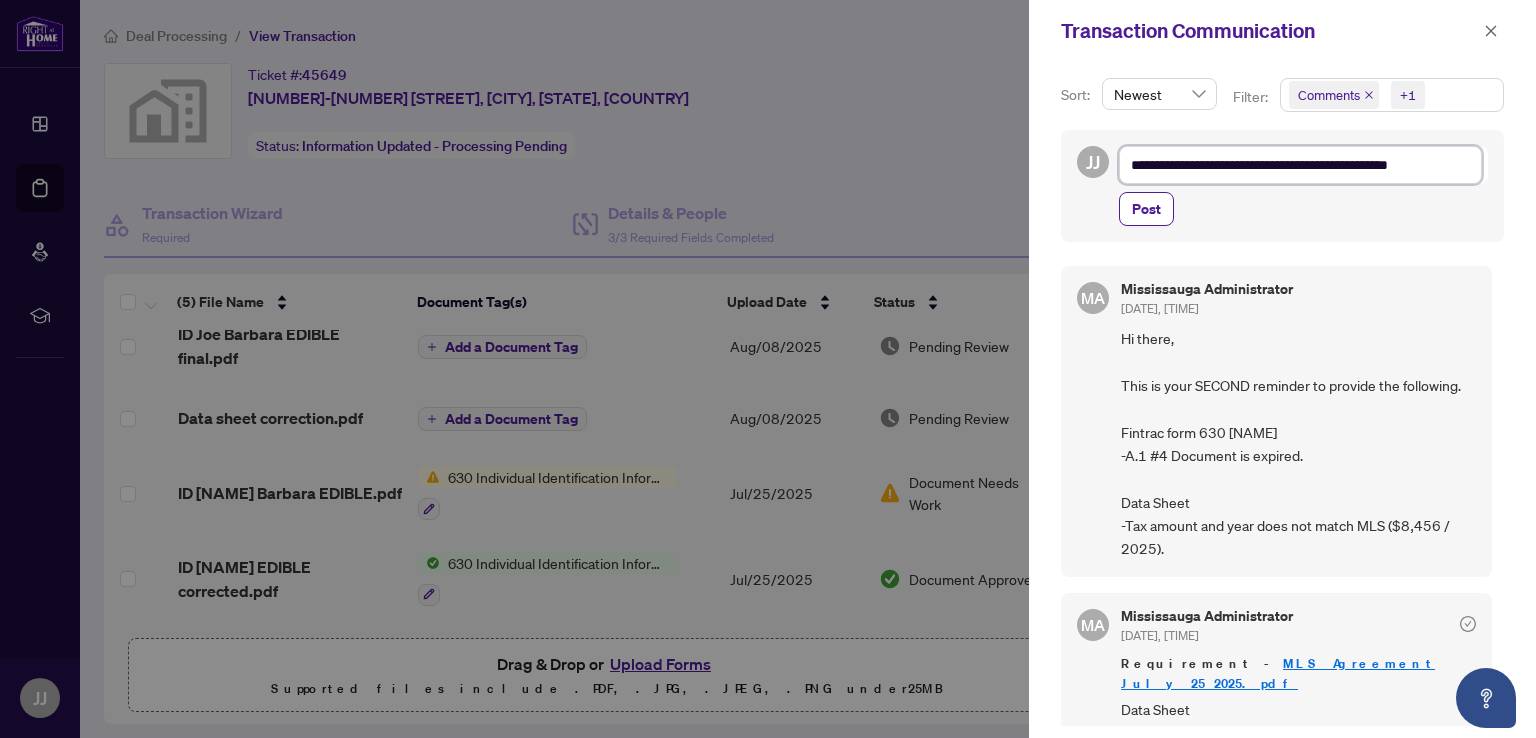 type on "**********" 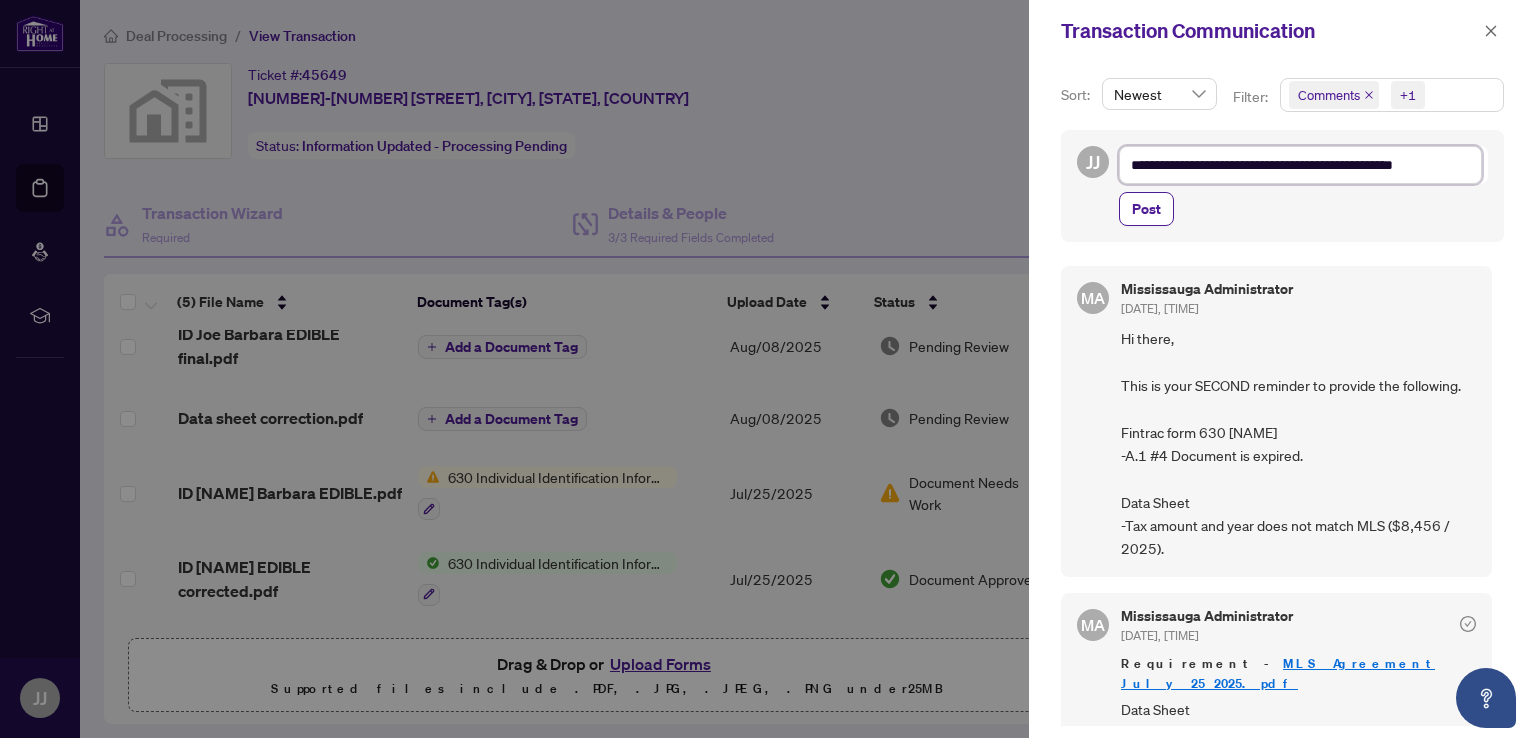 type on "**********" 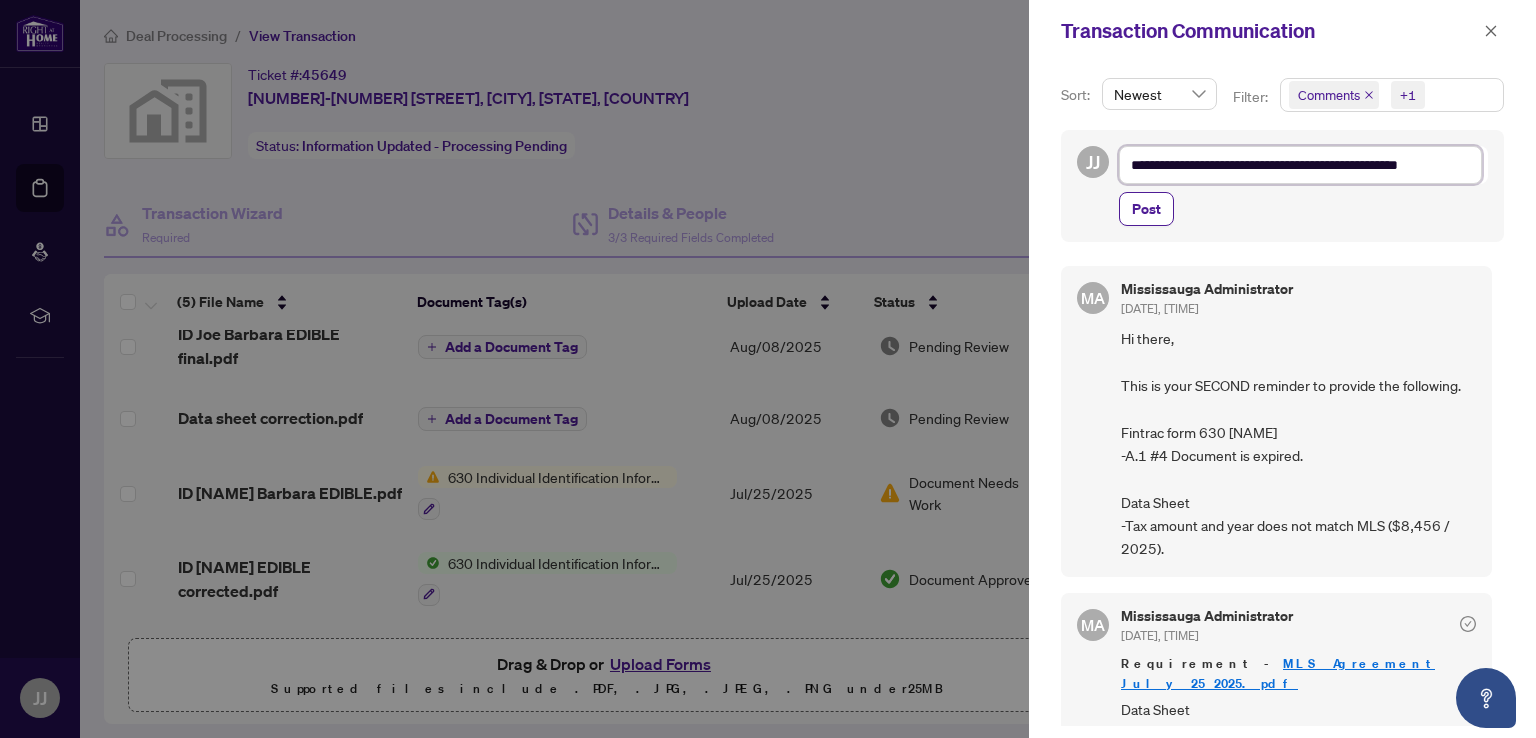 type on "**********" 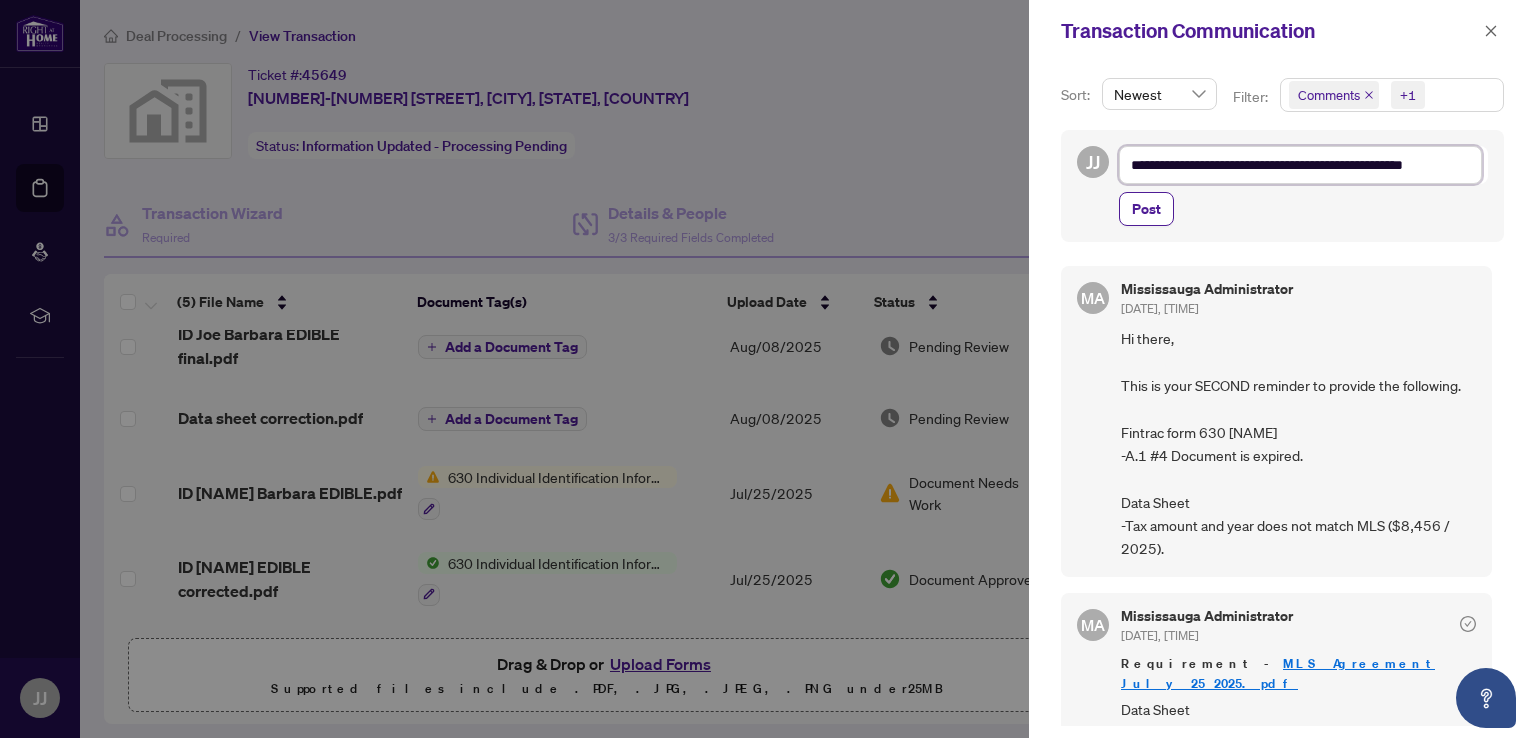 type on "**********" 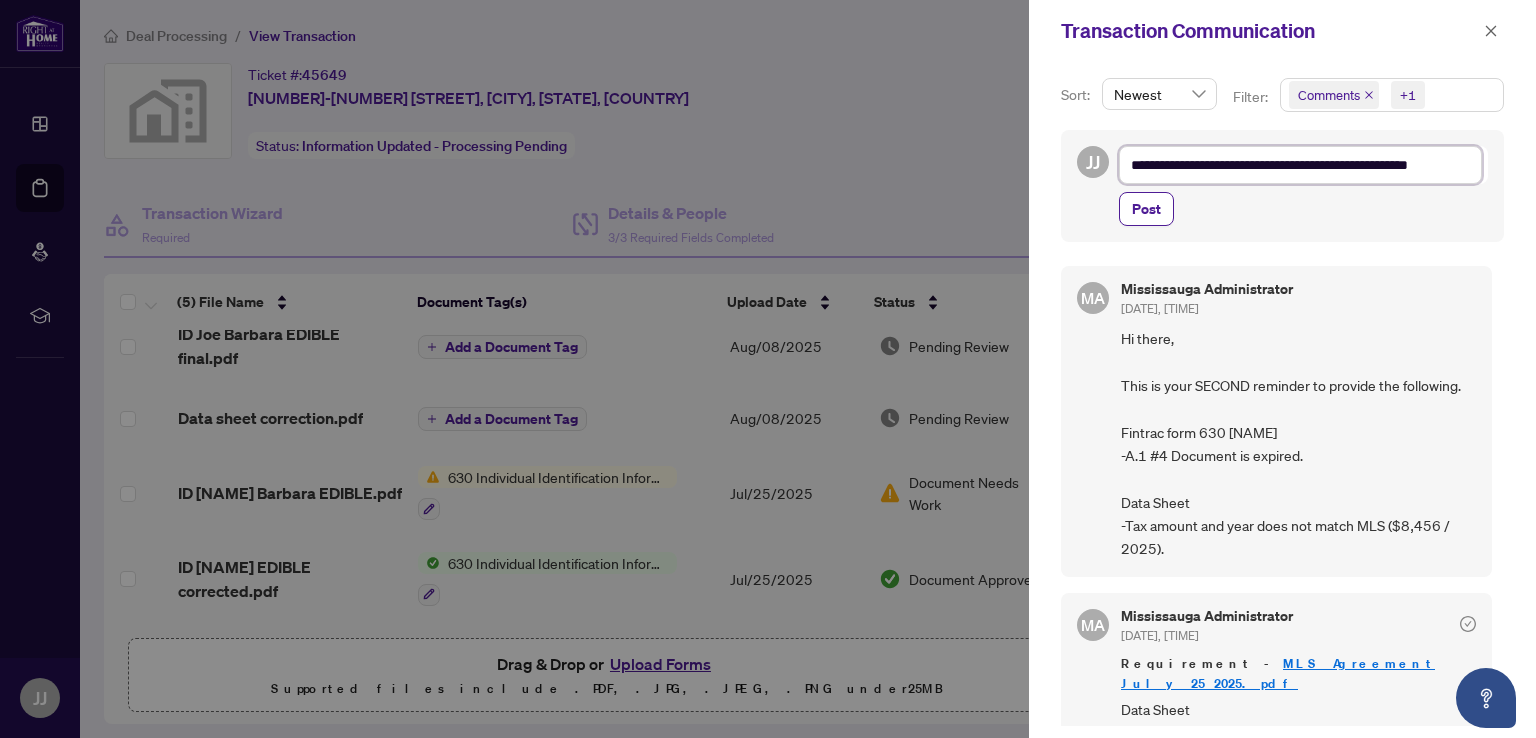 type on "**********" 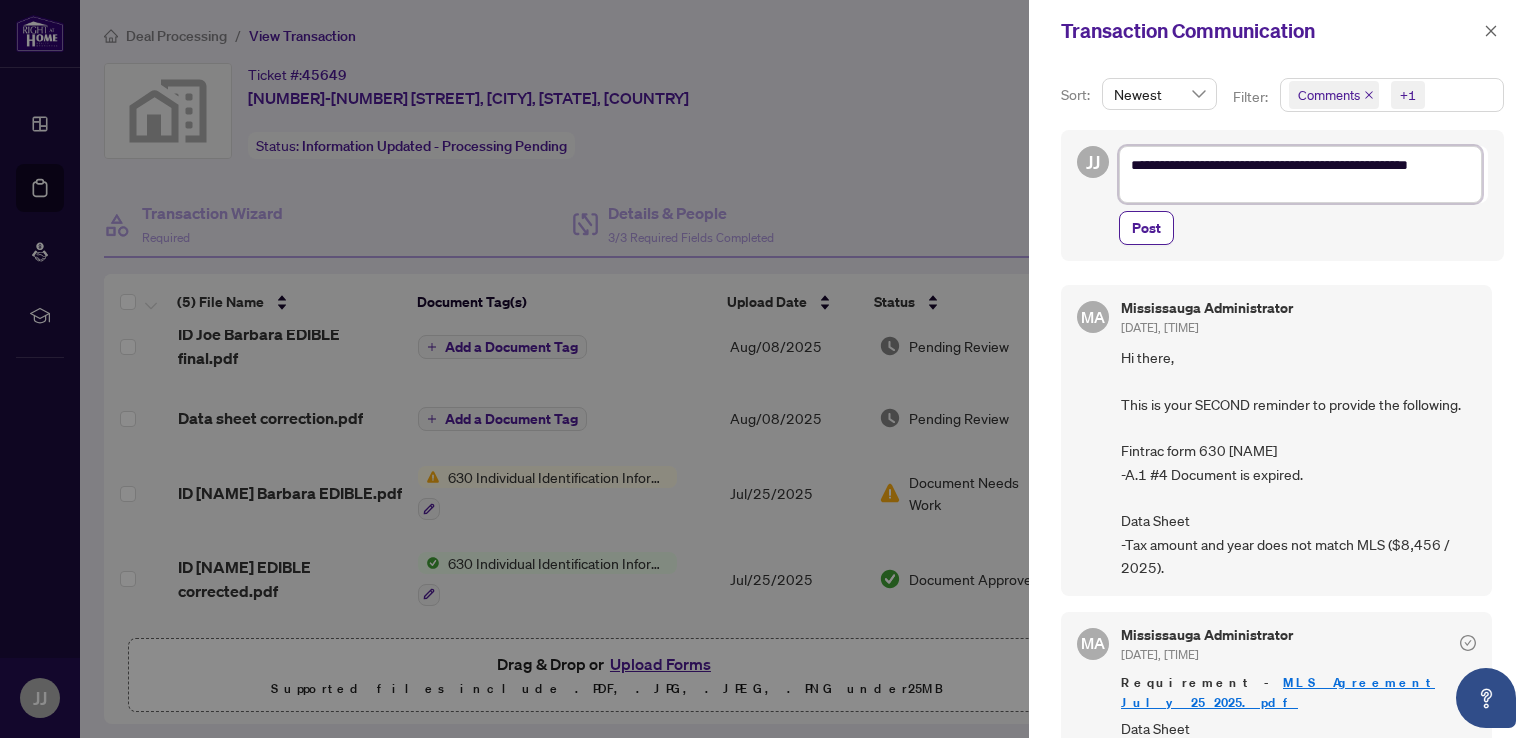 type on "**********" 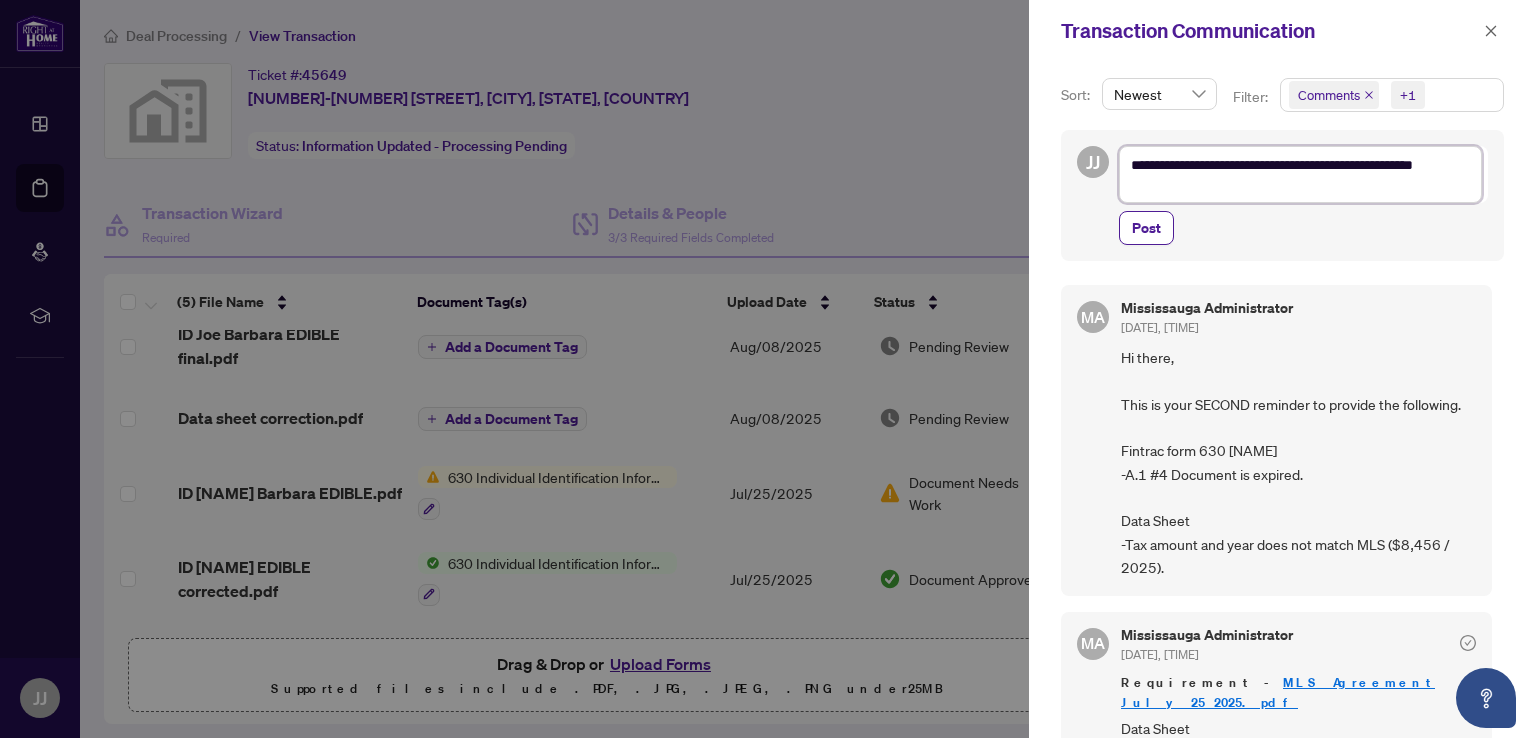 scroll, scrollTop: 1, scrollLeft: 0, axis: vertical 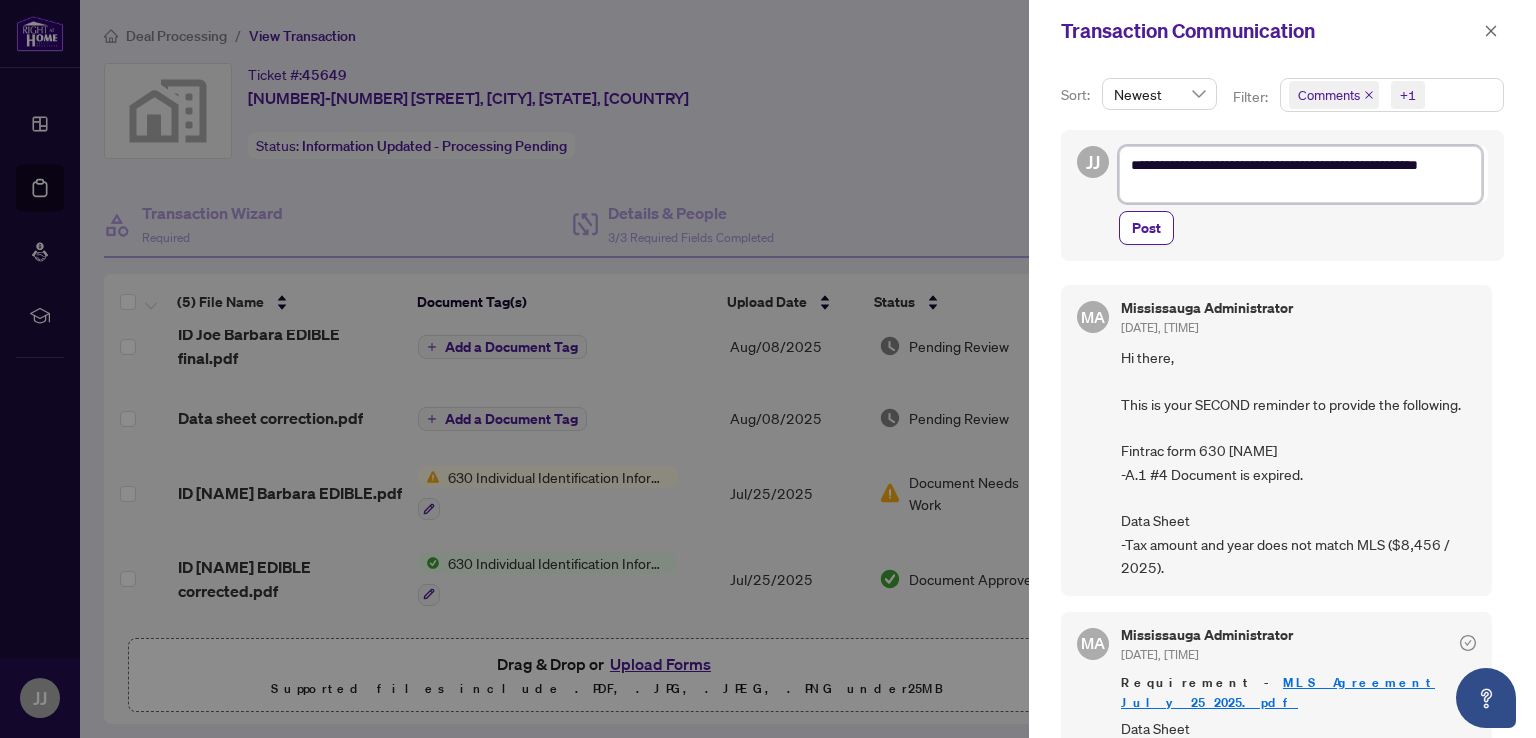 type on "**********" 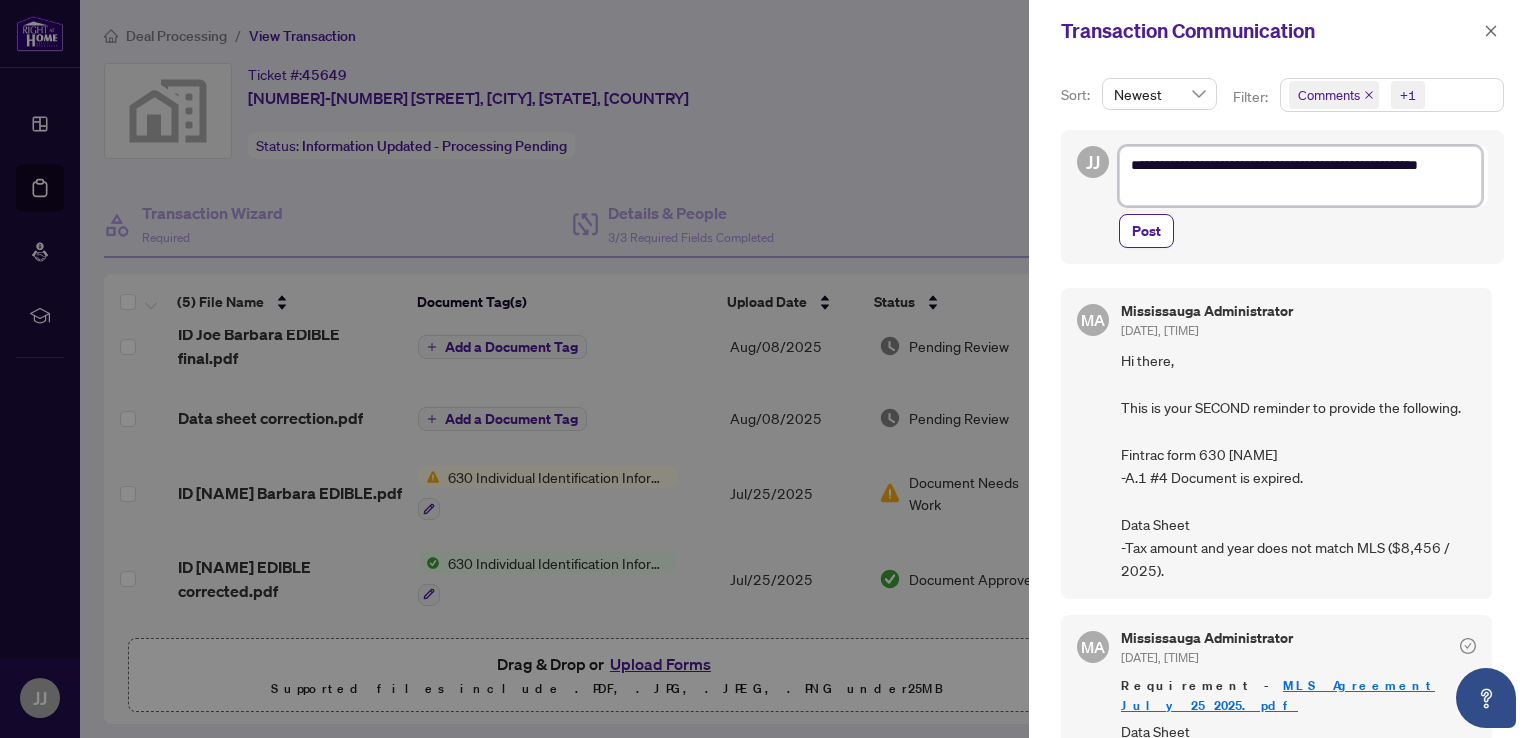 type on "**********" 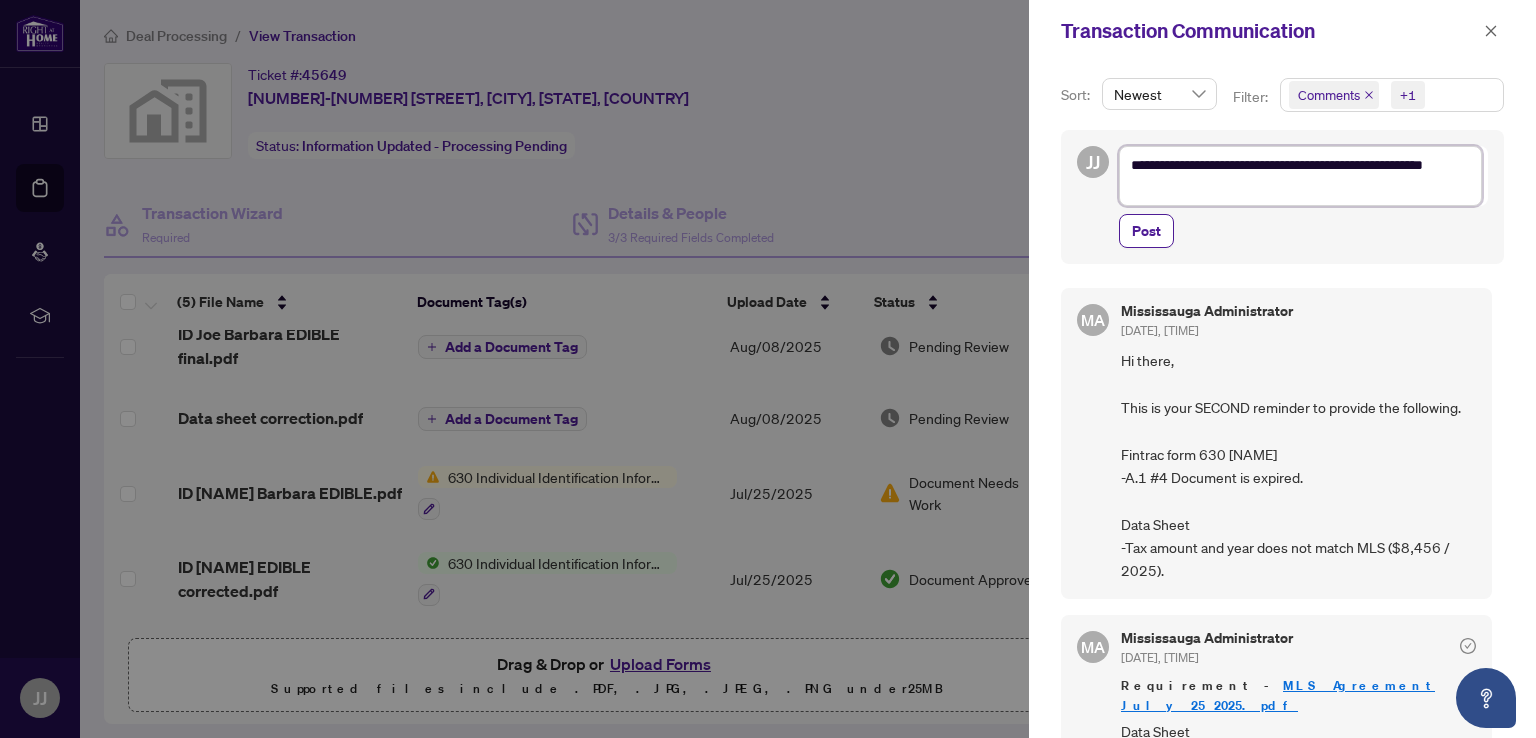 type on "**********" 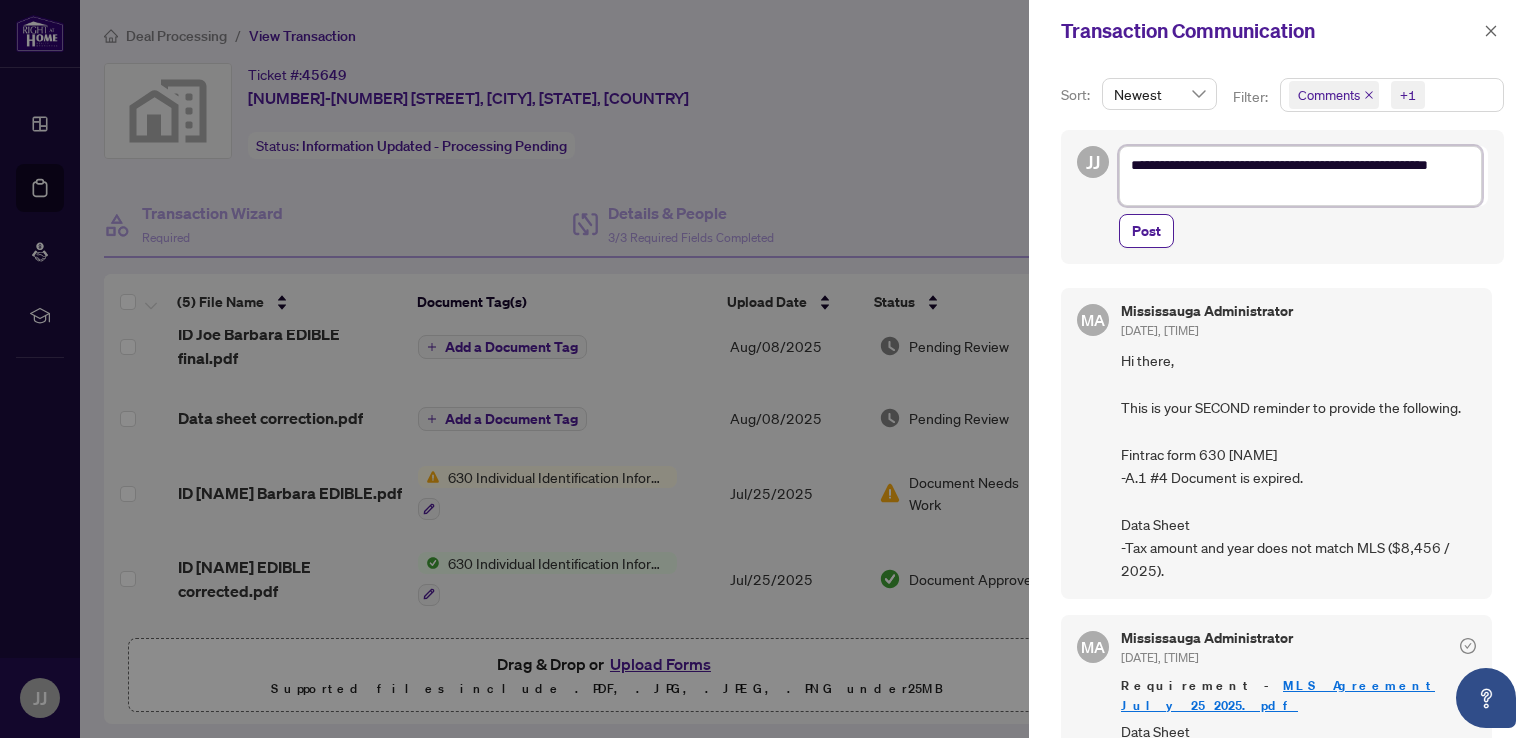 type on "**********" 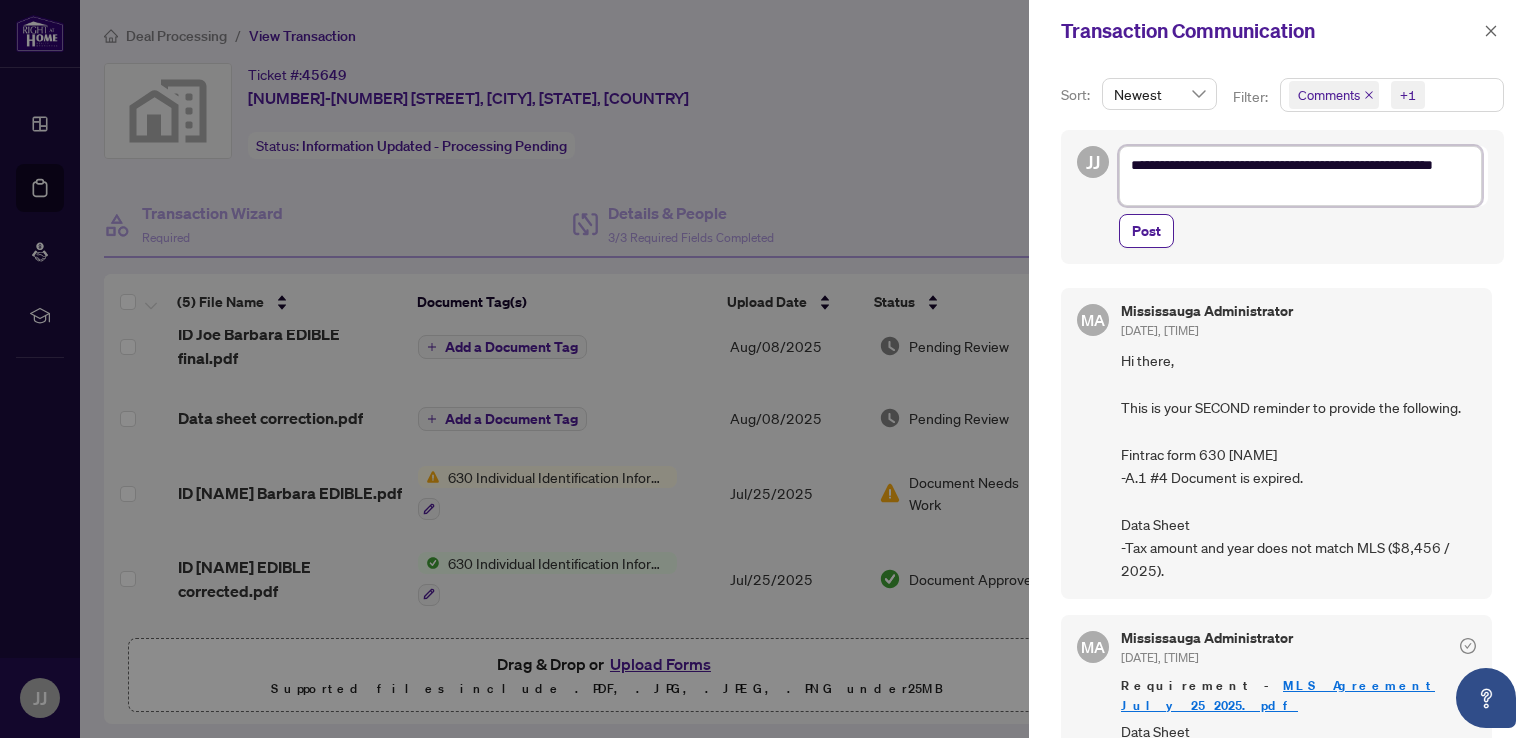 type on "**********" 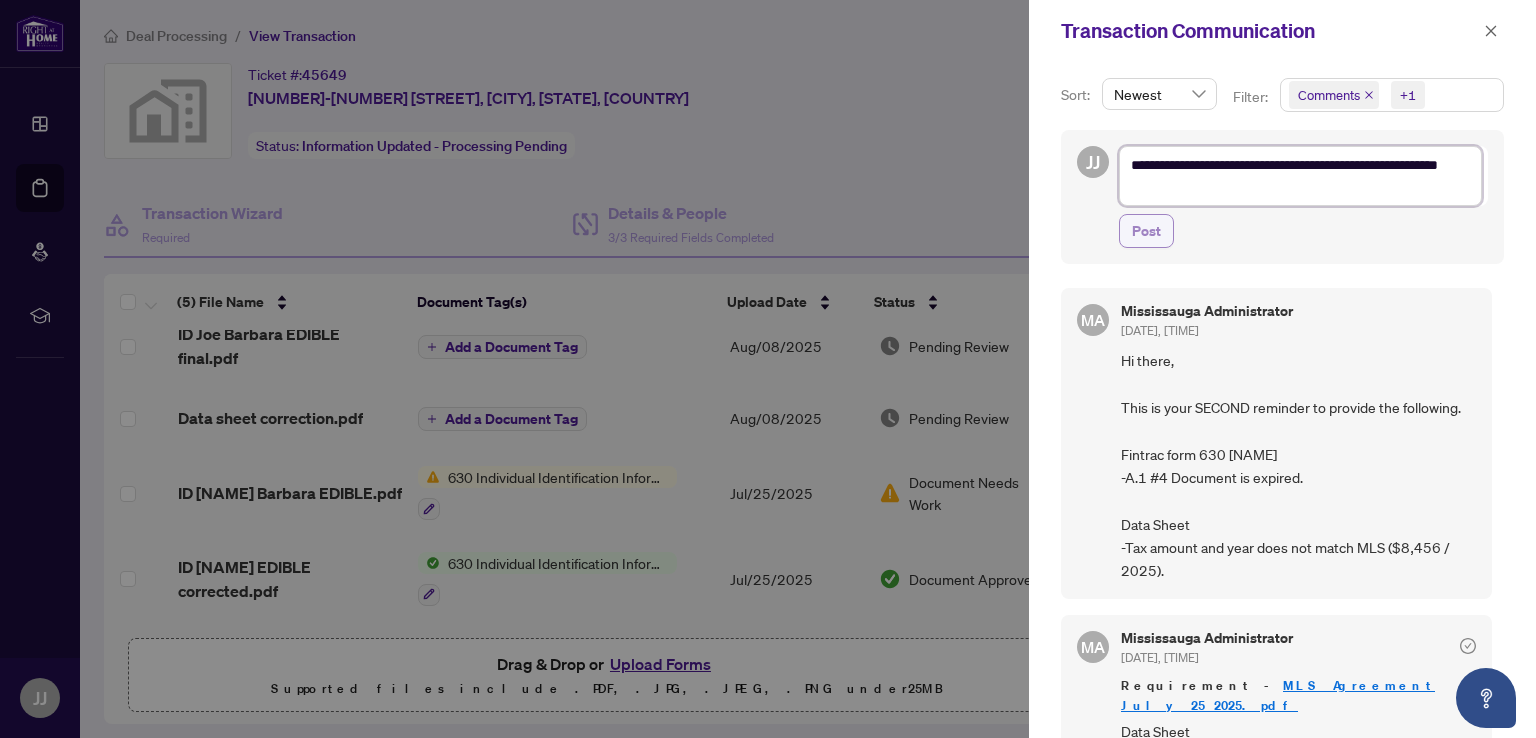 type on "**********" 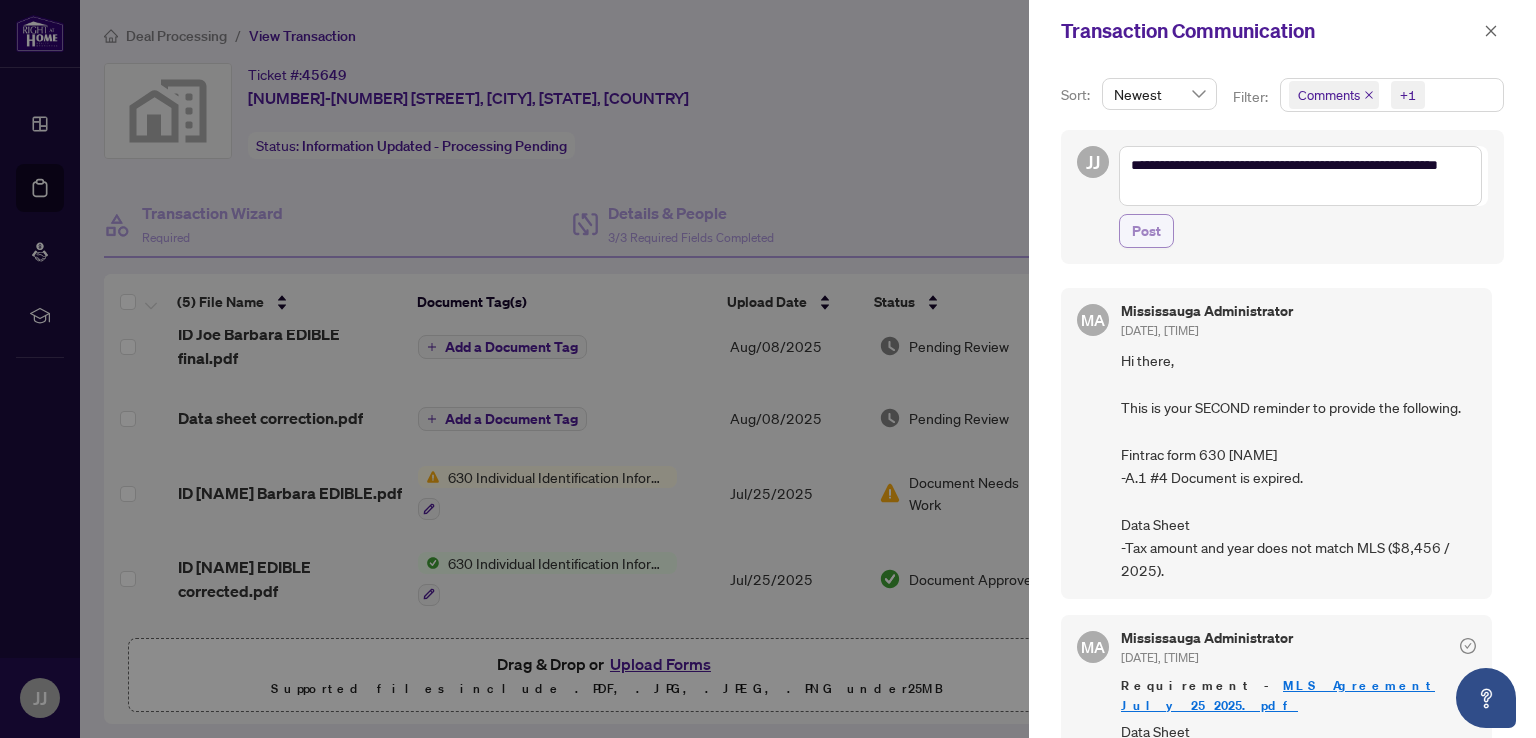click on "Post" at bounding box center [1146, 231] 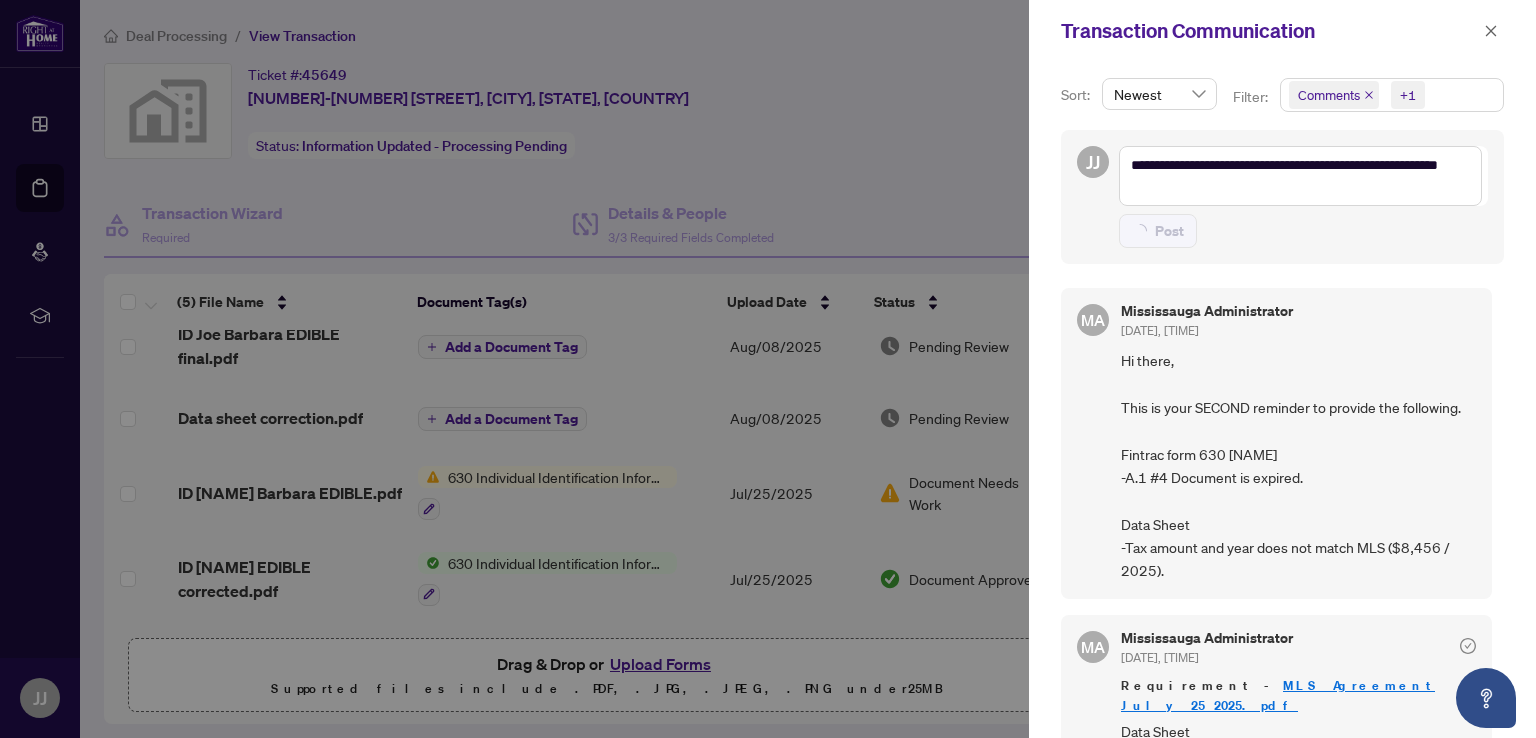type 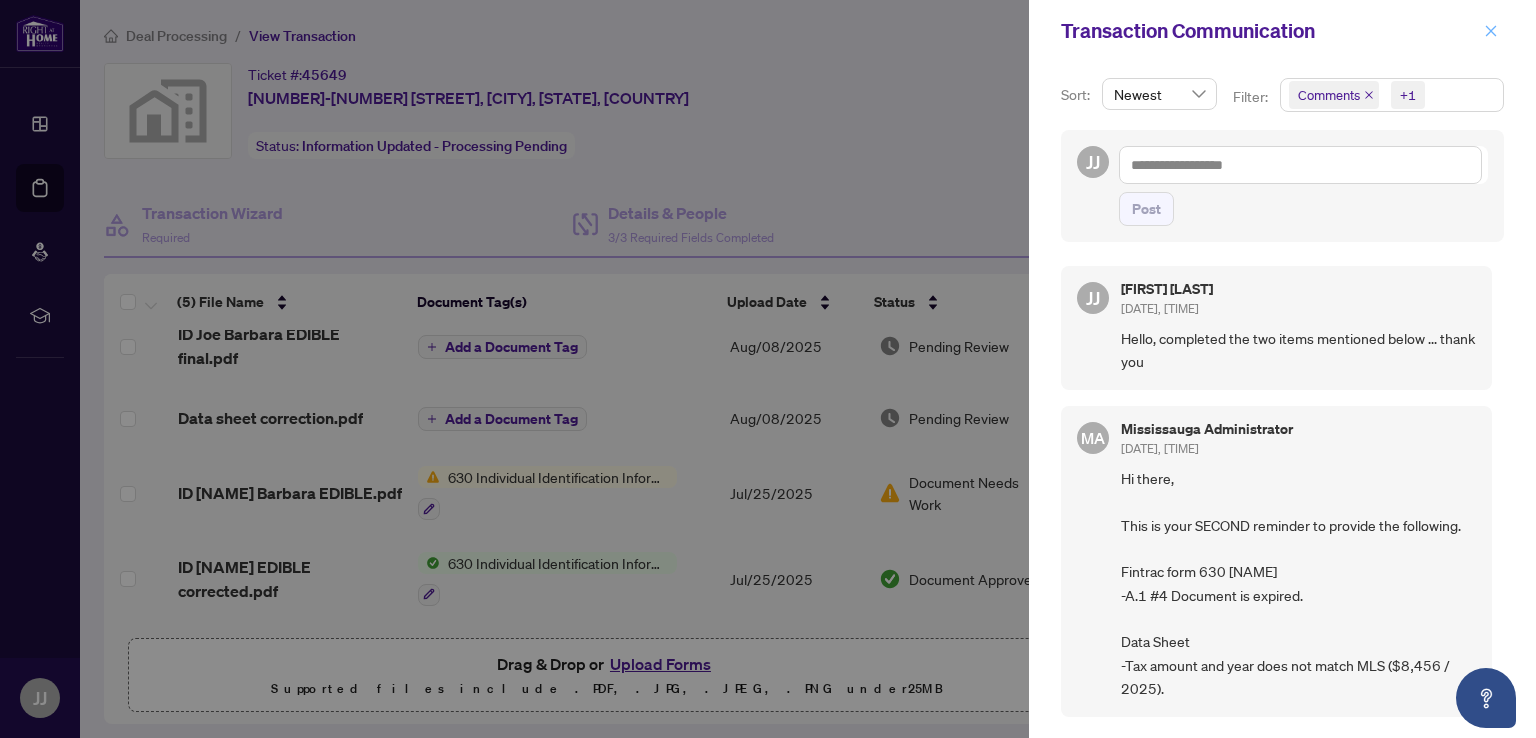 click 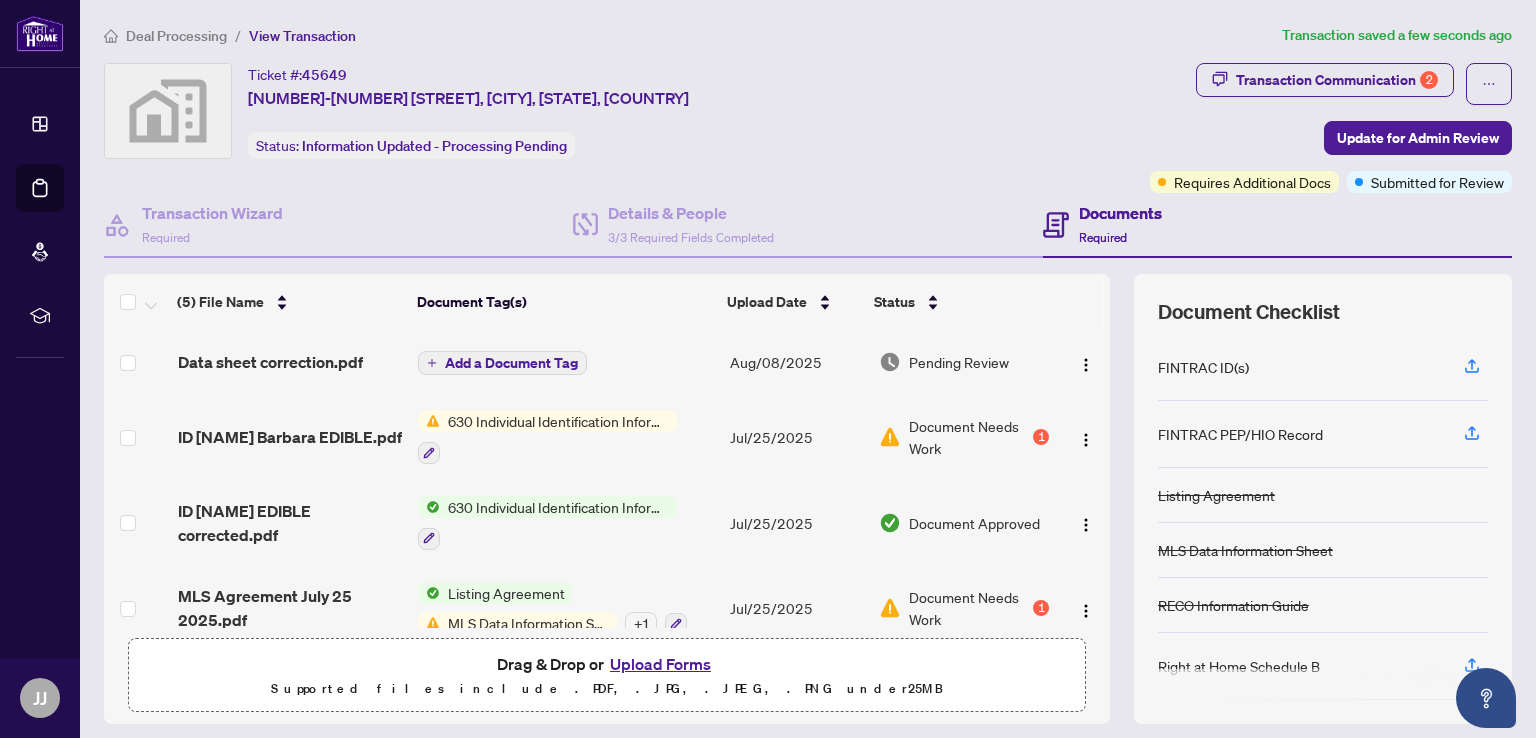 scroll, scrollTop: 104, scrollLeft: 0, axis: vertical 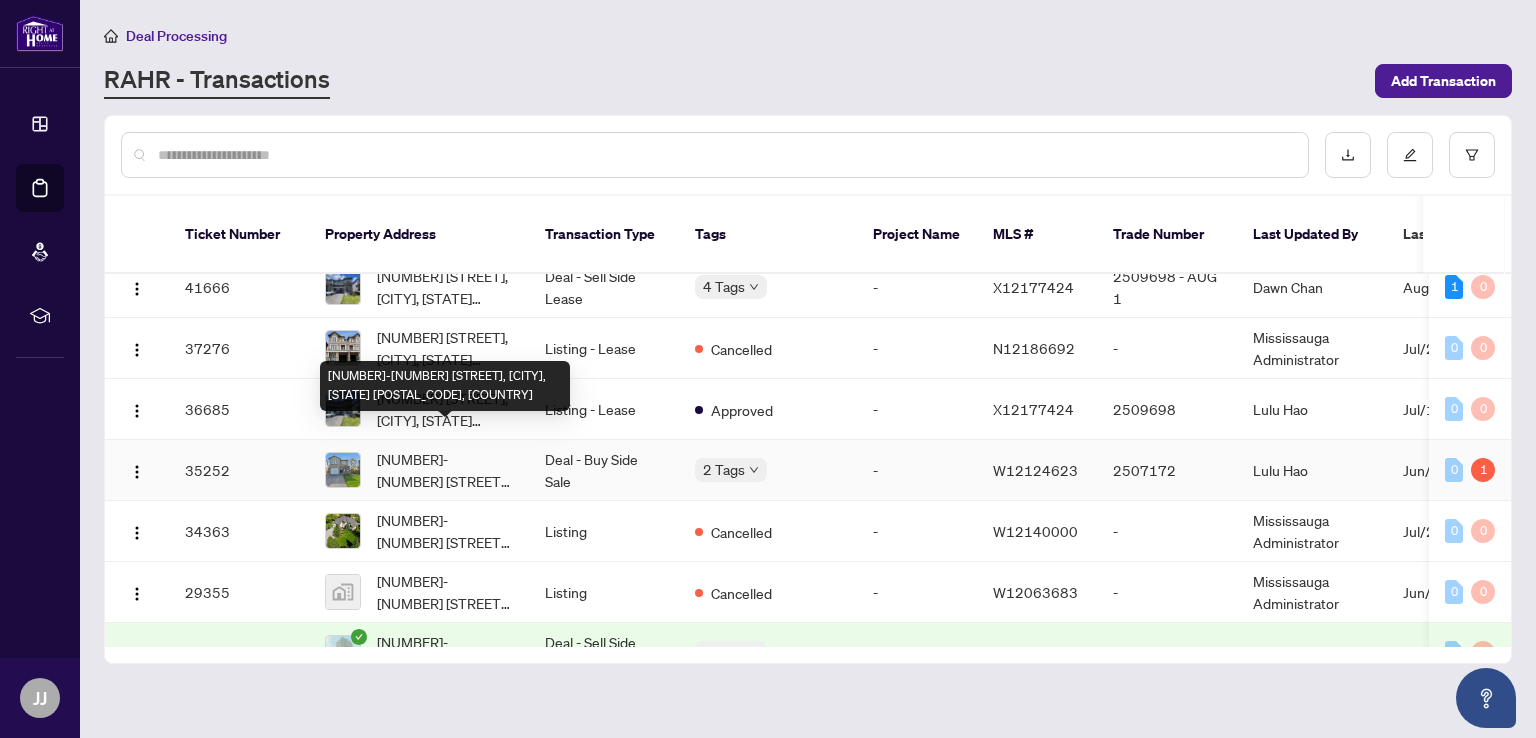 click on "[NUMBER]-[NUMBER] [STREET], [CITY], [STATE] [POSTAL_CODE], [COUNTRY]" at bounding box center [445, 470] 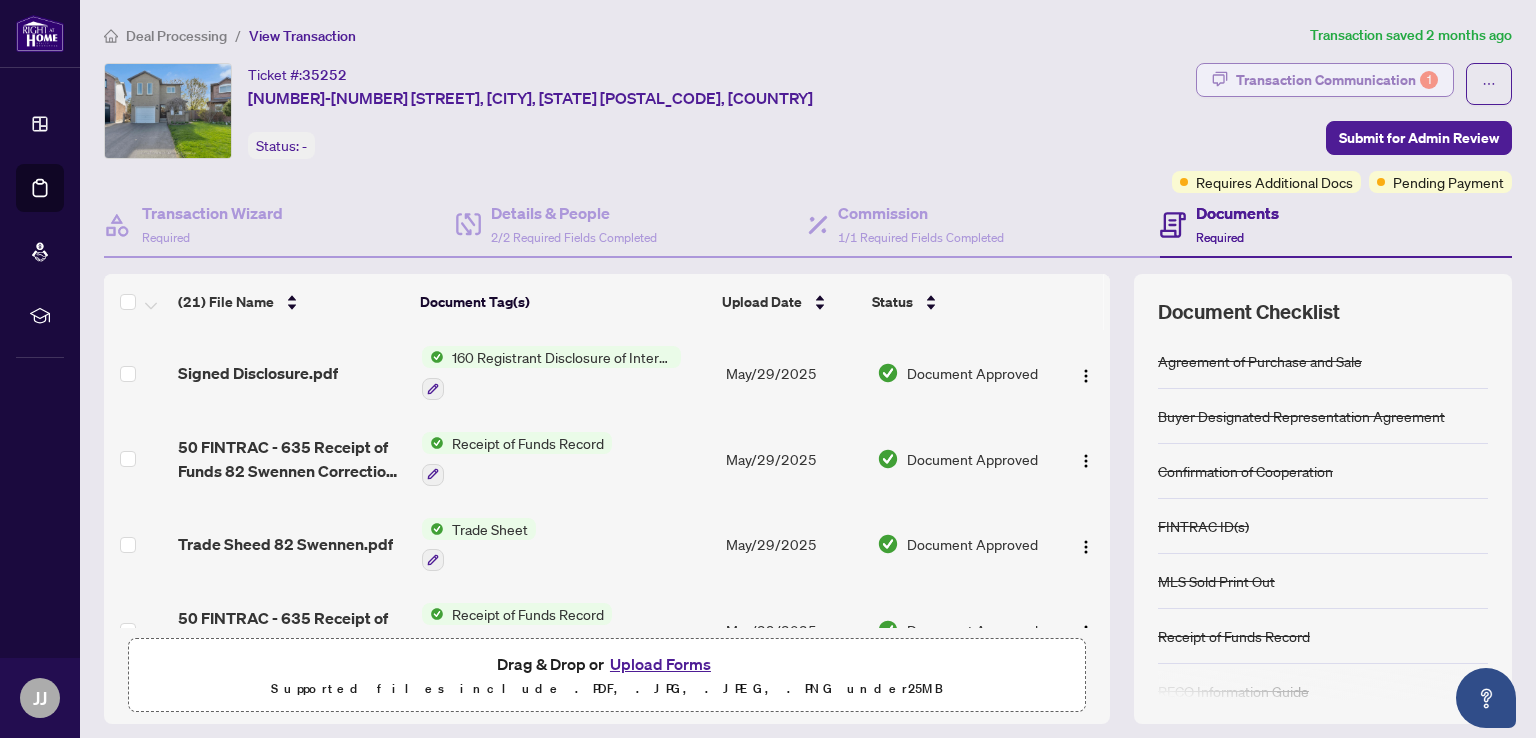 click on "Transaction Communication 1" at bounding box center [1337, 80] 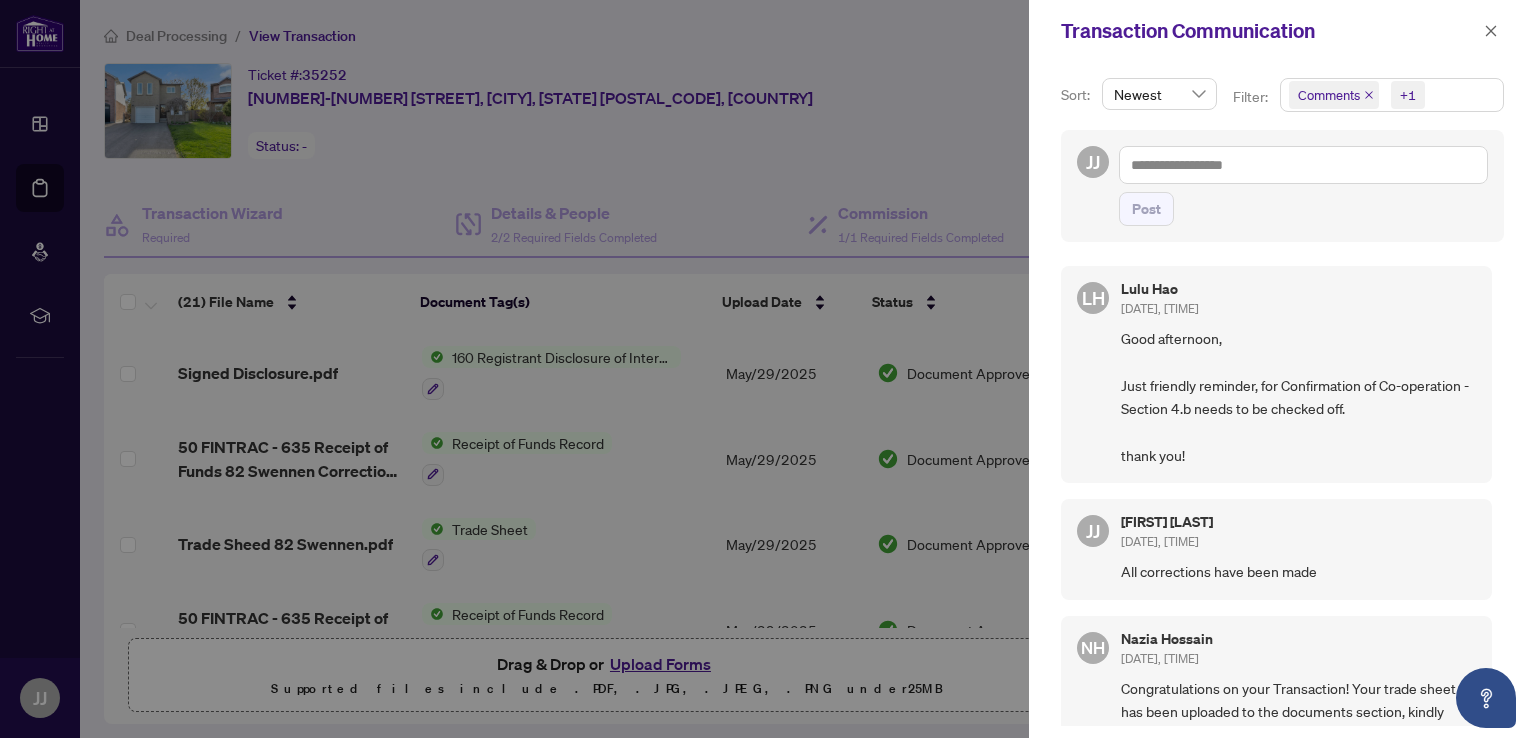scroll, scrollTop: 0, scrollLeft: 0, axis: both 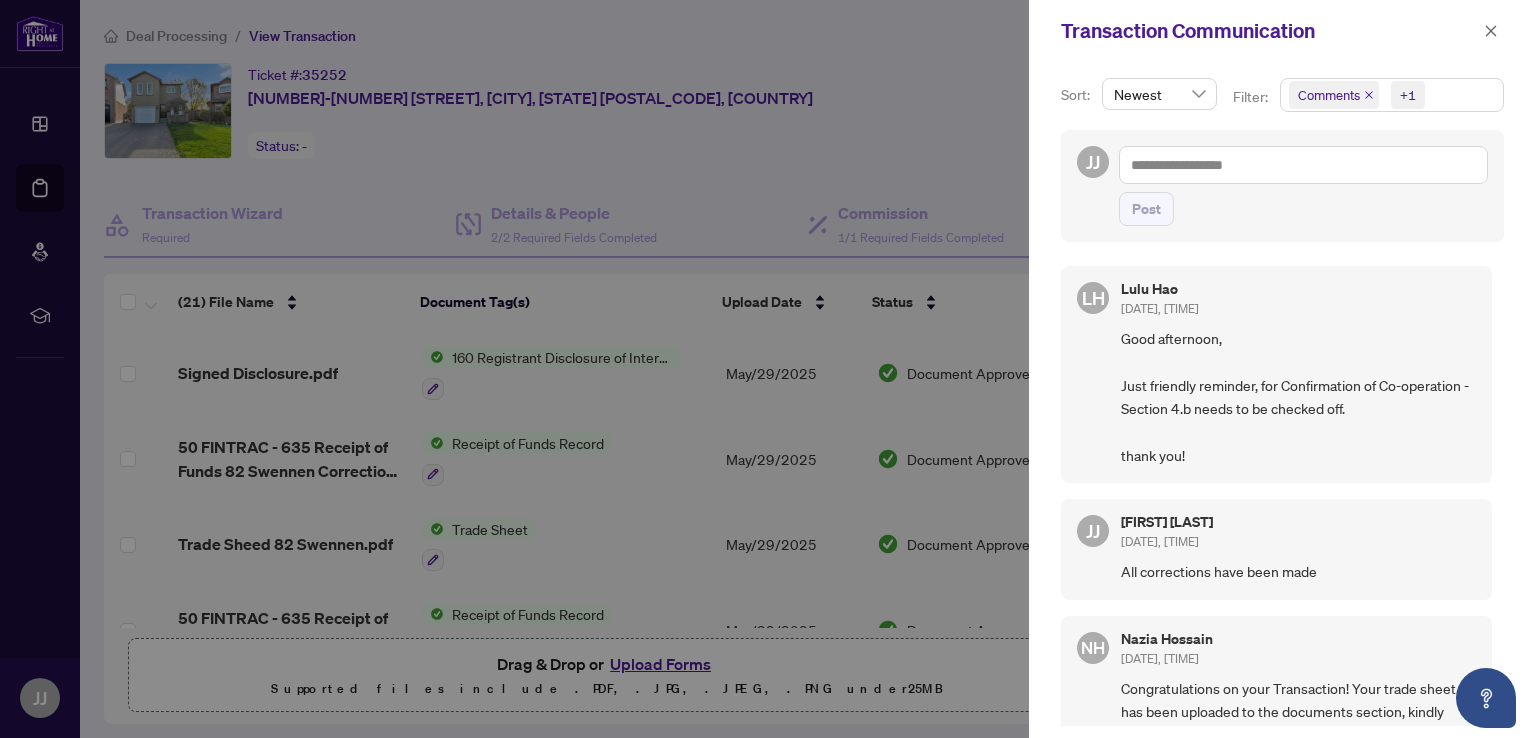 click at bounding box center (768, 369) 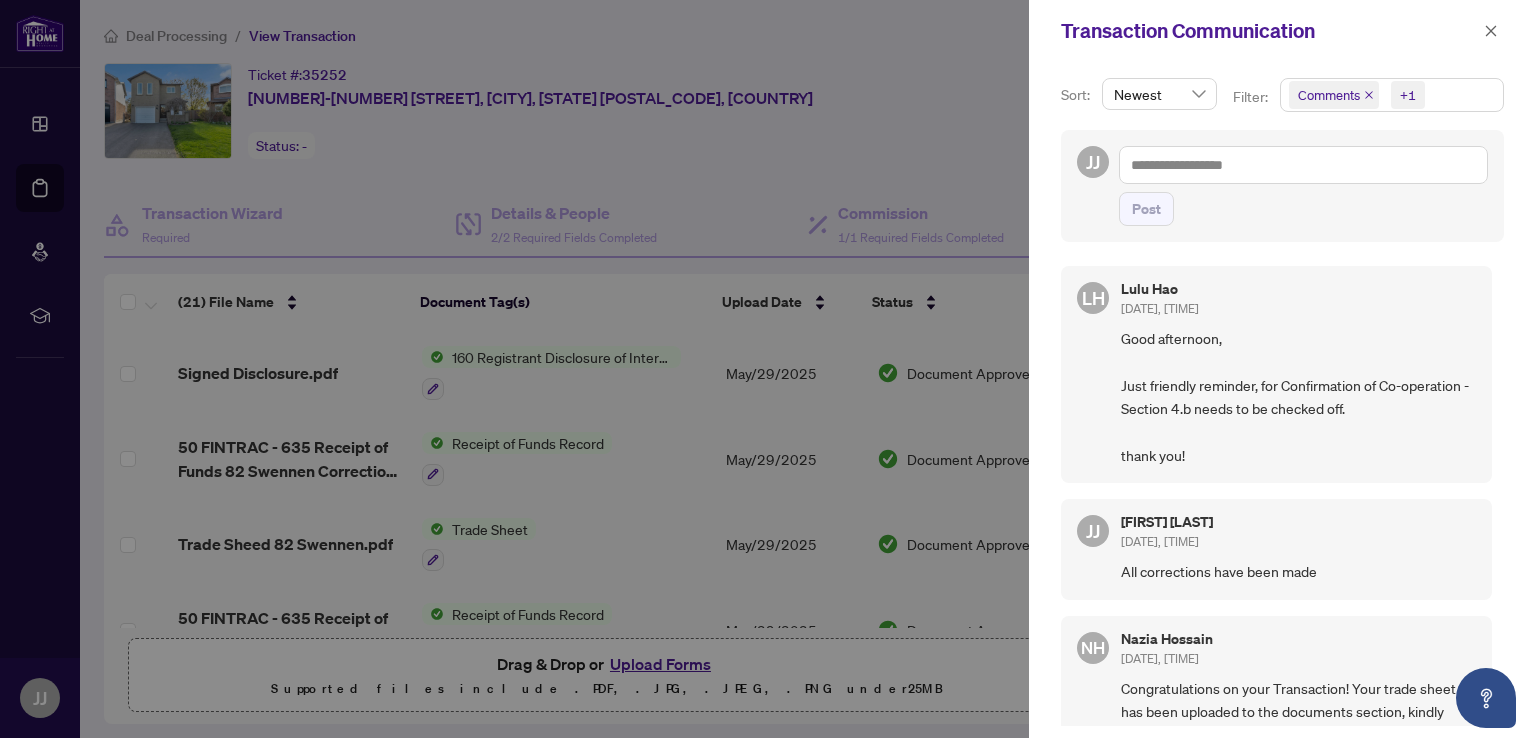 click at bounding box center [768, 369] 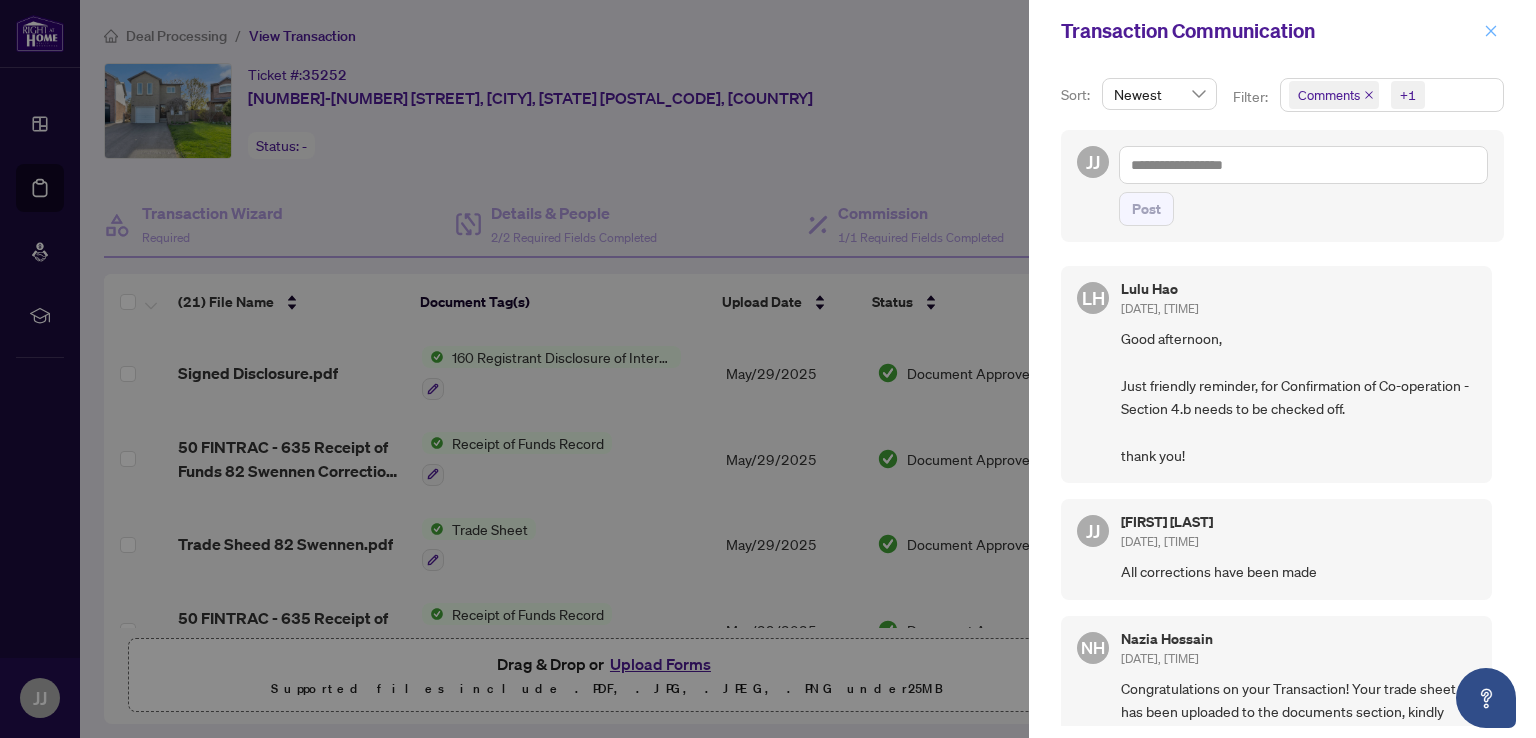 click 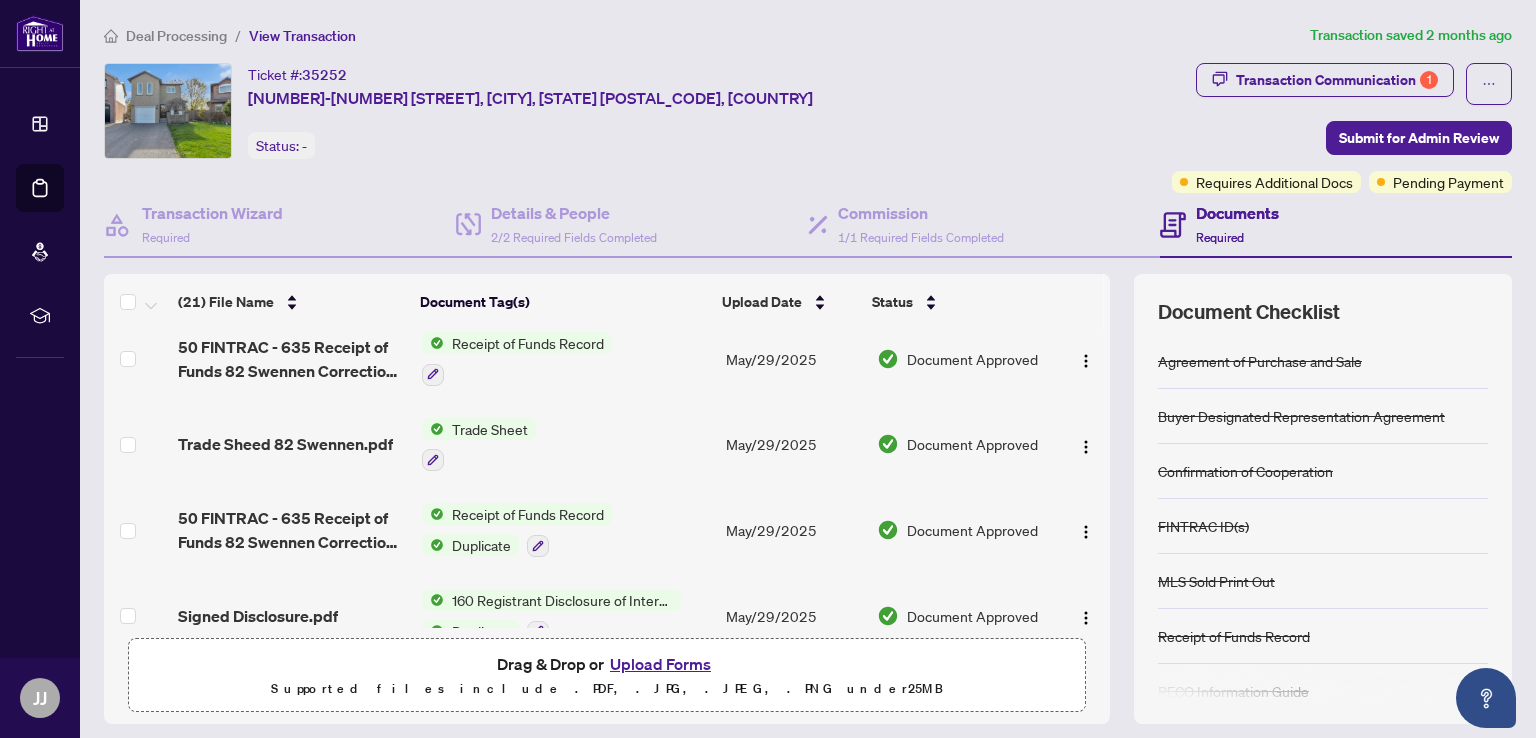 scroll, scrollTop: 0, scrollLeft: 0, axis: both 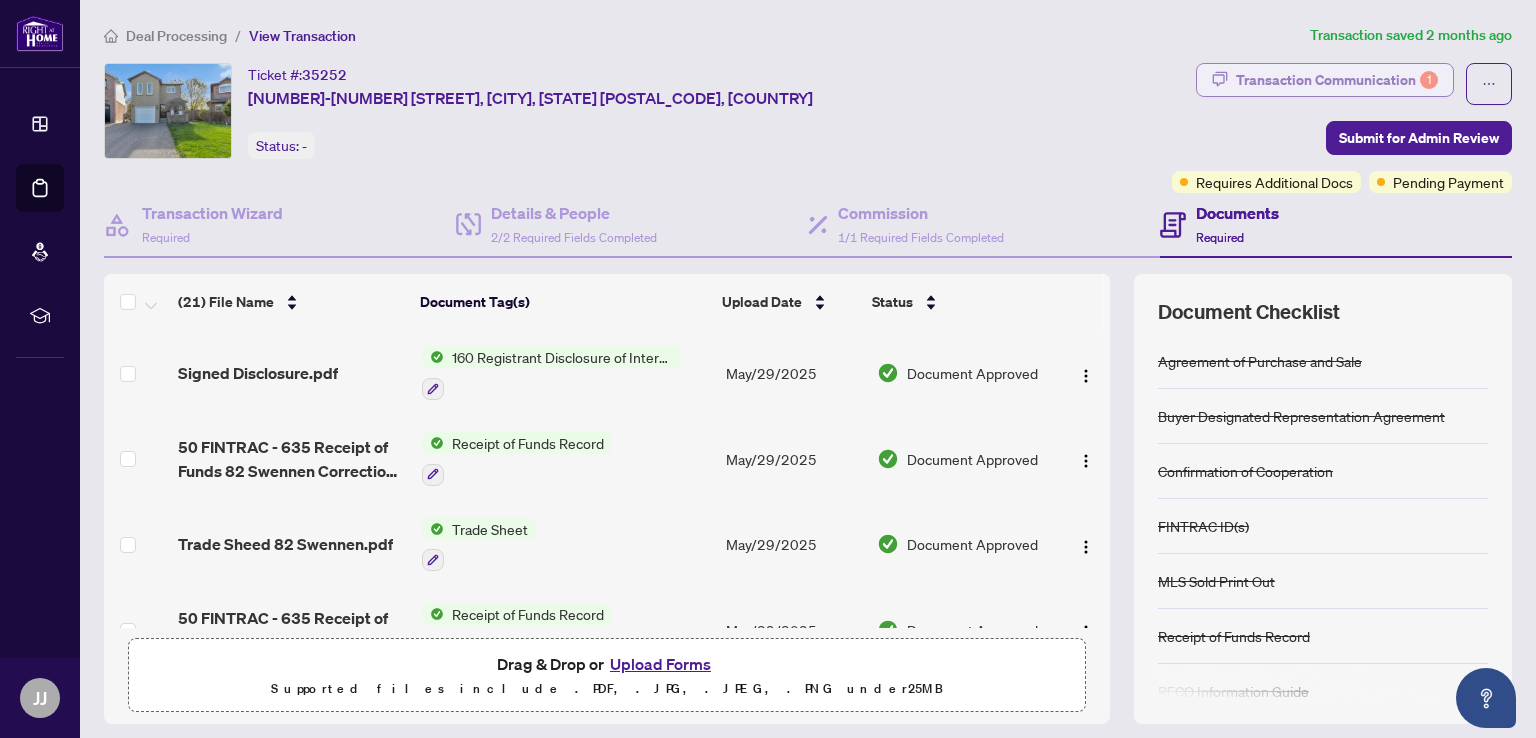 click on "Transaction Communication 1" at bounding box center [1337, 80] 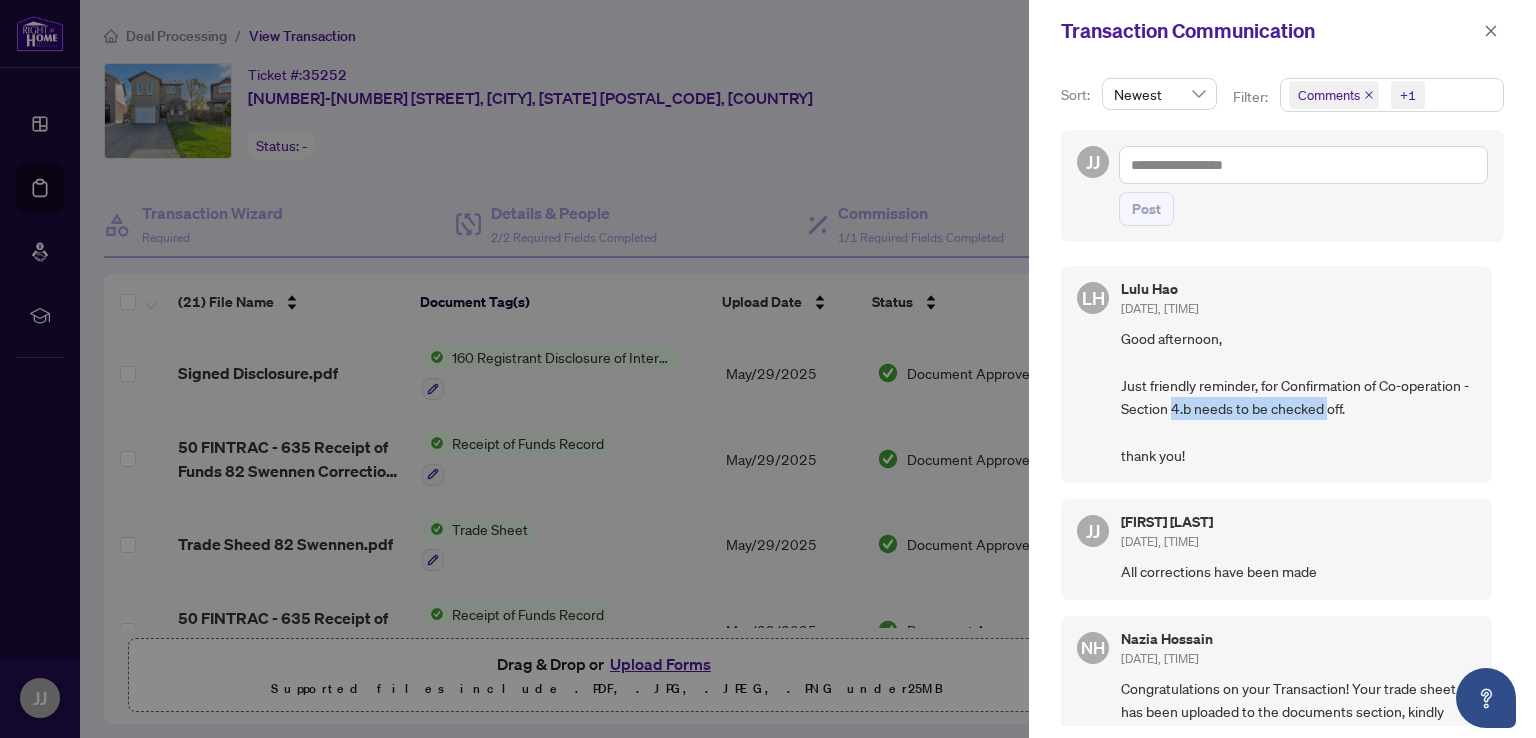 drag, startPoint x: 1179, startPoint y: 408, endPoint x: 1331, endPoint y: 410, distance: 152.01315 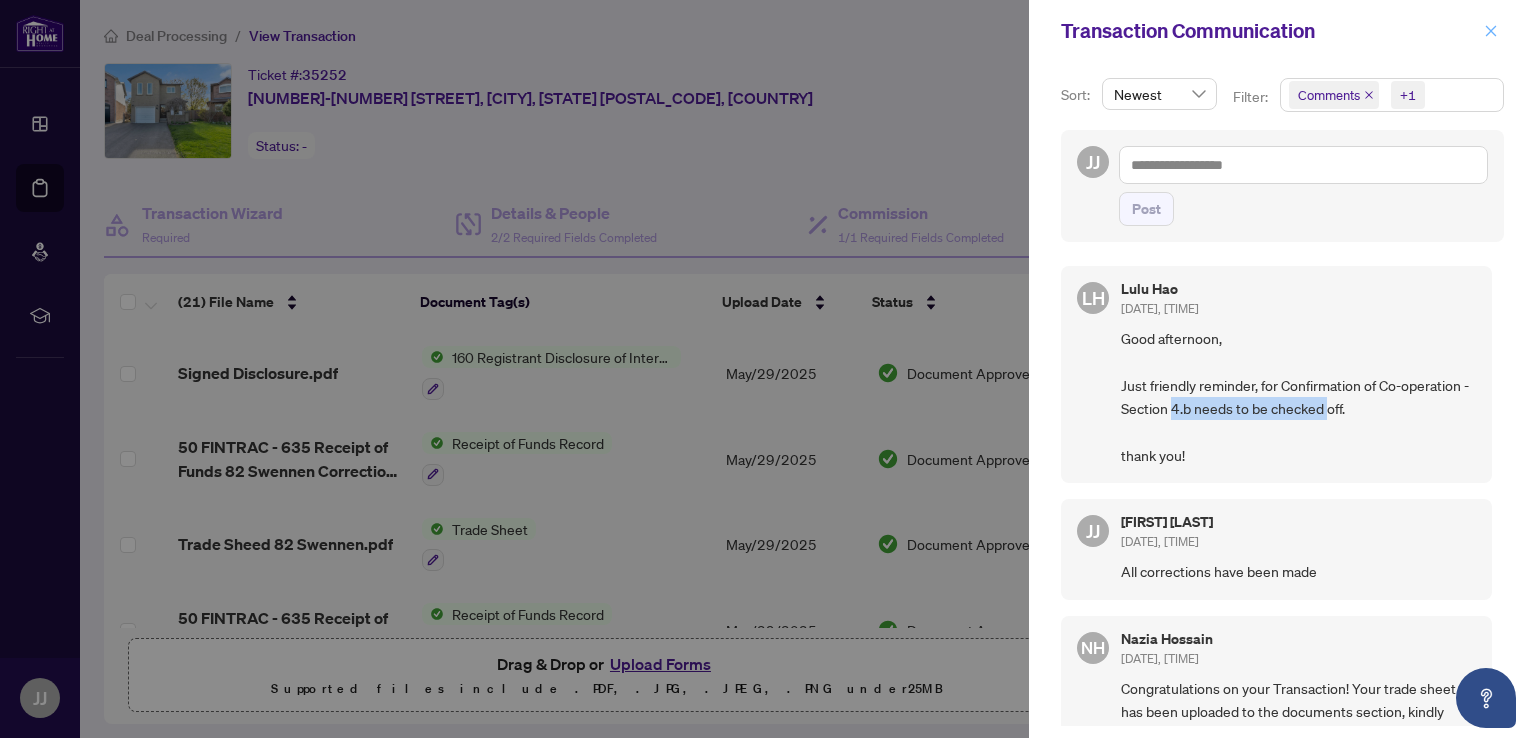 click 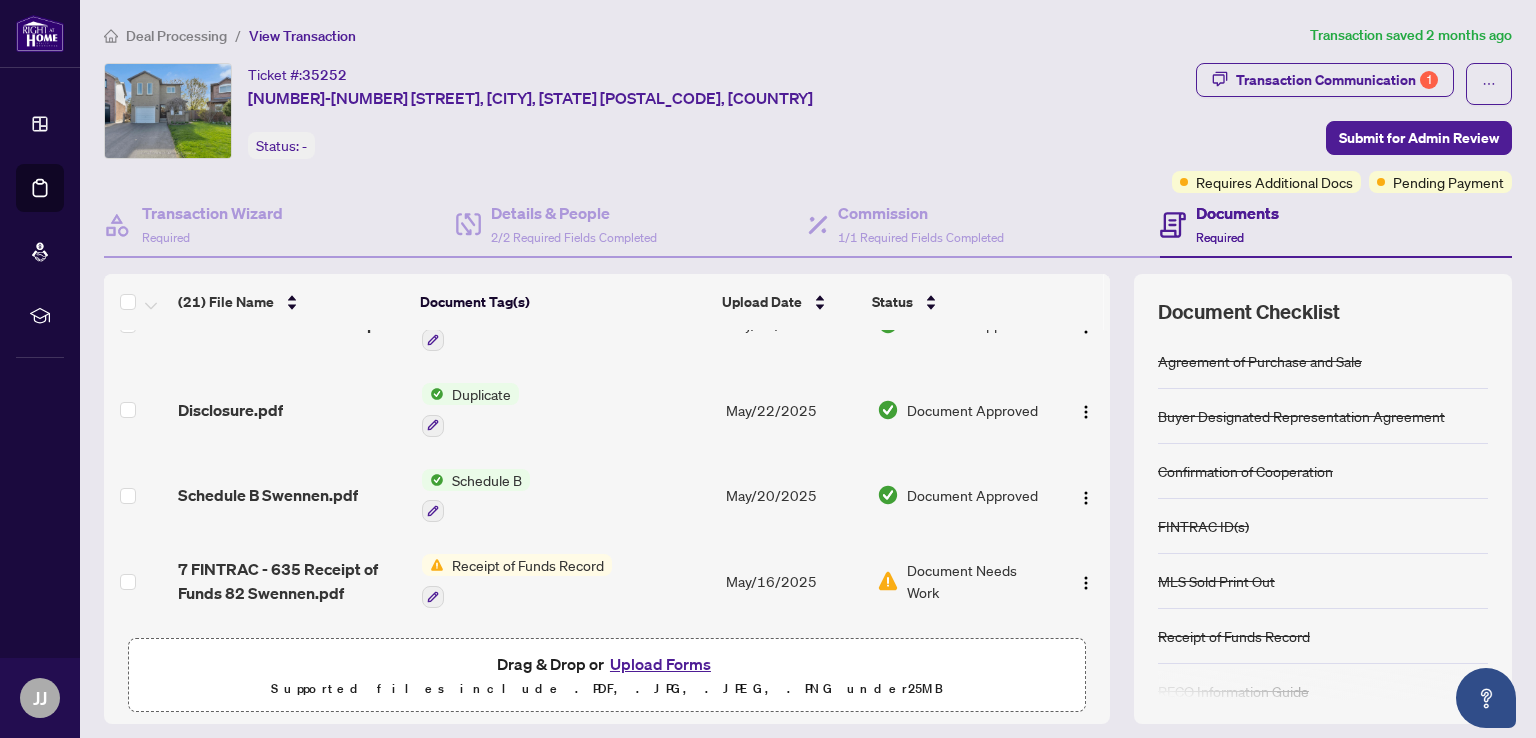 scroll, scrollTop: 800, scrollLeft: 0, axis: vertical 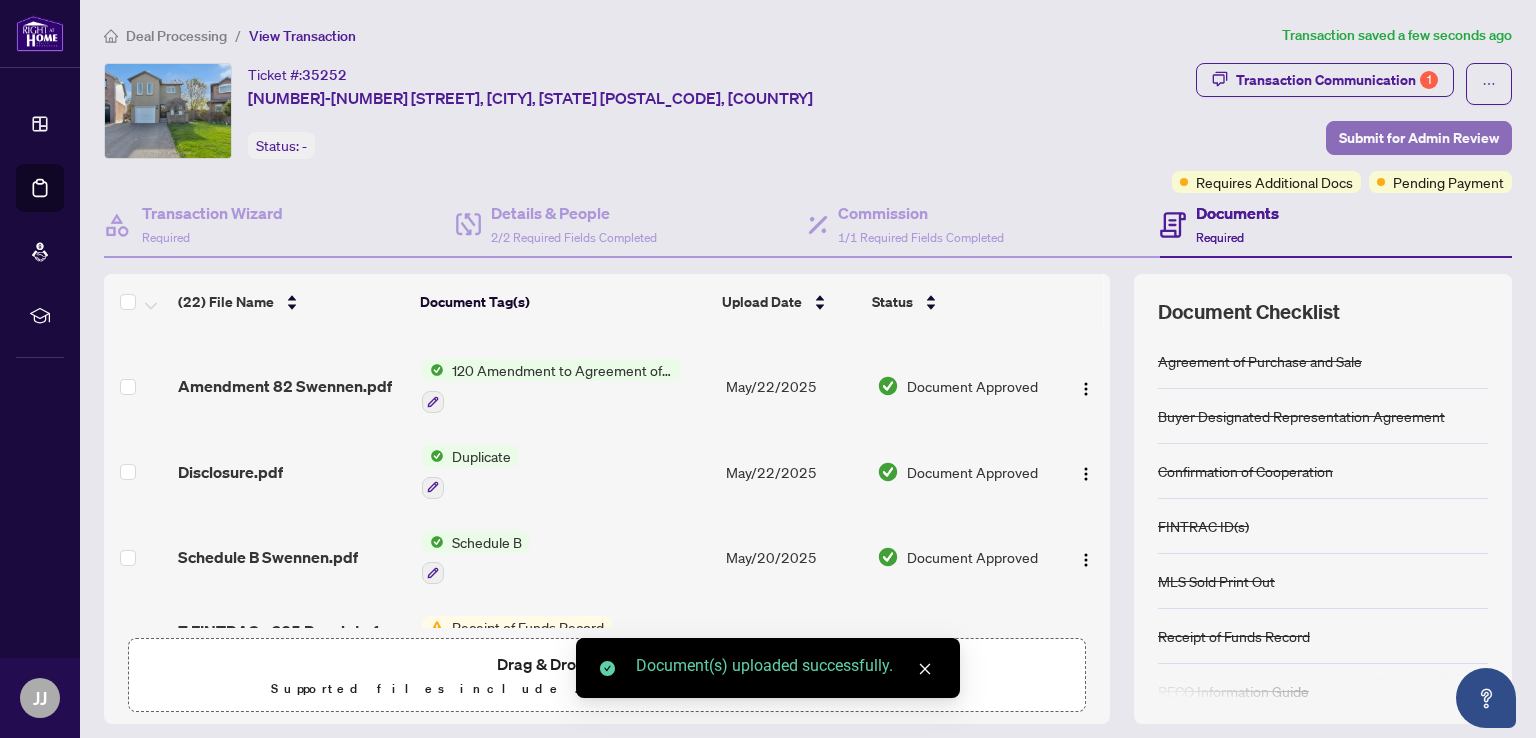 click on "Submit for Admin Review" at bounding box center (1419, 138) 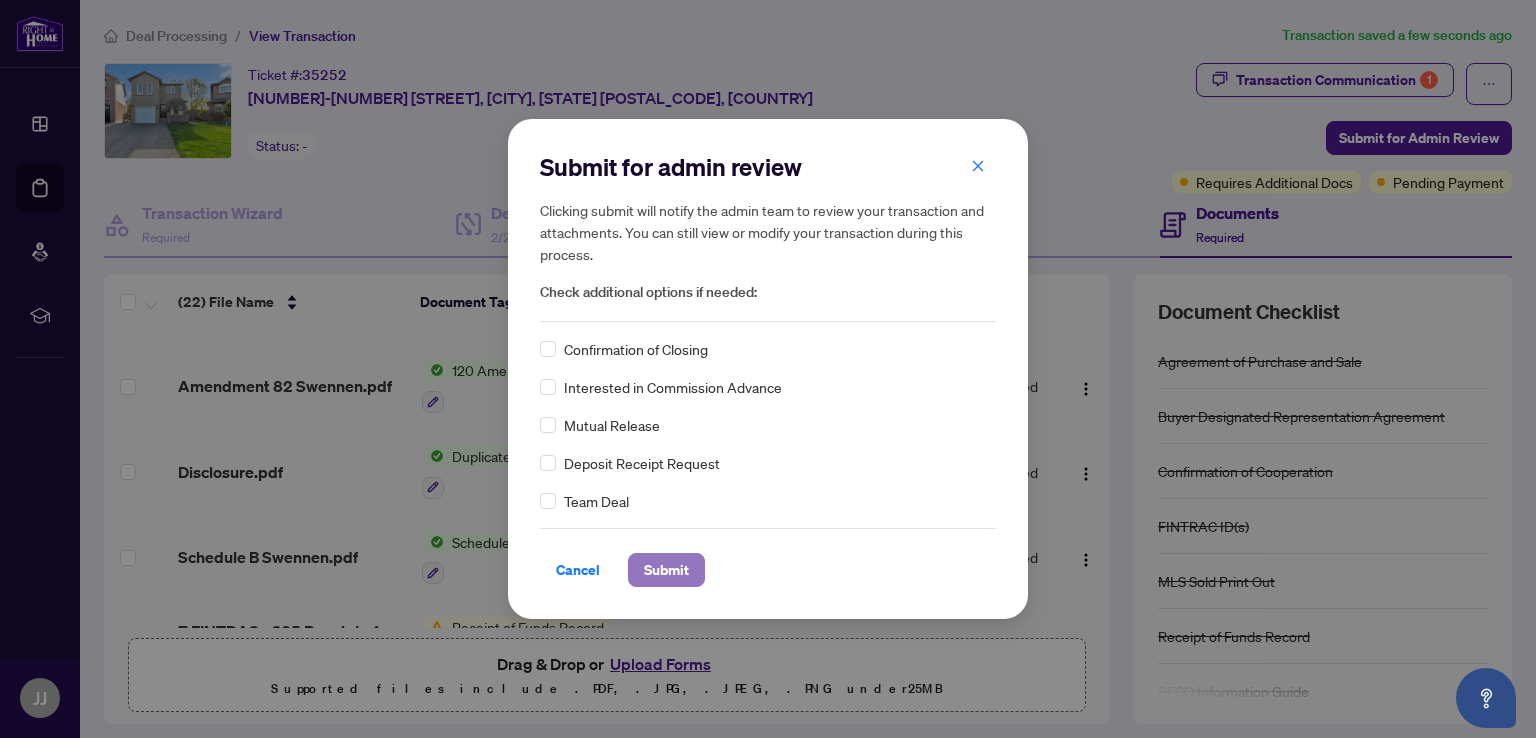 click on "Submit" at bounding box center (666, 570) 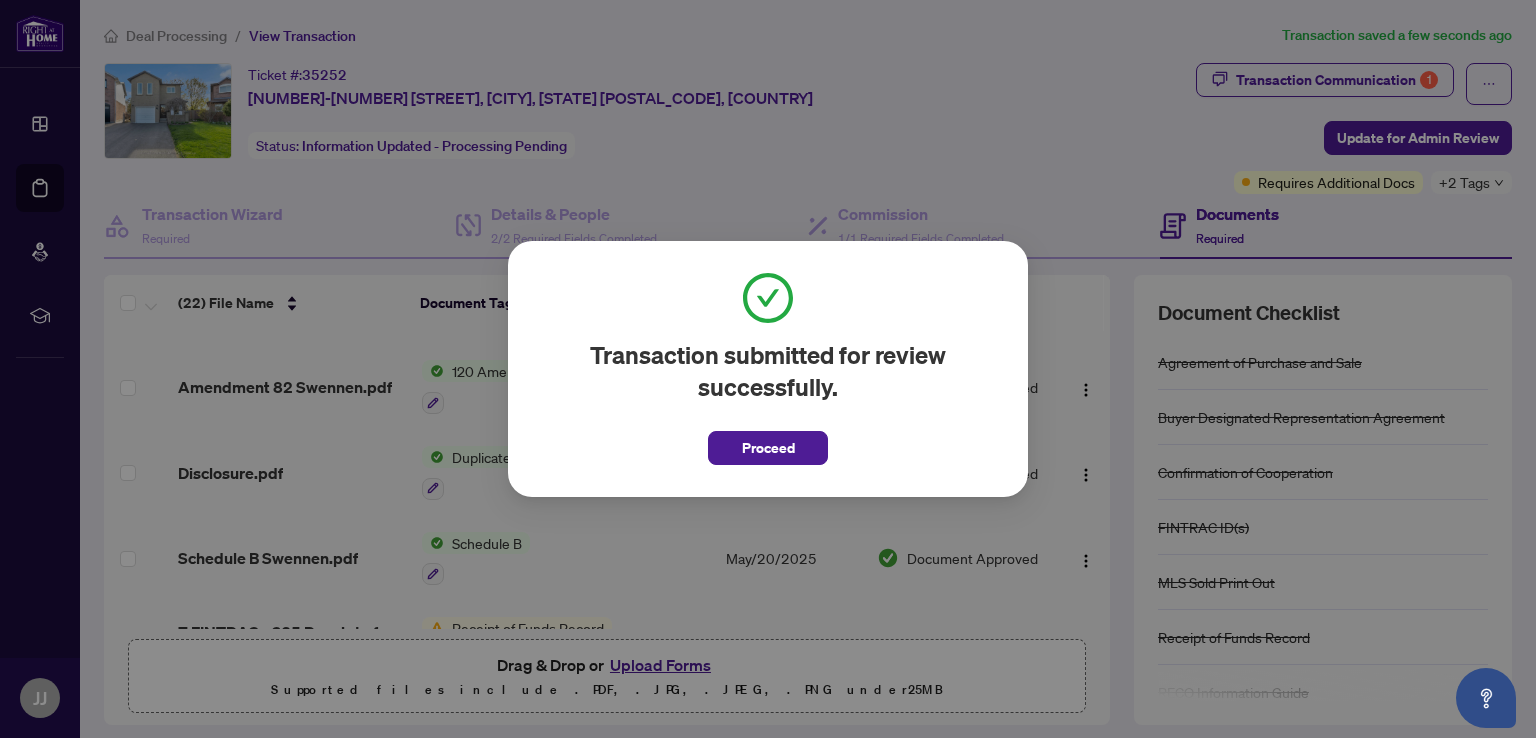 click on "Transaction submitted for review successfully. Proceed Cancel OK" at bounding box center [768, 369] 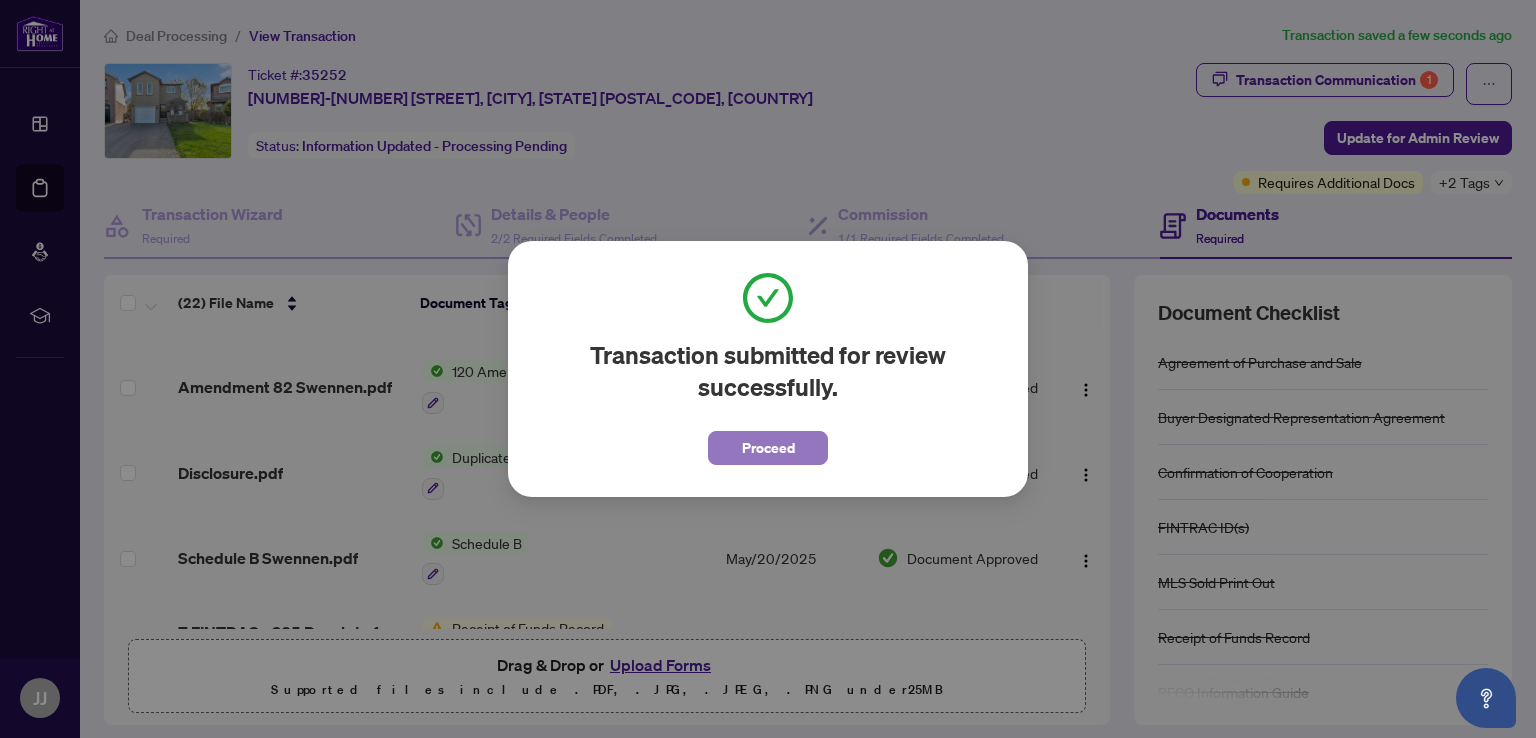 drag, startPoint x: 778, startPoint y: 460, endPoint x: 845, endPoint y: 402, distance: 88.61716 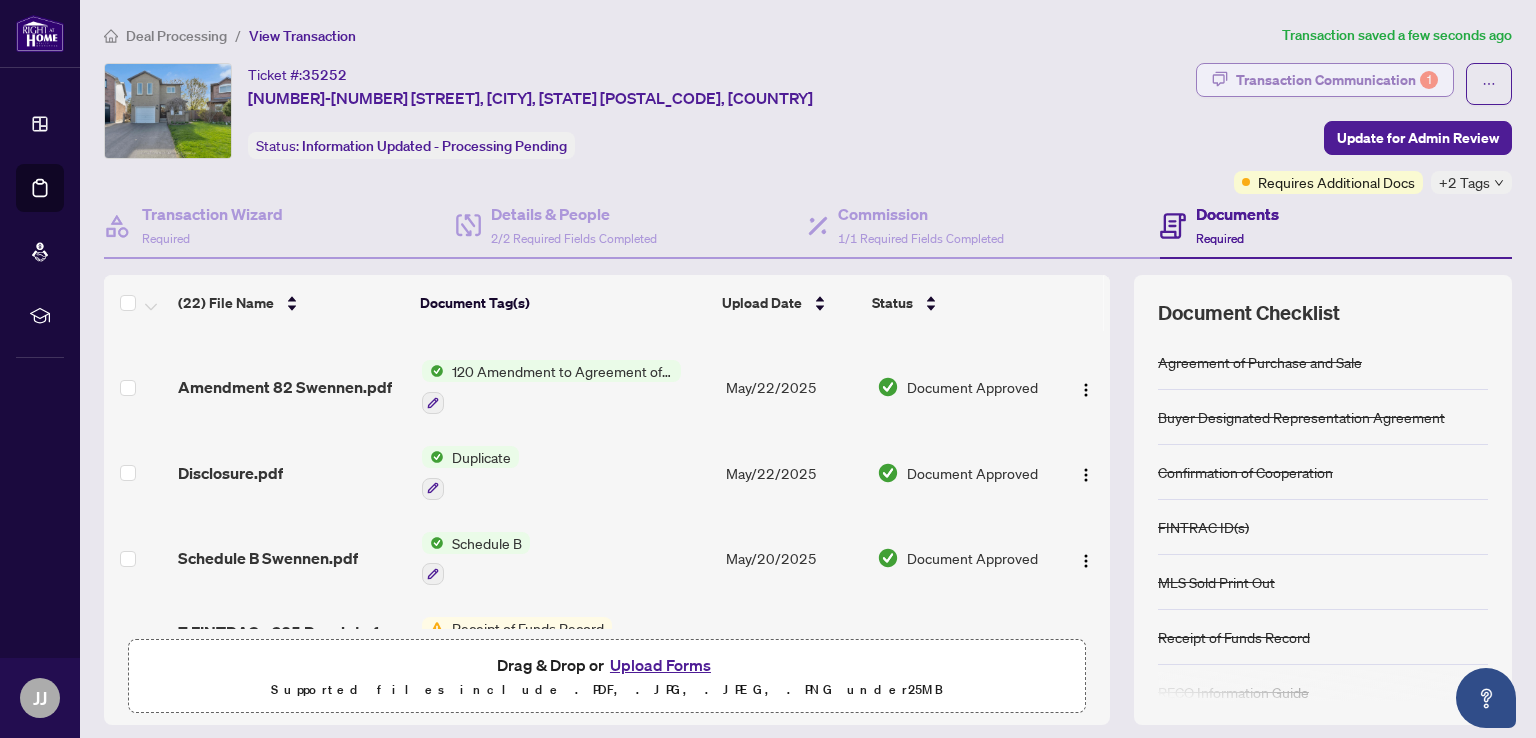 click on "Transaction Communication 1" at bounding box center [1337, 80] 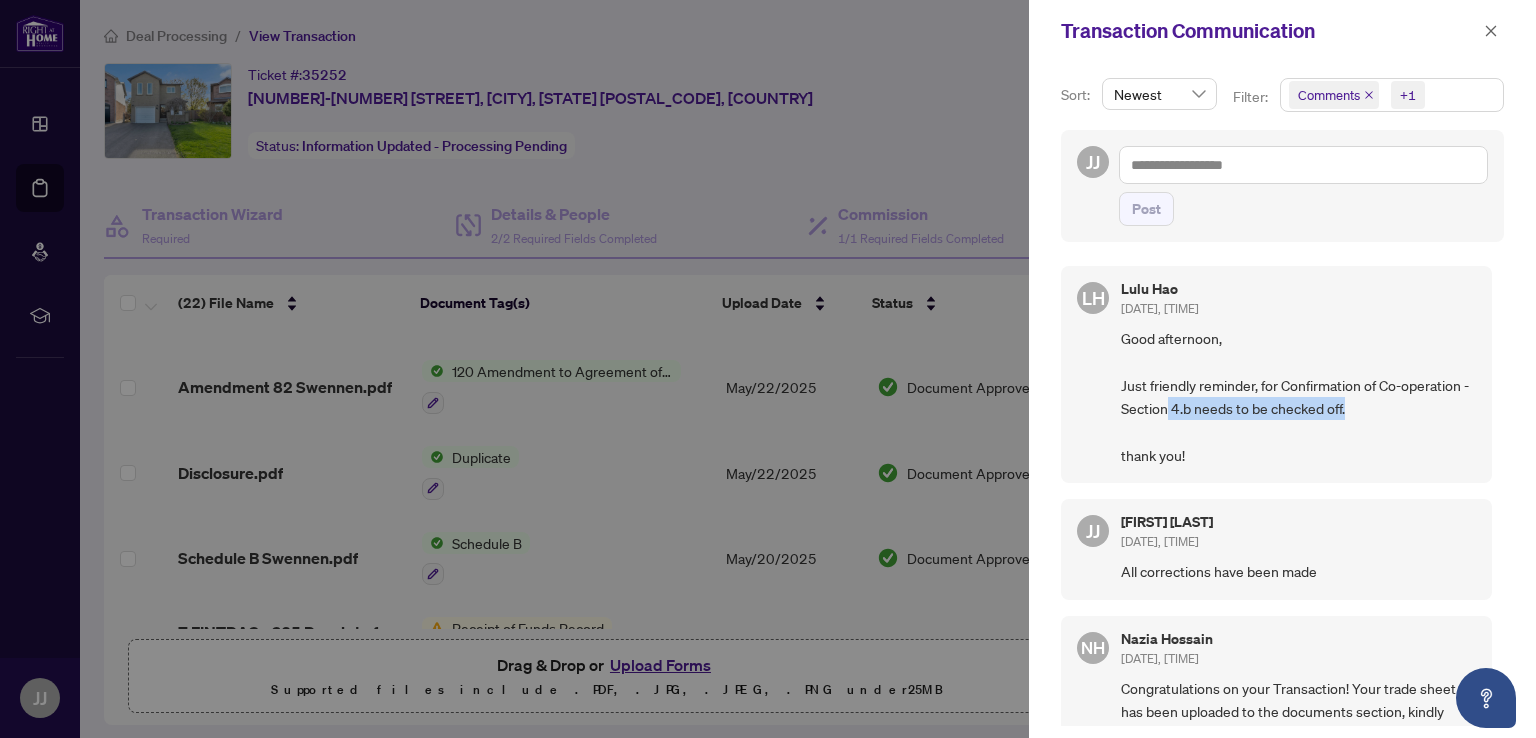 drag, startPoint x: 1355, startPoint y: 403, endPoint x: 1174, endPoint y: 407, distance: 181.04419 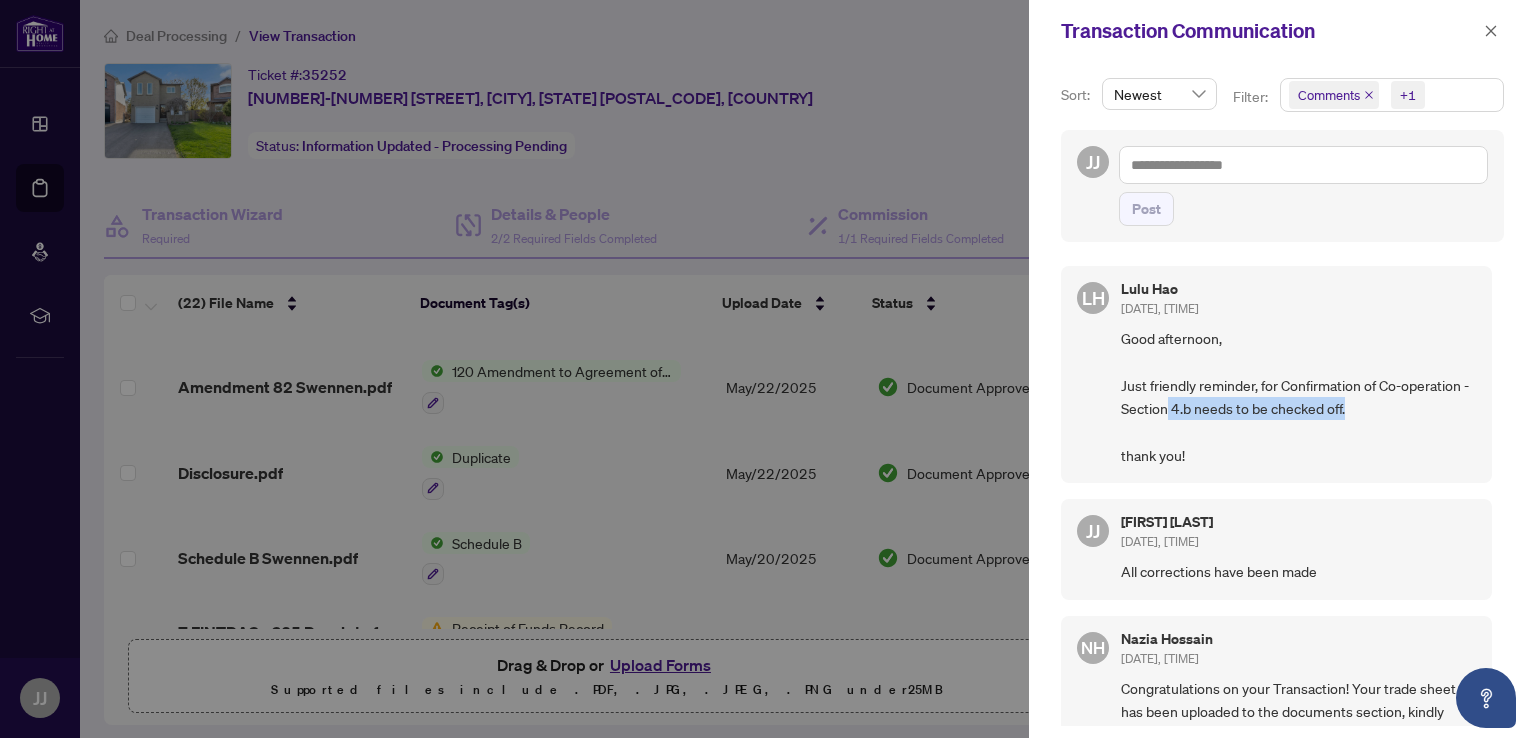 copy on "4.b needs to be checked off." 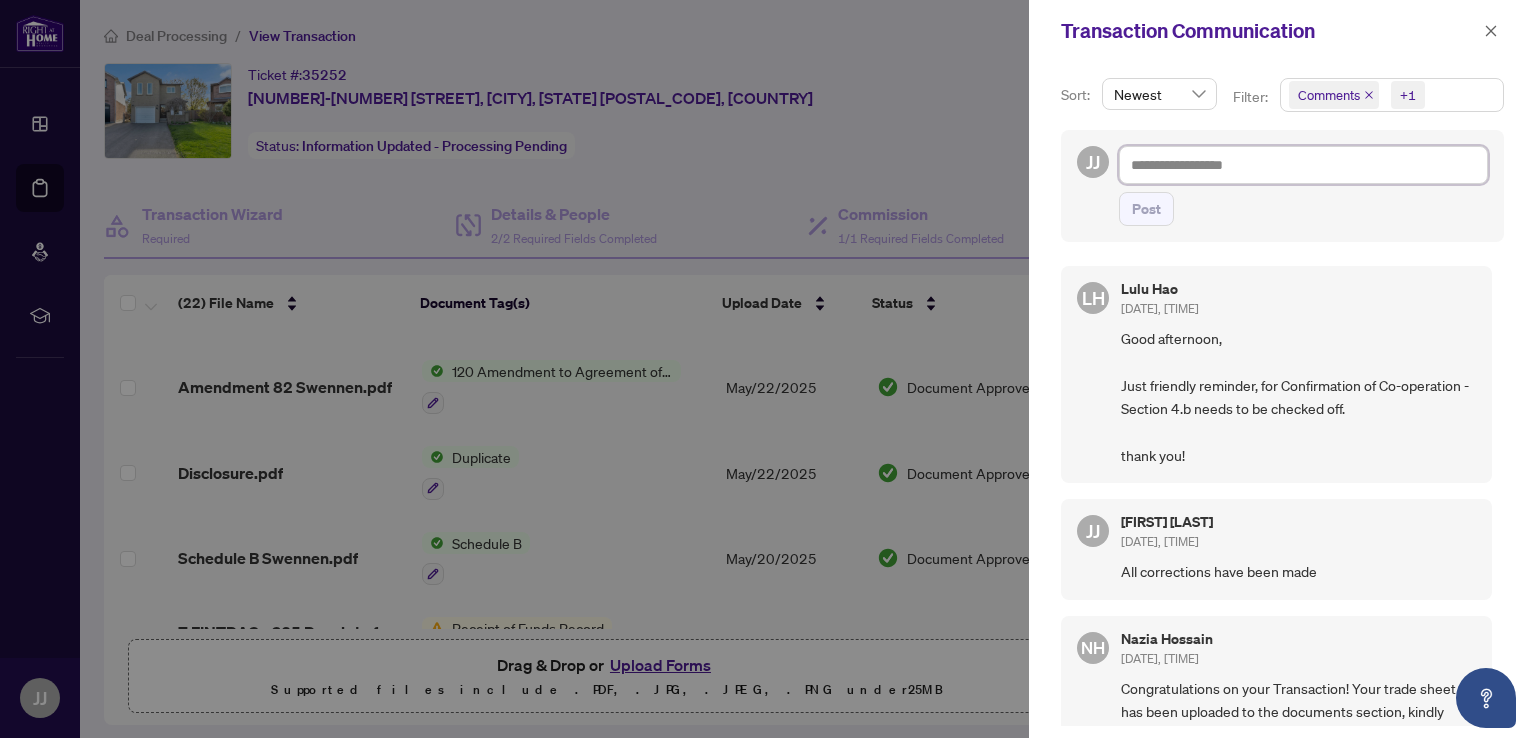 click at bounding box center (1303, 165) 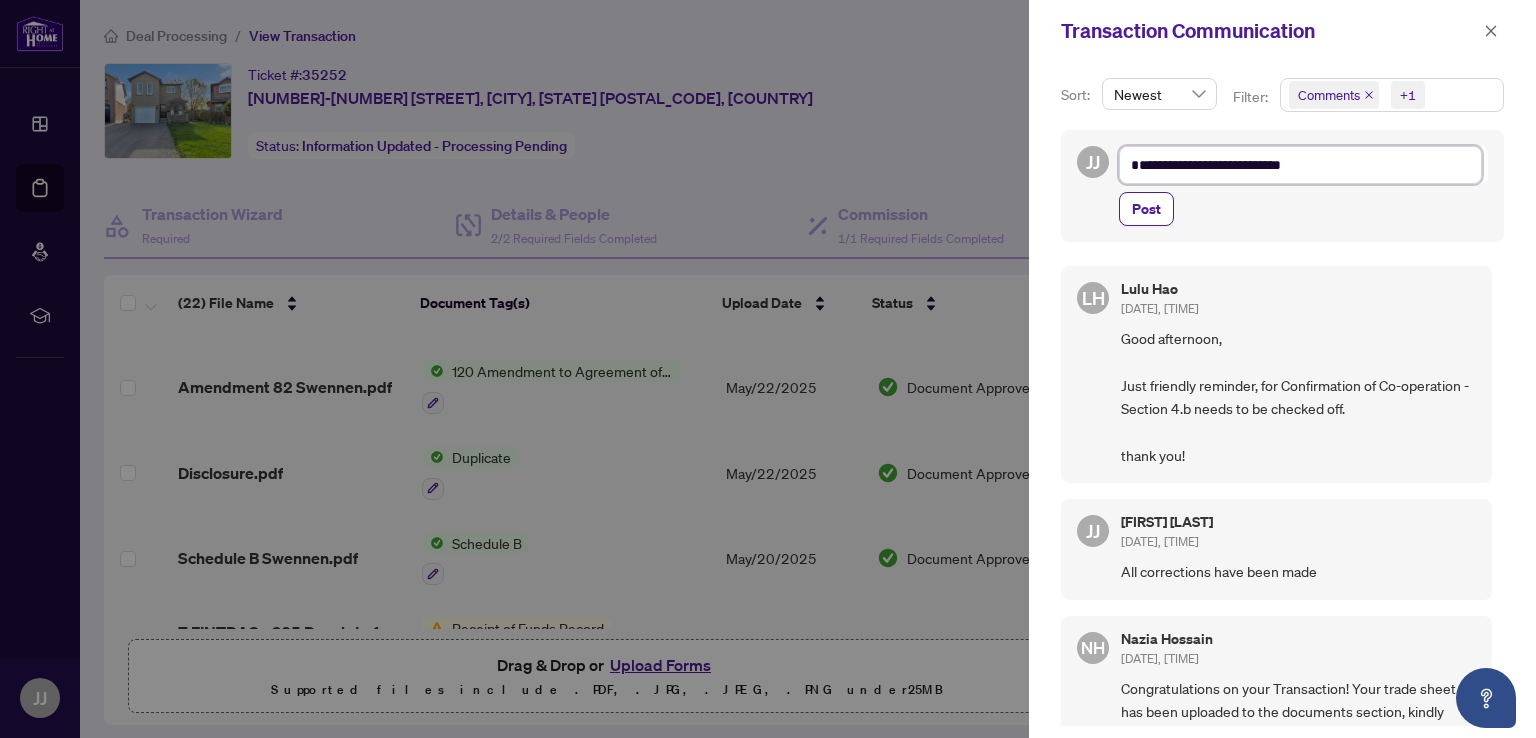 drag, startPoint x: 1231, startPoint y: 165, endPoint x: 1155, endPoint y: 176, distance: 76.79192 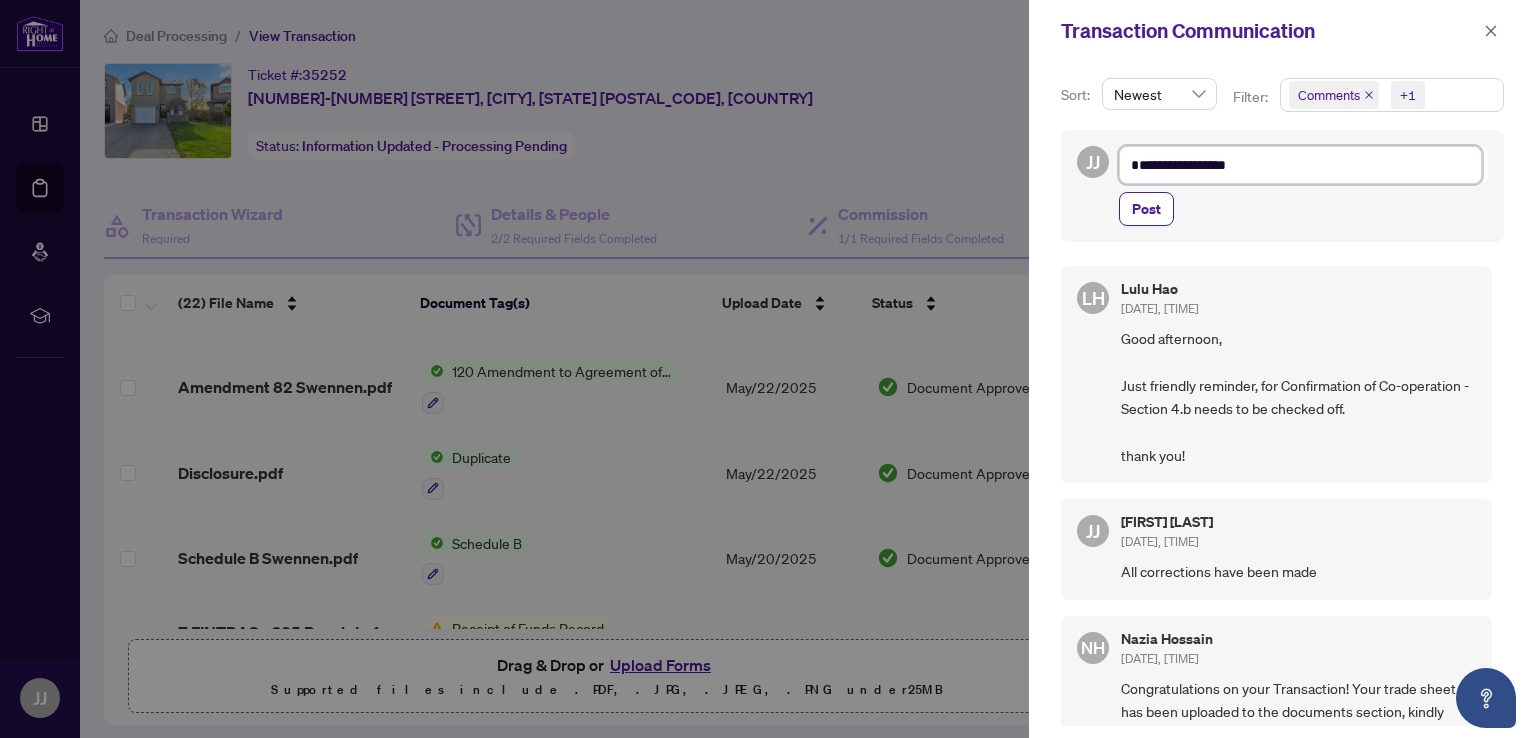 type on "**********" 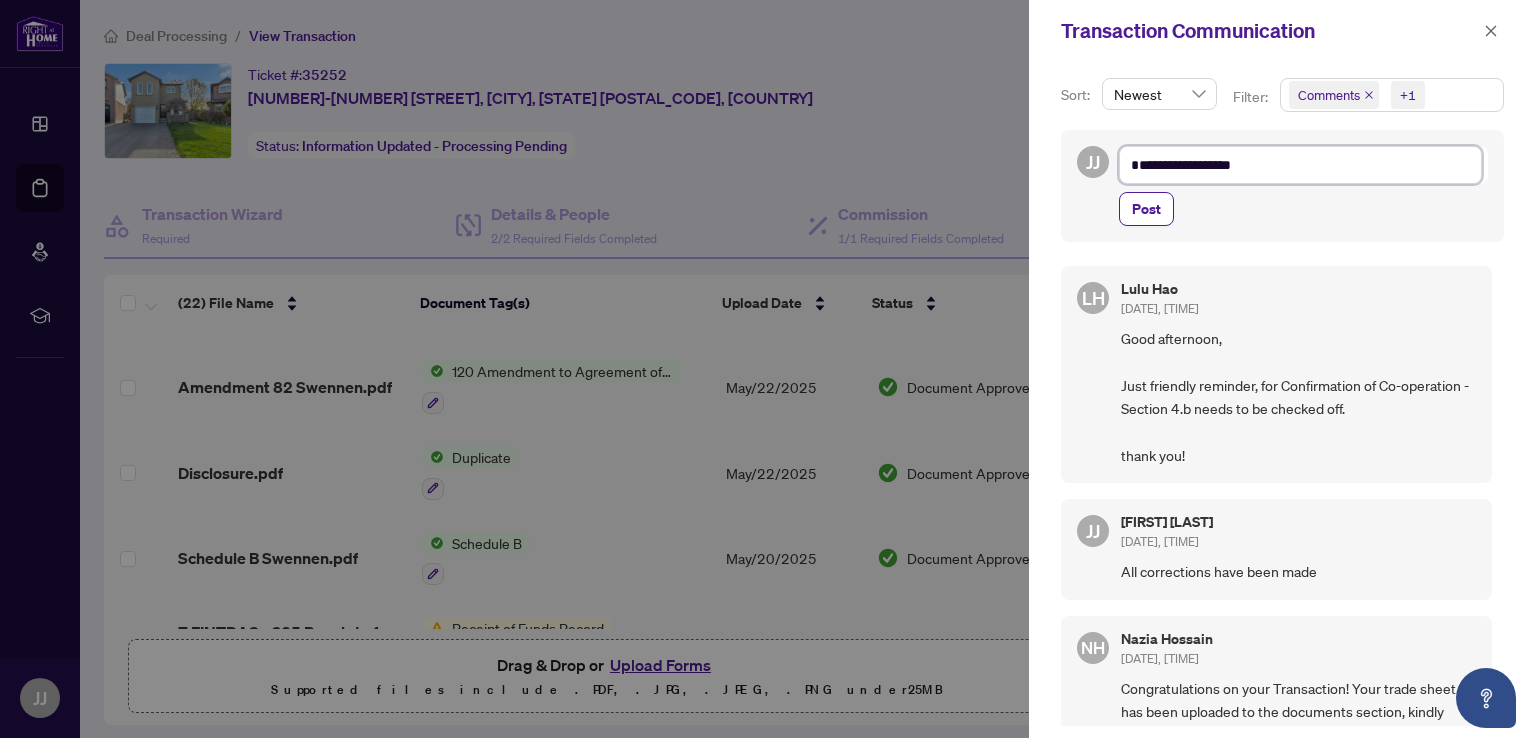 type on "**********" 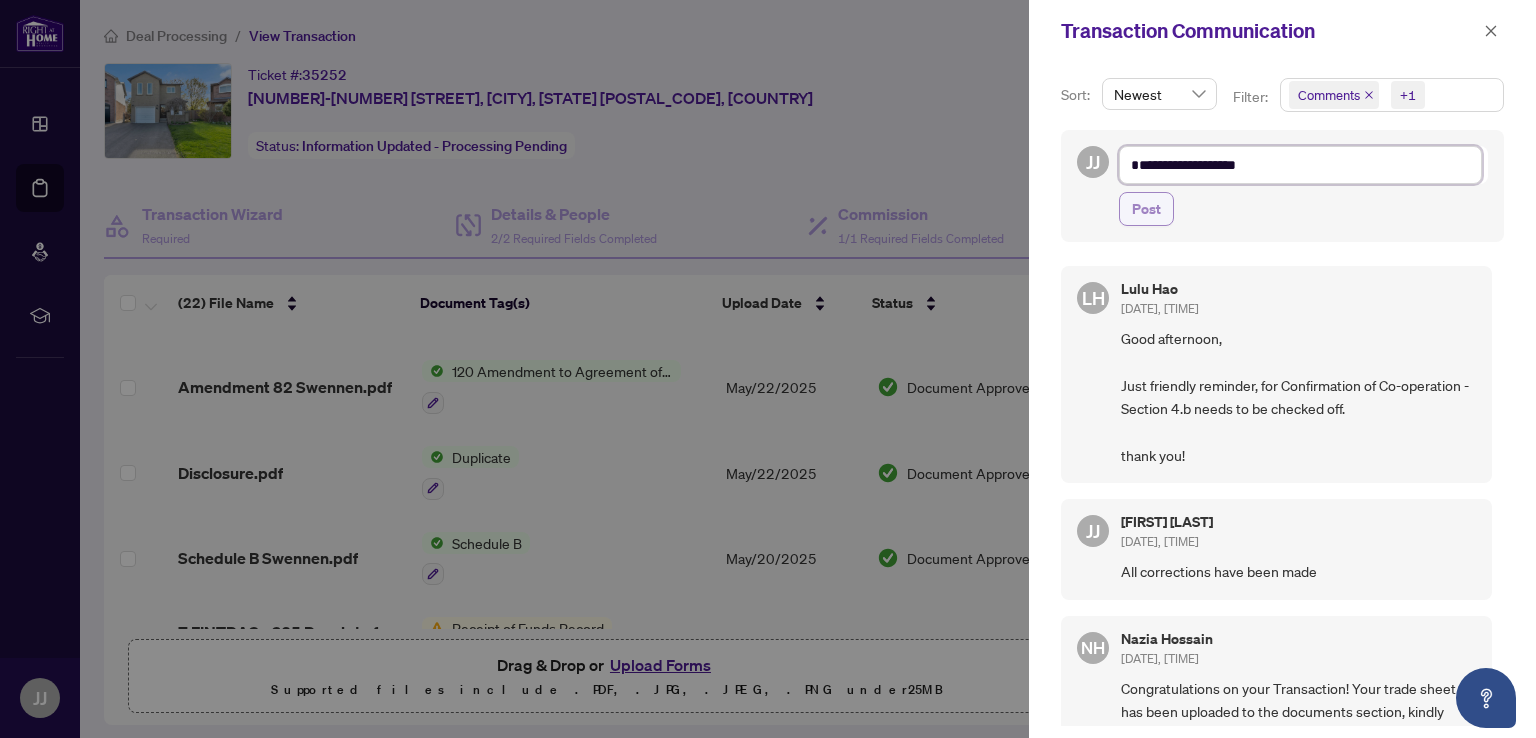 type on "**********" 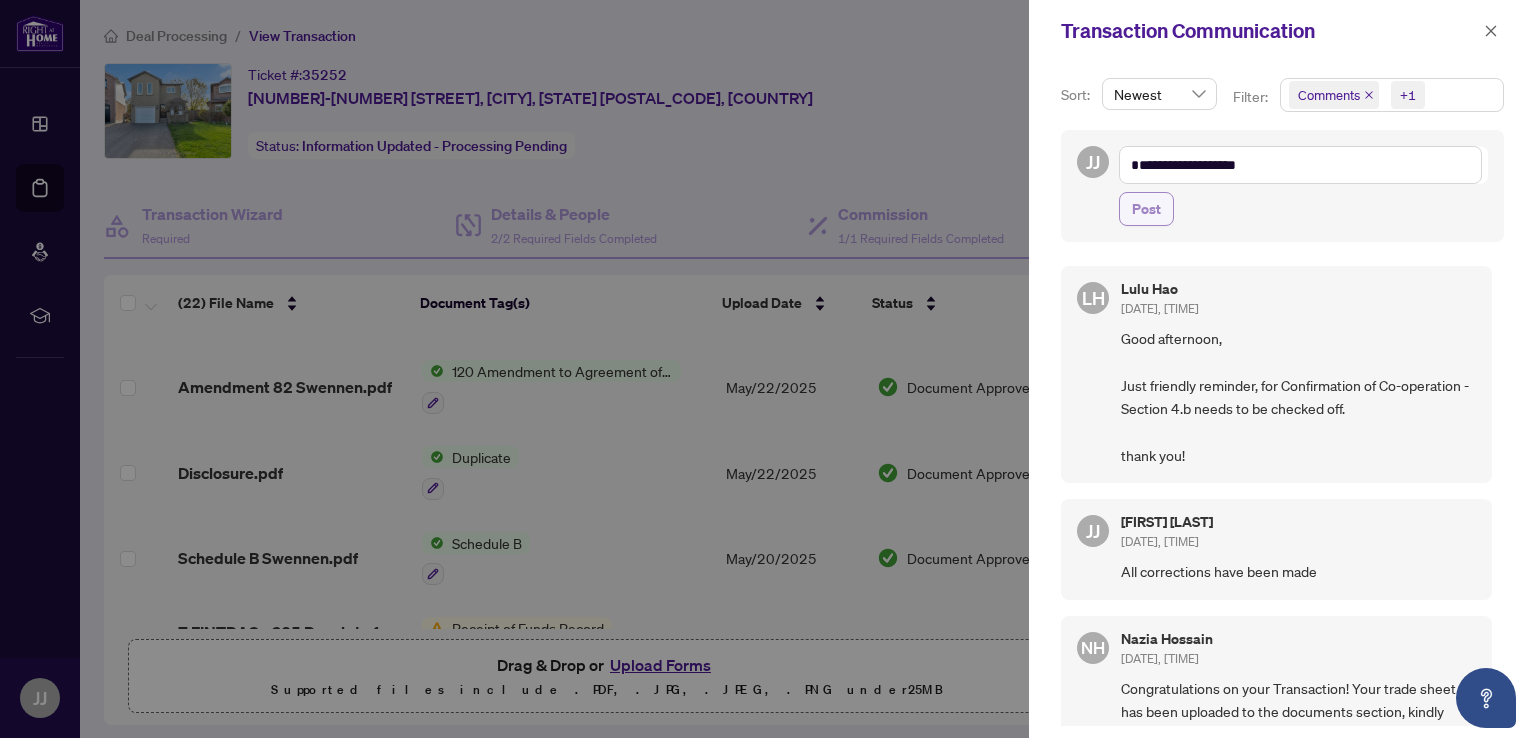 click on "Post" at bounding box center [1146, 209] 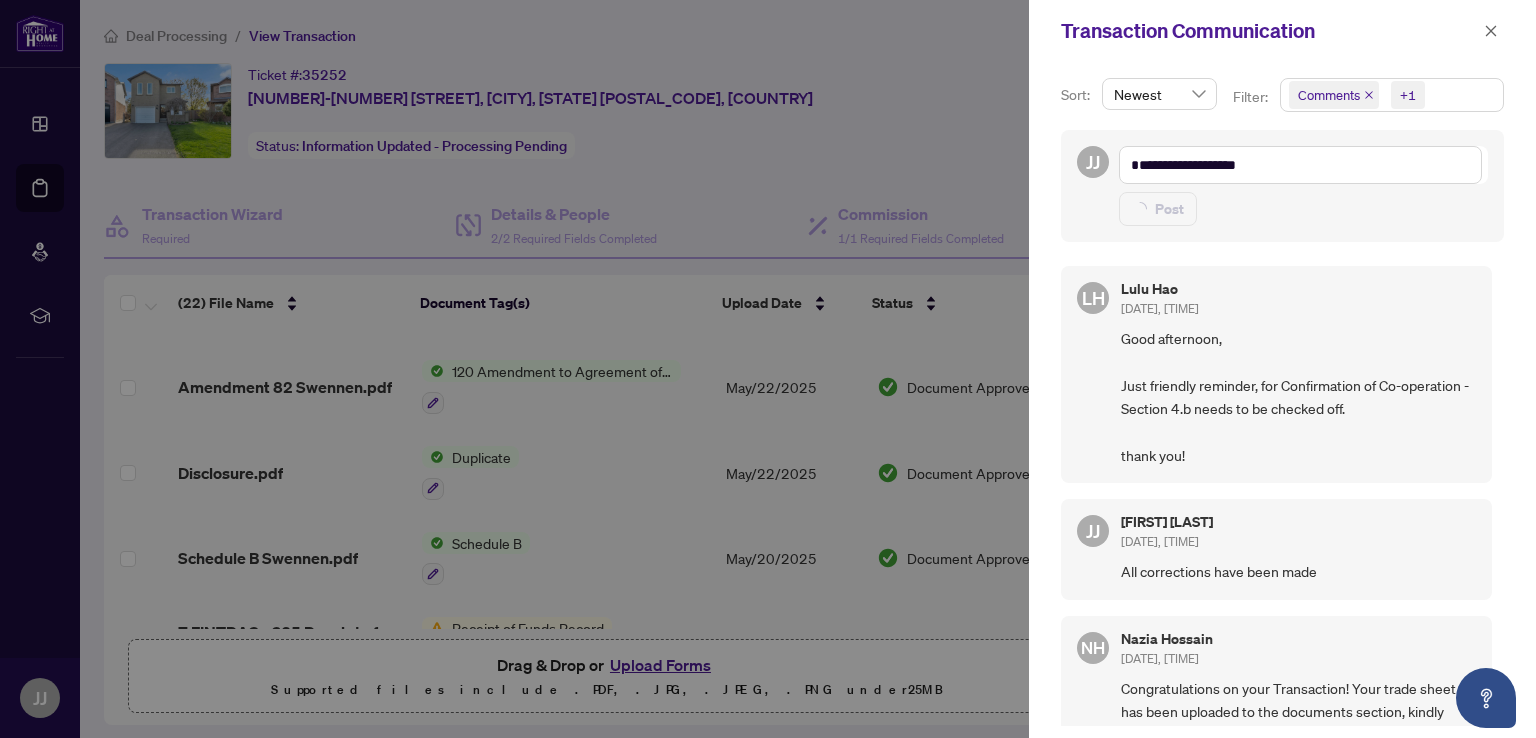 type on "**********" 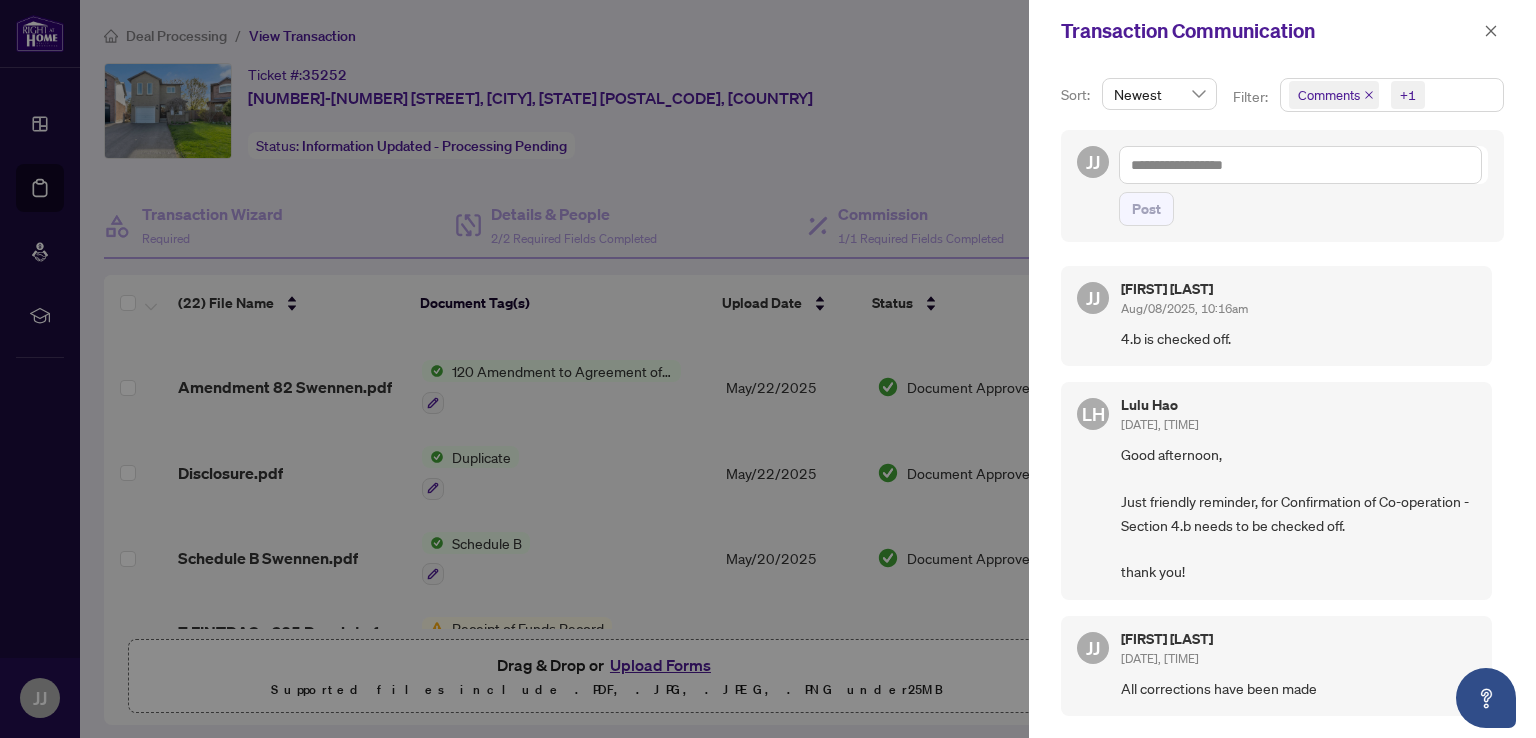 click at bounding box center (768, 369) 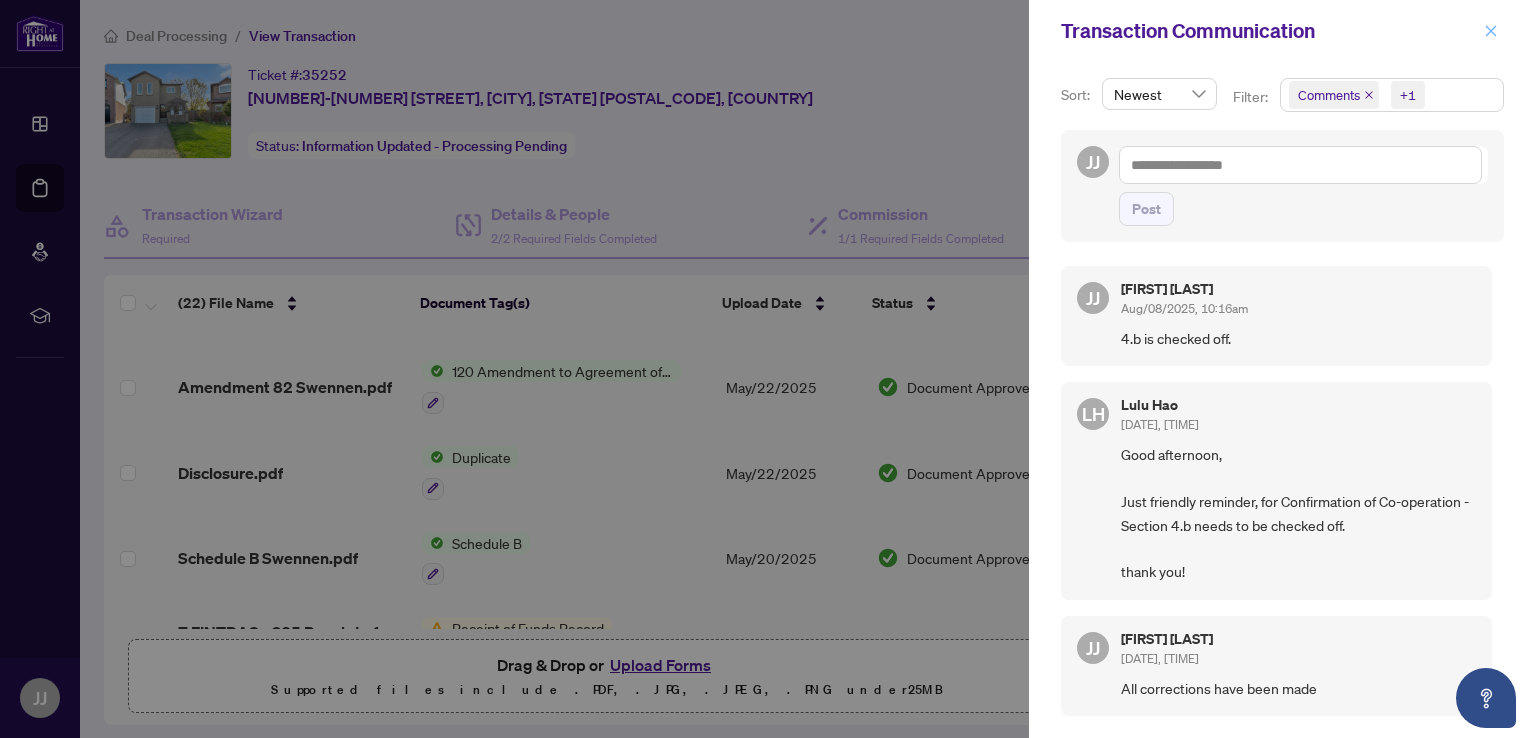click 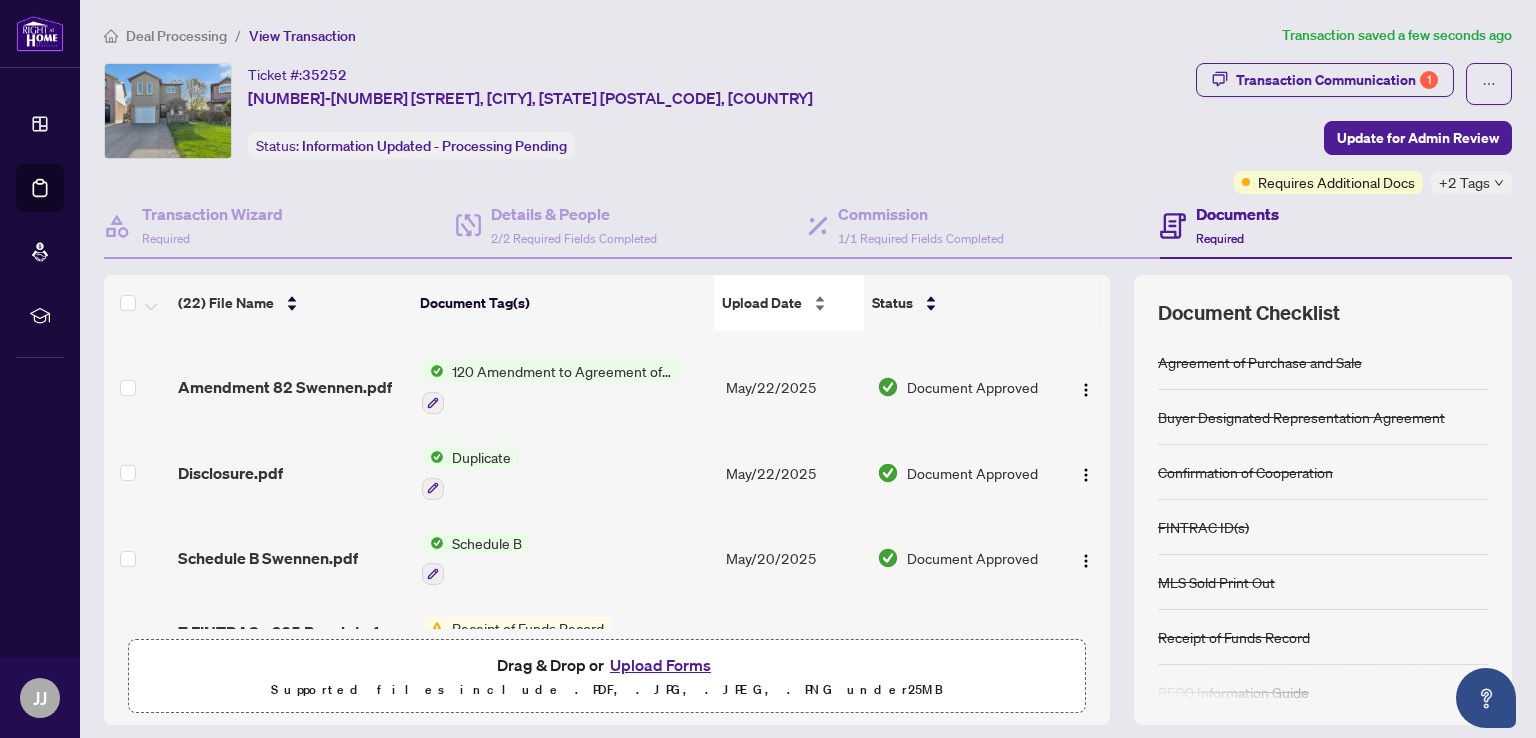 scroll, scrollTop: 300, scrollLeft: 0, axis: vertical 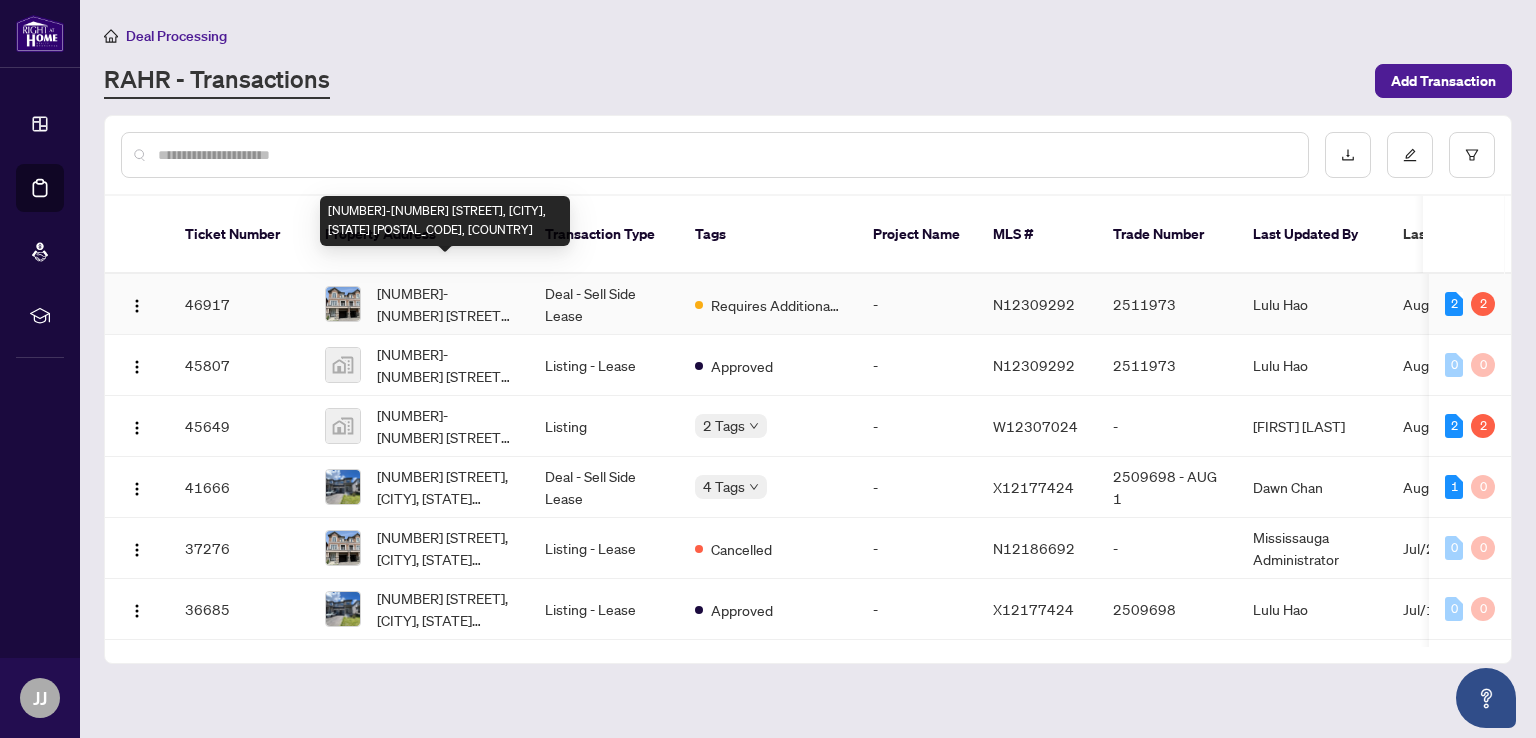 click on "[NUMBER]-[NUMBER] [STREET], [CITY], [STATE] [POSTAL_CODE], [COUNTRY]" at bounding box center (445, 304) 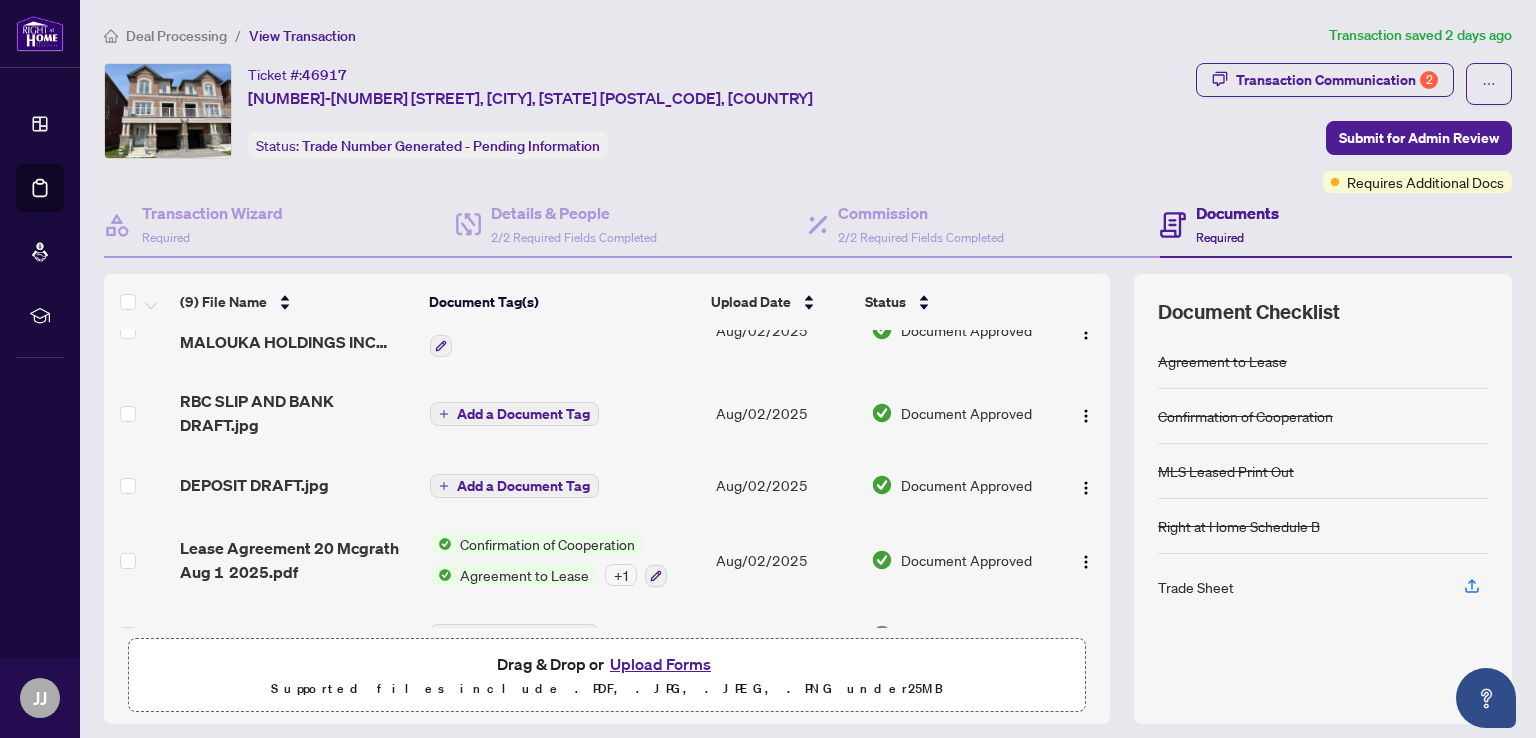 scroll, scrollTop: 397, scrollLeft: 0, axis: vertical 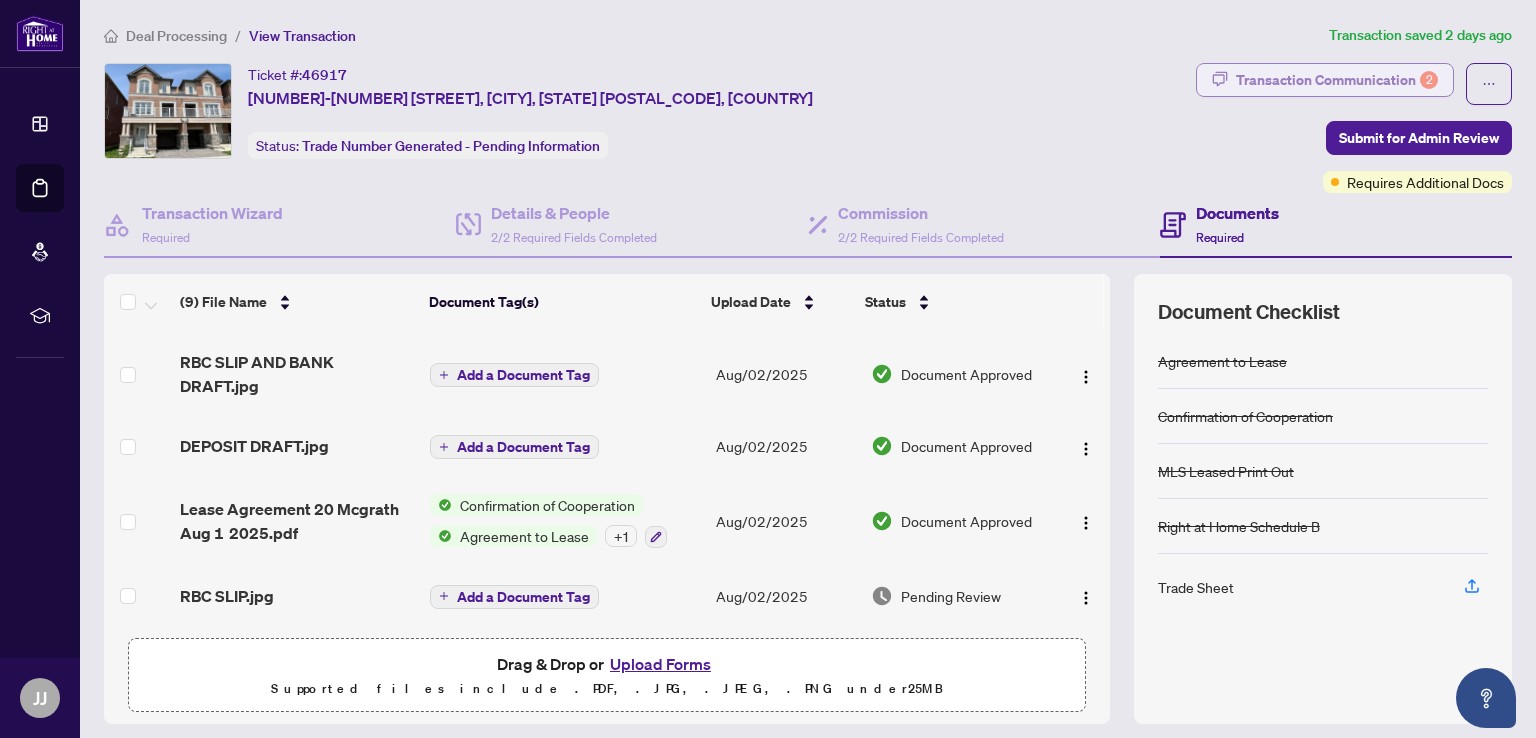 click on "Transaction Communication 2" at bounding box center (1337, 80) 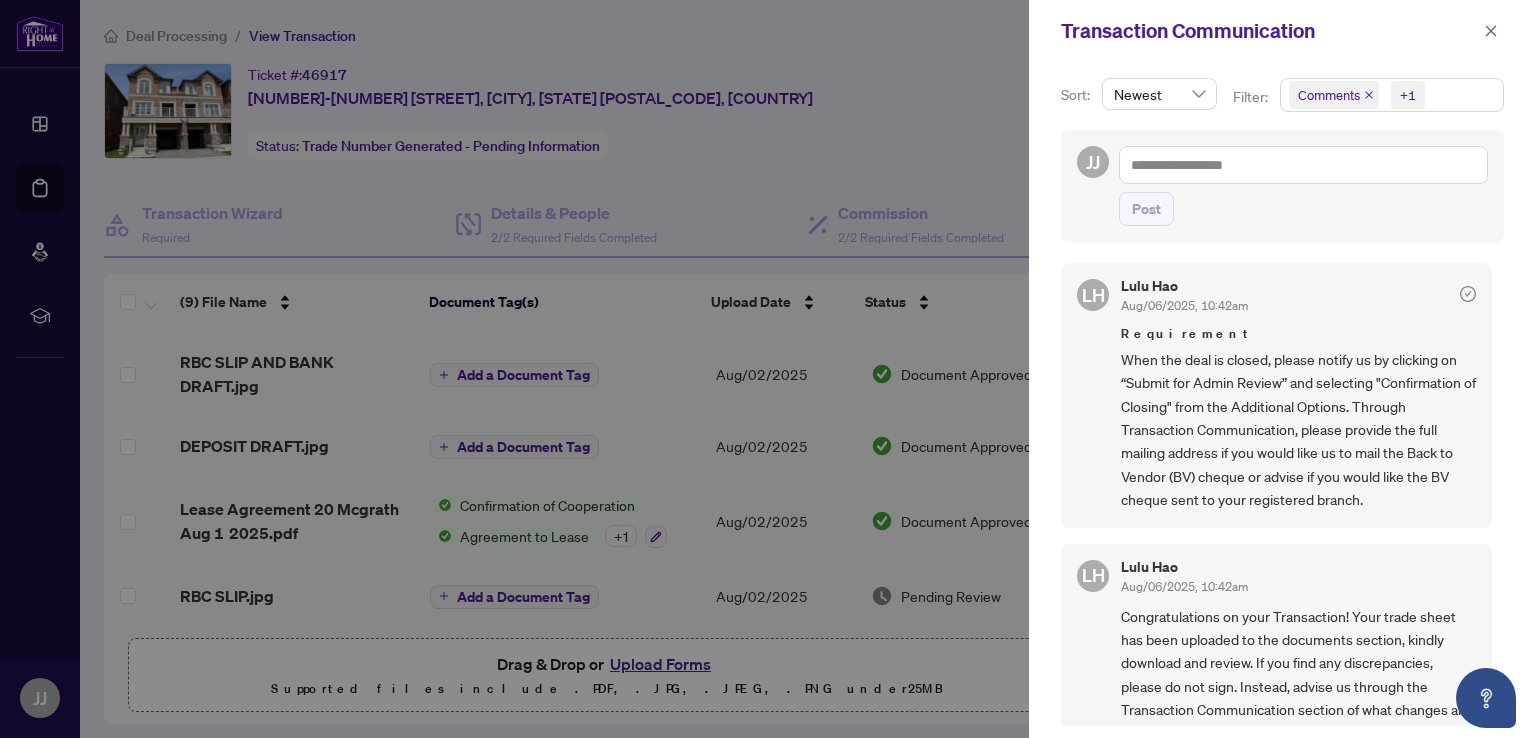 scroll, scrollTop: 500, scrollLeft: 0, axis: vertical 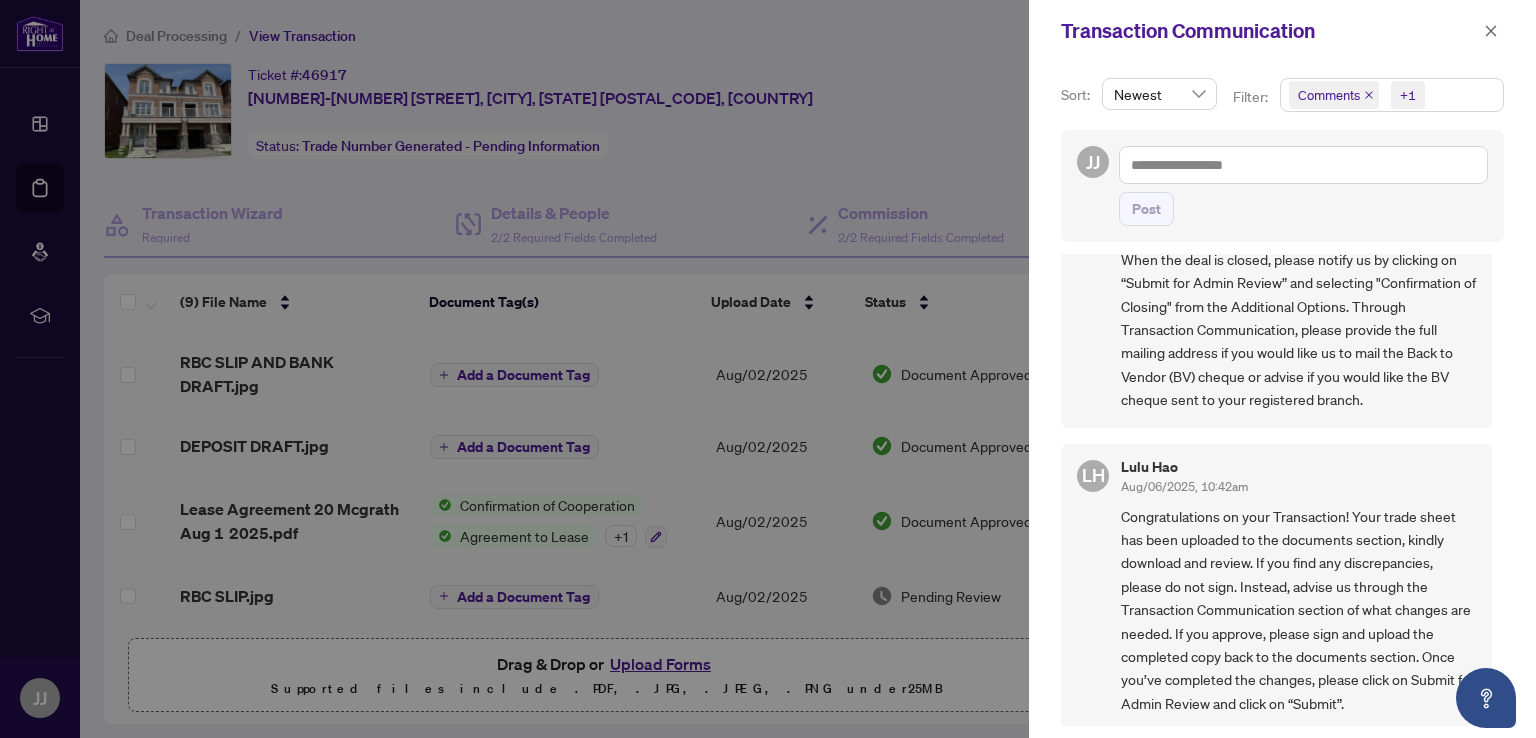 click at bounding box center [768, 369] 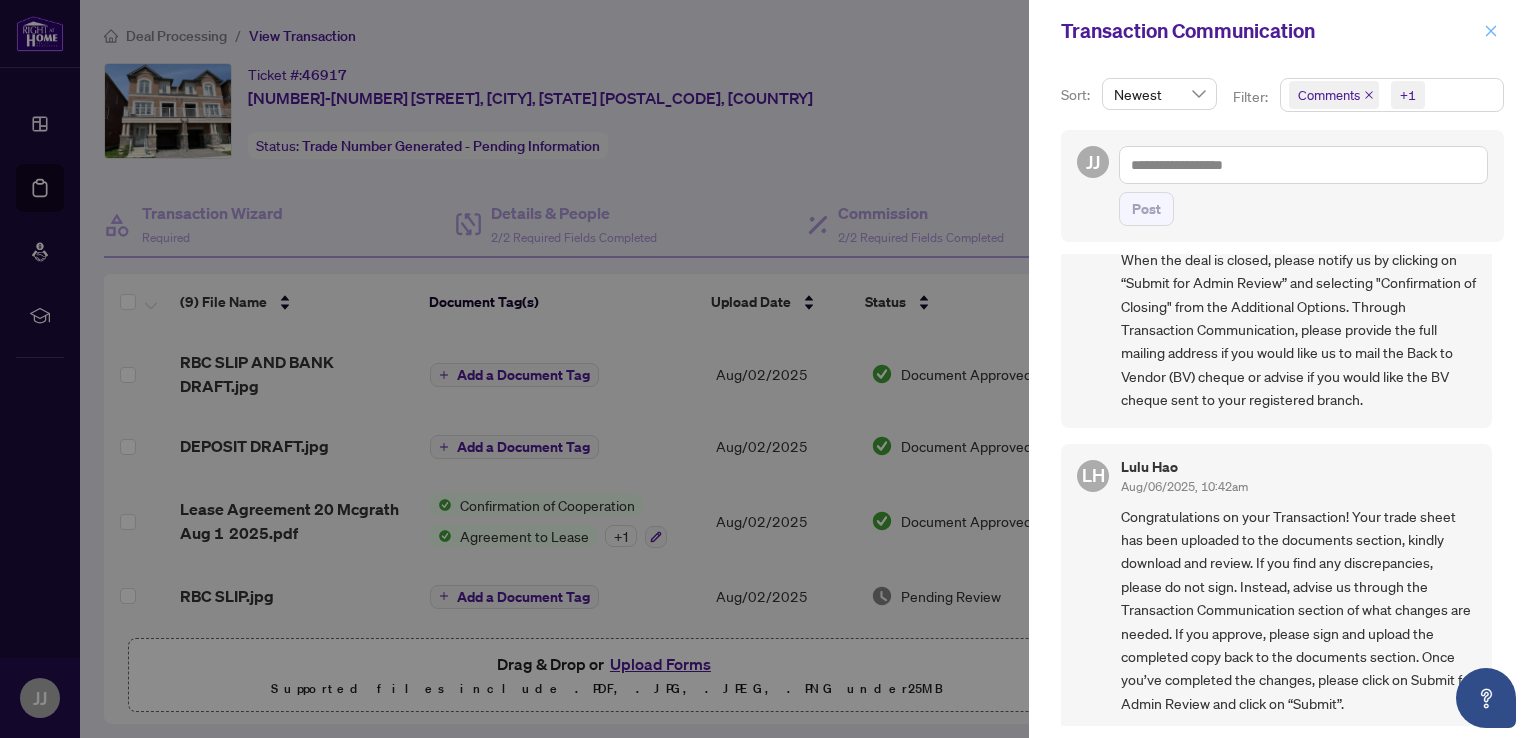 click 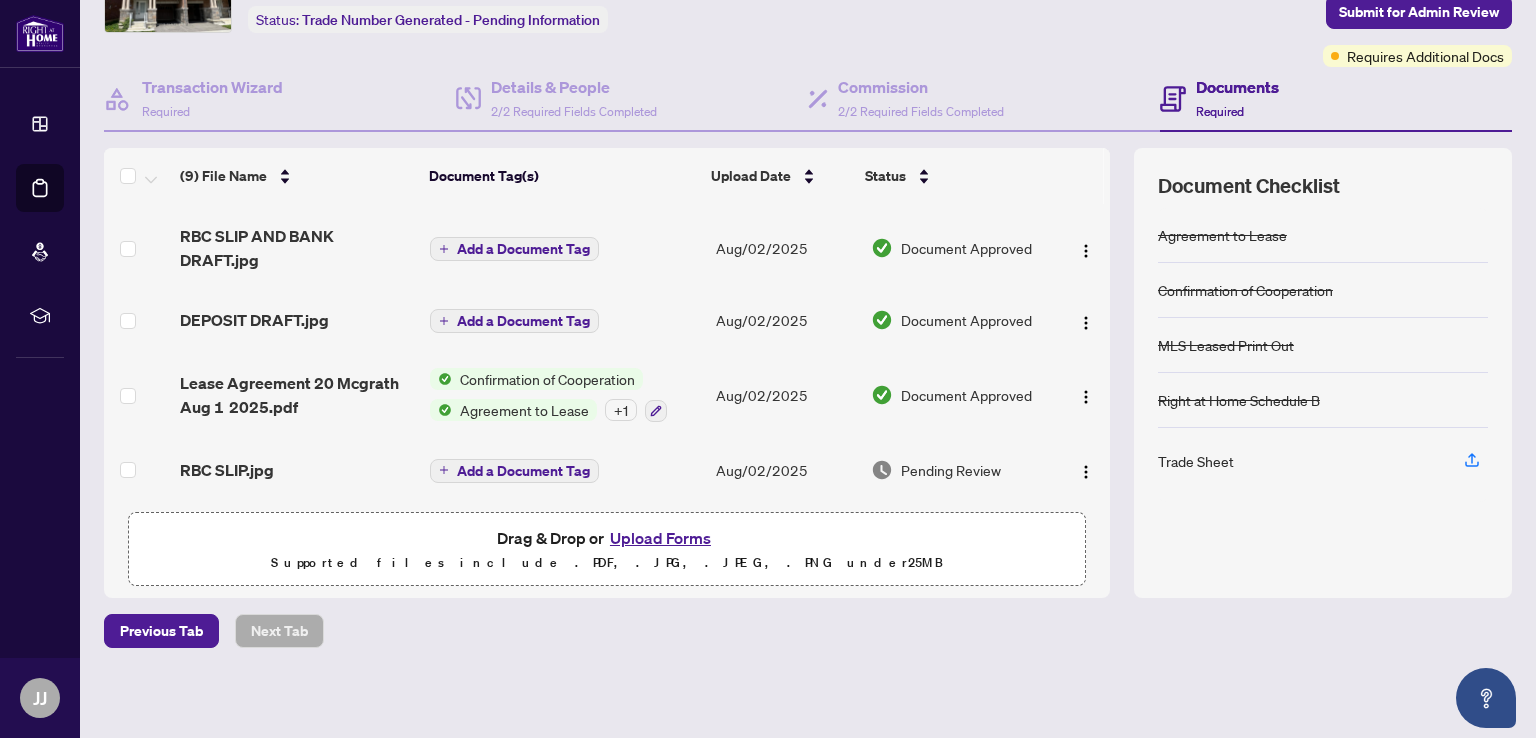 scroll, scrollTop: 127, scrollLeft: 0, axis: vertical 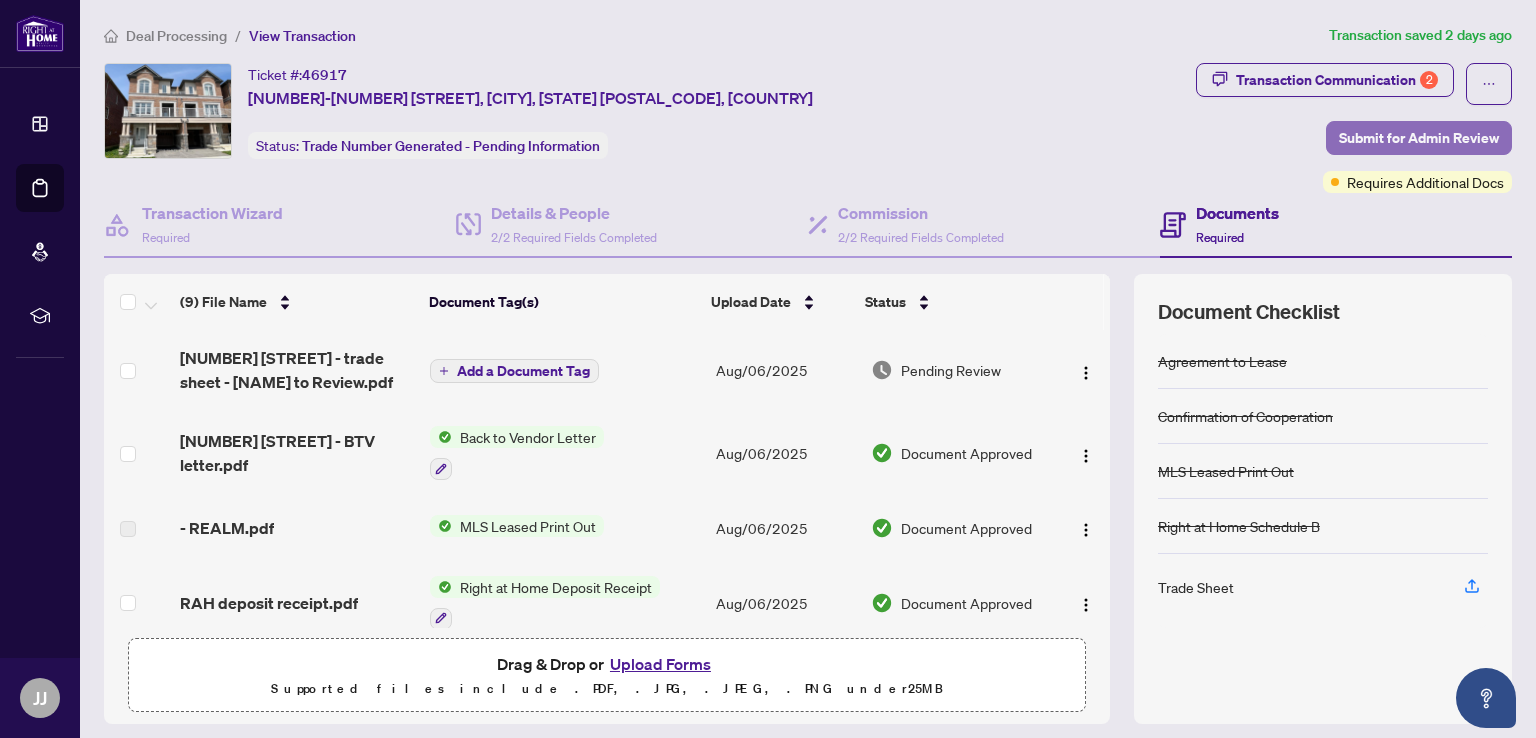 click on "Submit for Admin Review" at bounding box center (1419, 138) 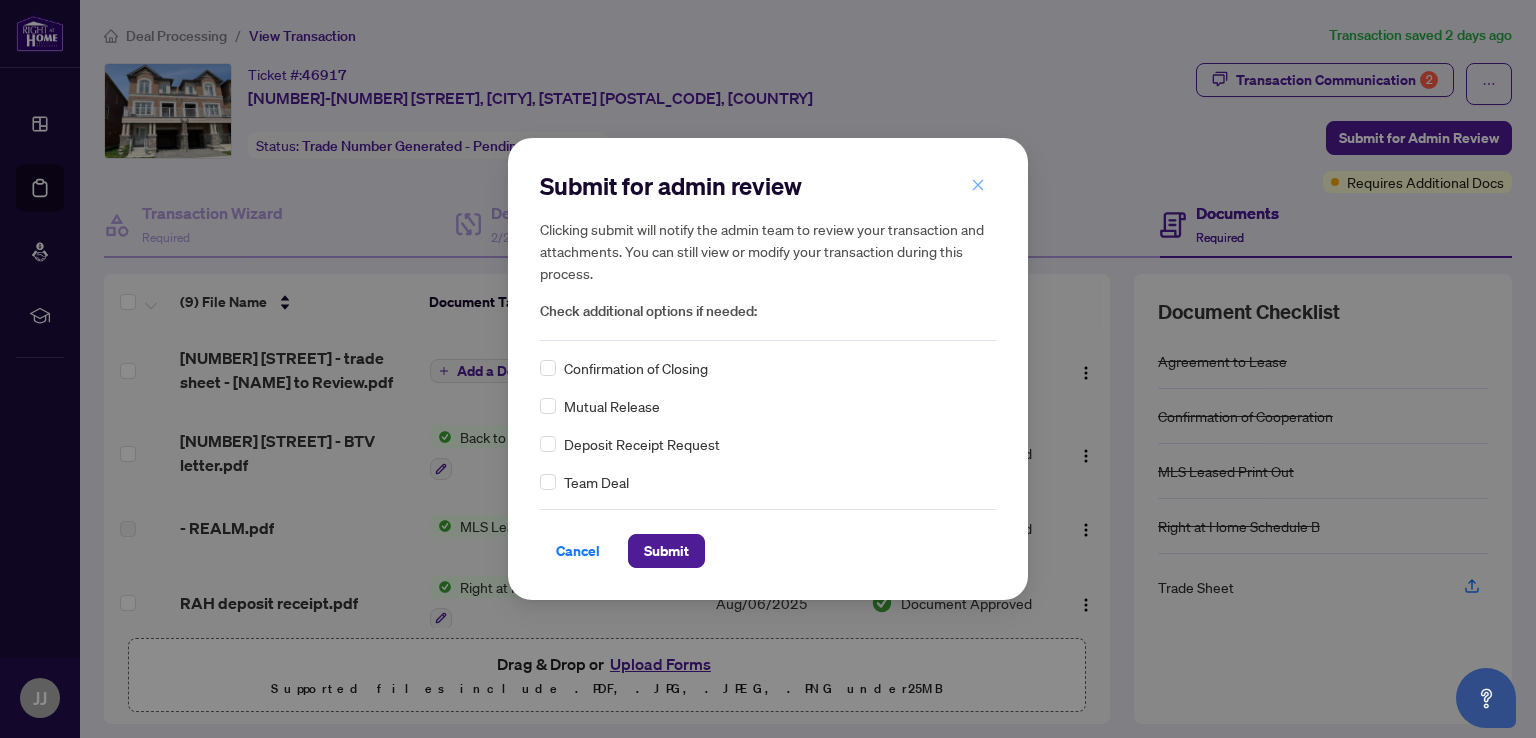 click 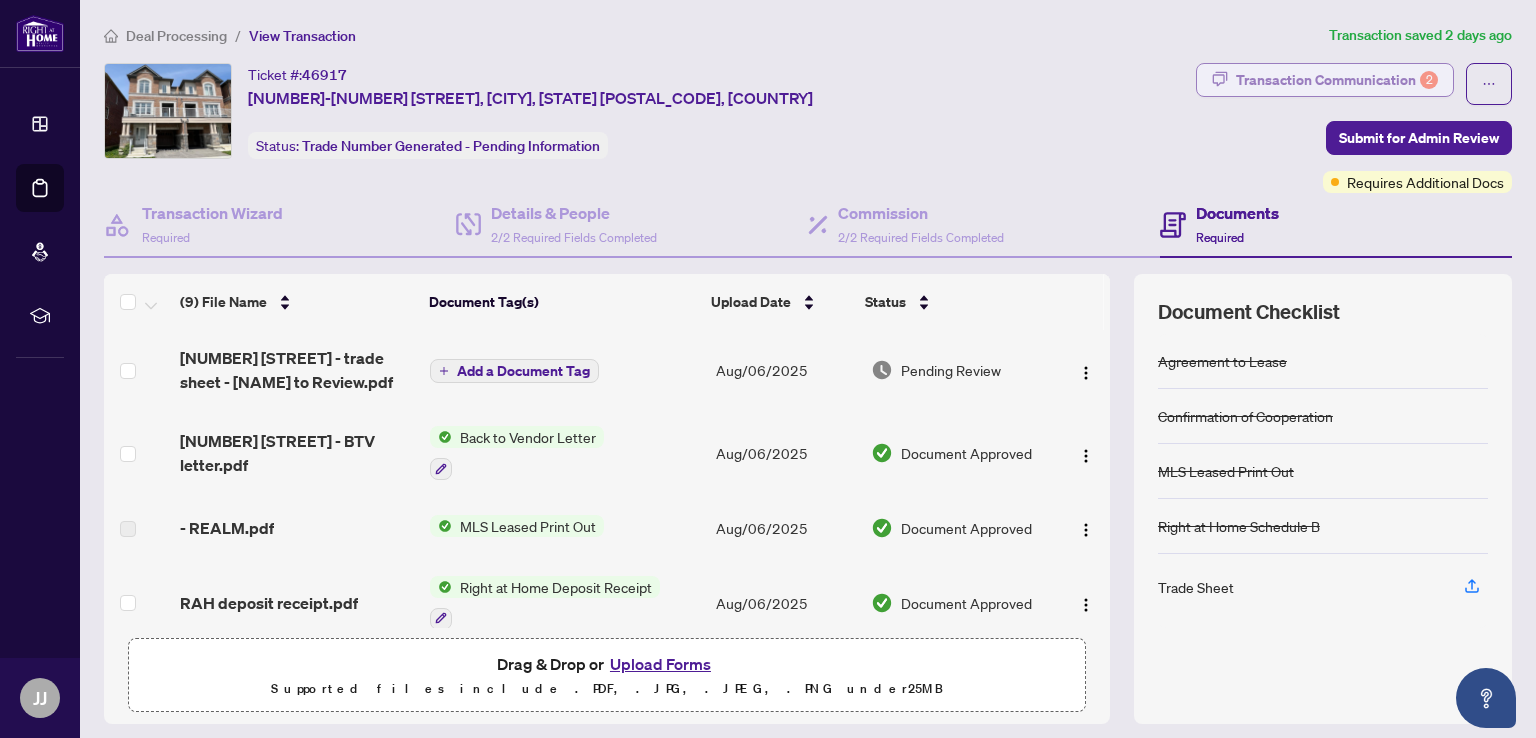 click on "Transaction Communication 2" at bounding box center [1337, 80] 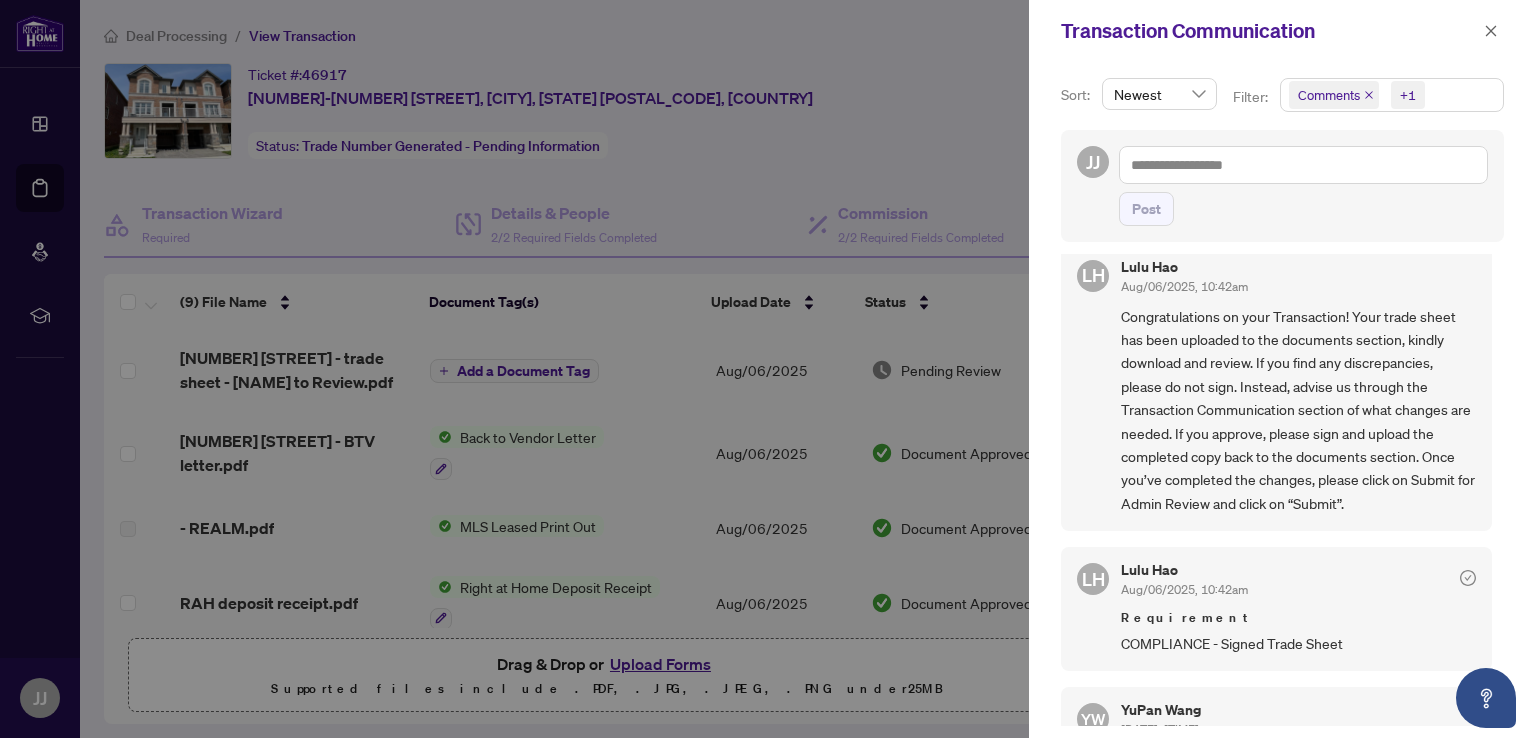 scroll, scrollTop: 800, scrollLeft: 0, axis: vertical 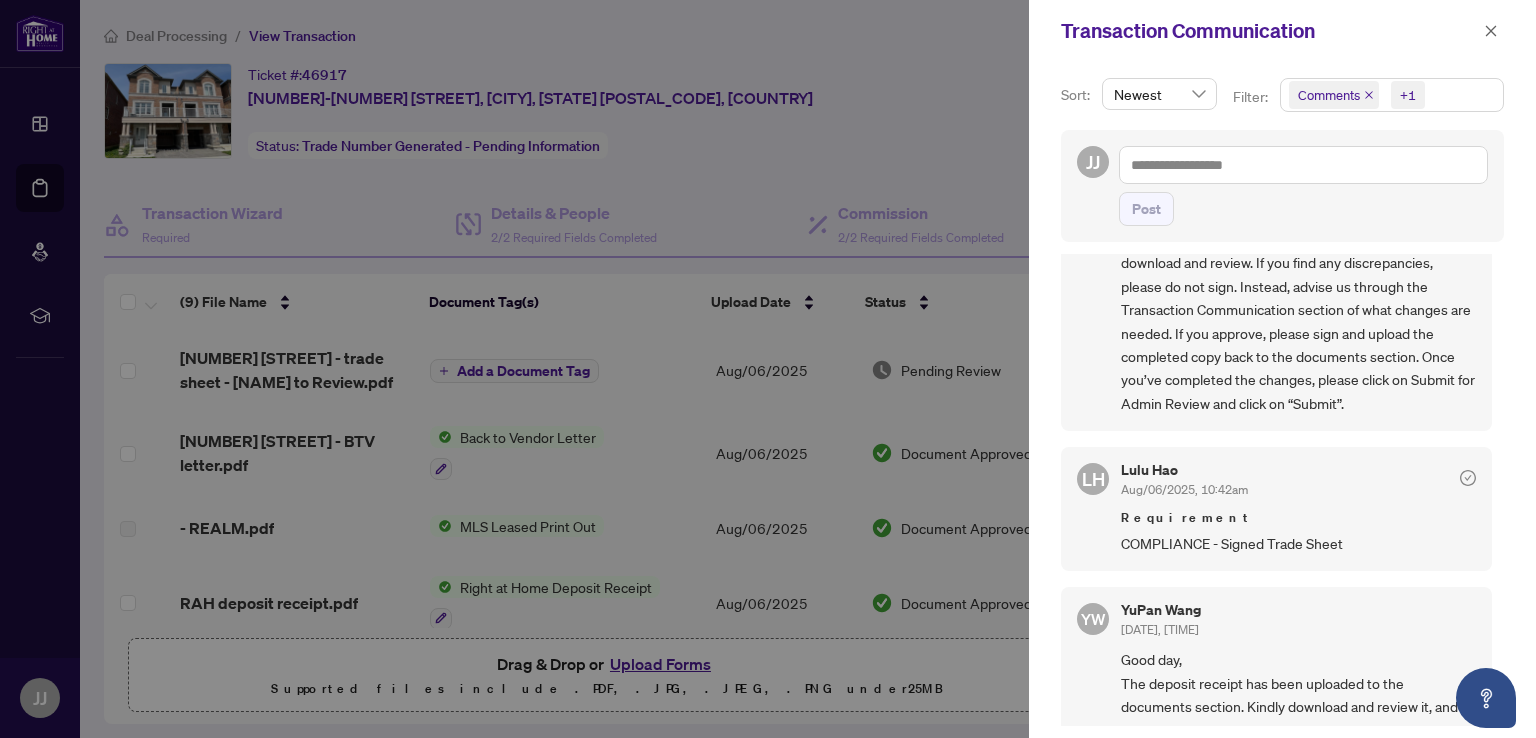 click at bounding box center [768, 369] 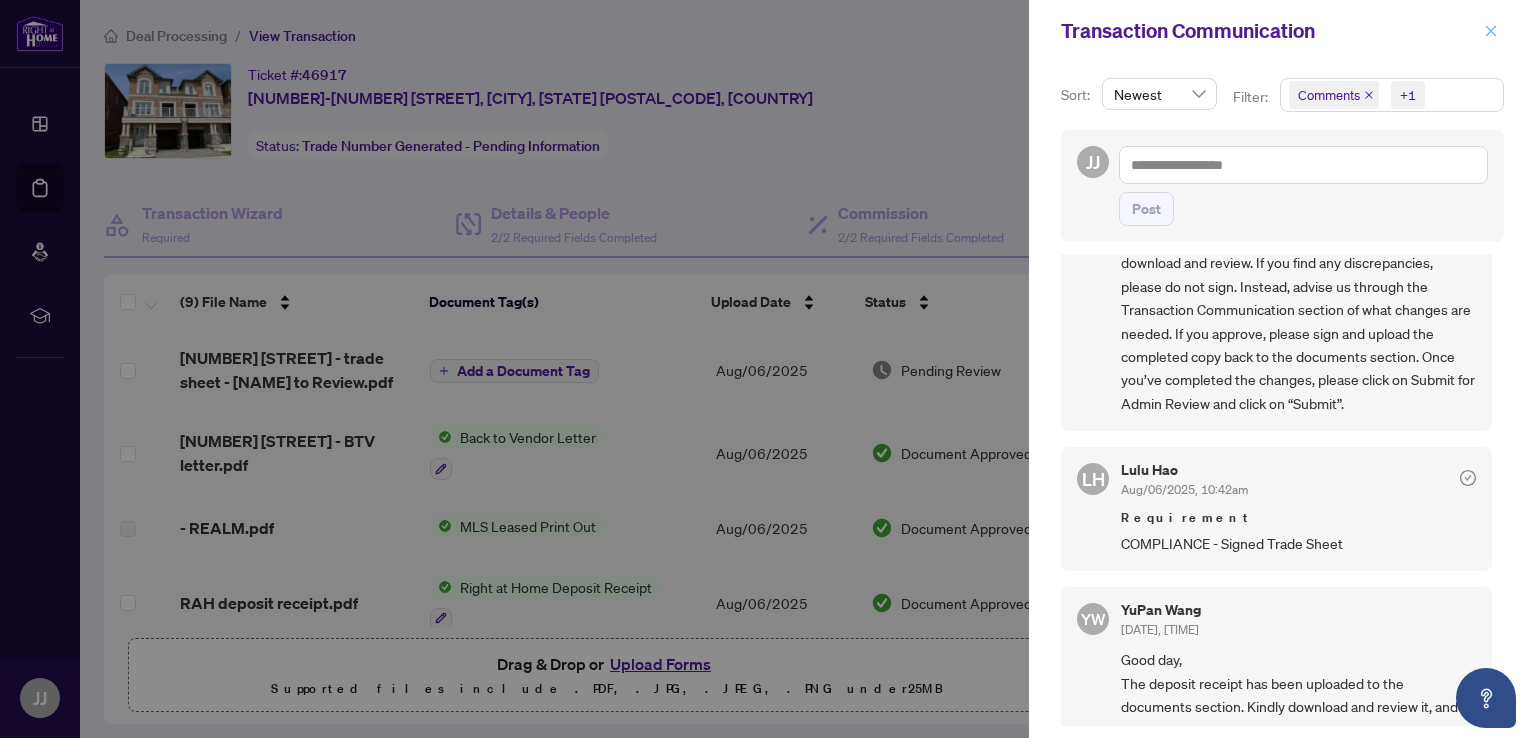 click 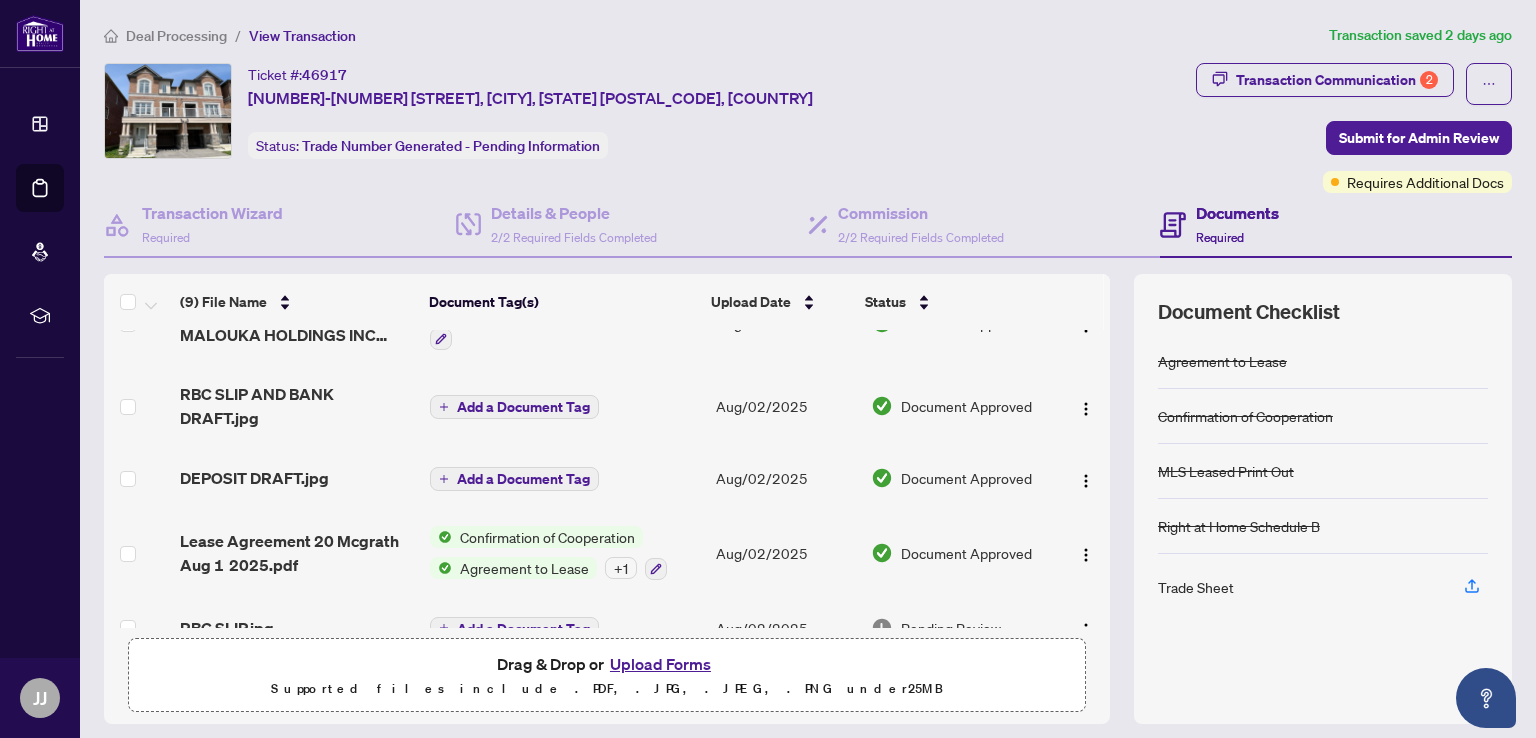 scroll, scrollTop: 397, scrollLeft: 0, axis: vertical 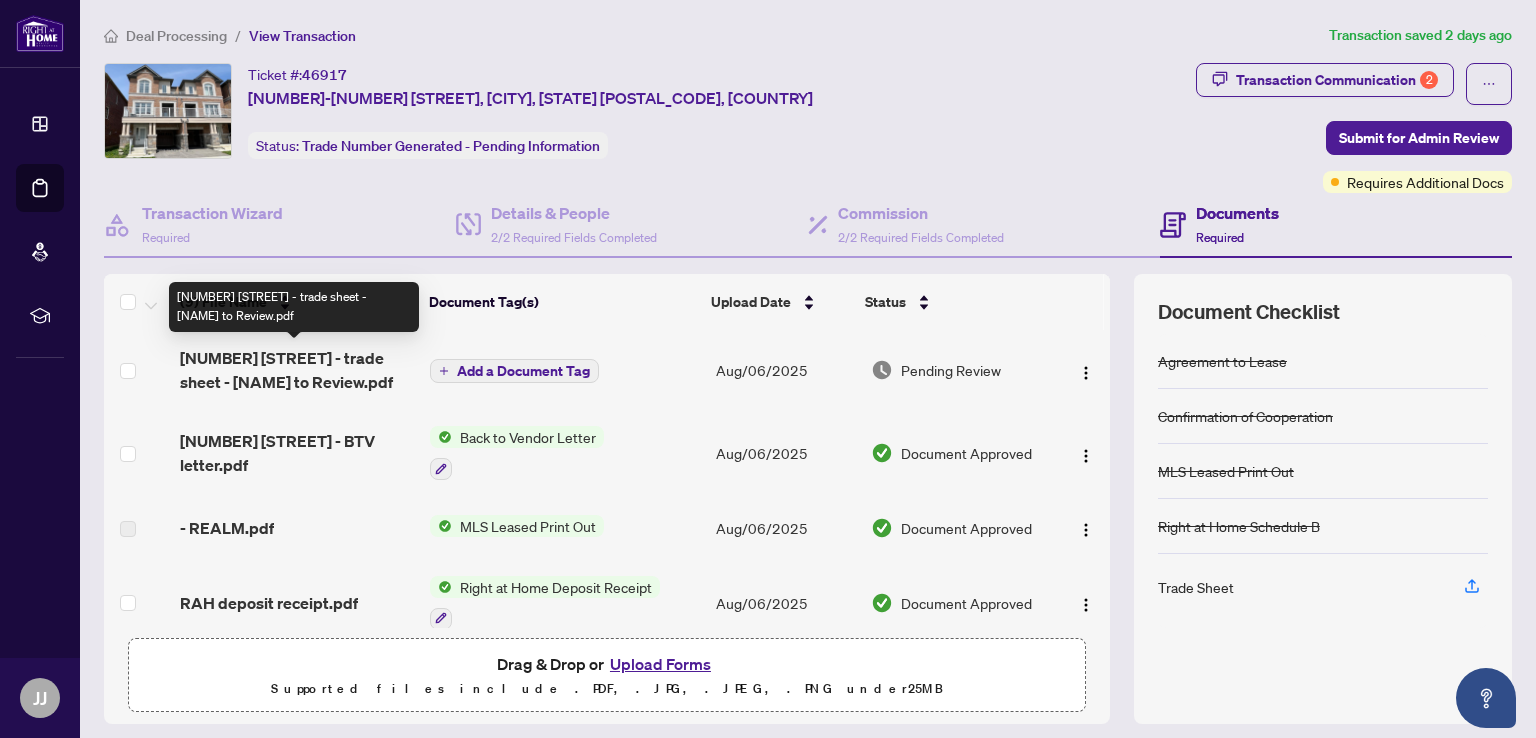 click on "[NUMBER] [STREET] - trade sheet - [NAME] to Review.pdf" at bounding box center (296, 370) 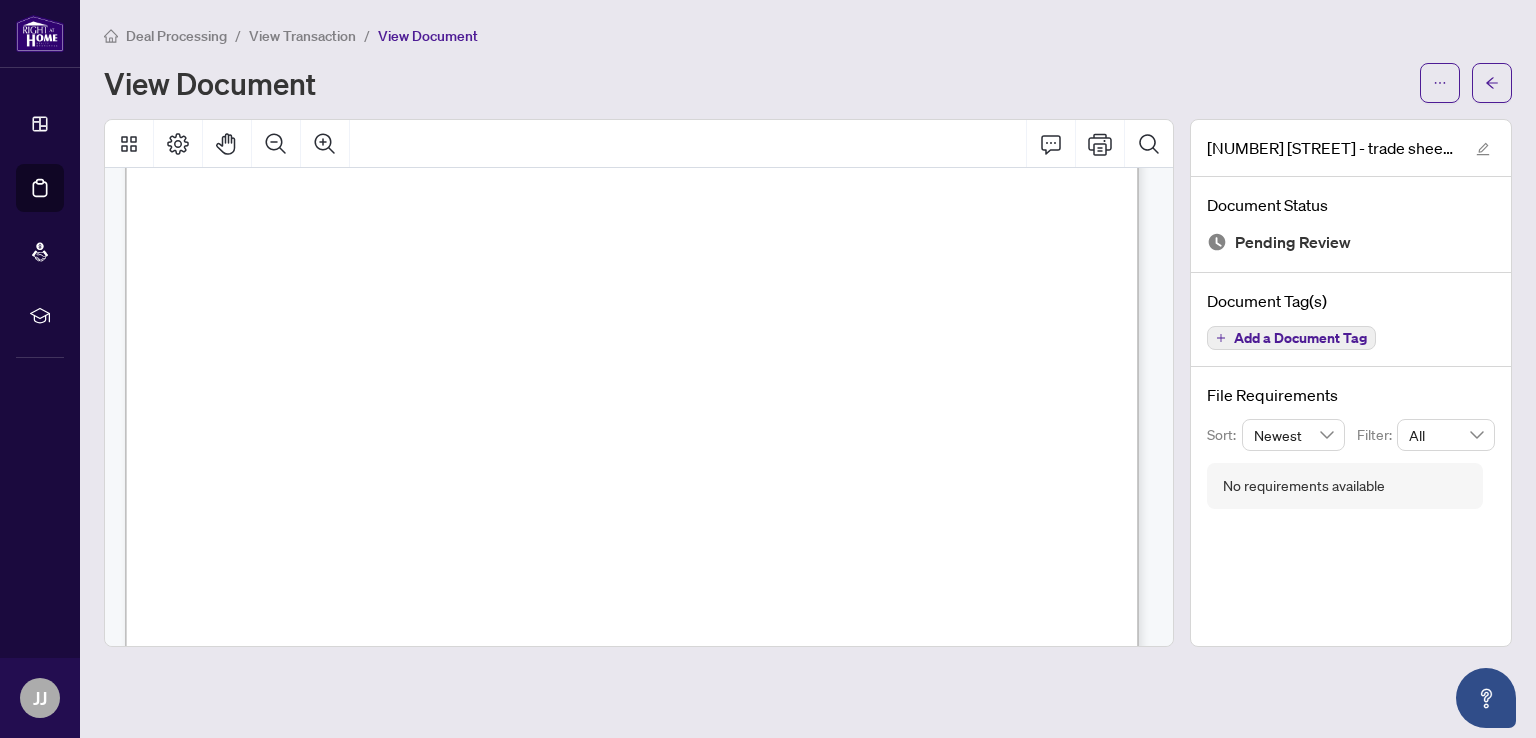 scroll, scrollTop: 673, scrollLeft: 0, axis: vertical 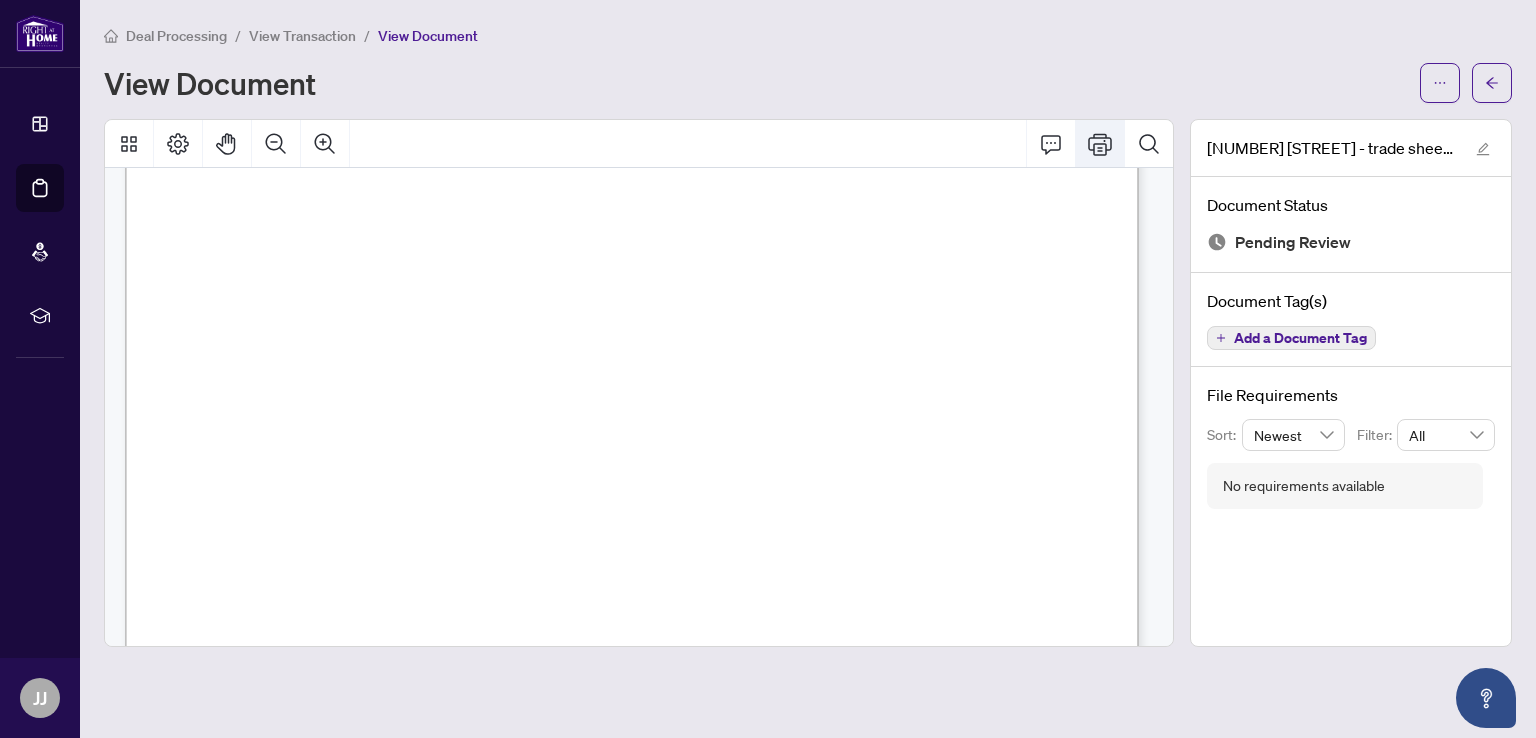 click 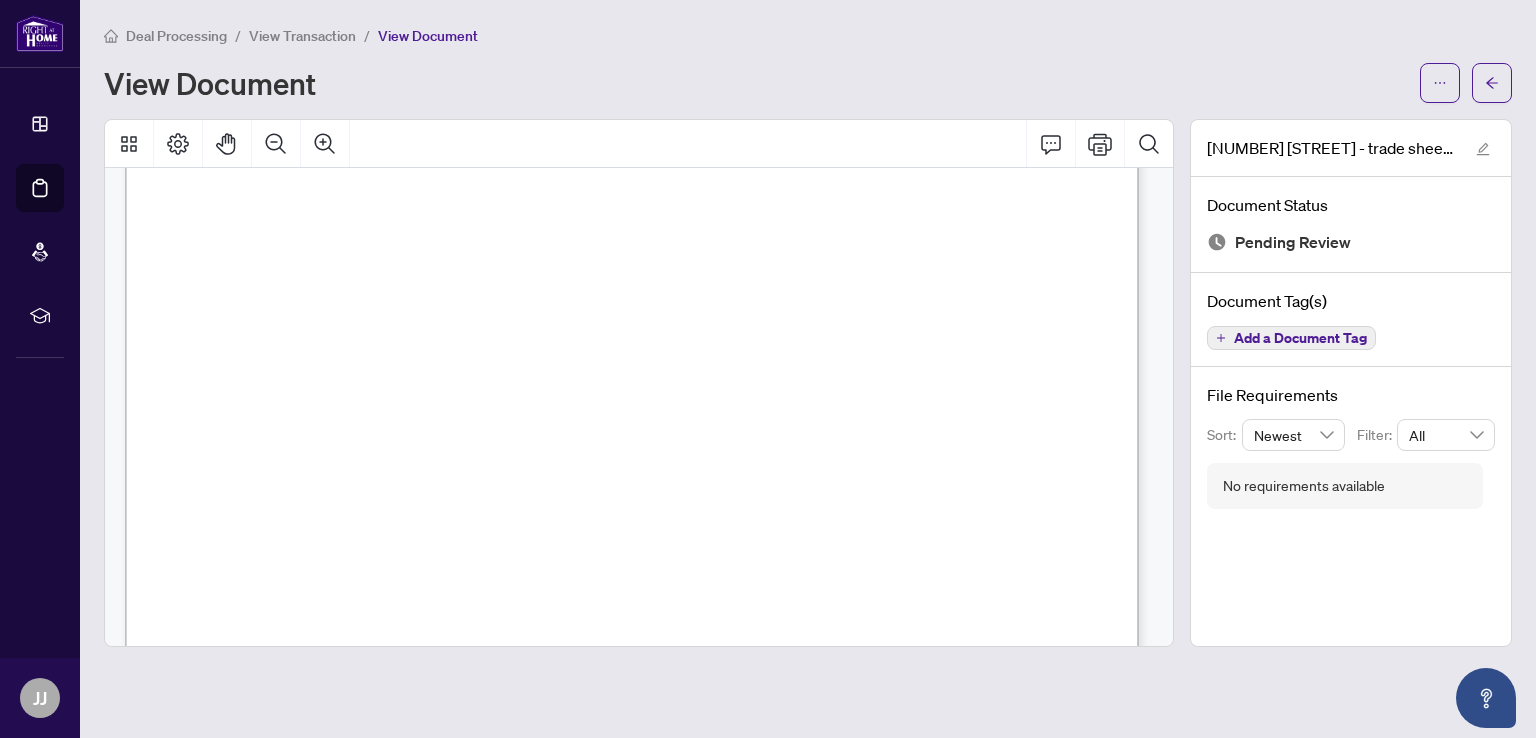 scroll, scrollTop: 873, scrollLeft: 0, axis: vertical 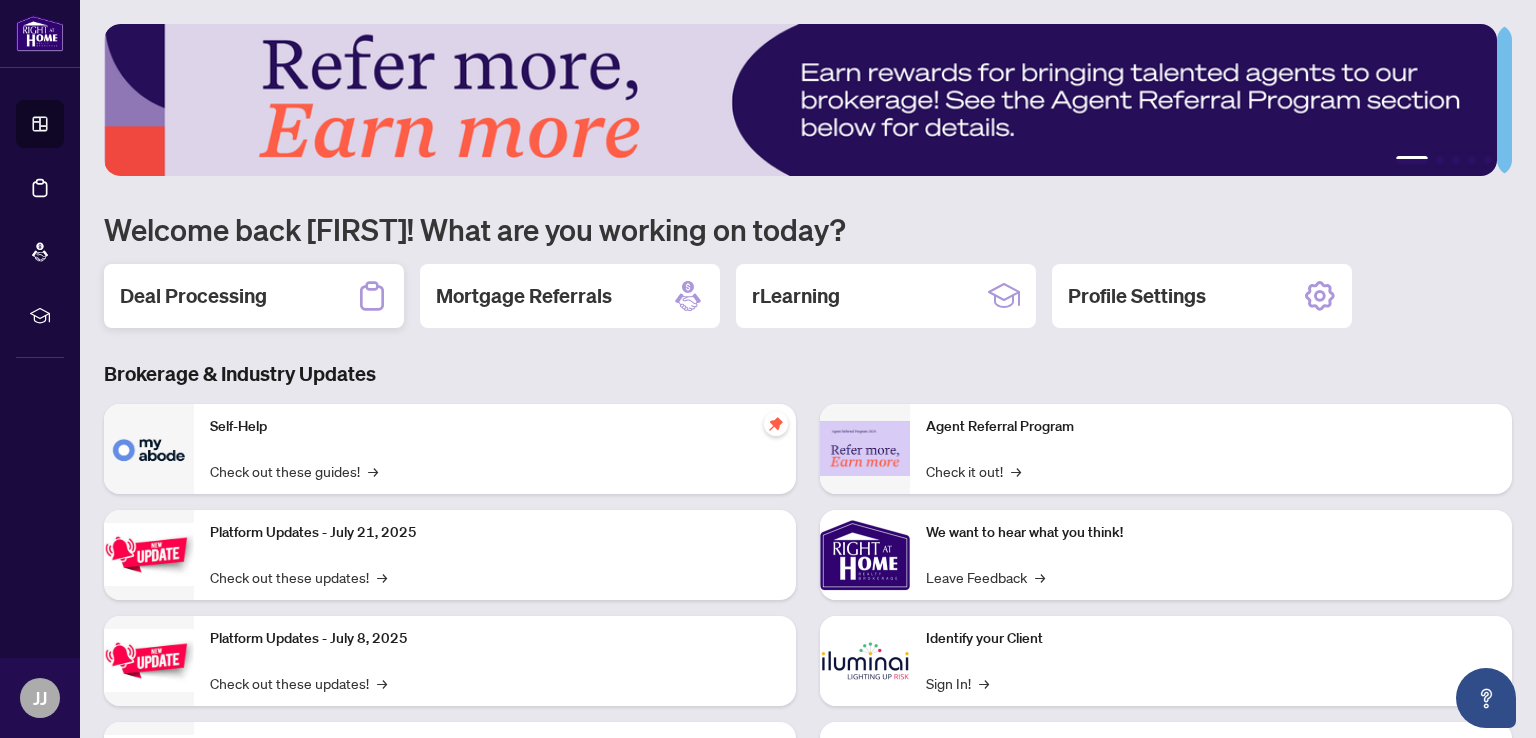 click on "Deal Processing" at bounding box center [193, 296] 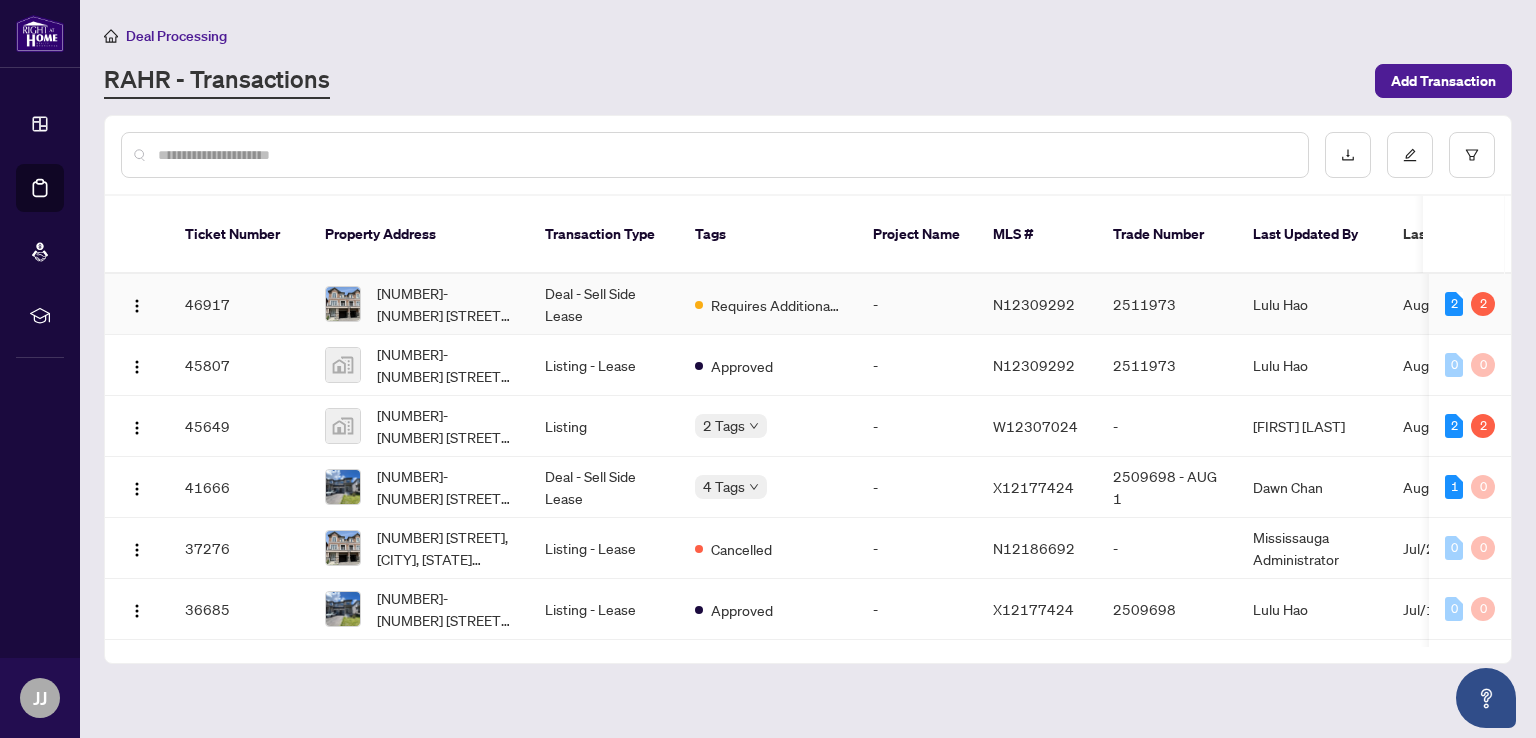 click on "Requires Additional Docs" at bounding box center [768, 304] 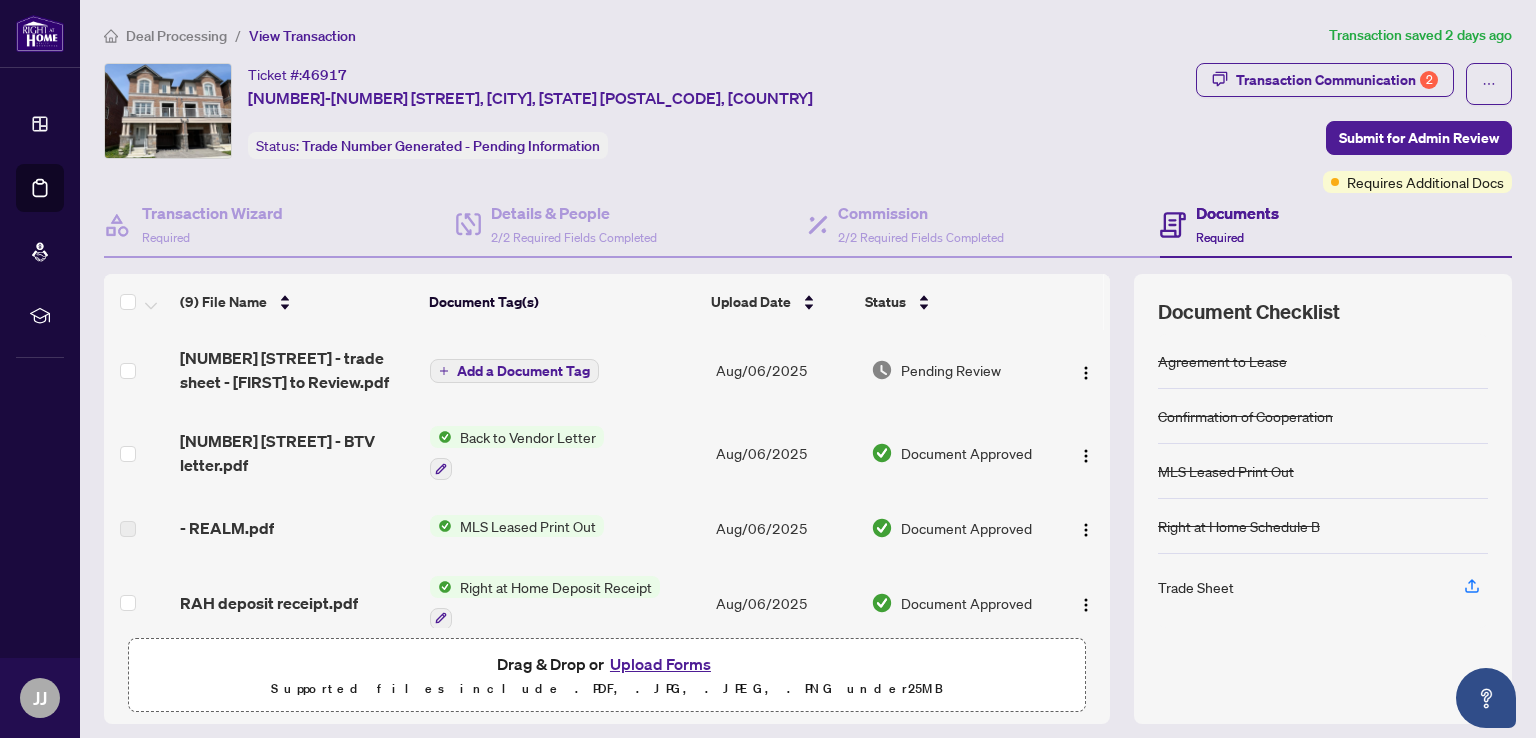scroll, scrollTop: 127, scrollLeft: 0, axis: vertical 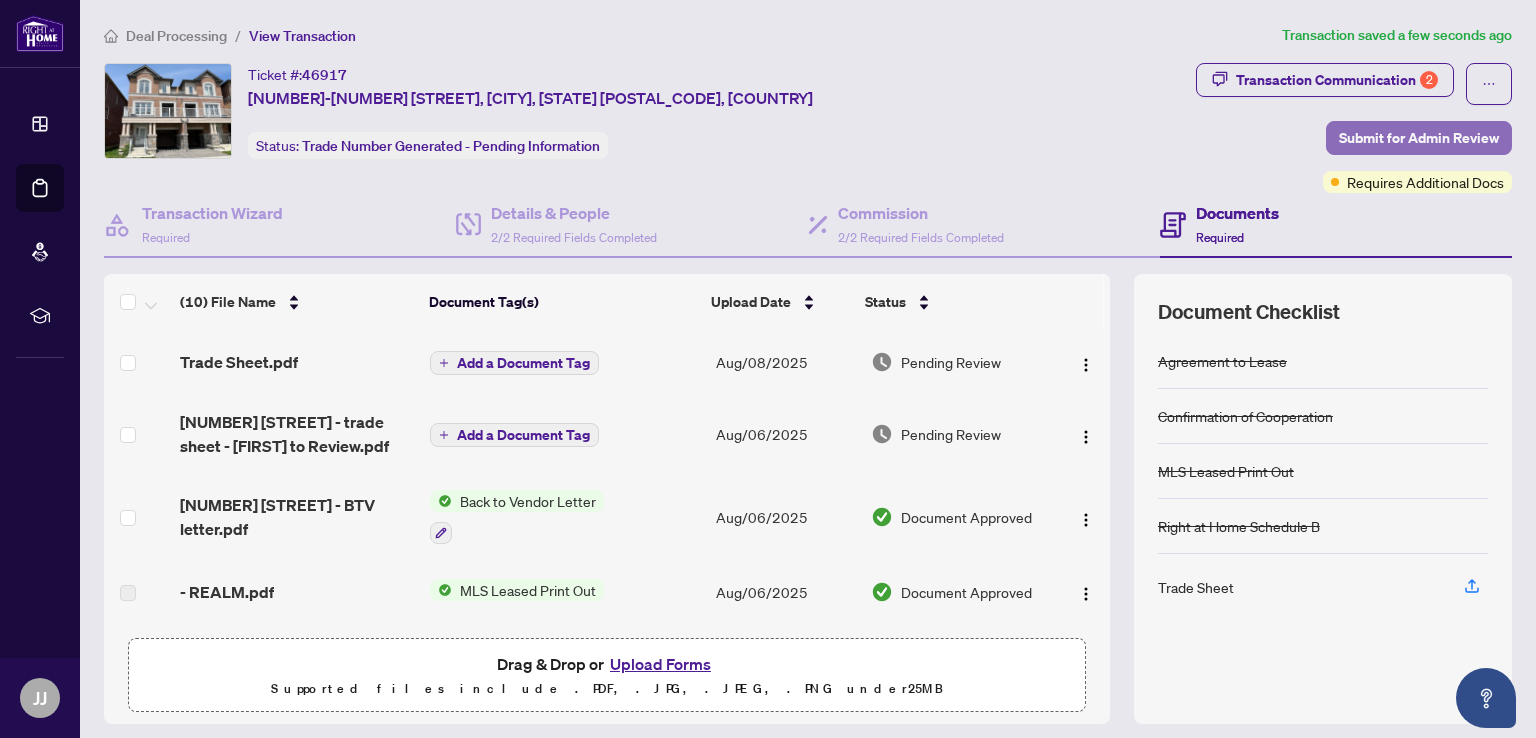 click on "Submit for Admin Review" at bounding box center [1419, 138] 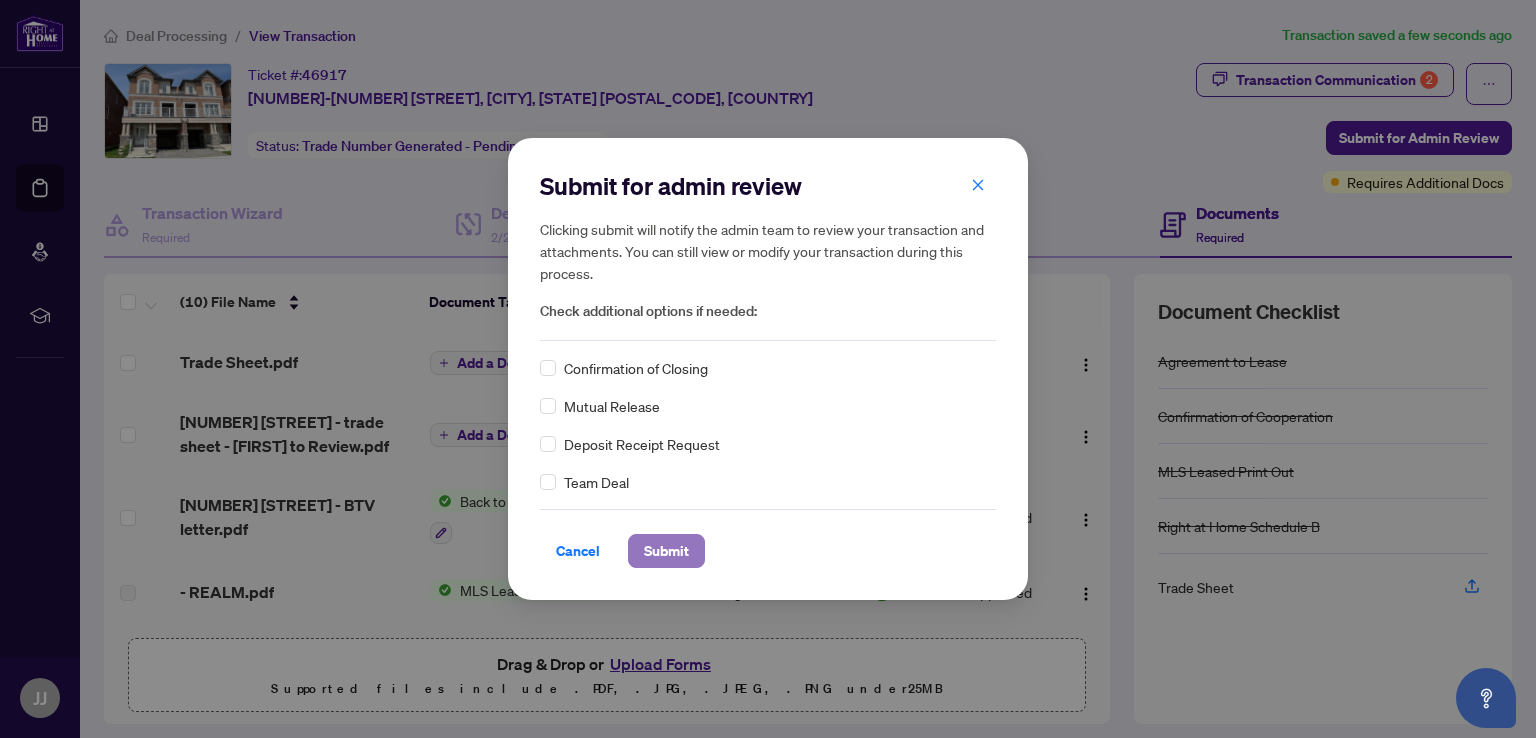 click on "Submit" at bounding box center (666, 551) 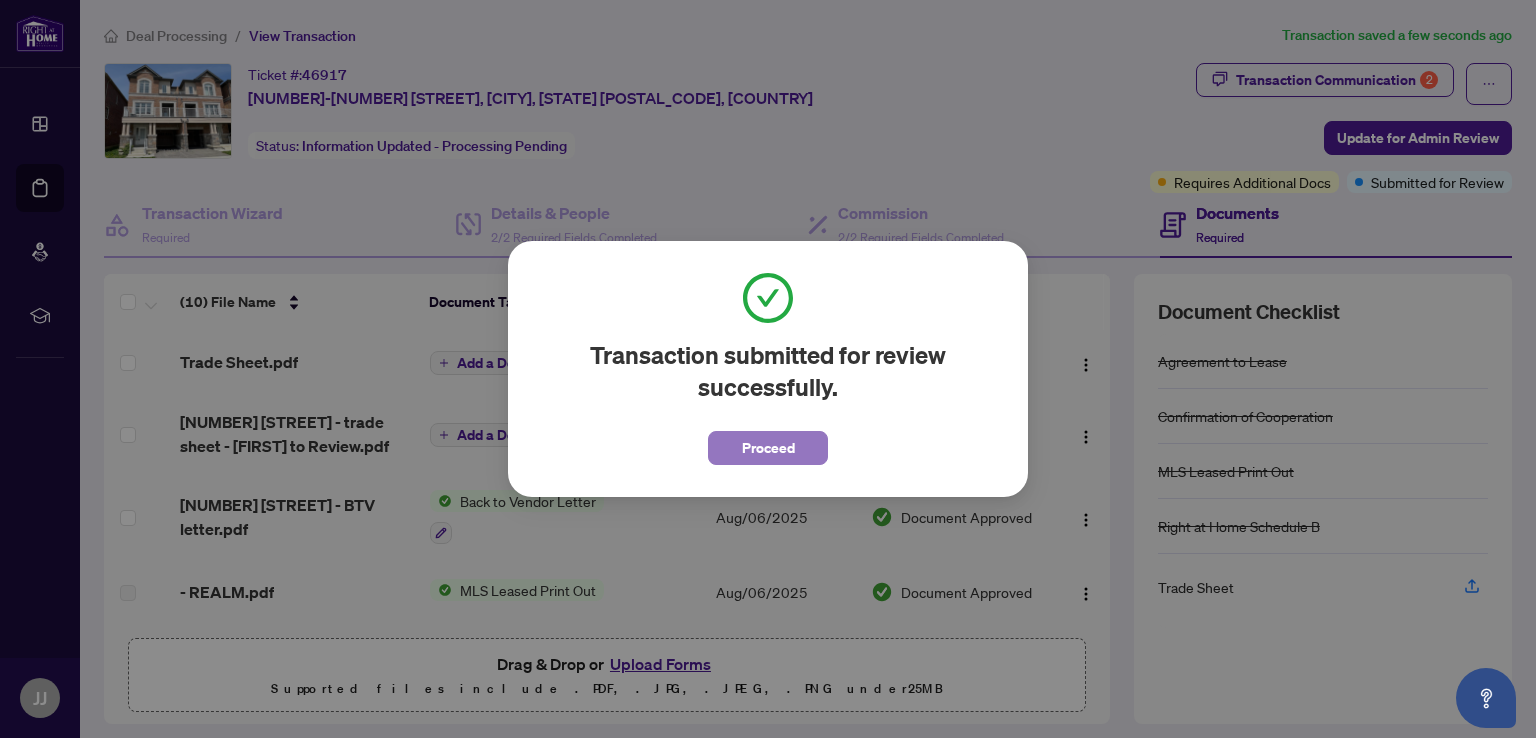 click on "Proceed" at bounding box center [768, 448] 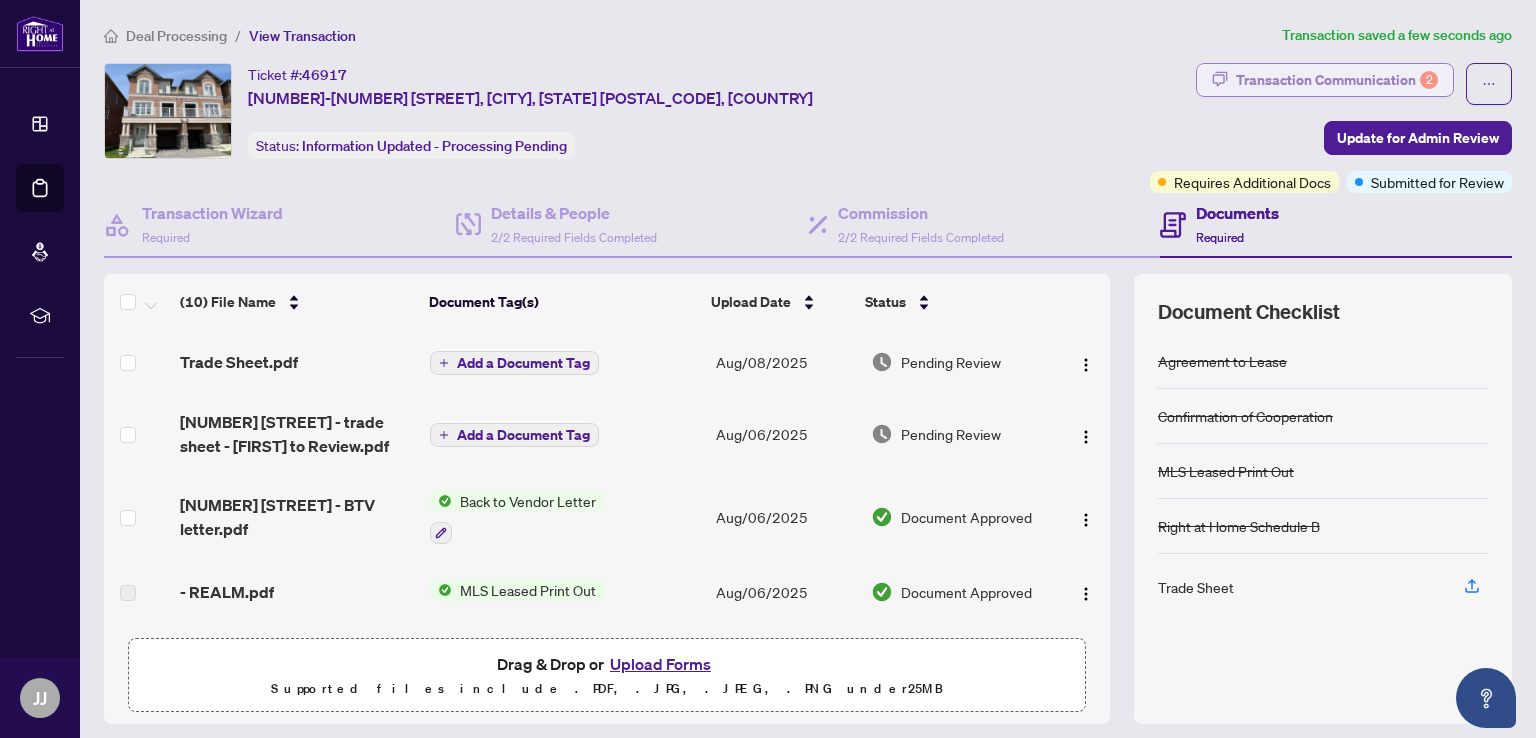 click on "Transaction Communication 2" at bounding box center (1337, 80) 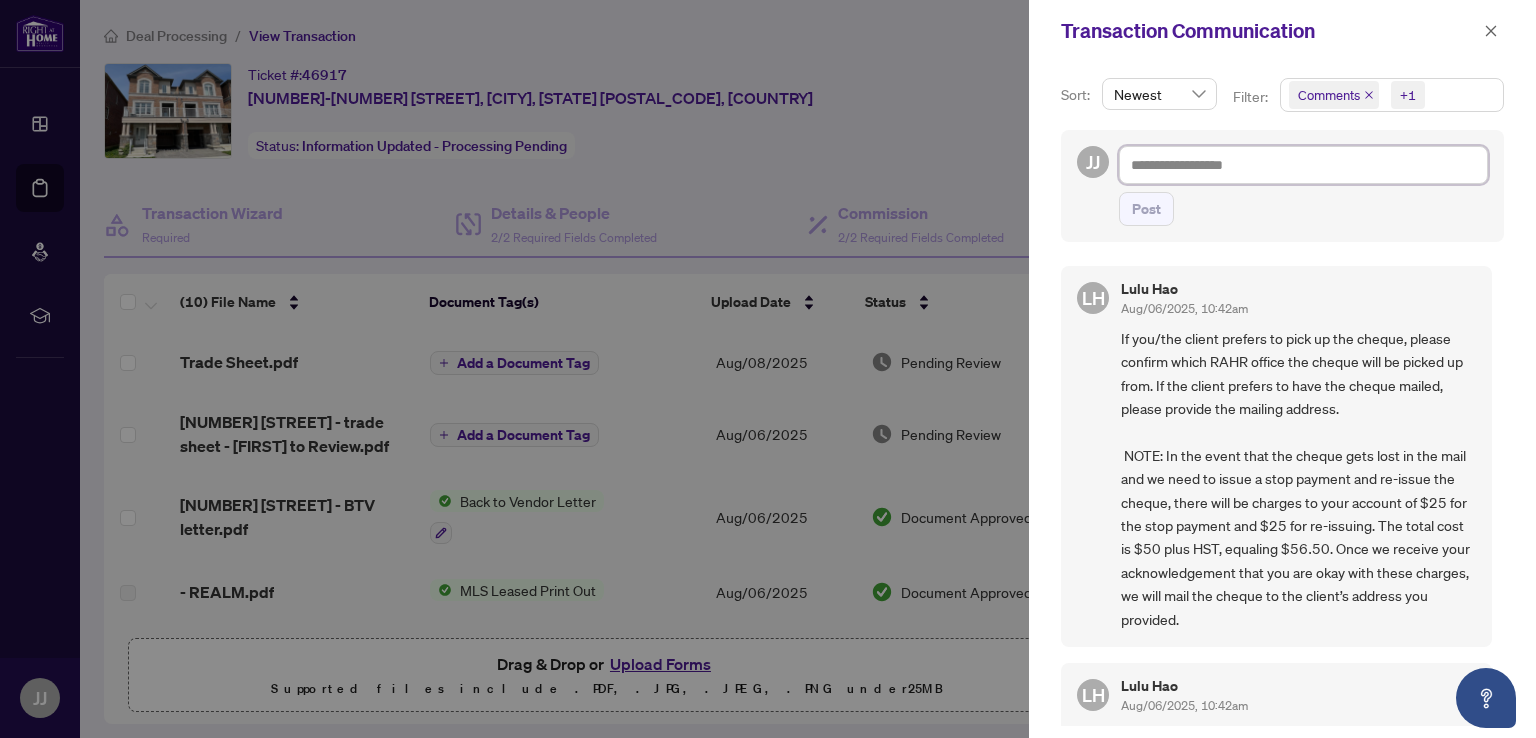 click at bounding box center (1303, 165) 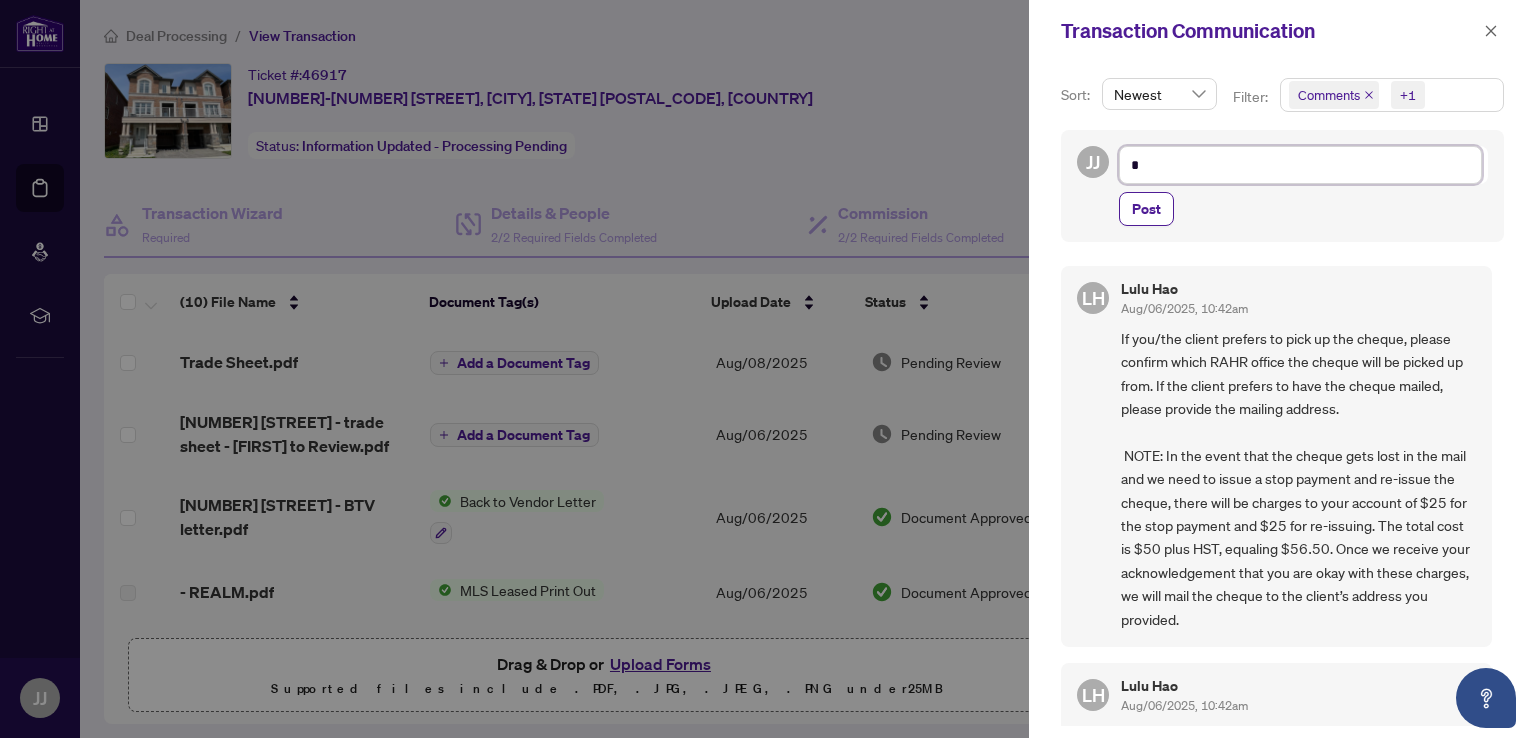 type on "**" 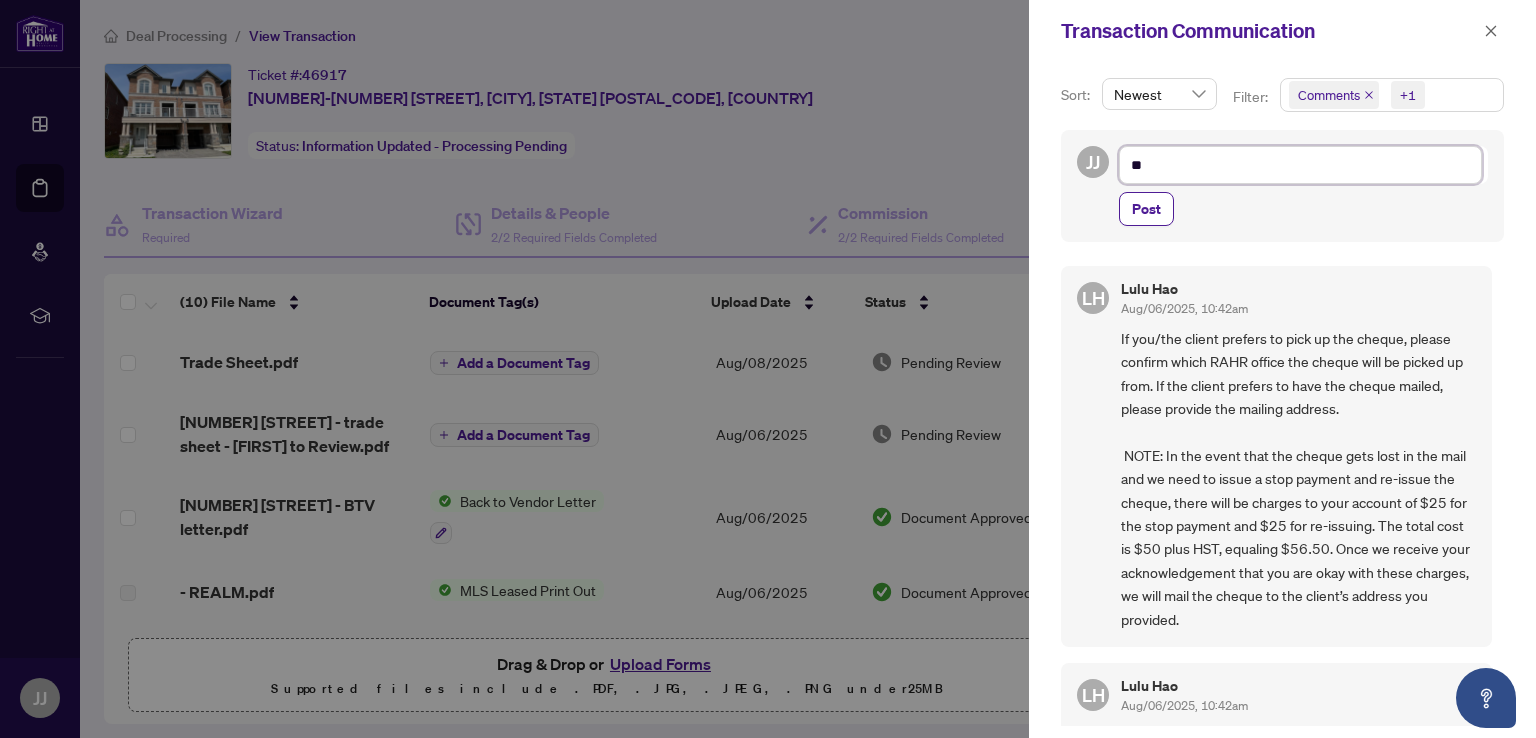 type on "***" 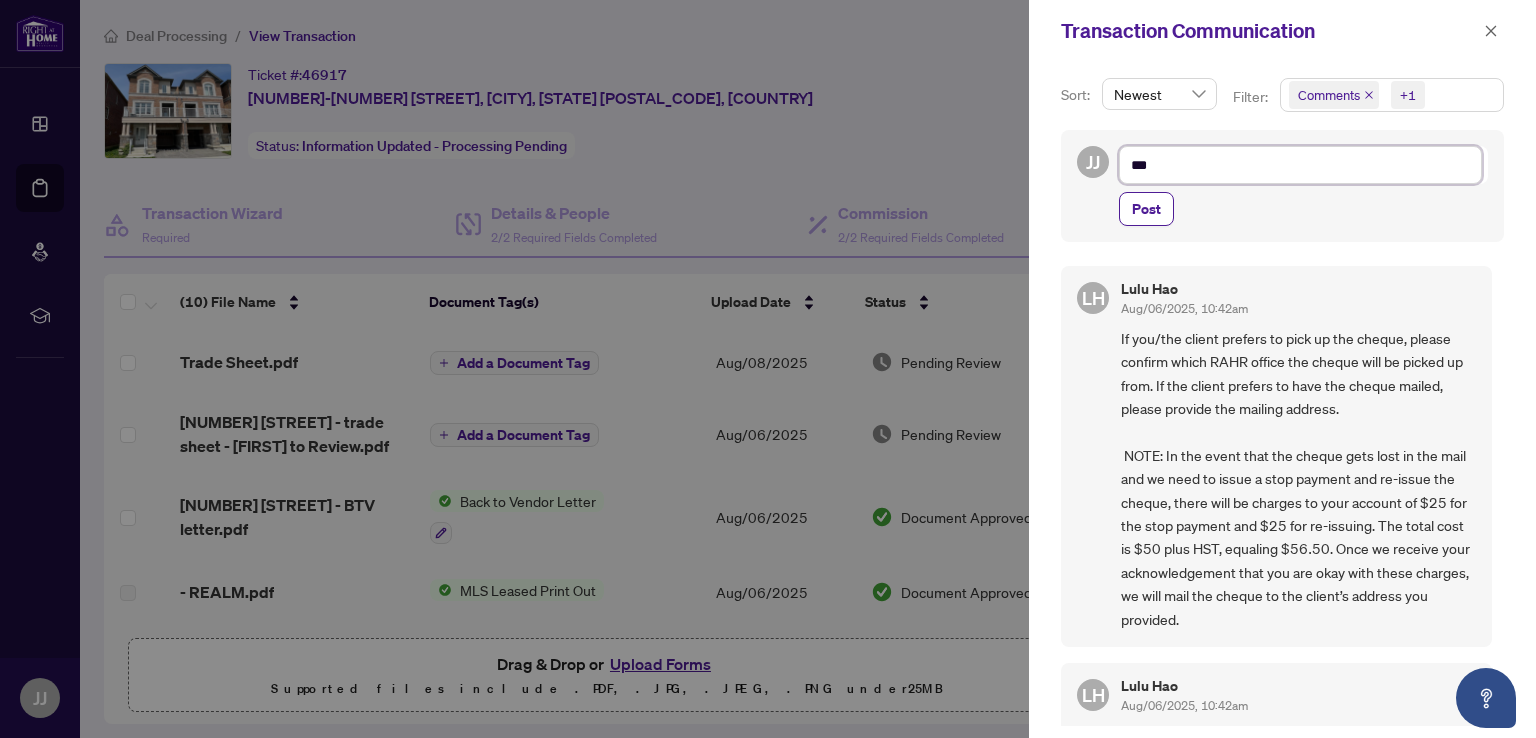 type on "****" 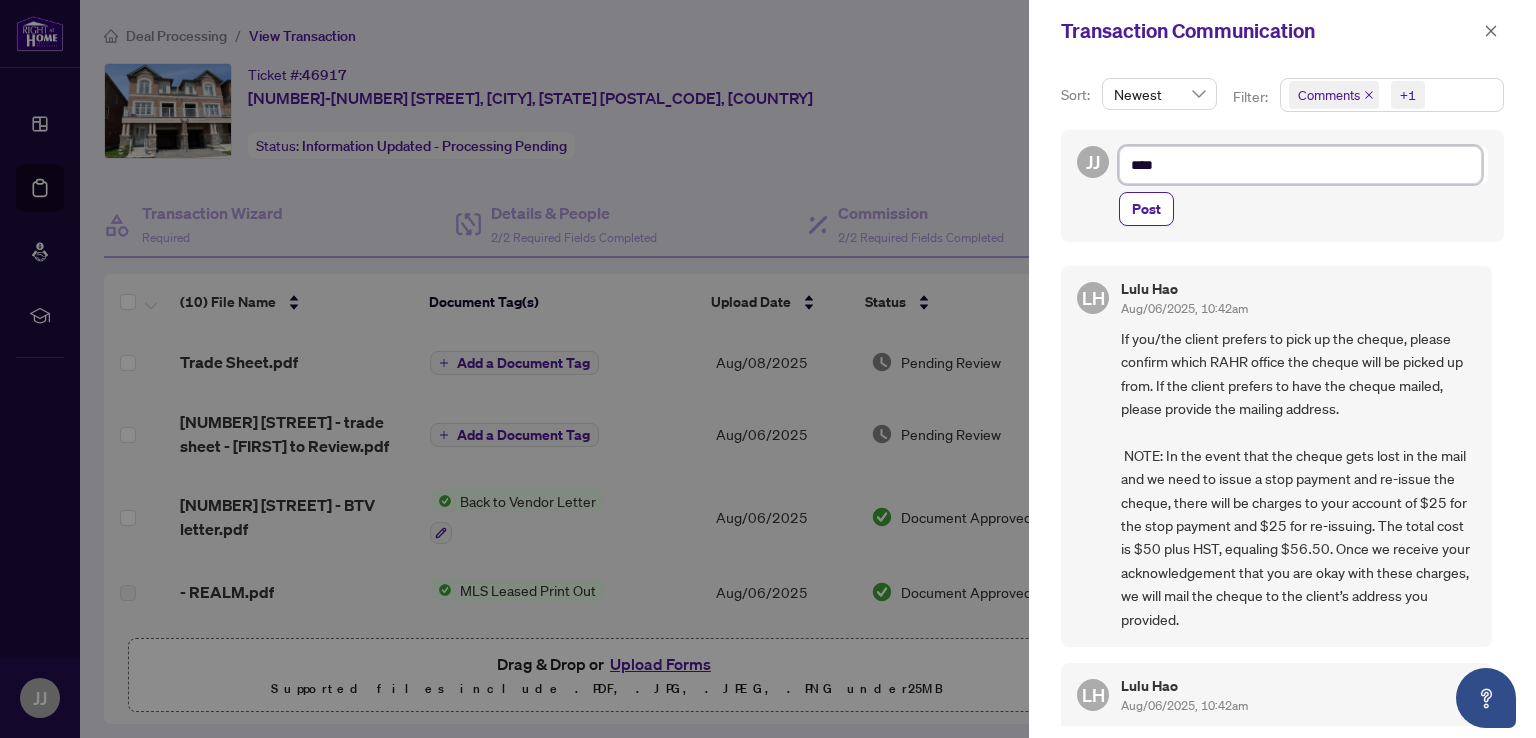 type on "*****" 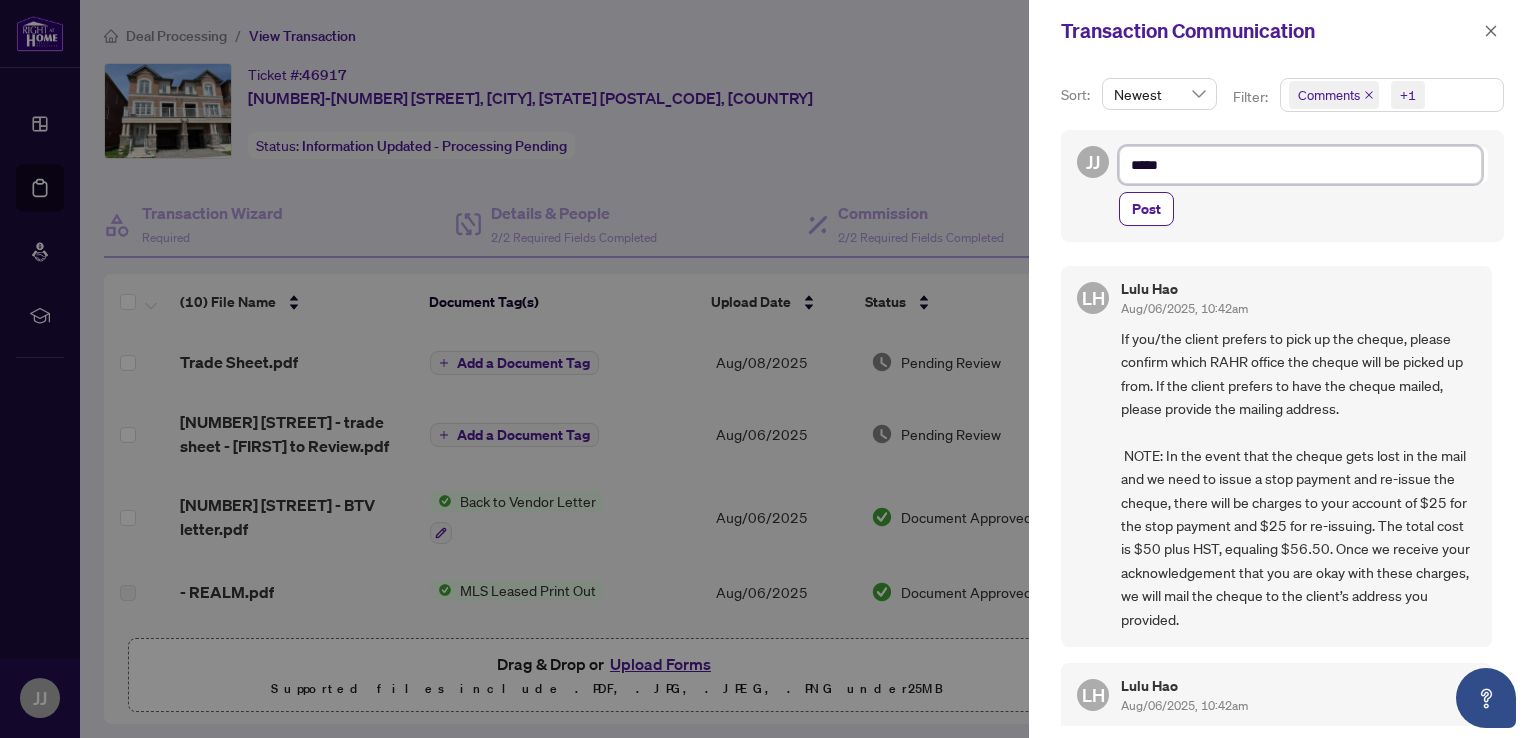 type on "******" 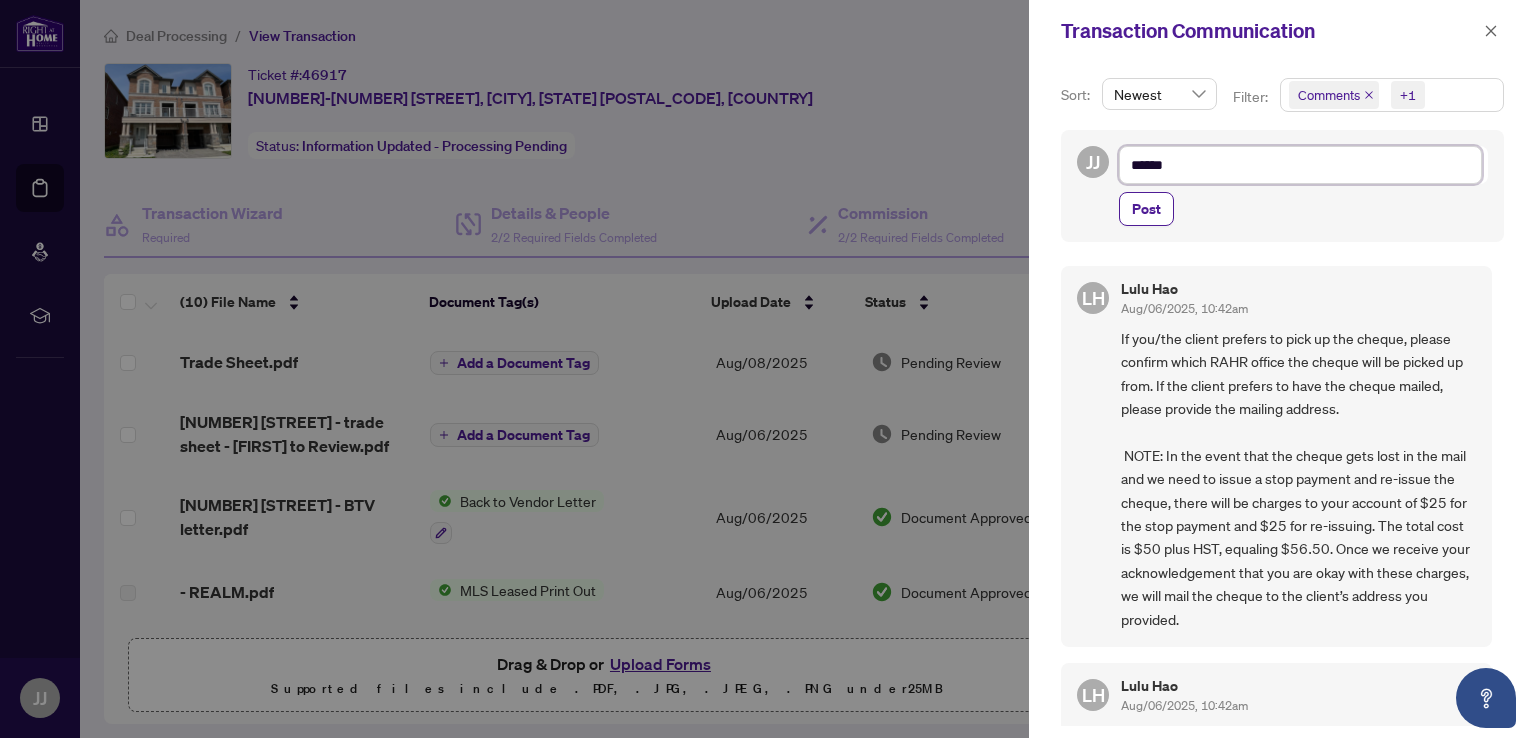 type on "*******" 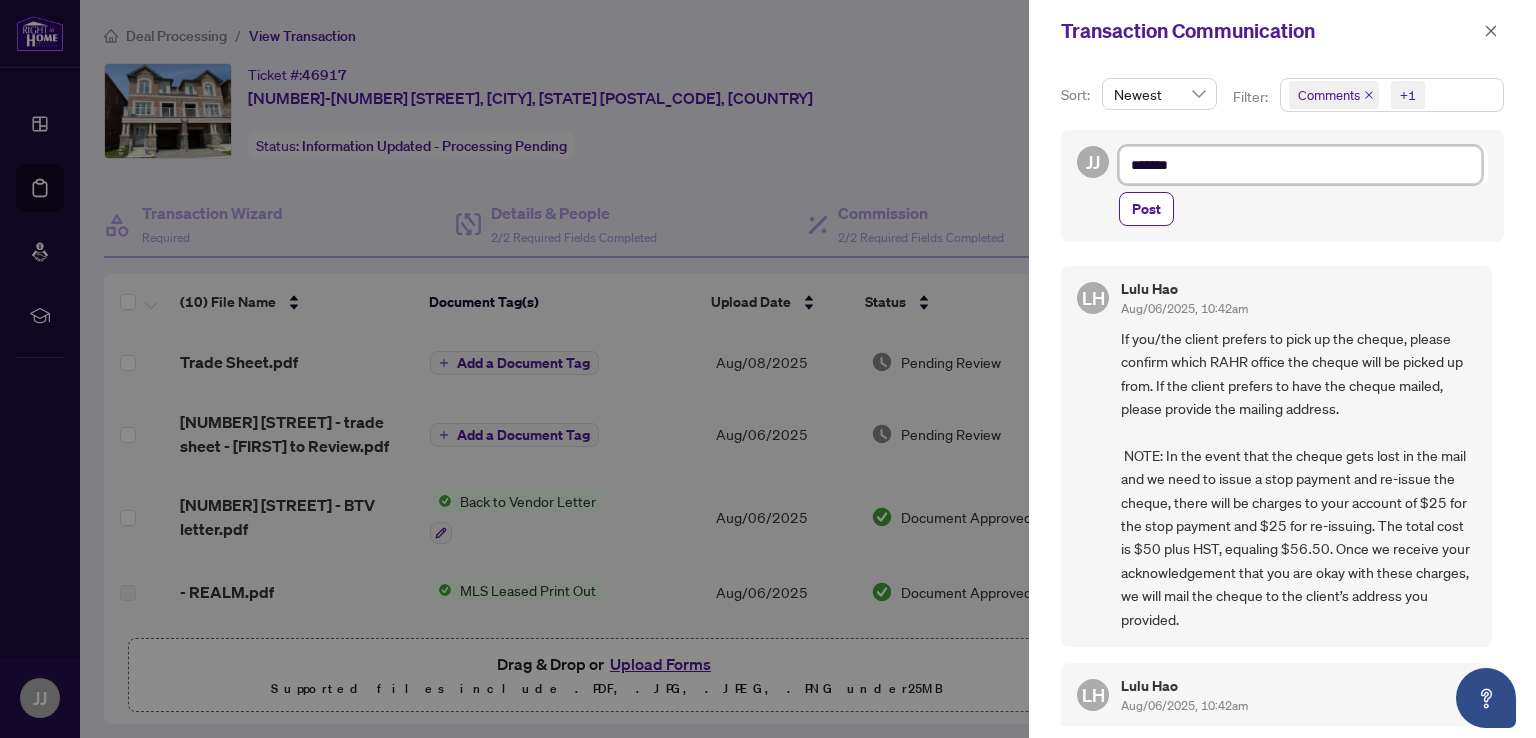 type on "********" 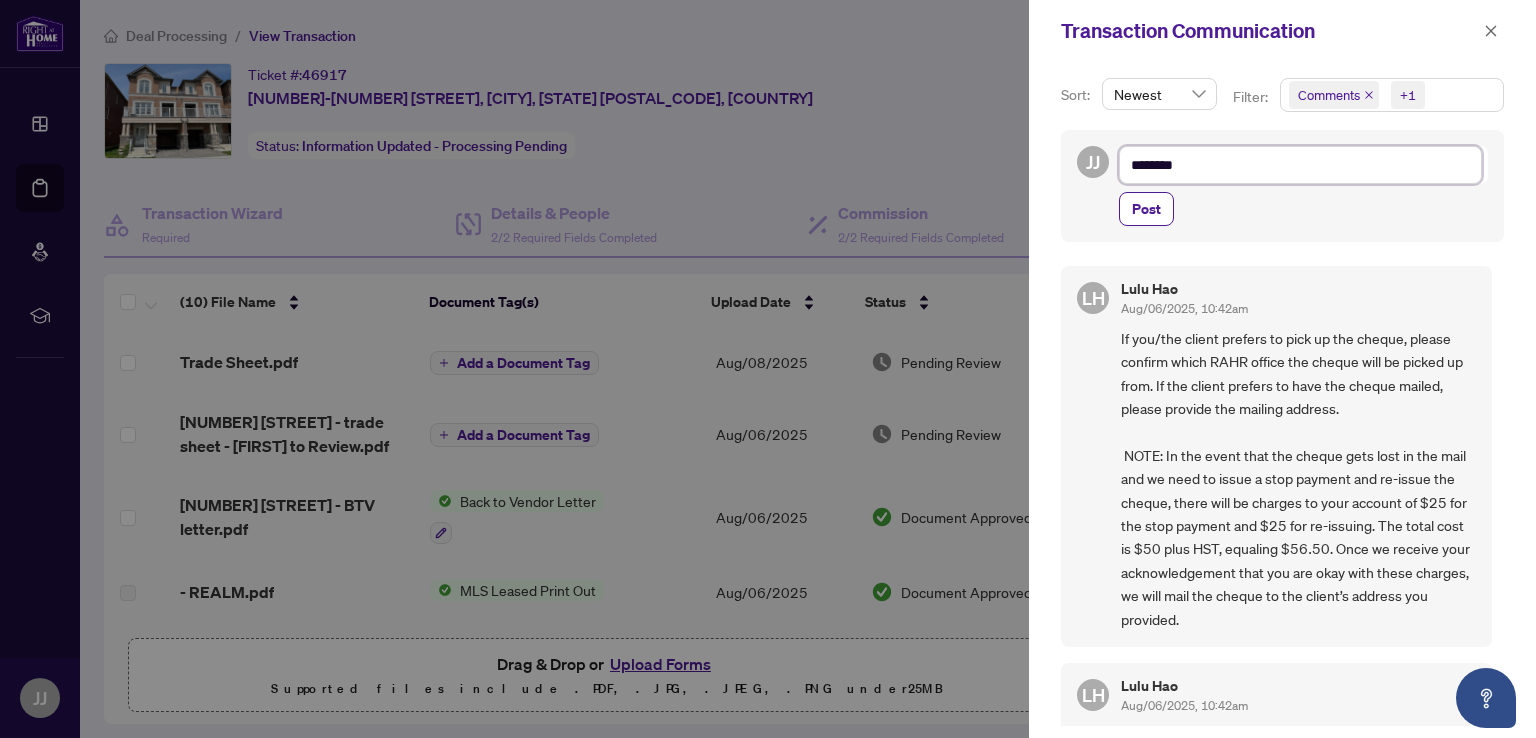 type on "********" 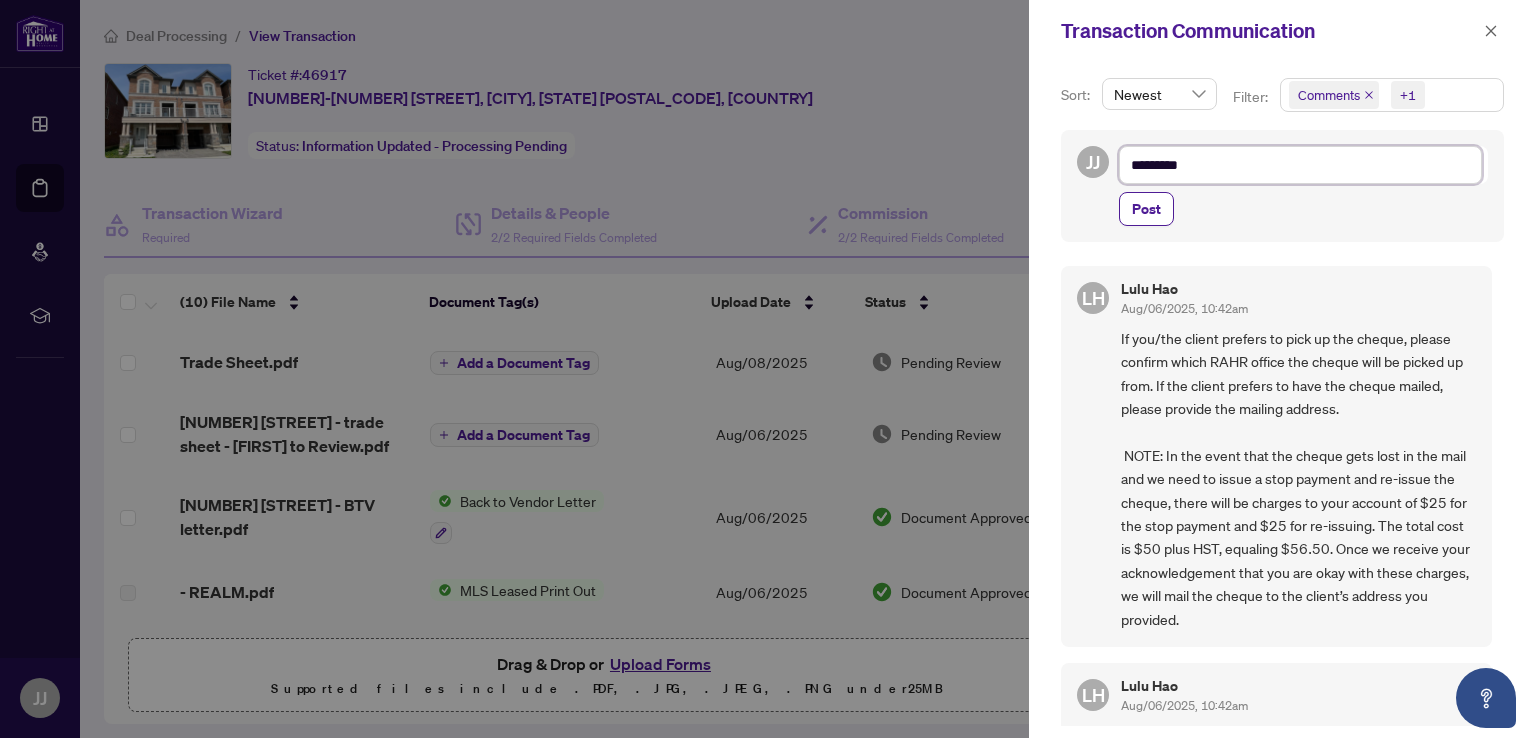 type on "**********" 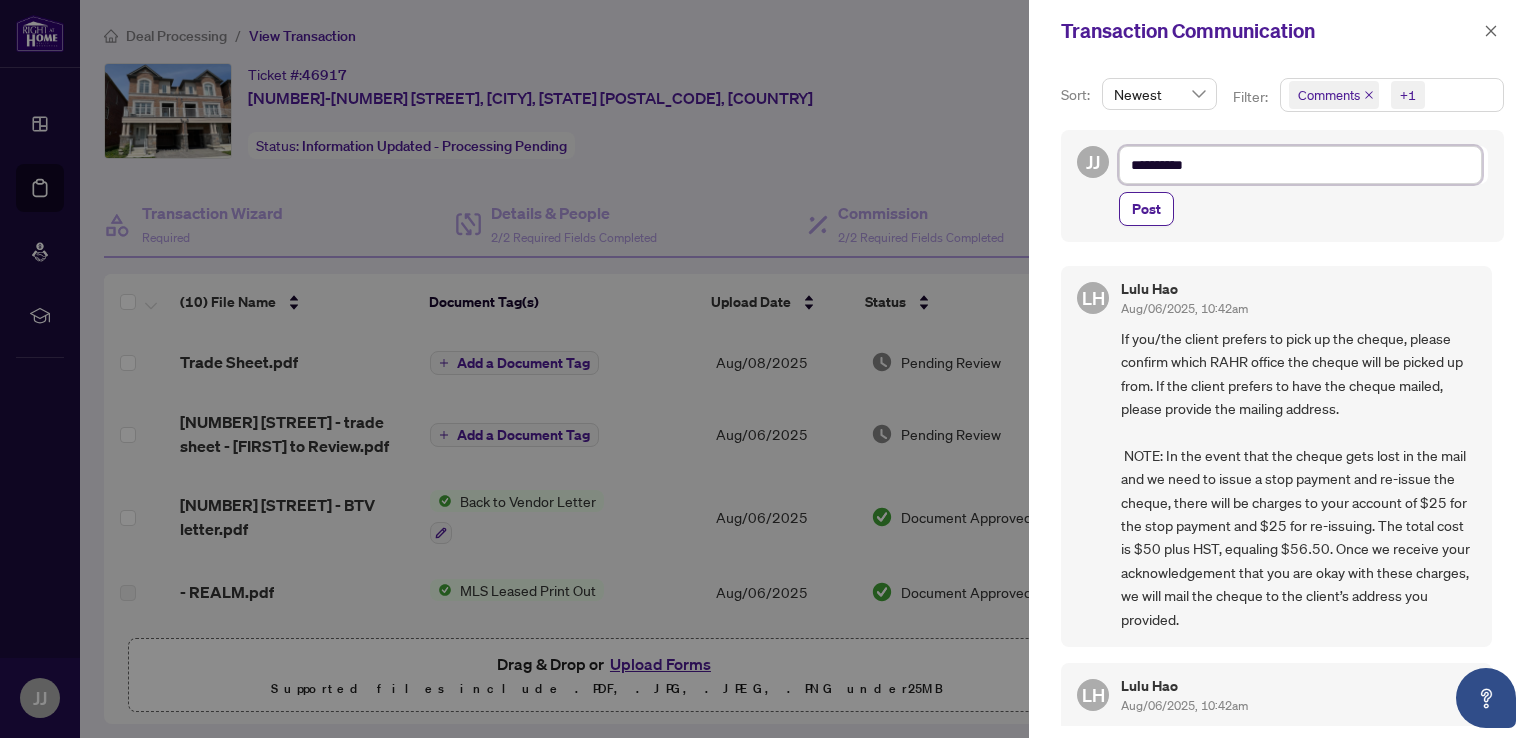 type on "**********" 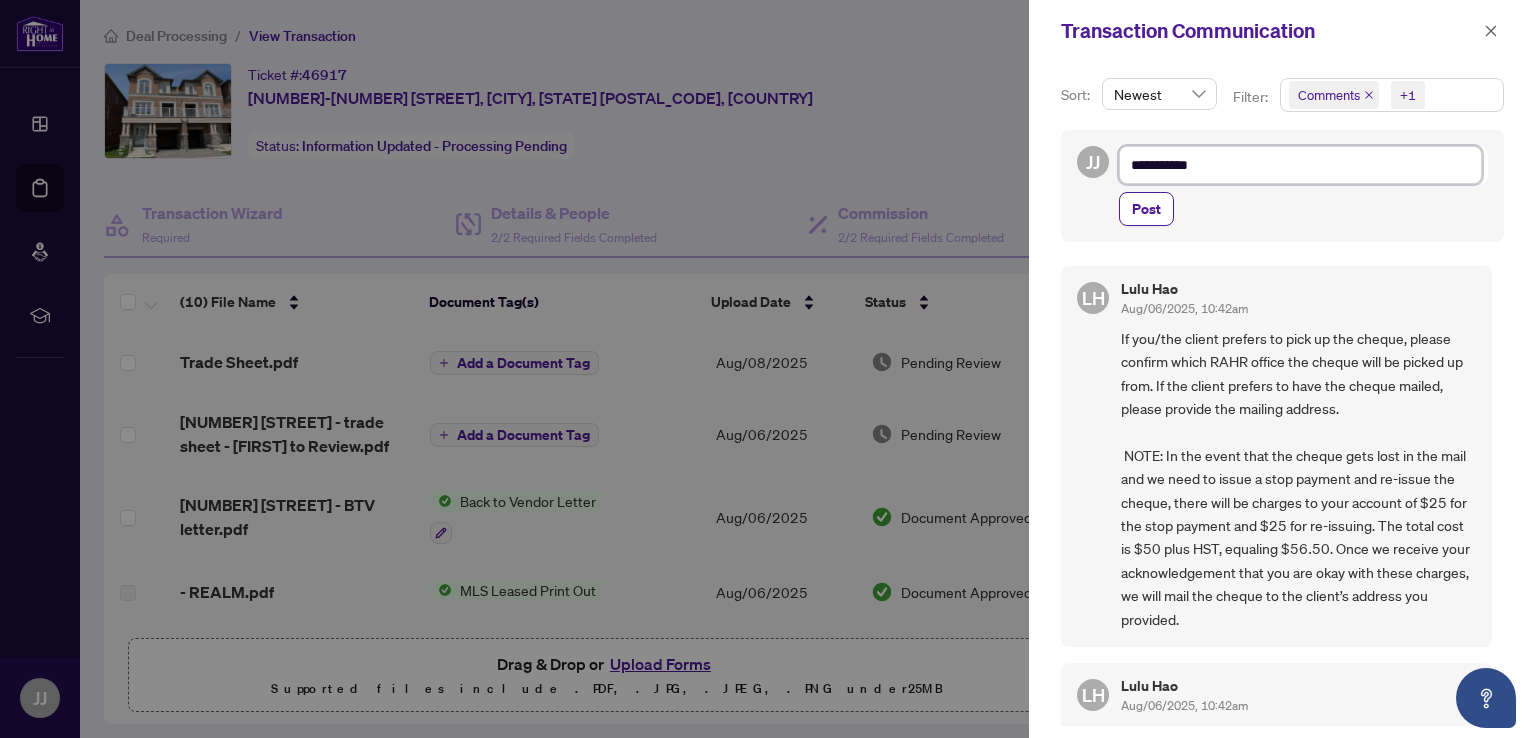 type on "**********" 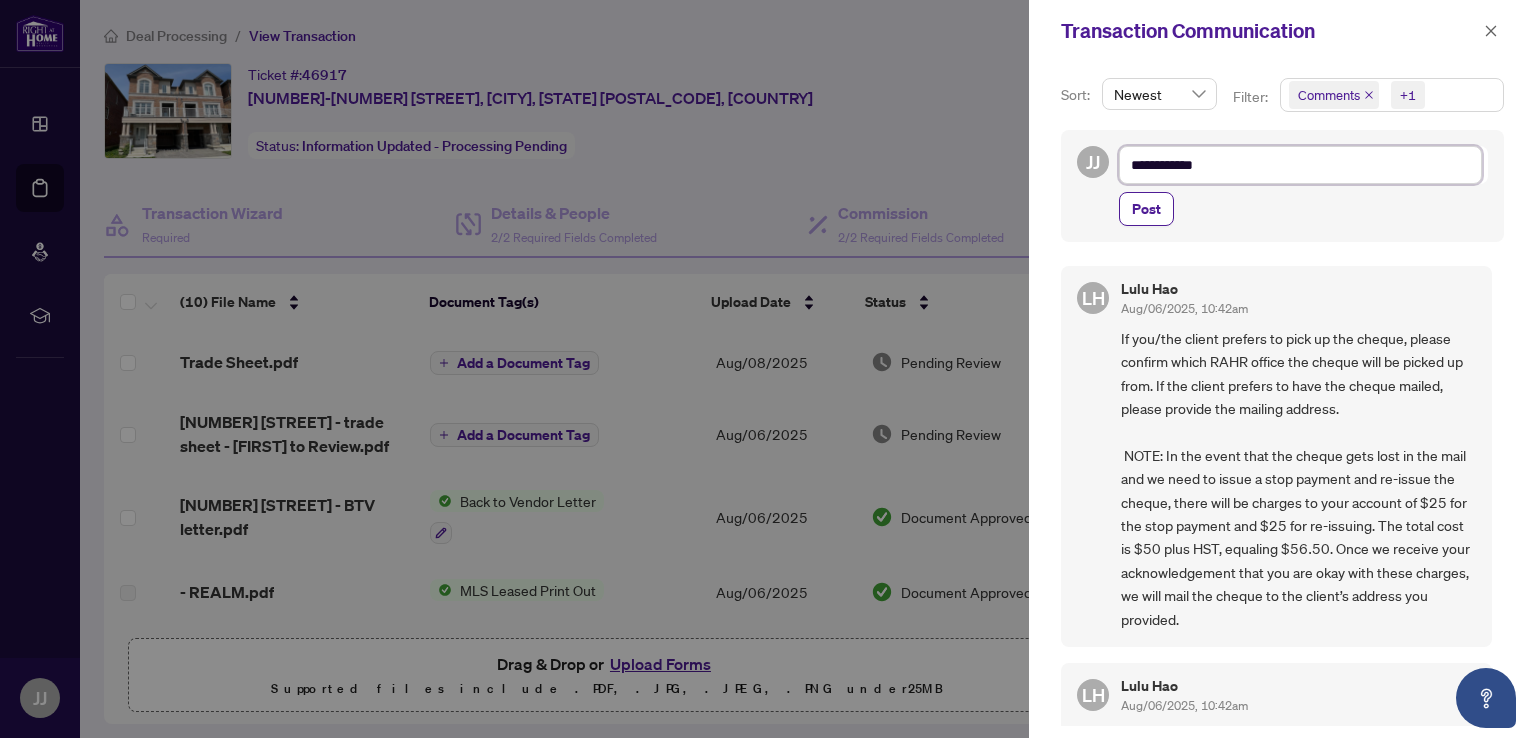 type on "**********" 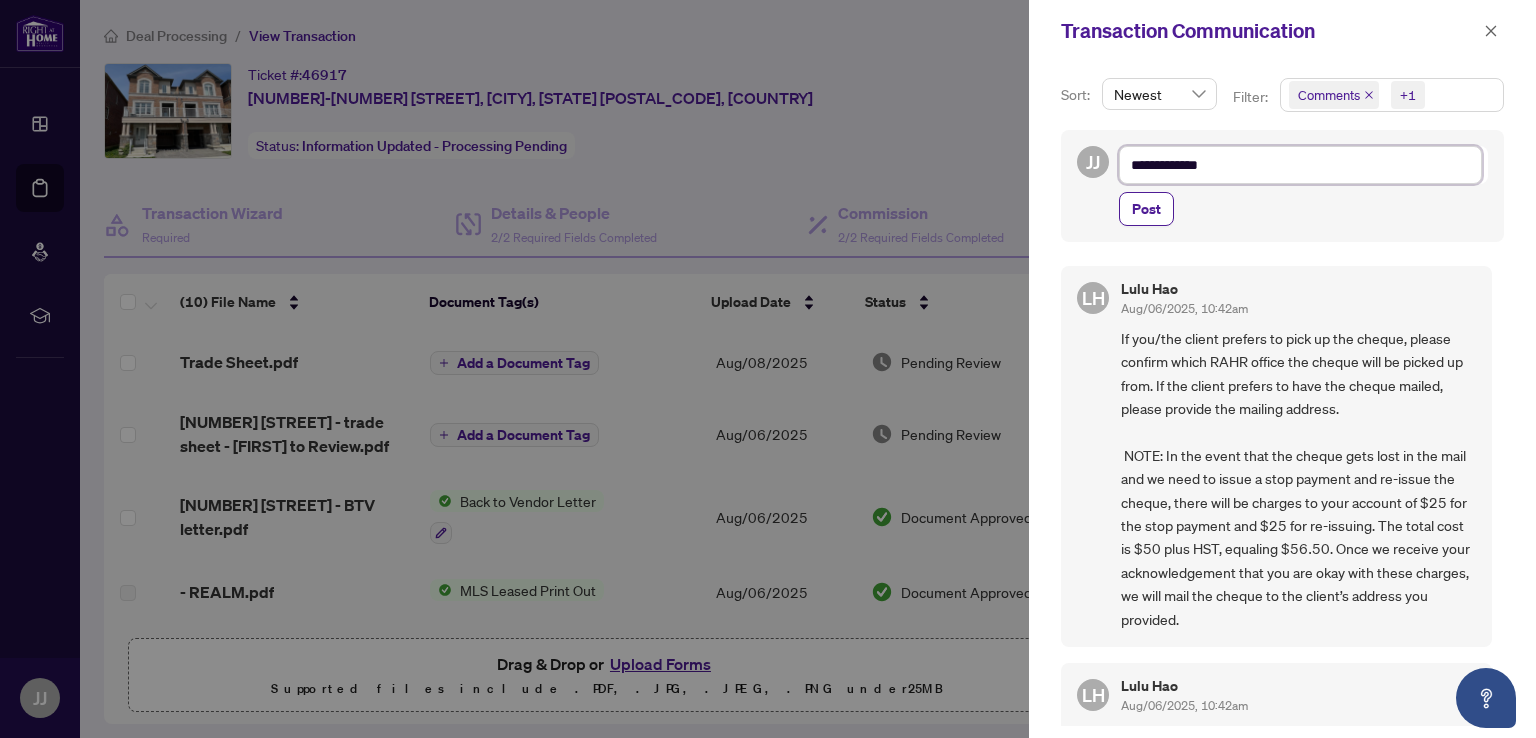 type on "**********" 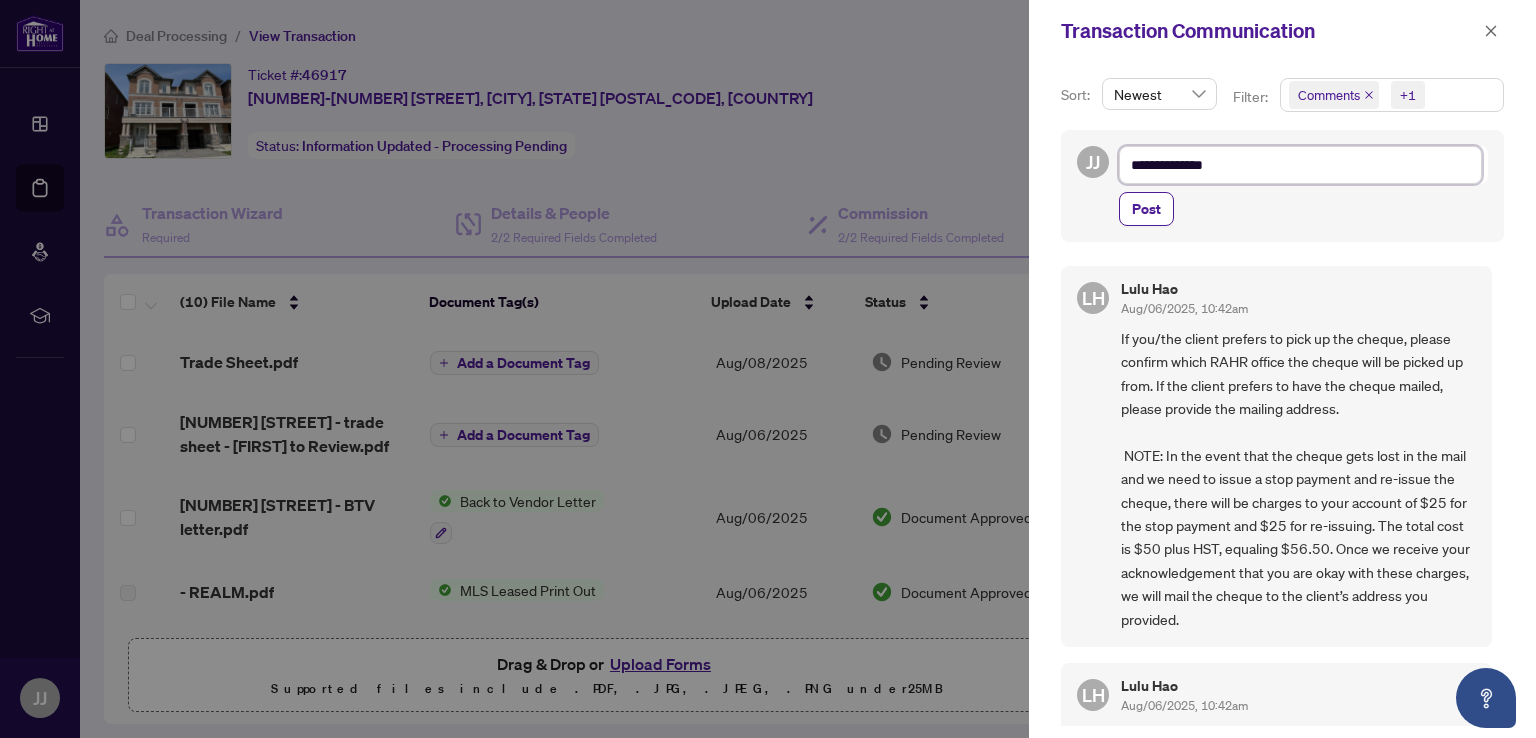 type on "**********" 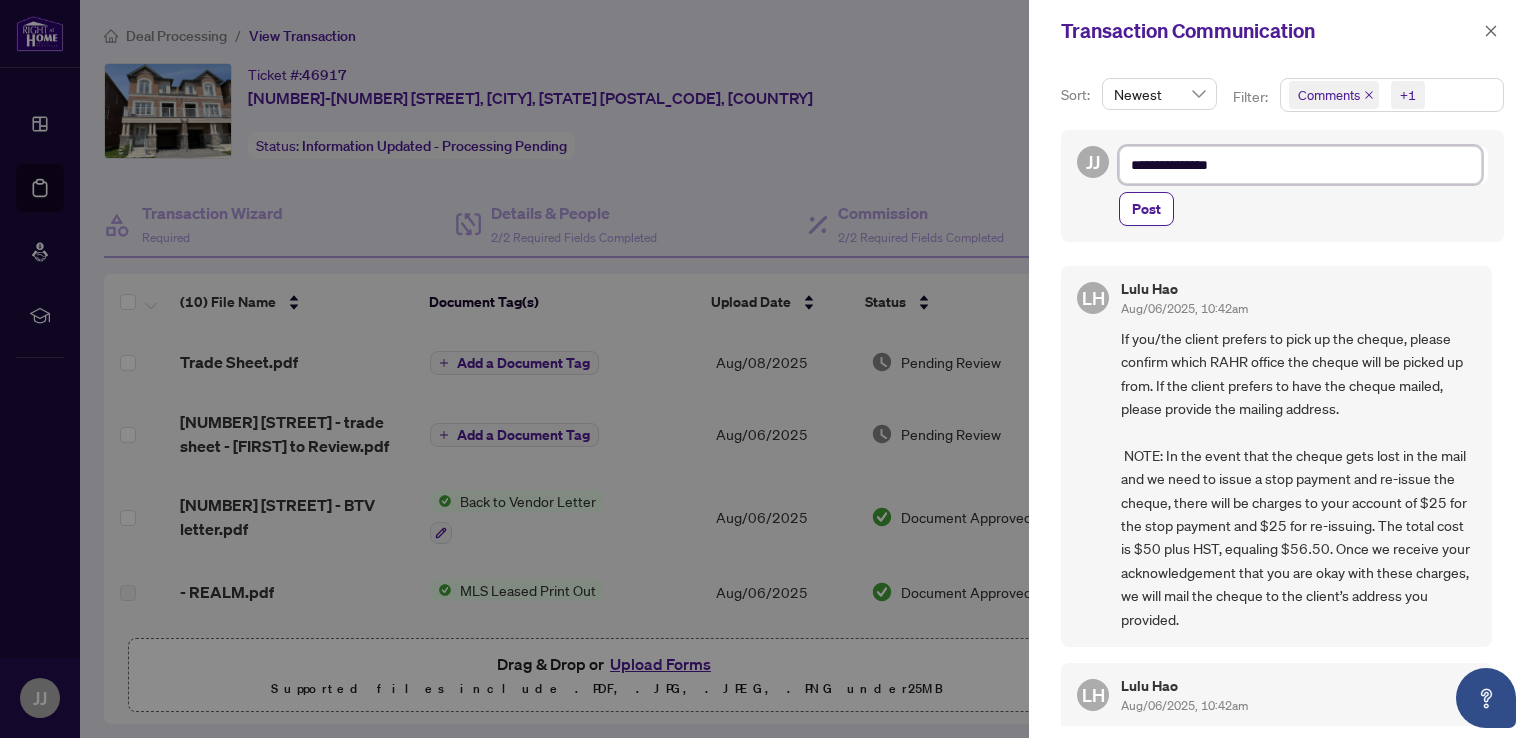 type on "**********" 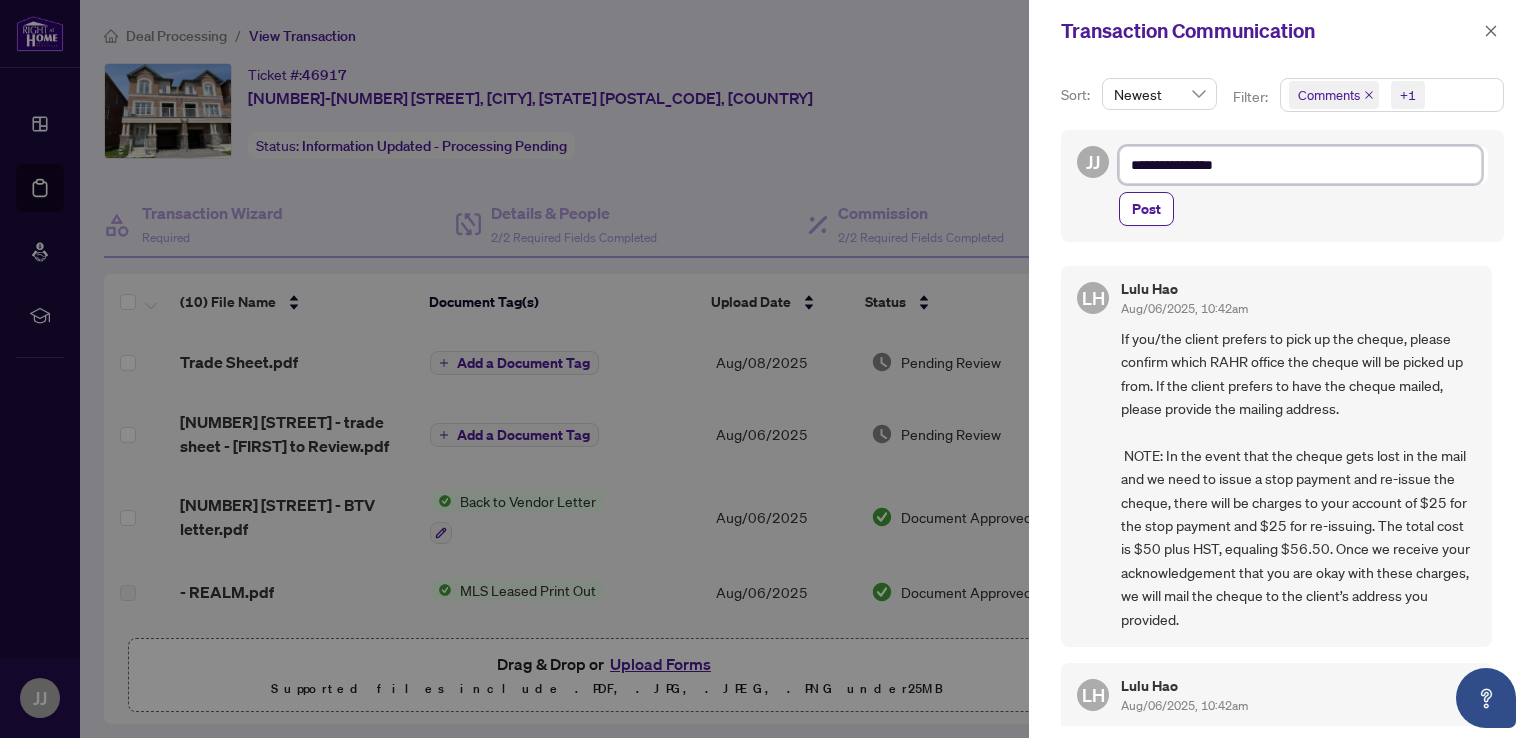 type on "**********" 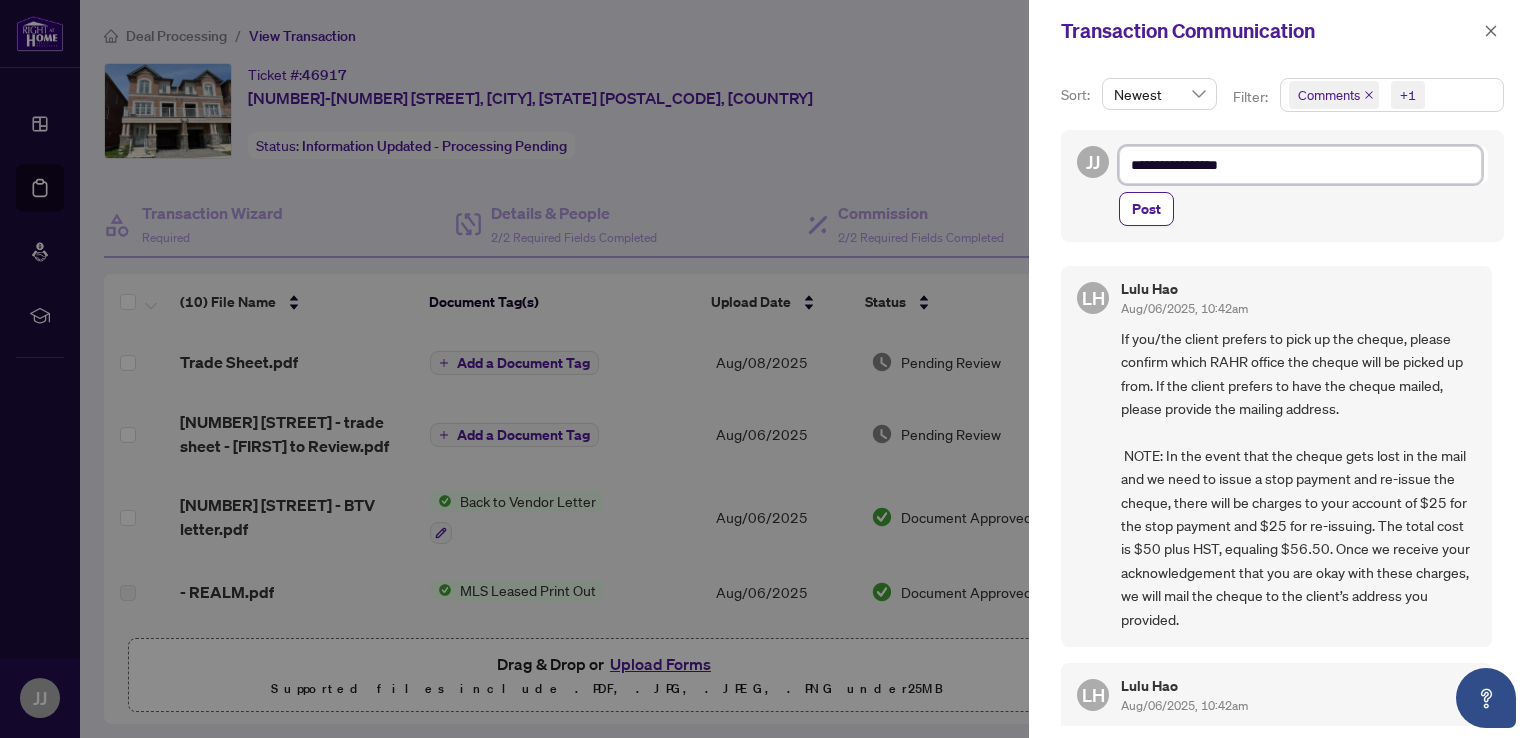 type on "**********" 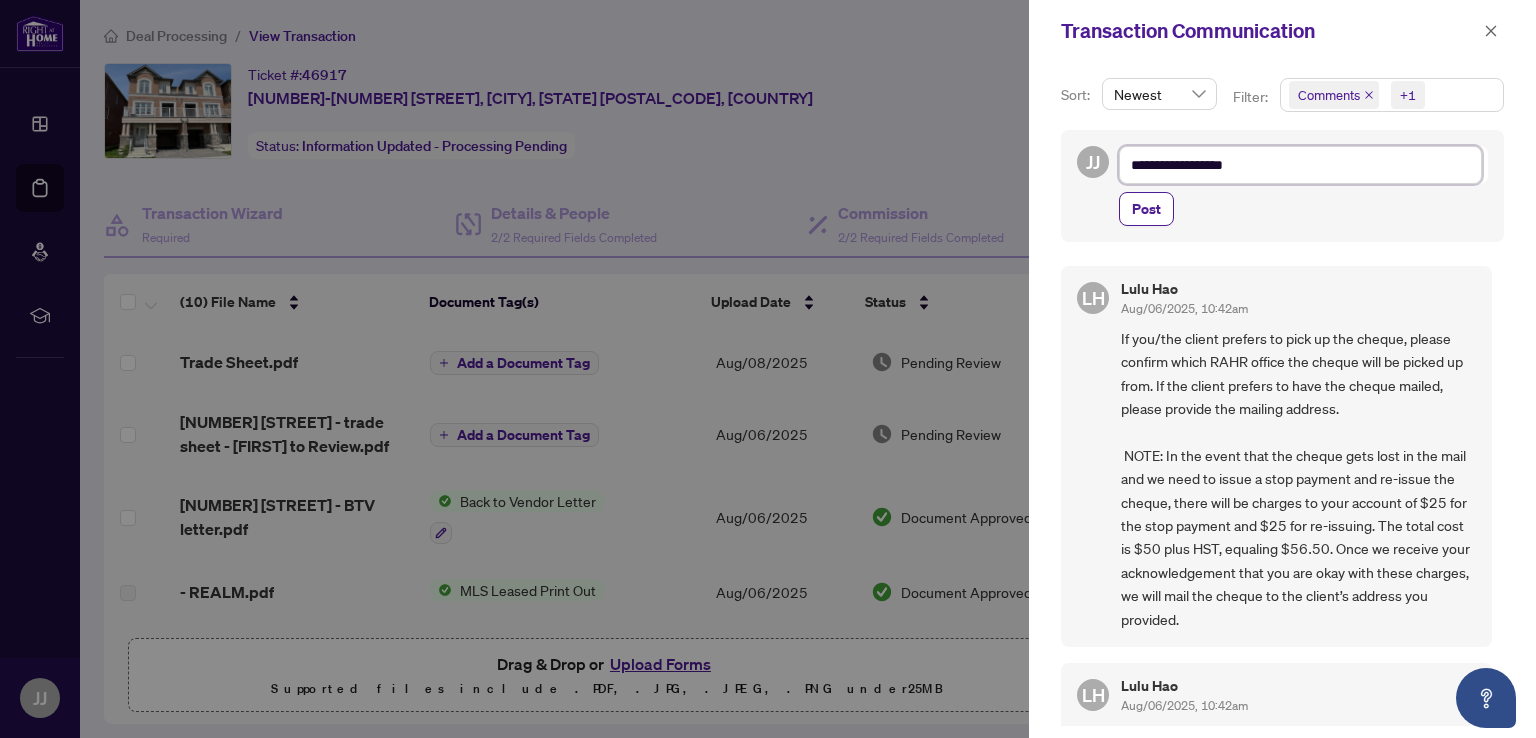 type on "**********" 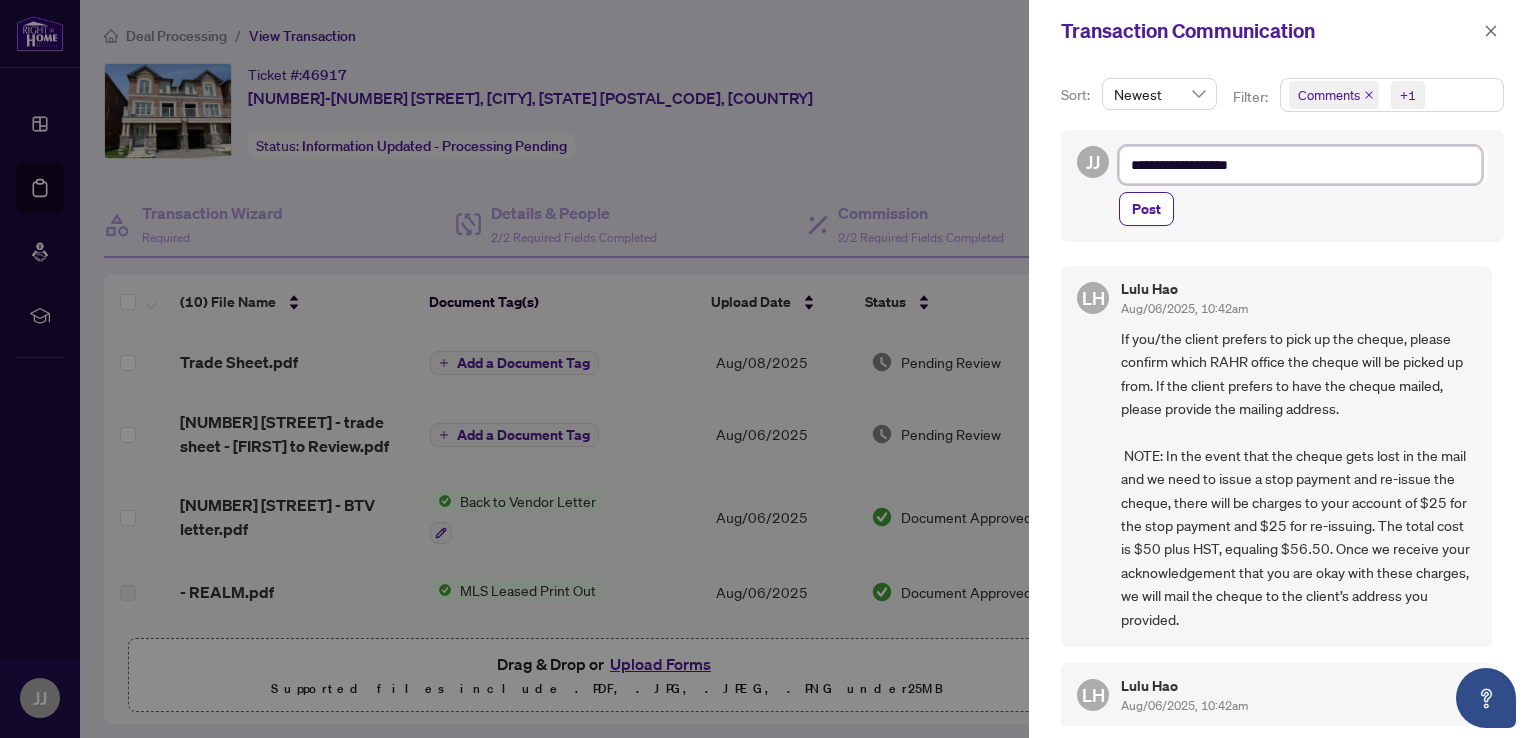 type on "**********" 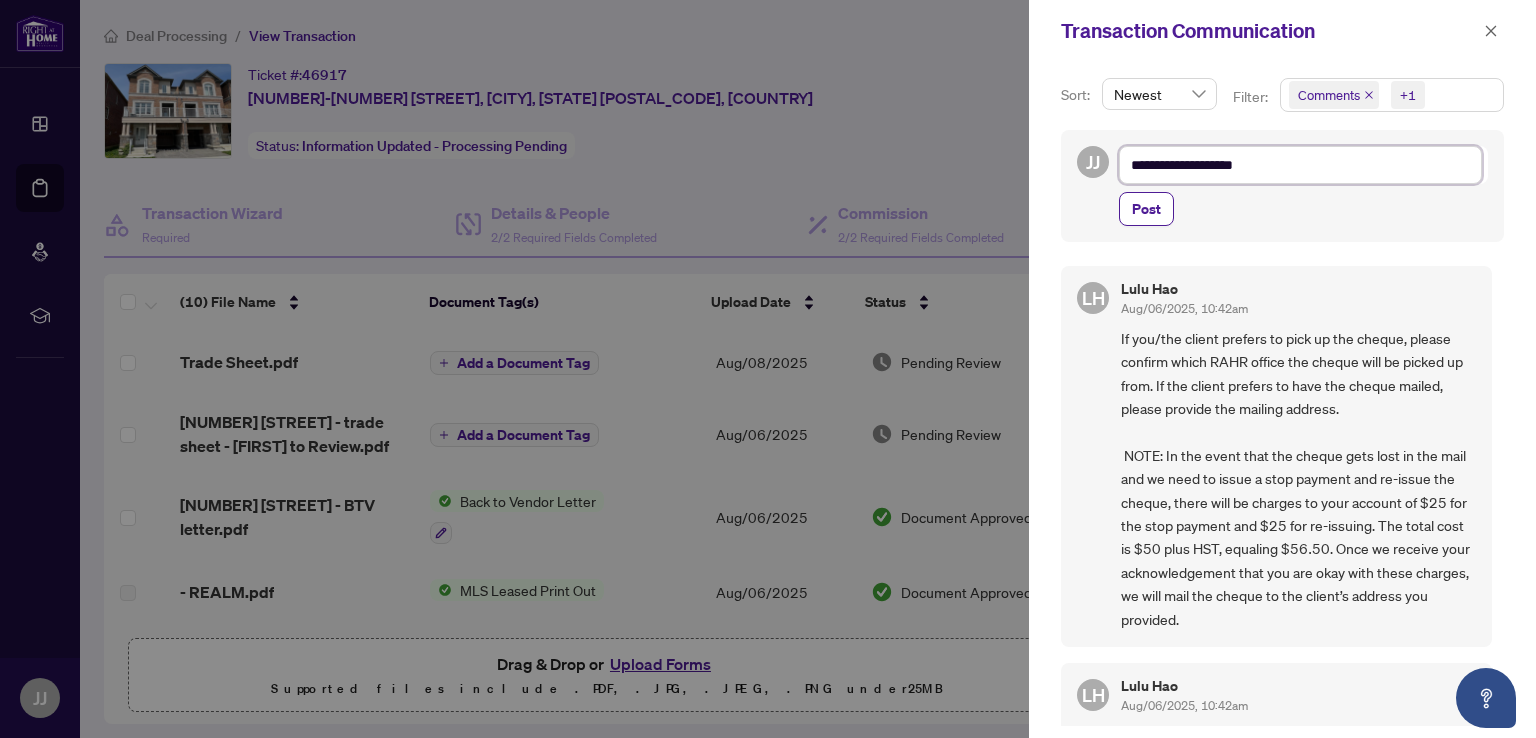 type on "**********" 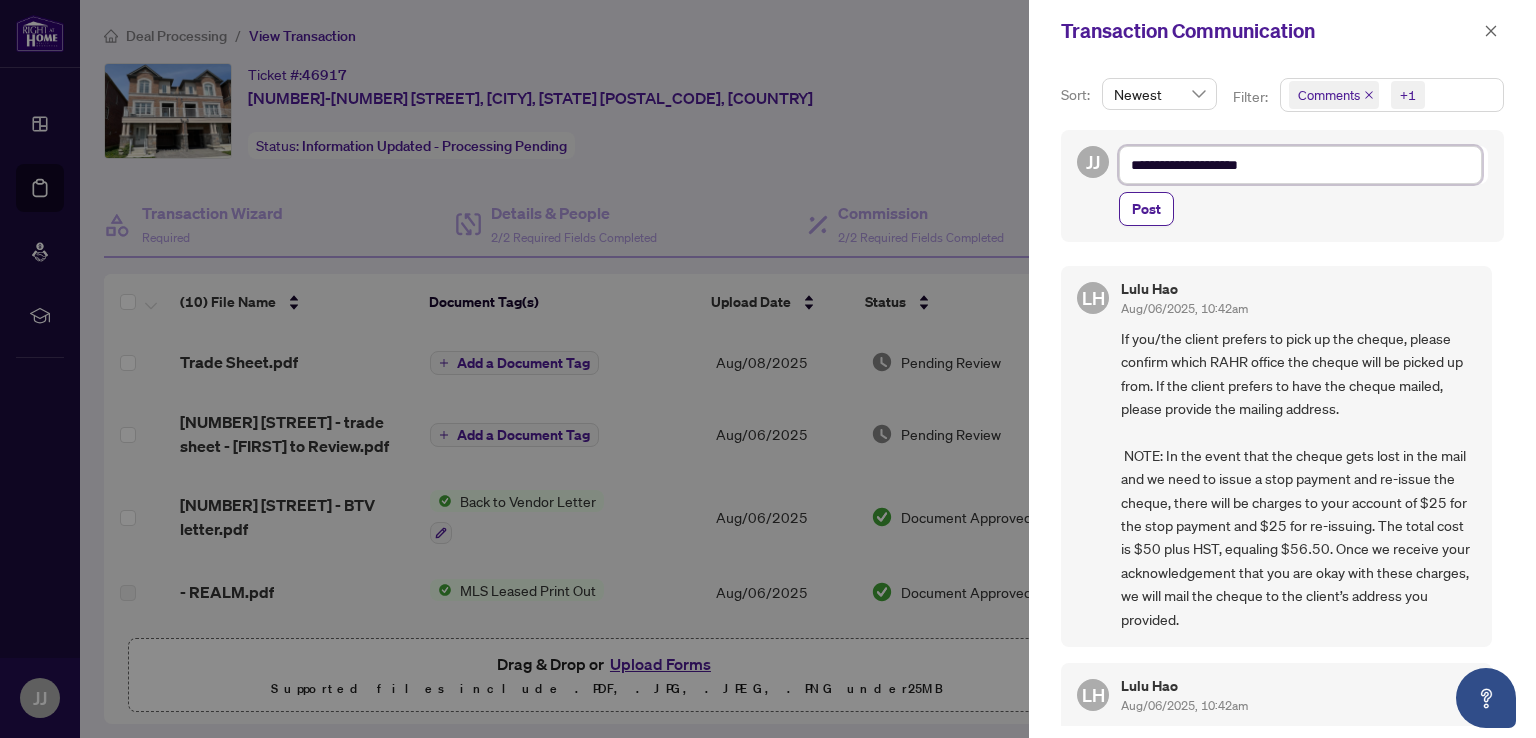 type on "**********" 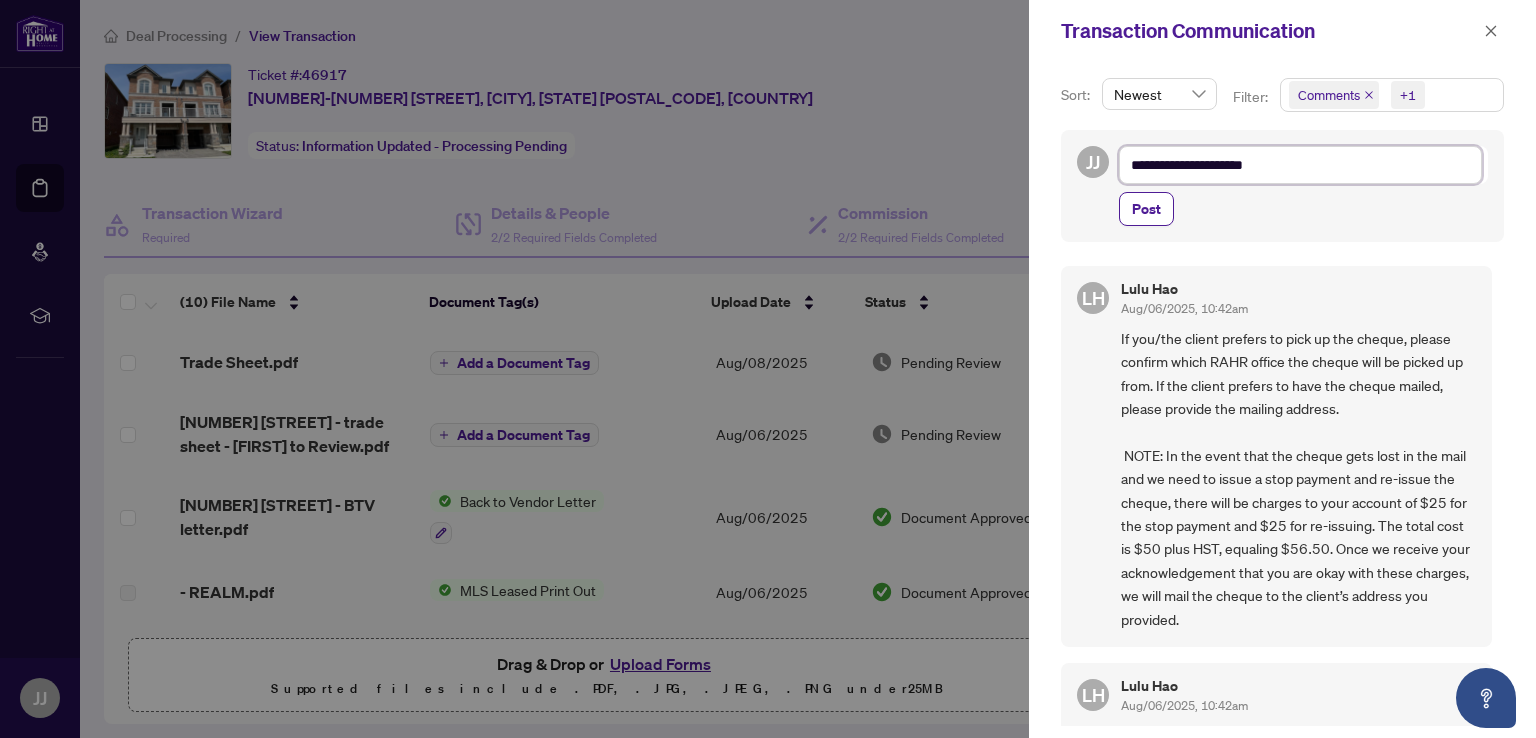 type on "**********" 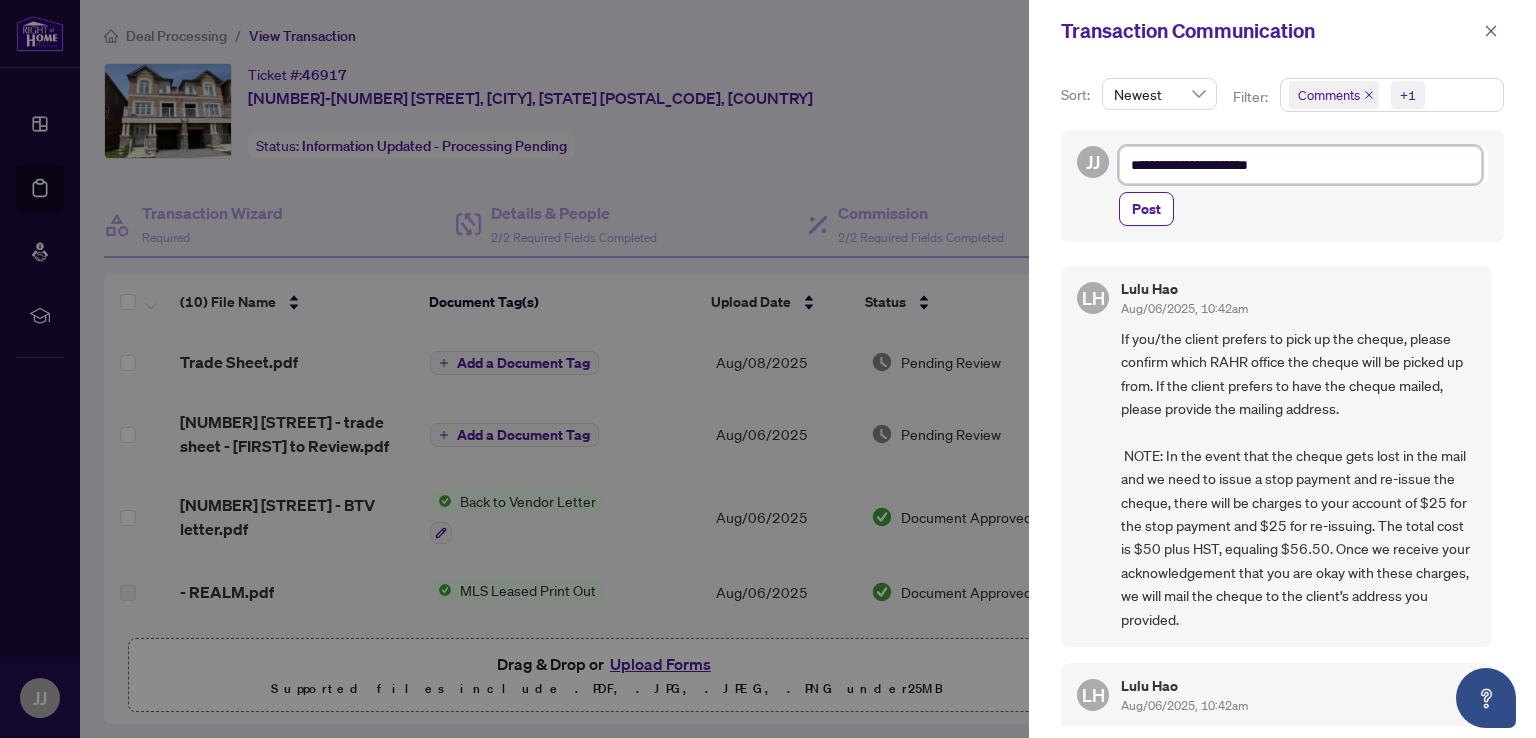 type on "**********" 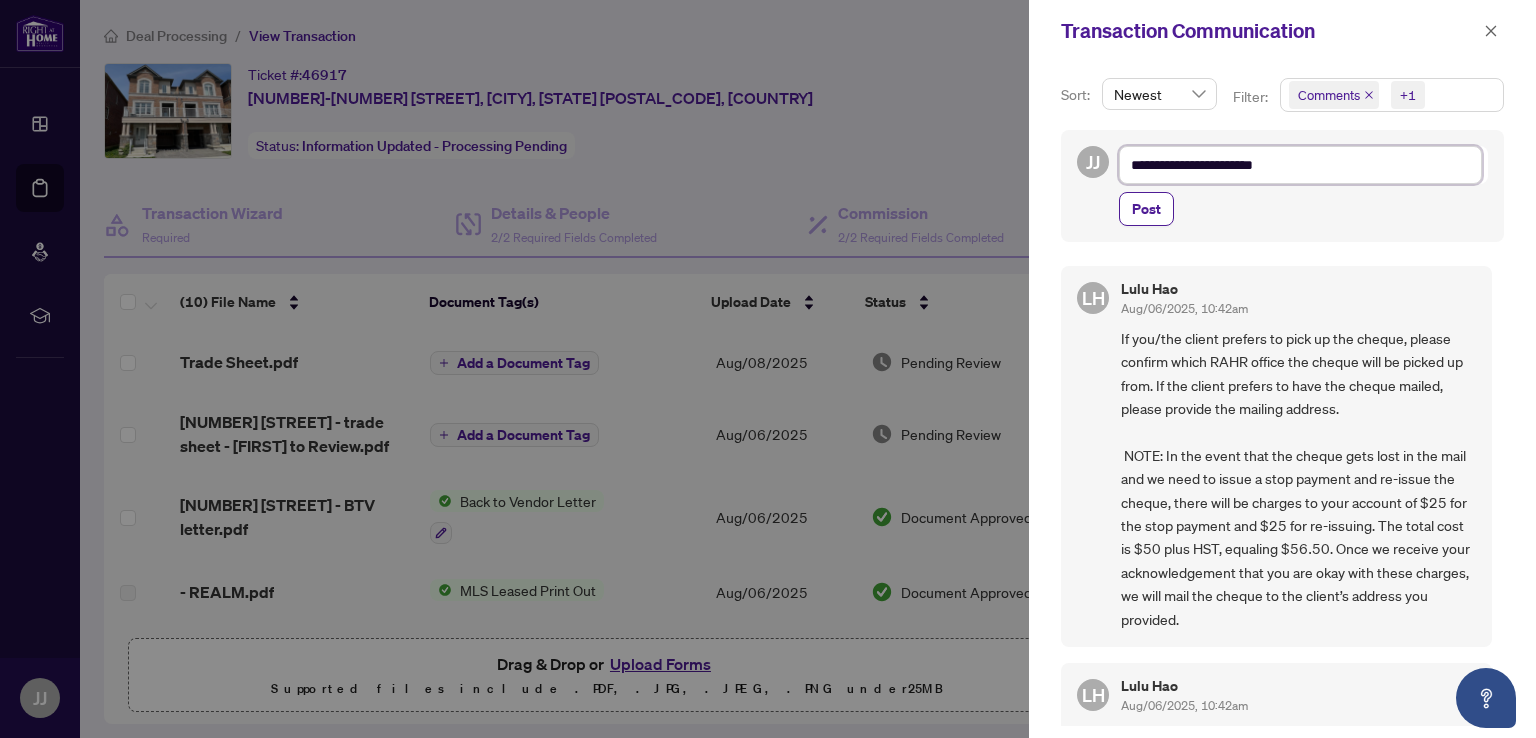 type on "**********" 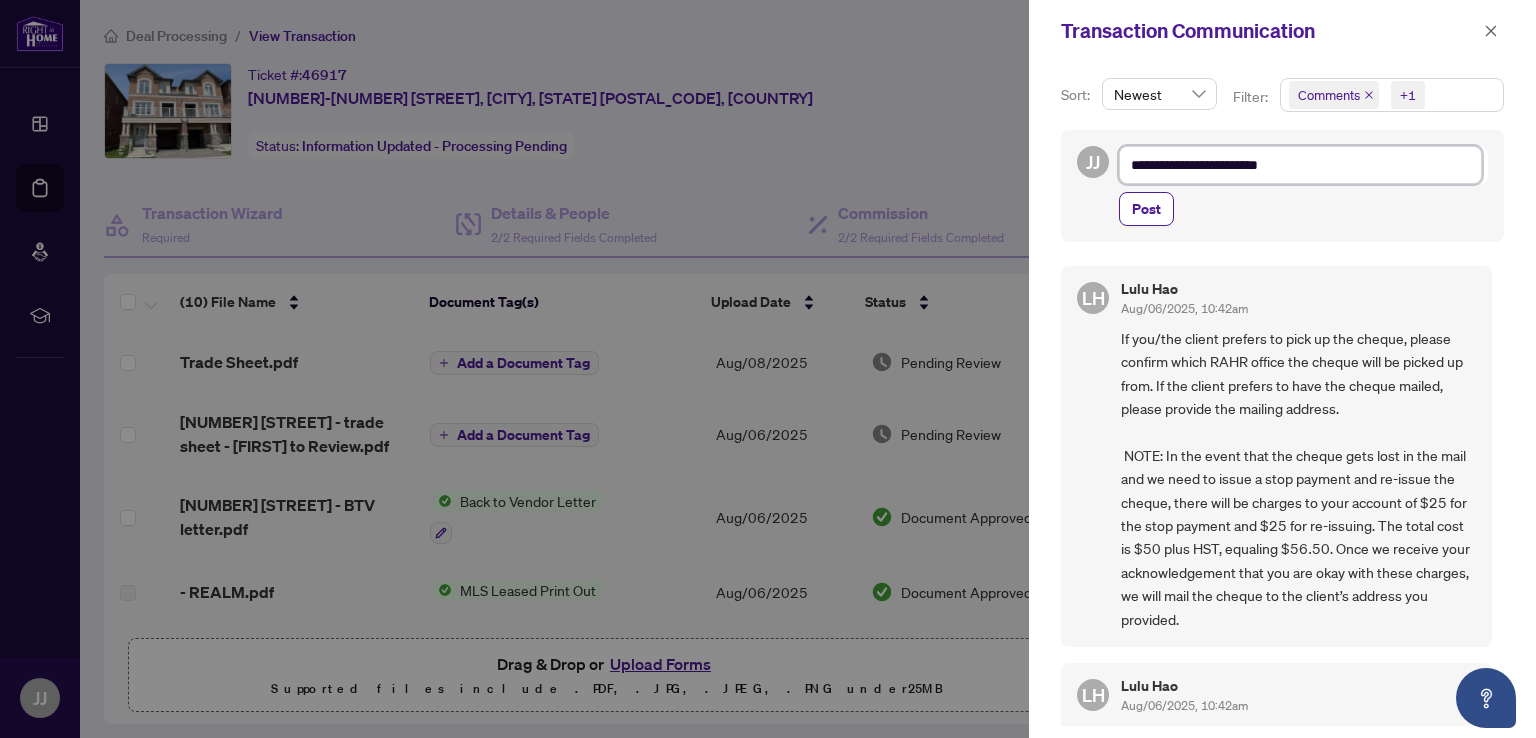 type on "**********" 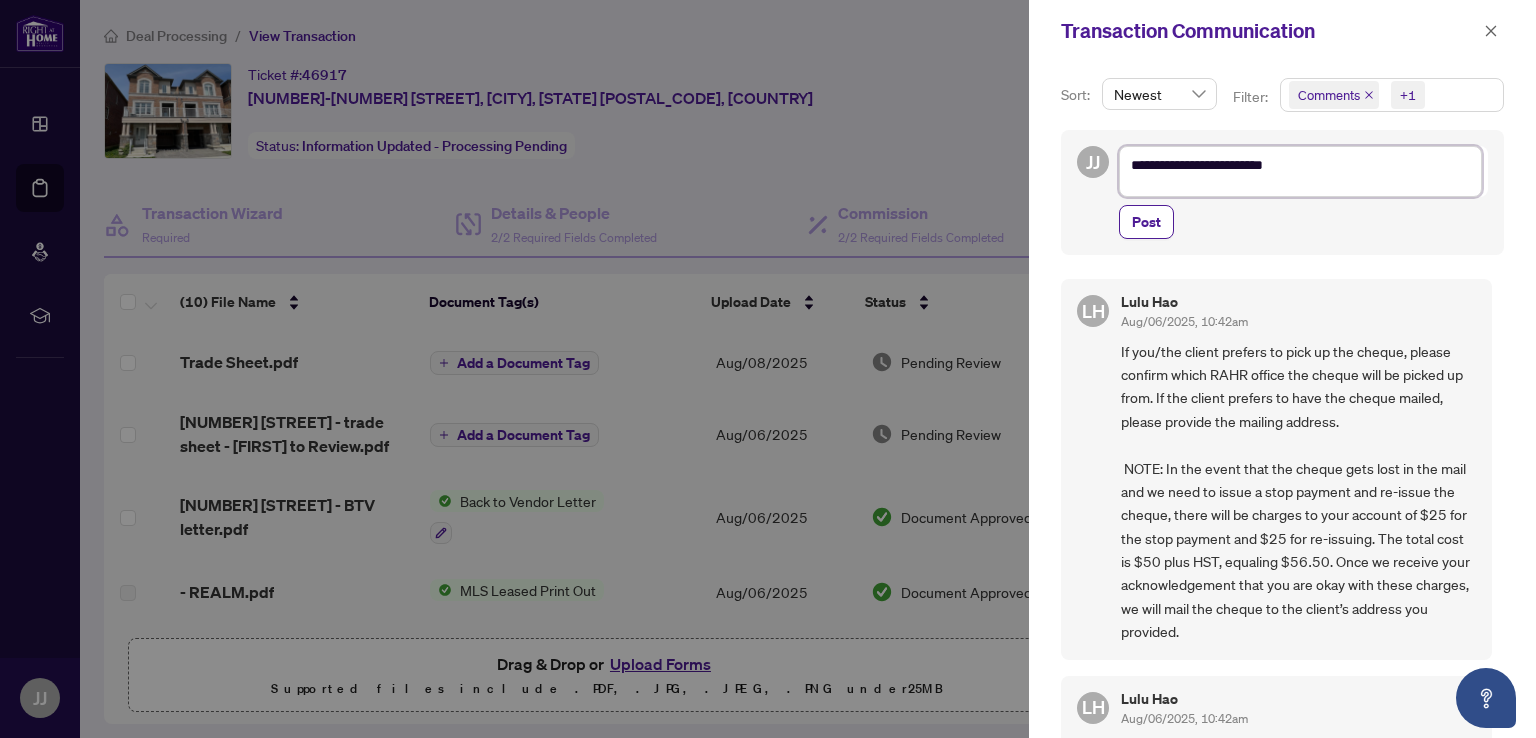 scroll, scrollTop: 0, scrollLeft: 0, axis: both 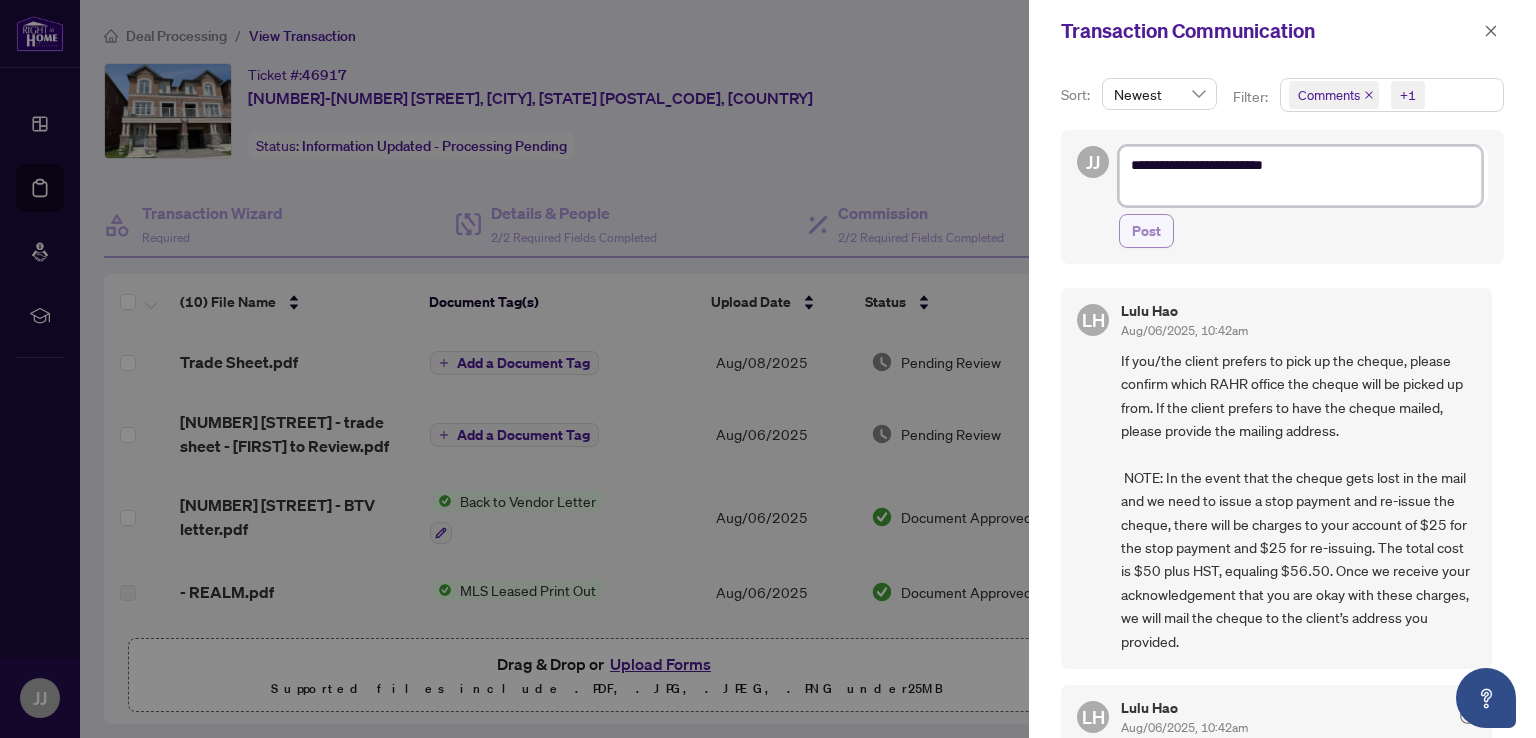type on "**********" 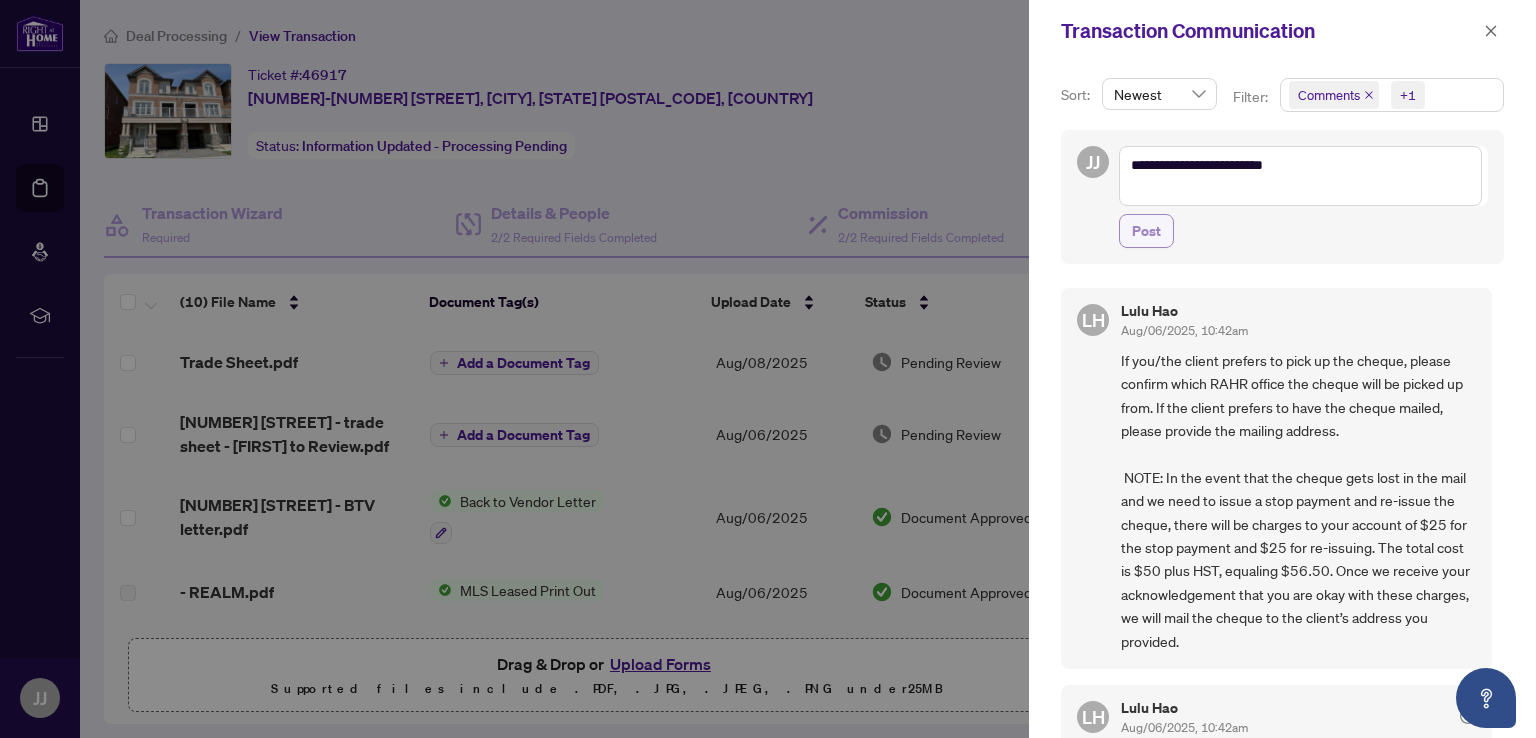 drag, startPoint x: 1152, startPoint y: 230, endPoint x: 1164, endPoint y: 225, distance: 13 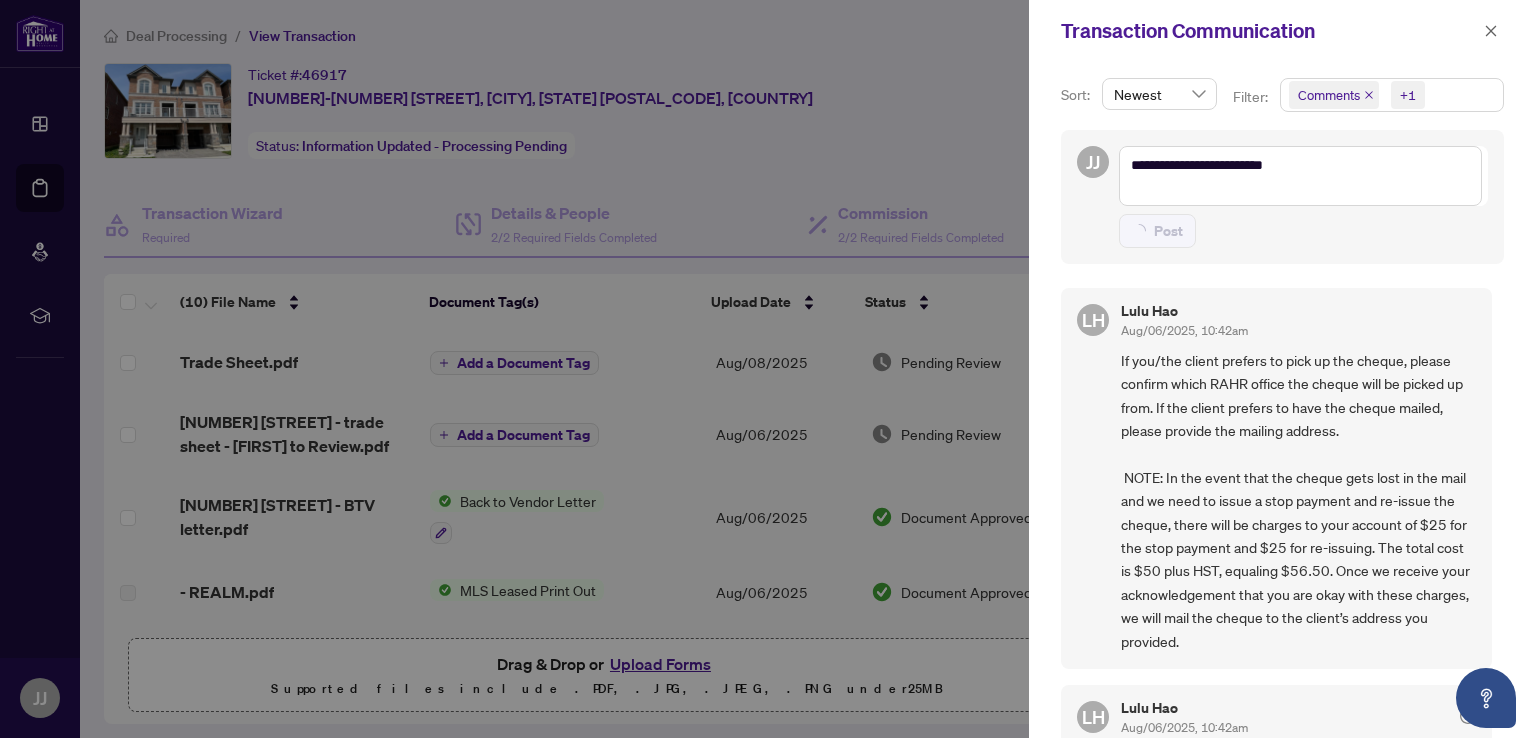 type 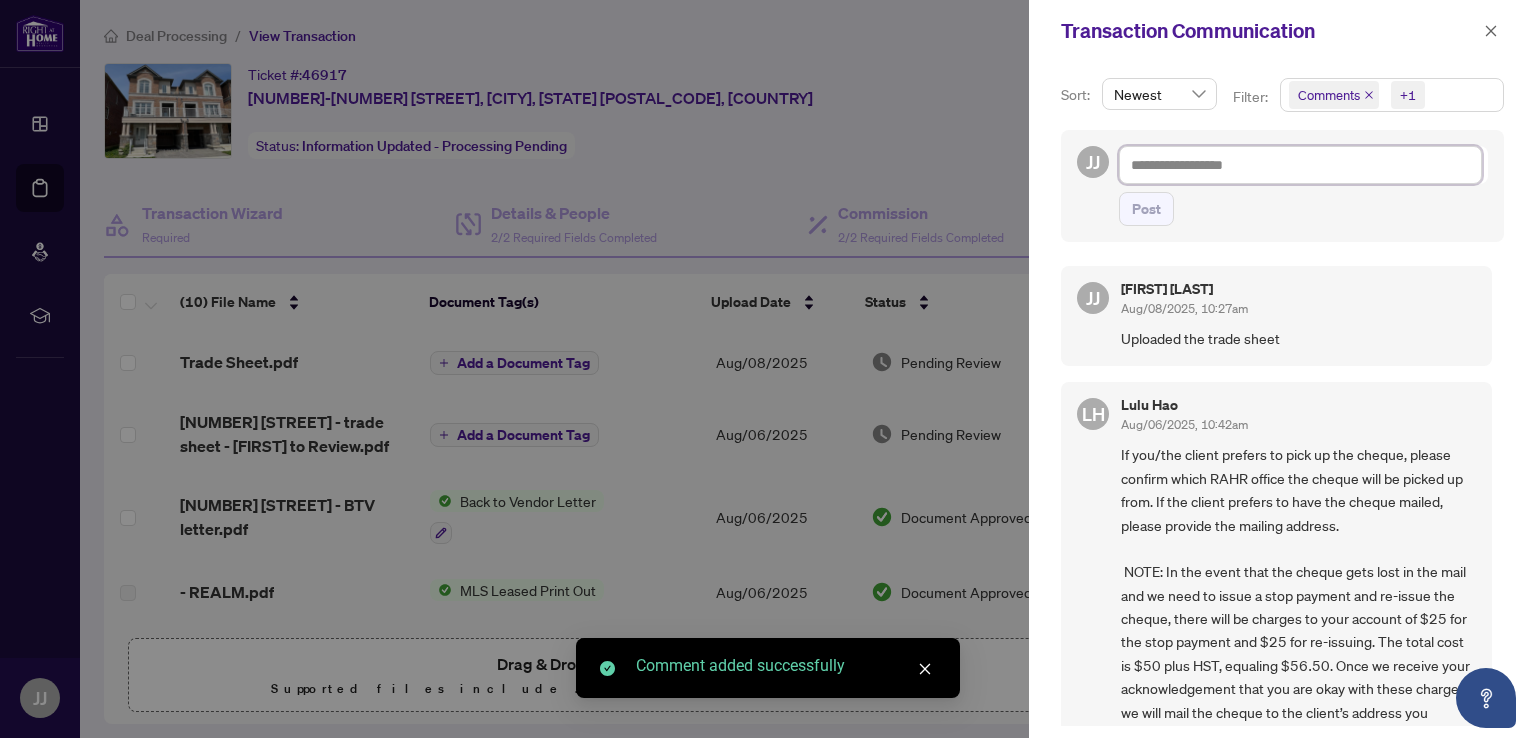 click at bounding box center [1300, 165] 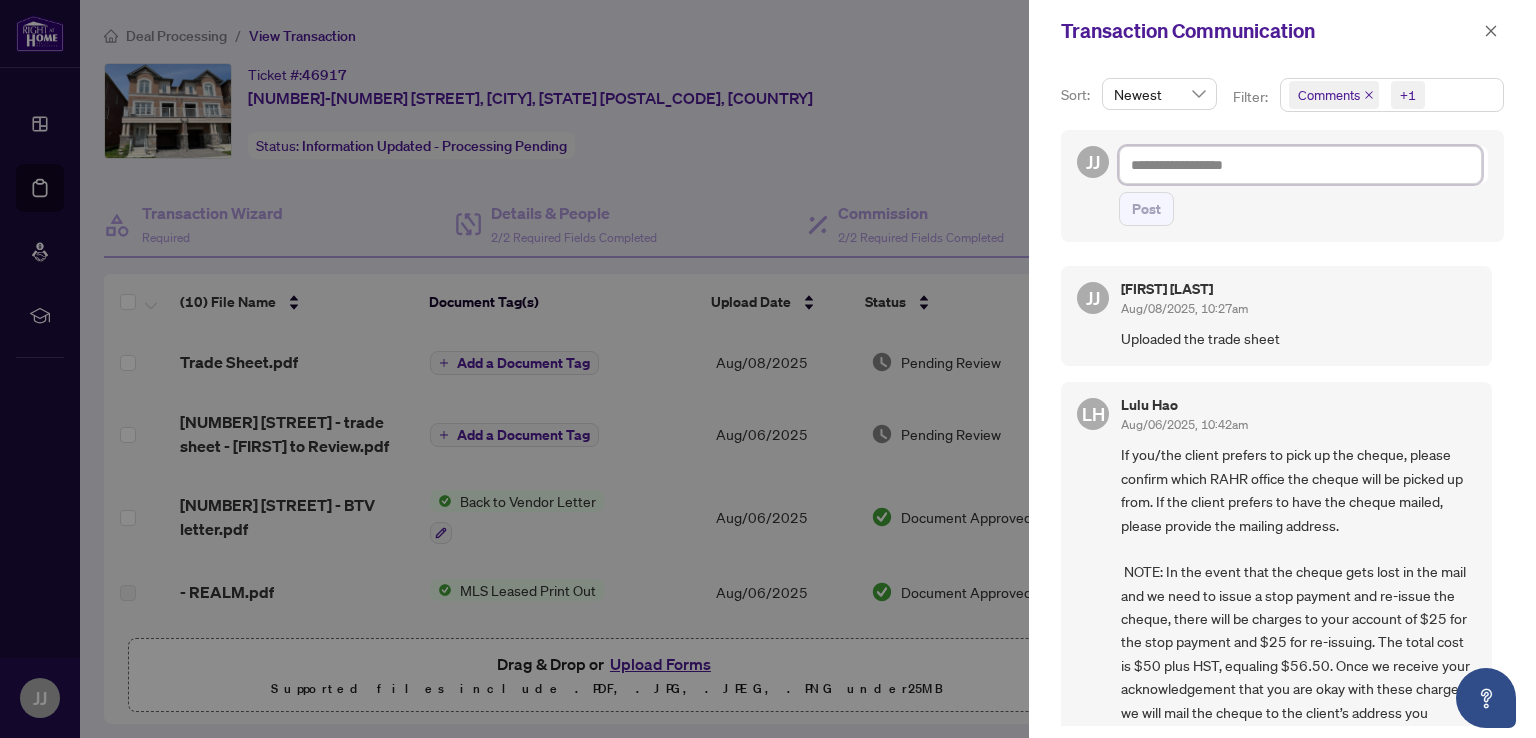 type on "*" 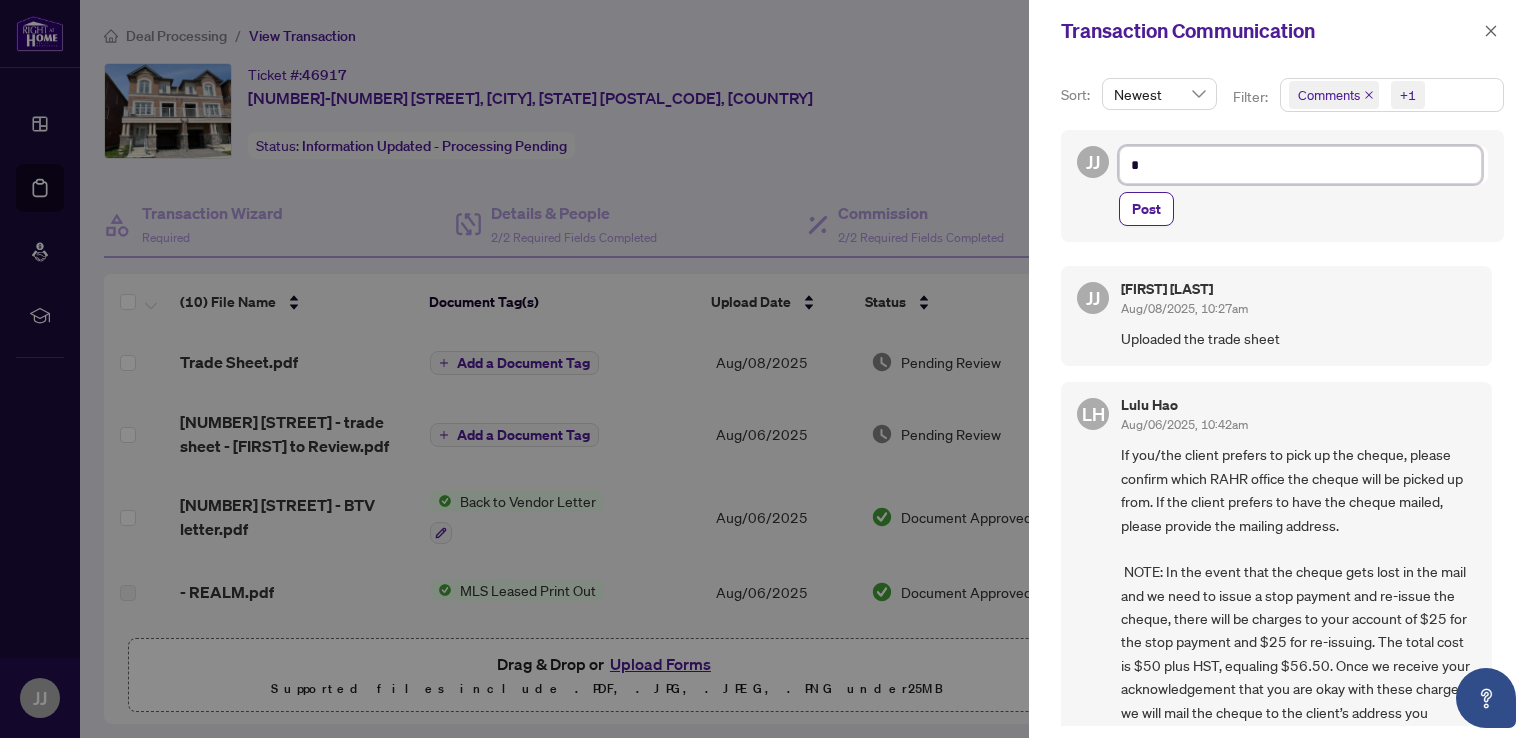 type on "**" 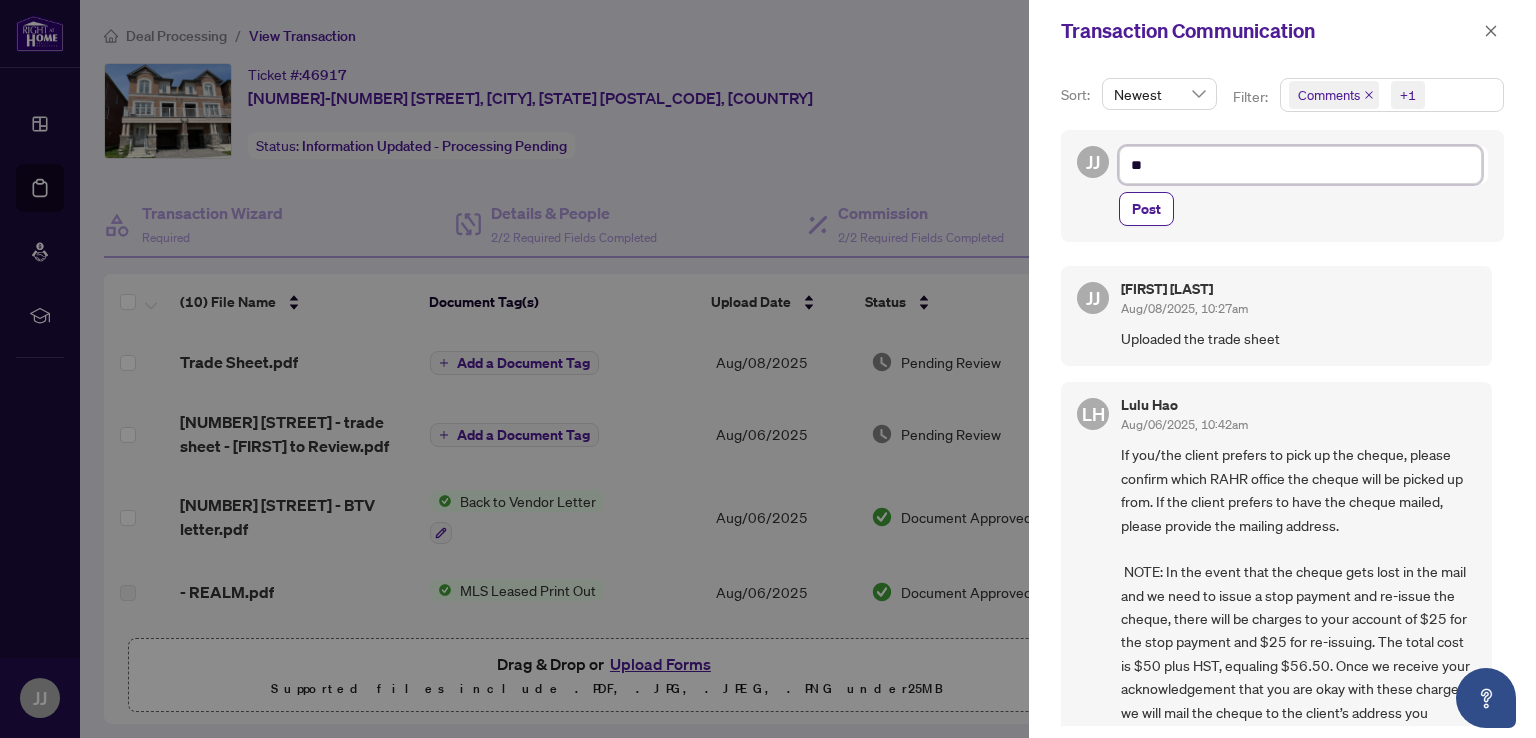type on "**" 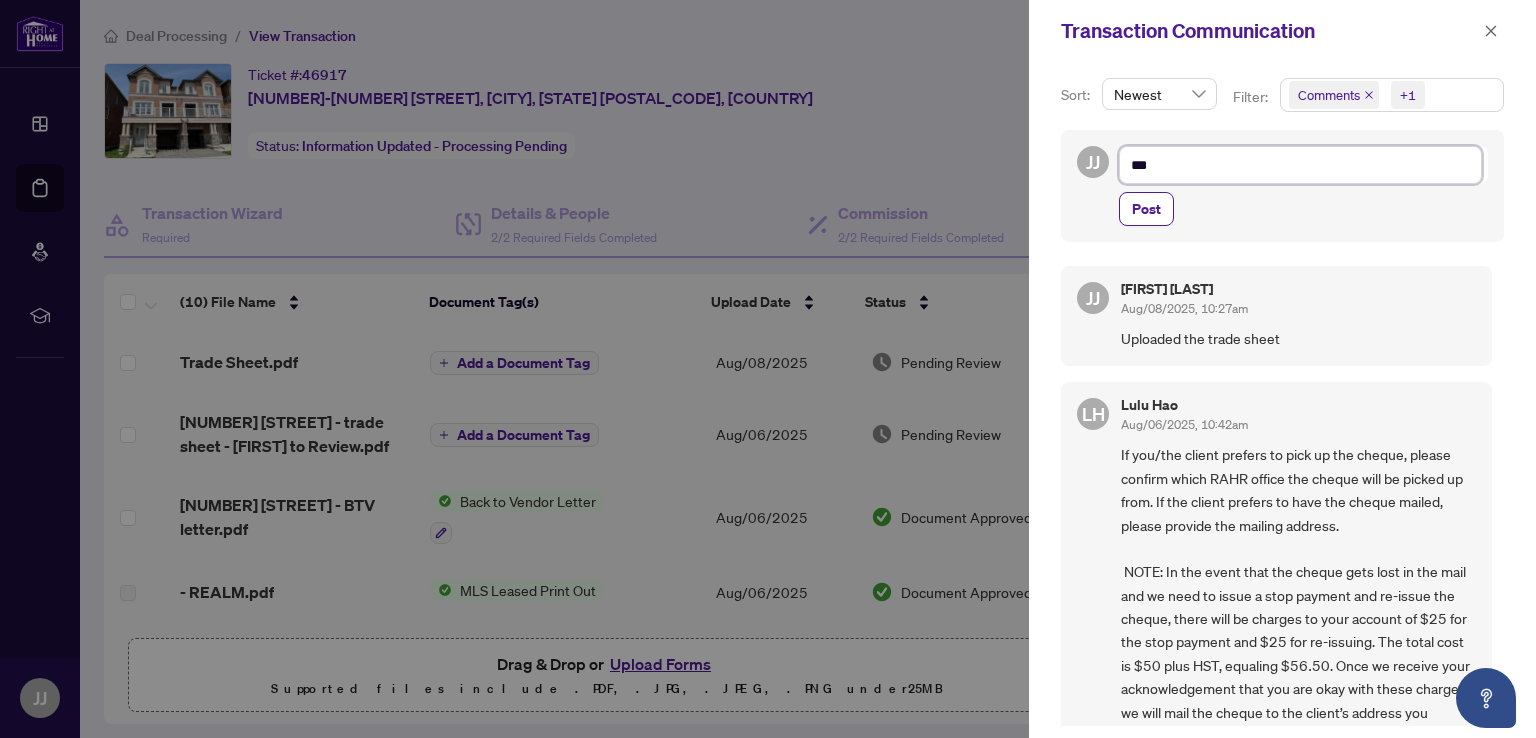 type on "****" 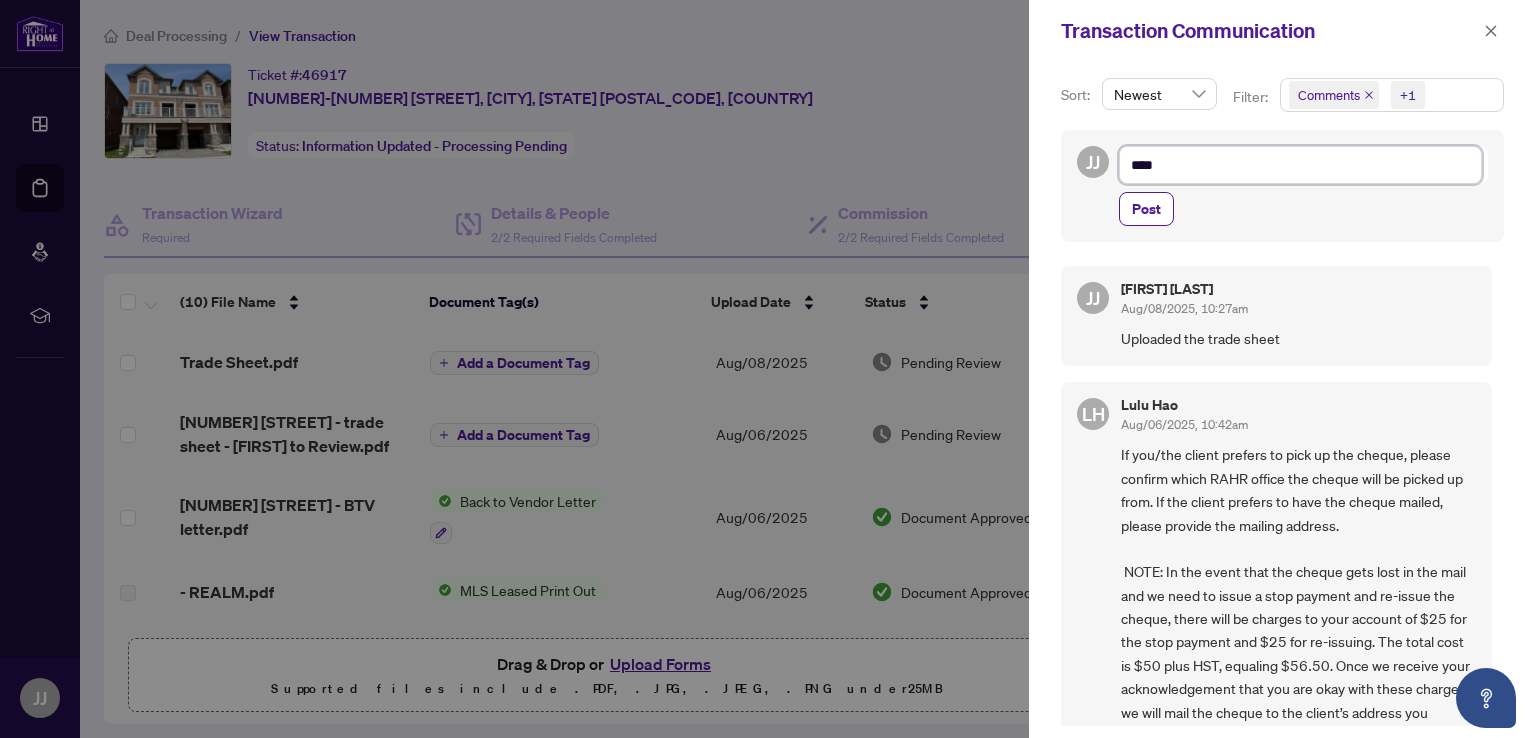 type on "*****" 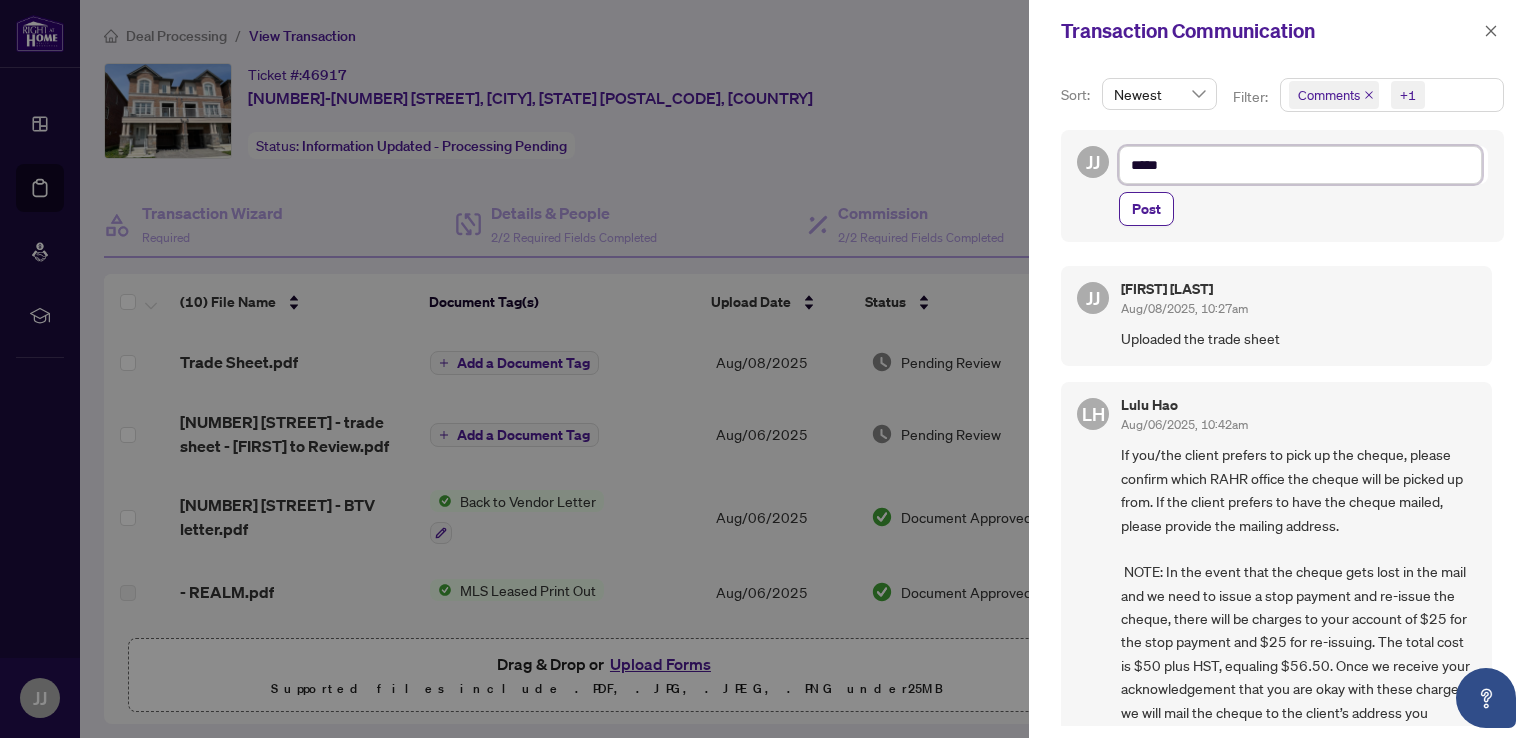 type on "******" 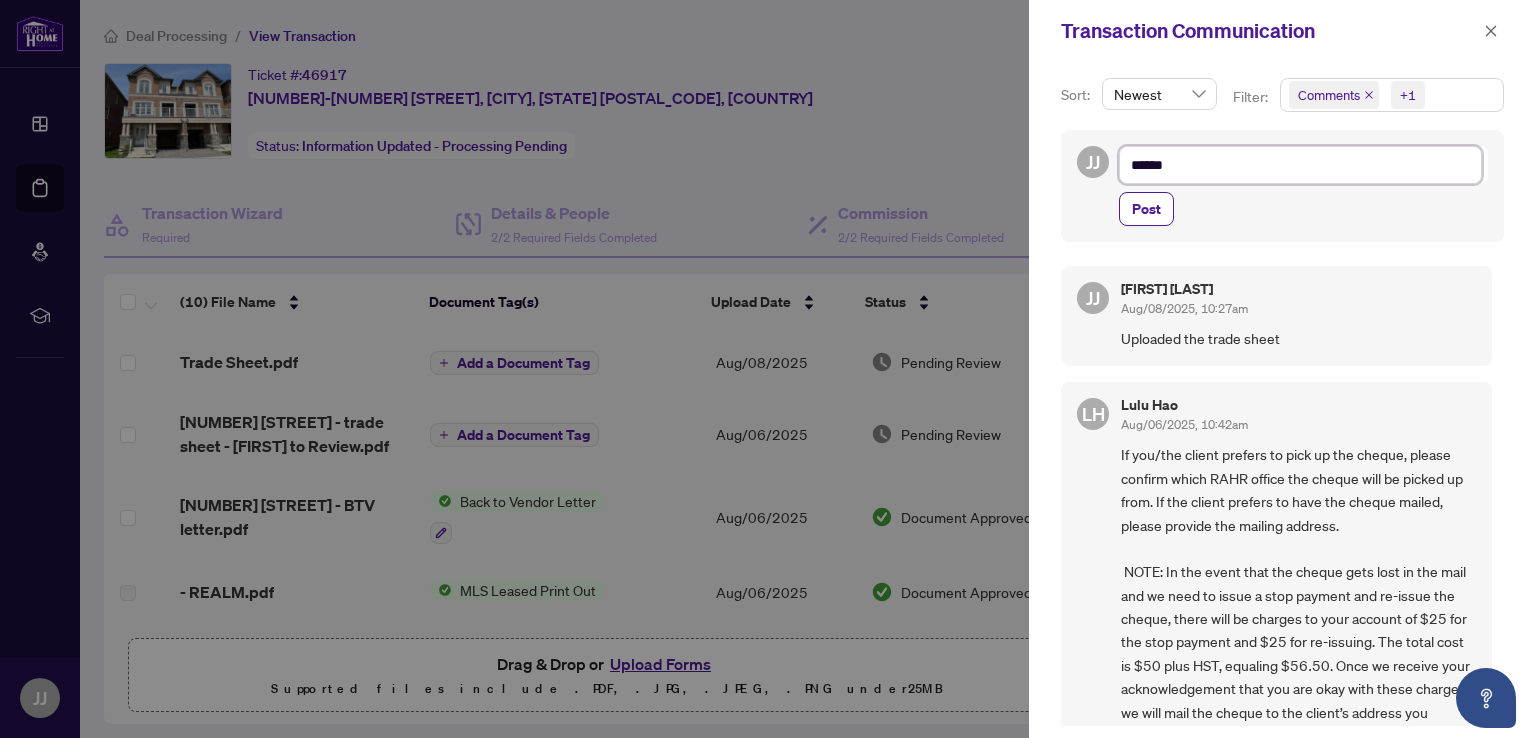 type on "*******" 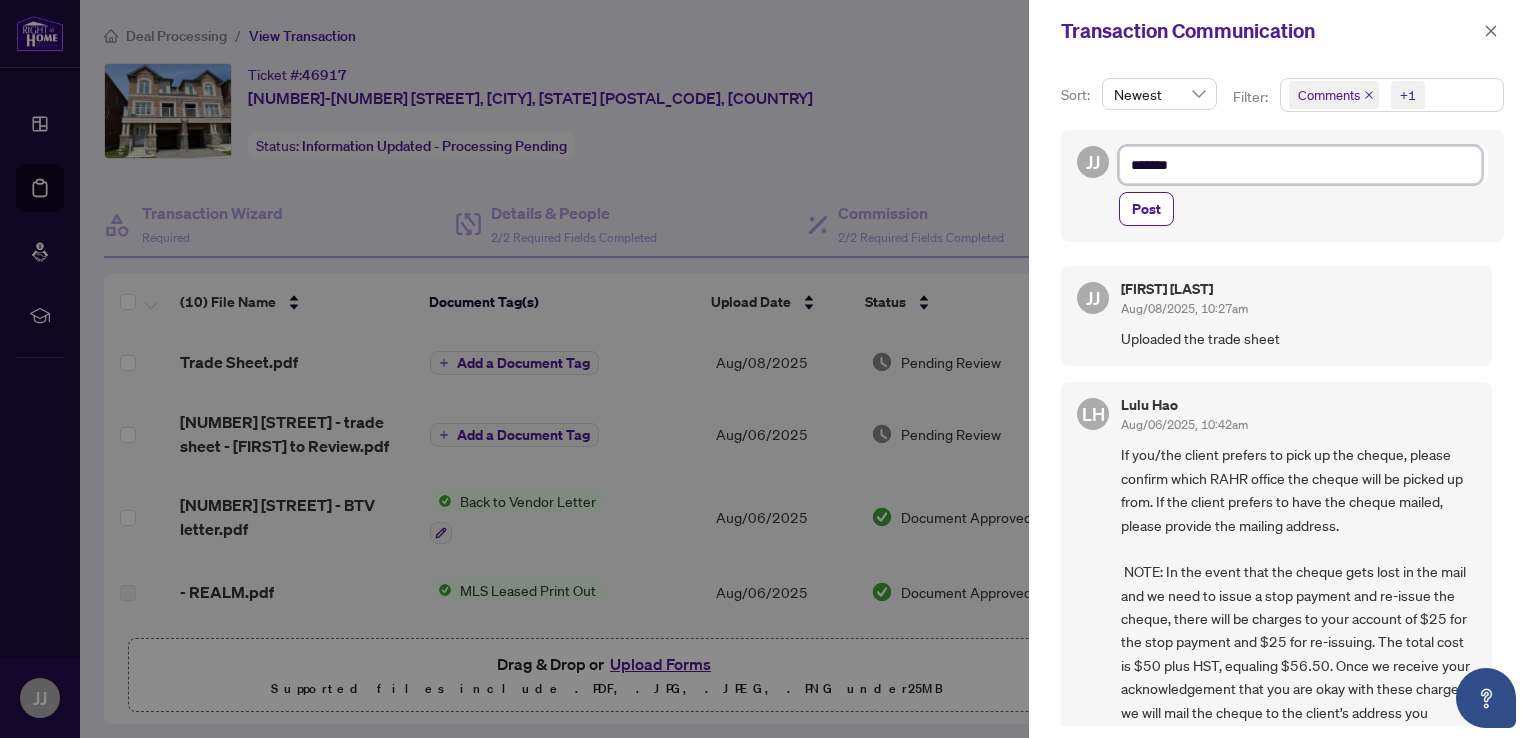 type on "*******" 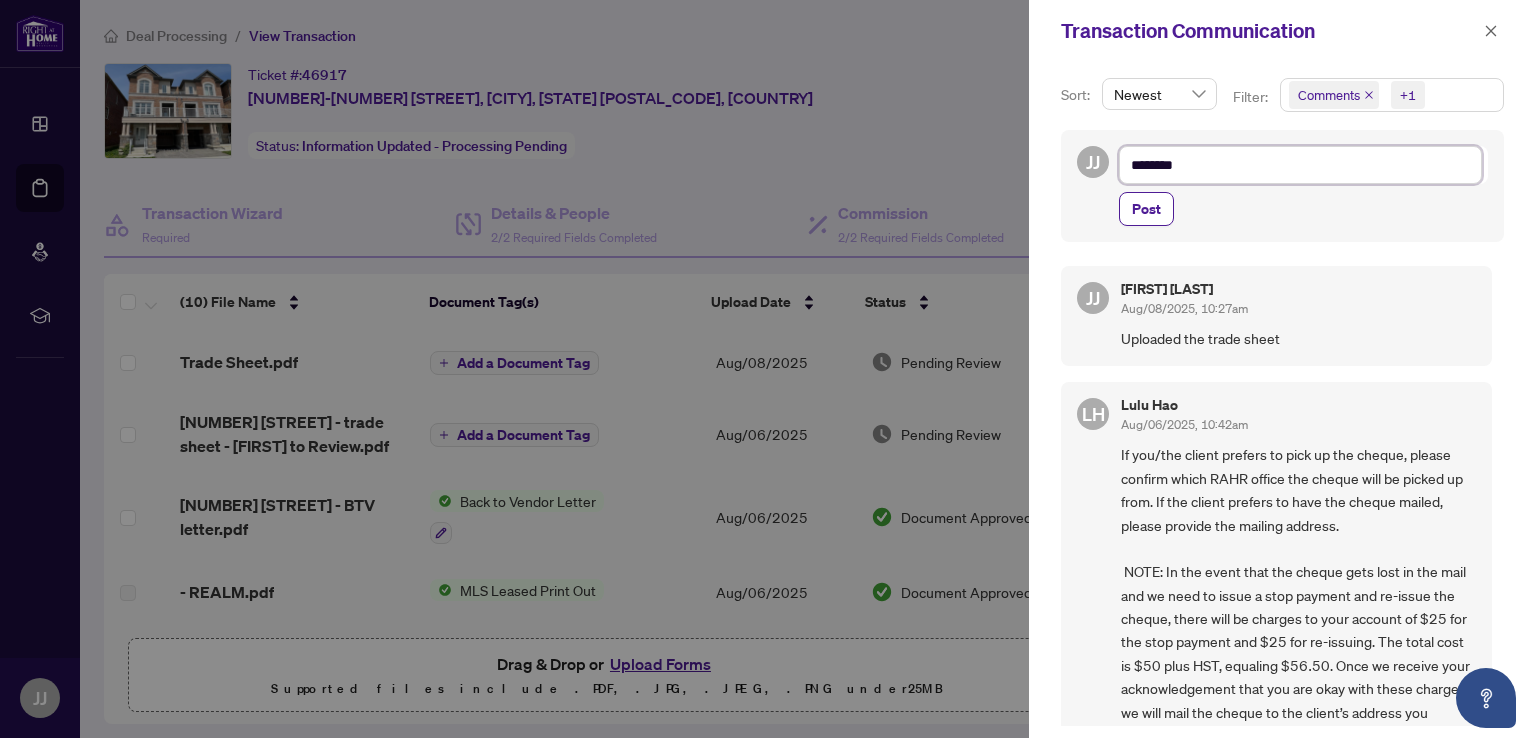 type on "*********" 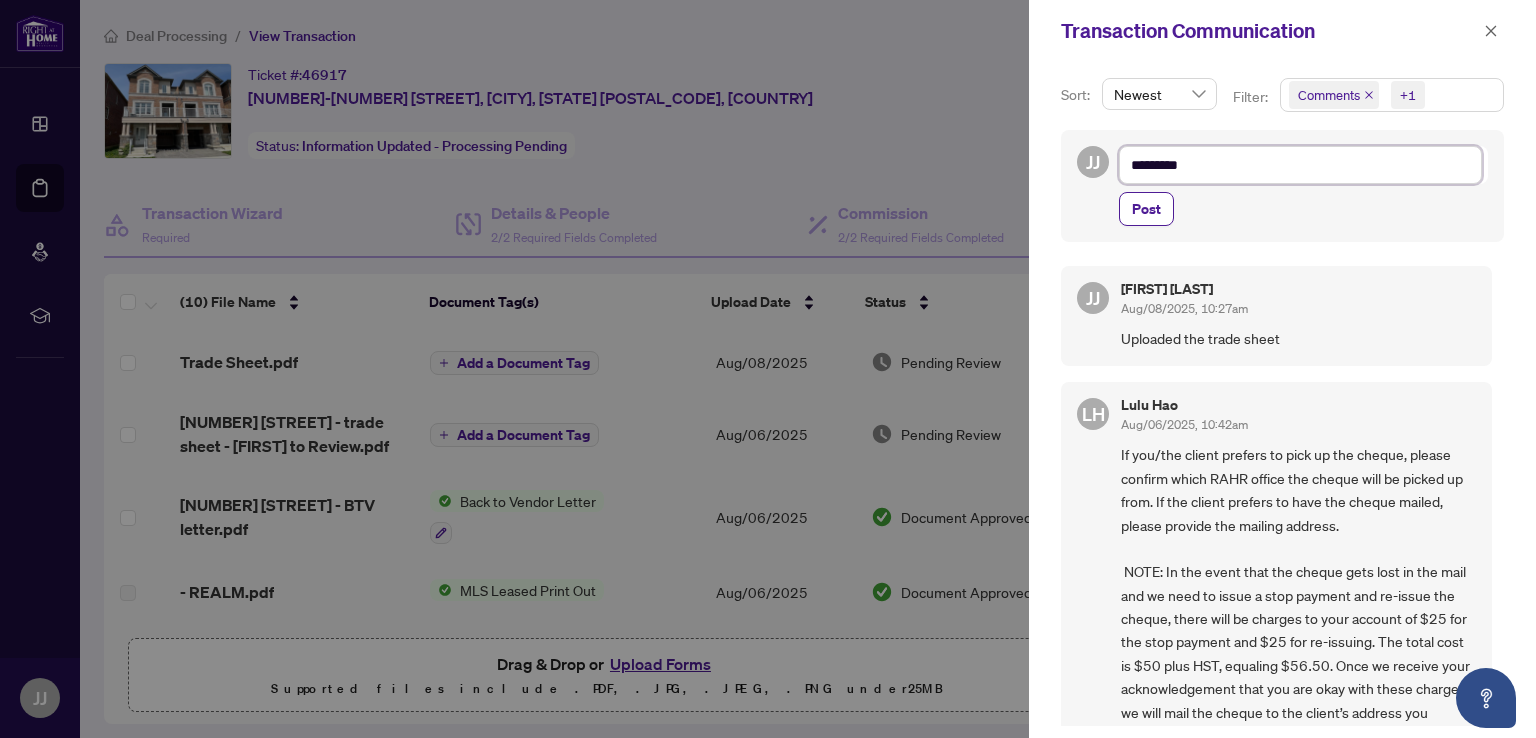 type on "**********" 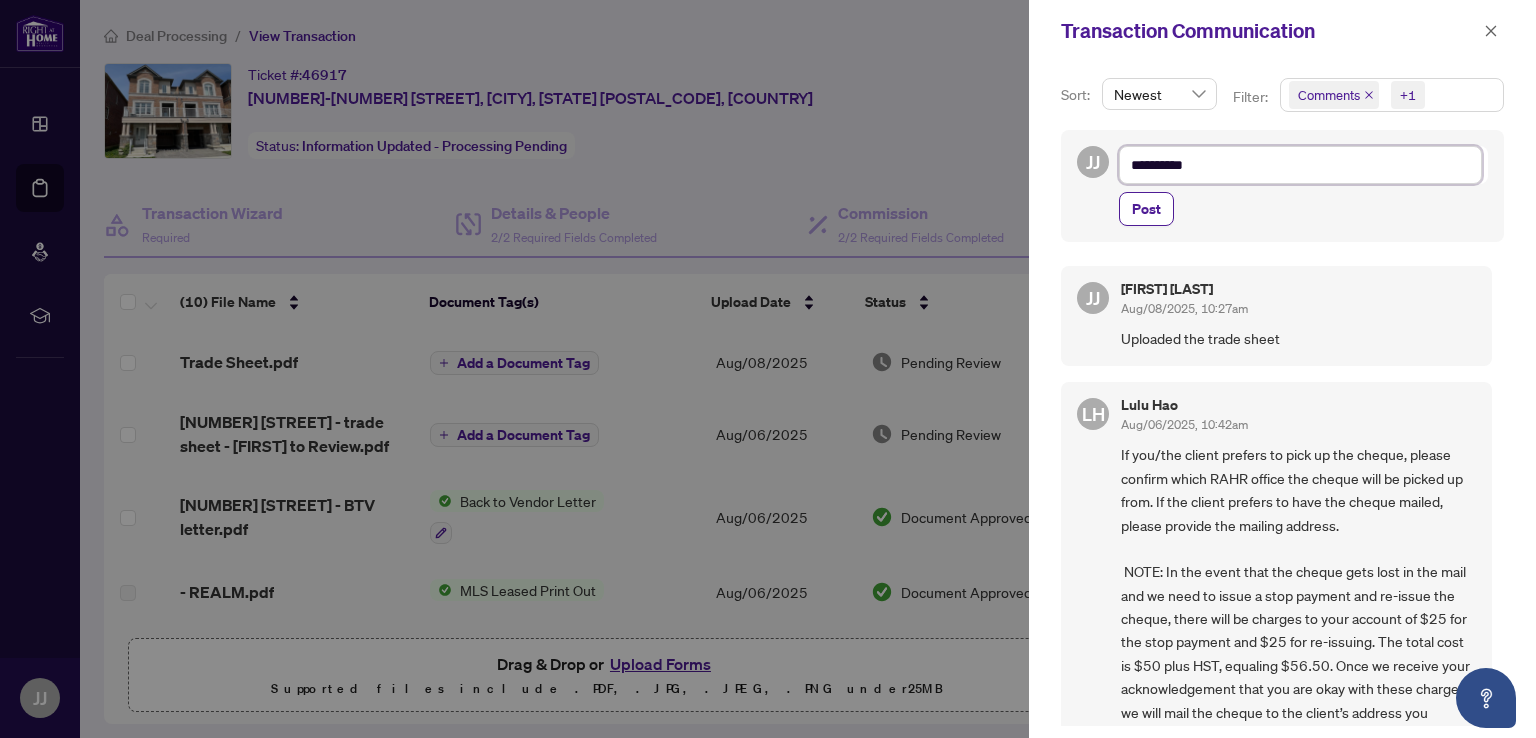 type on "**********" 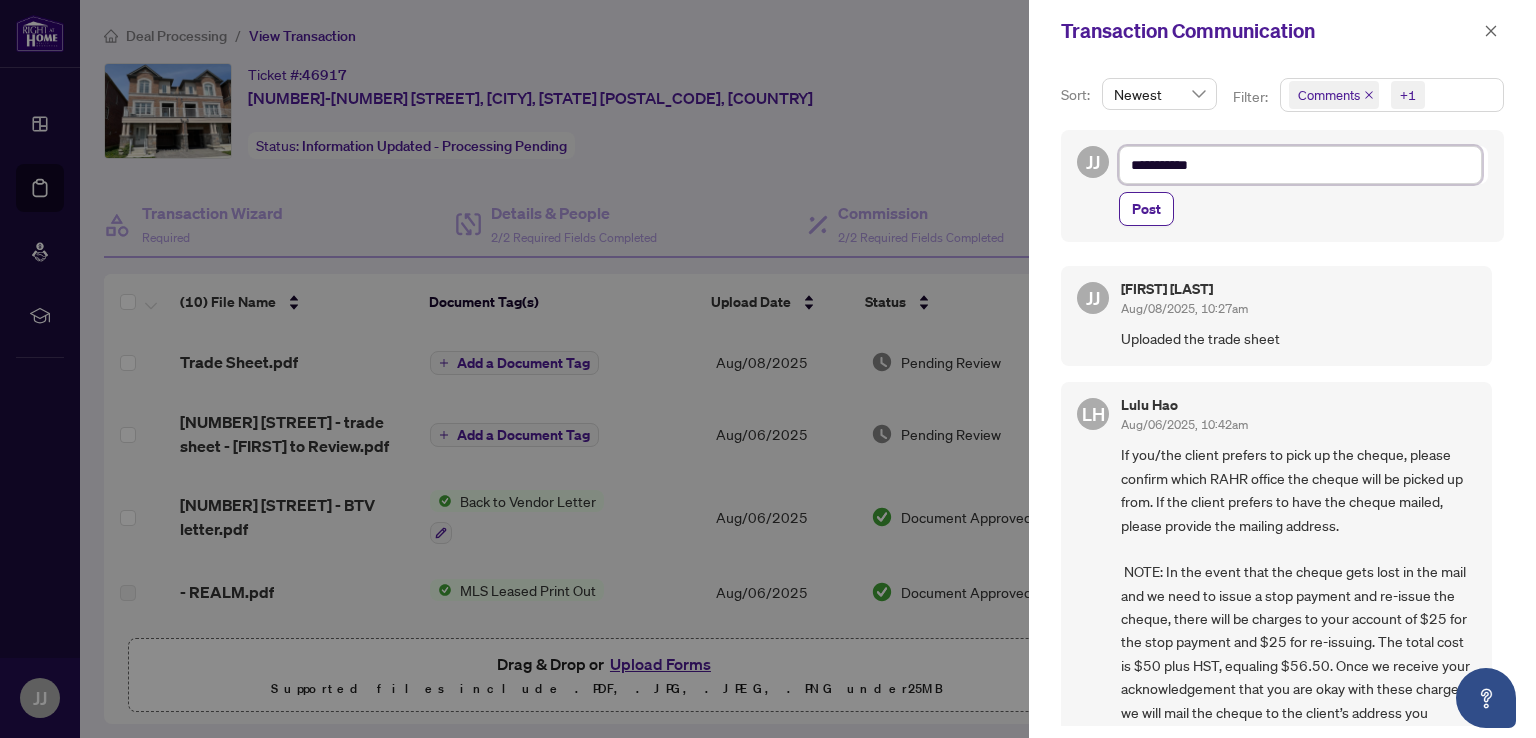 type on "**********" 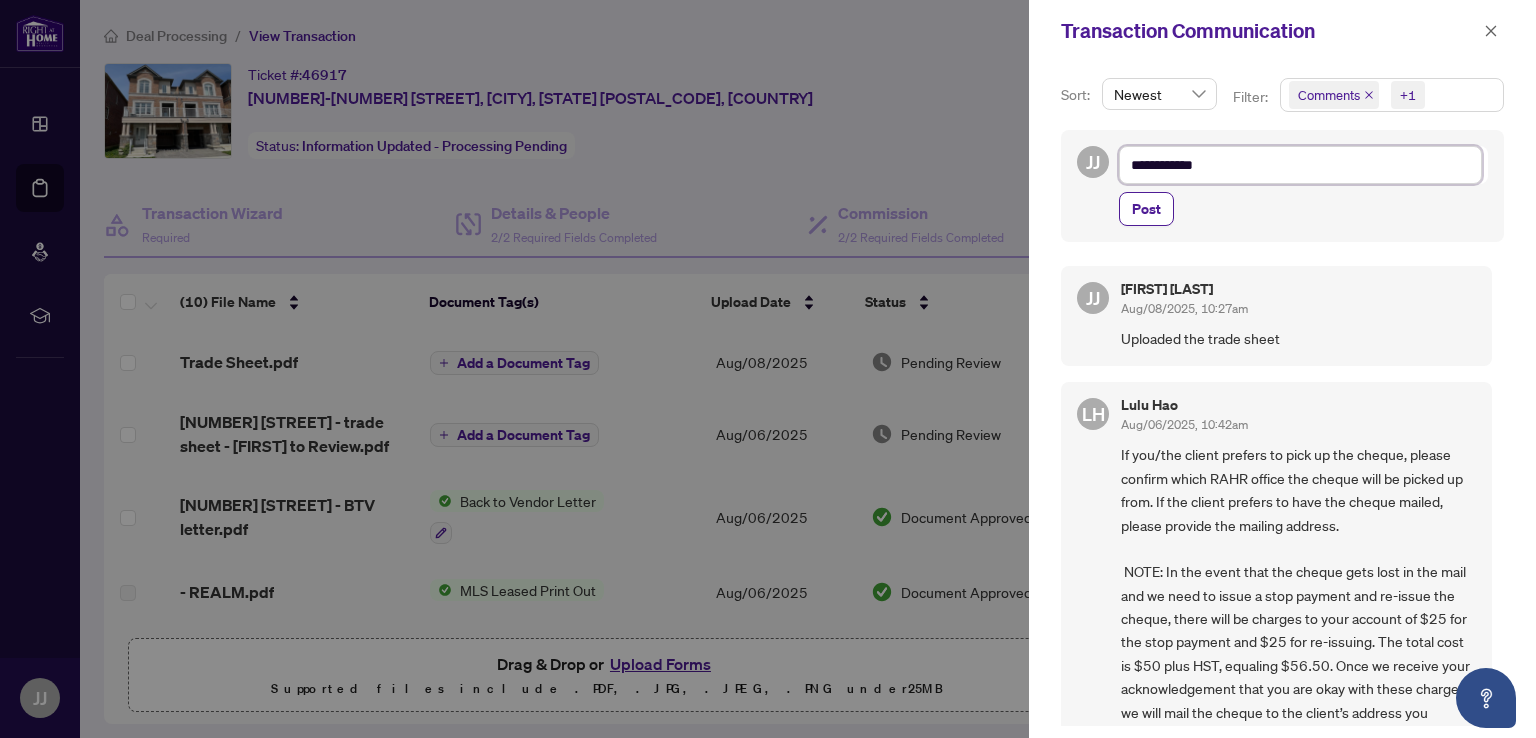 type on "**********" 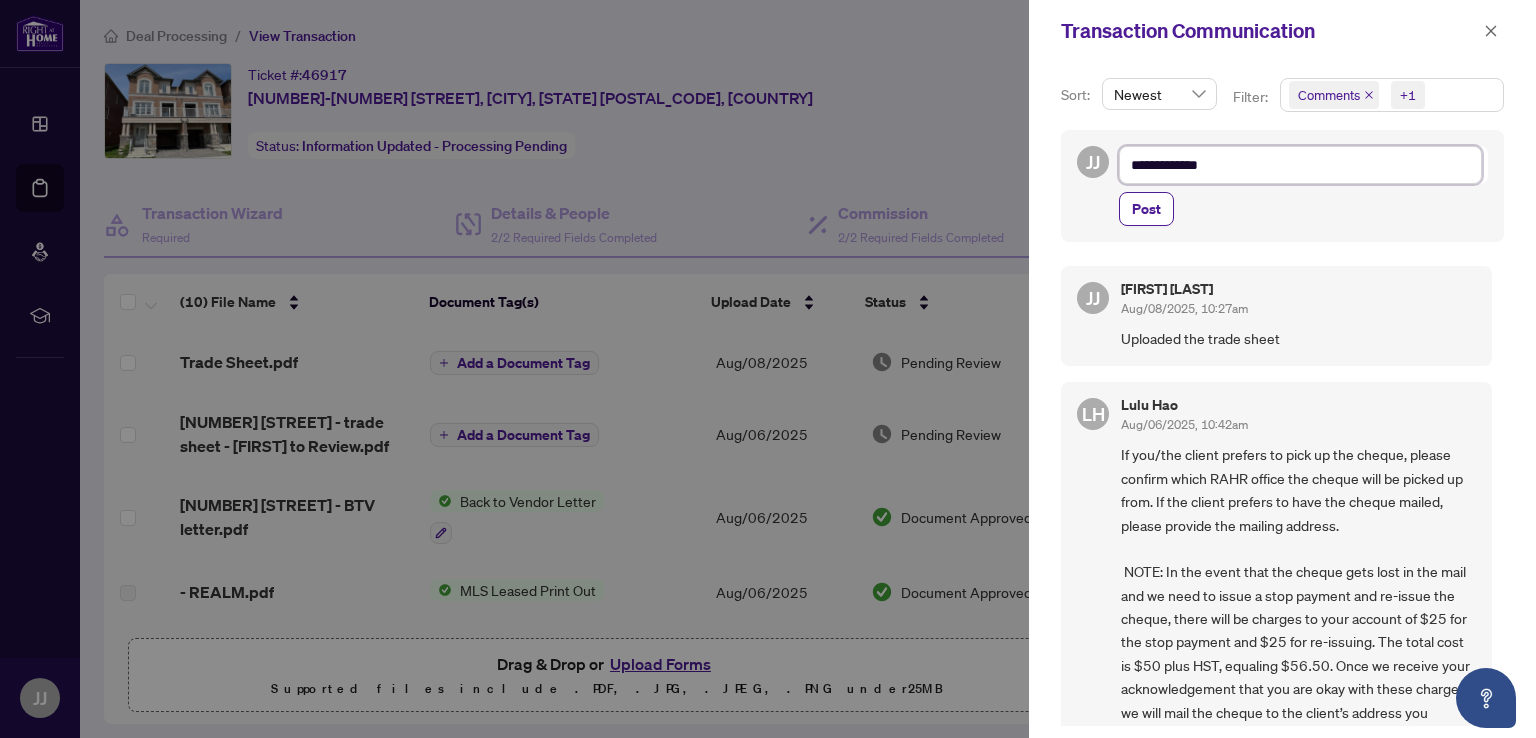 type on "**********" 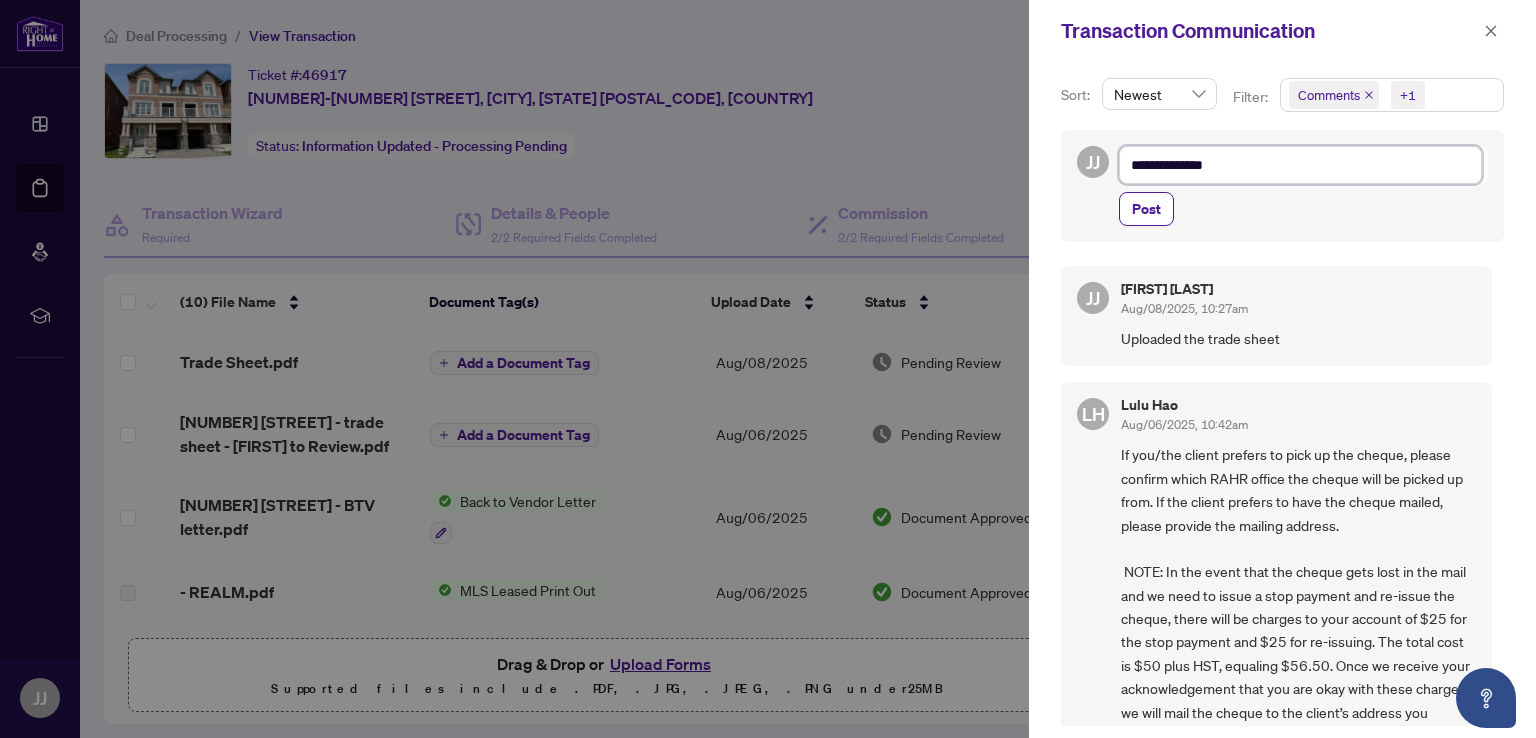 type on "**********" 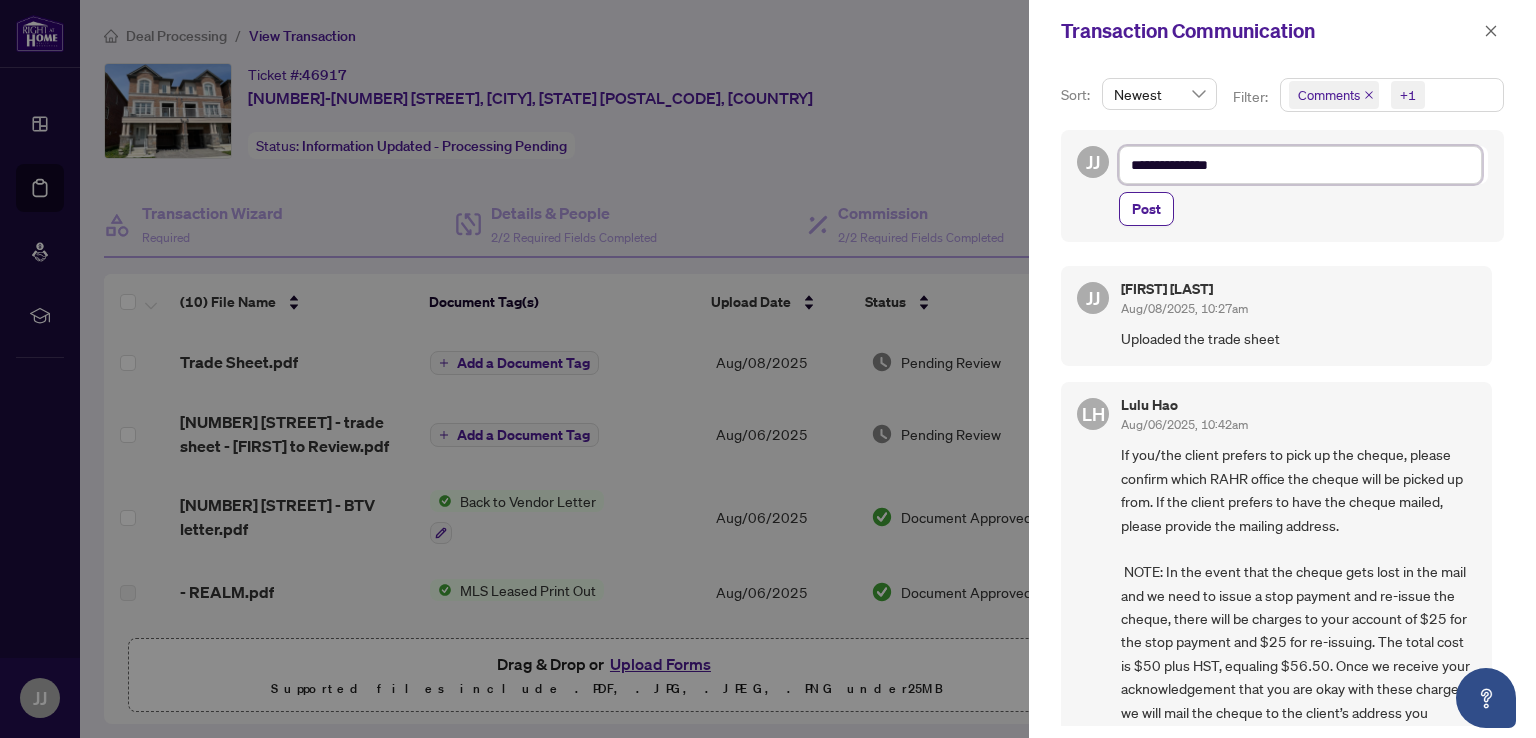 type on "**********" 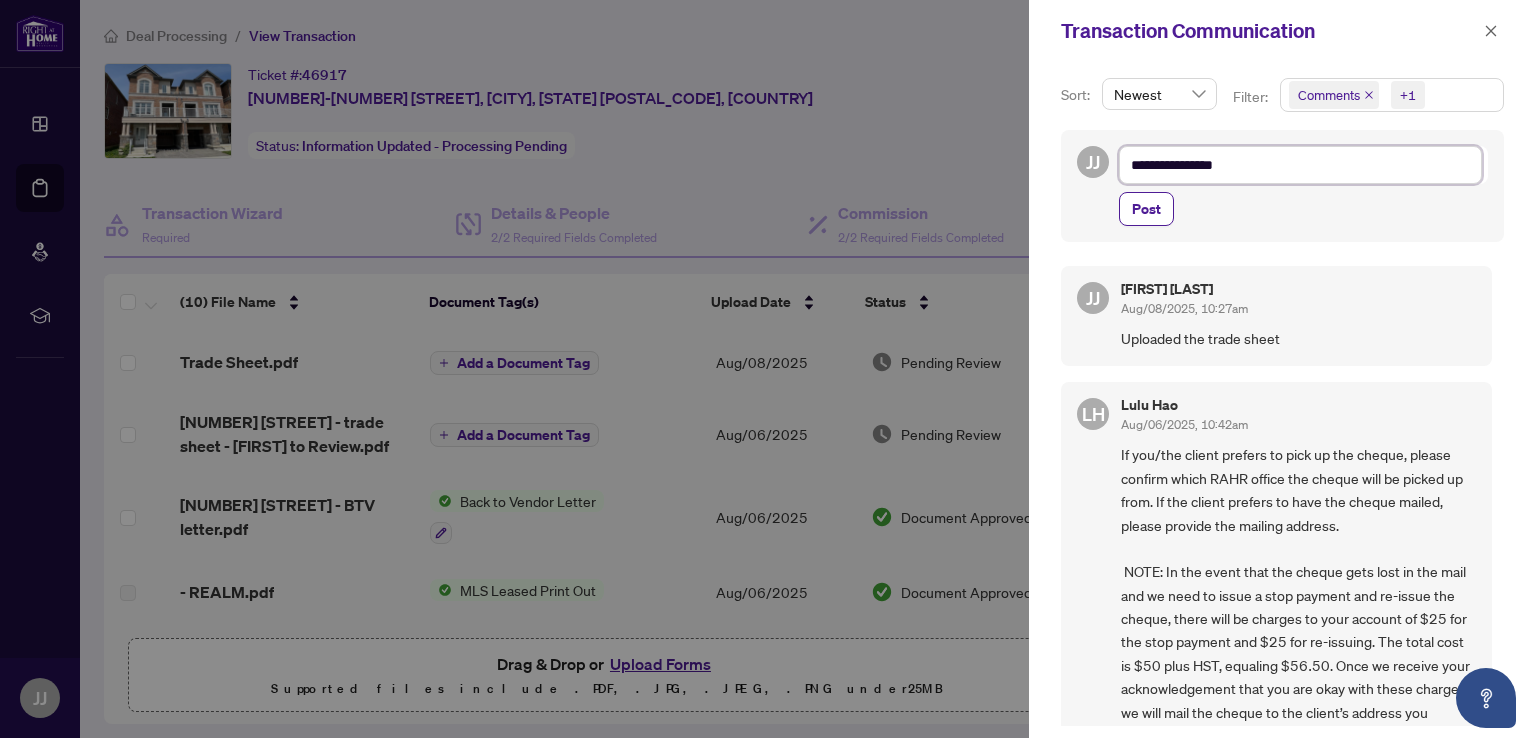 type on "**********" 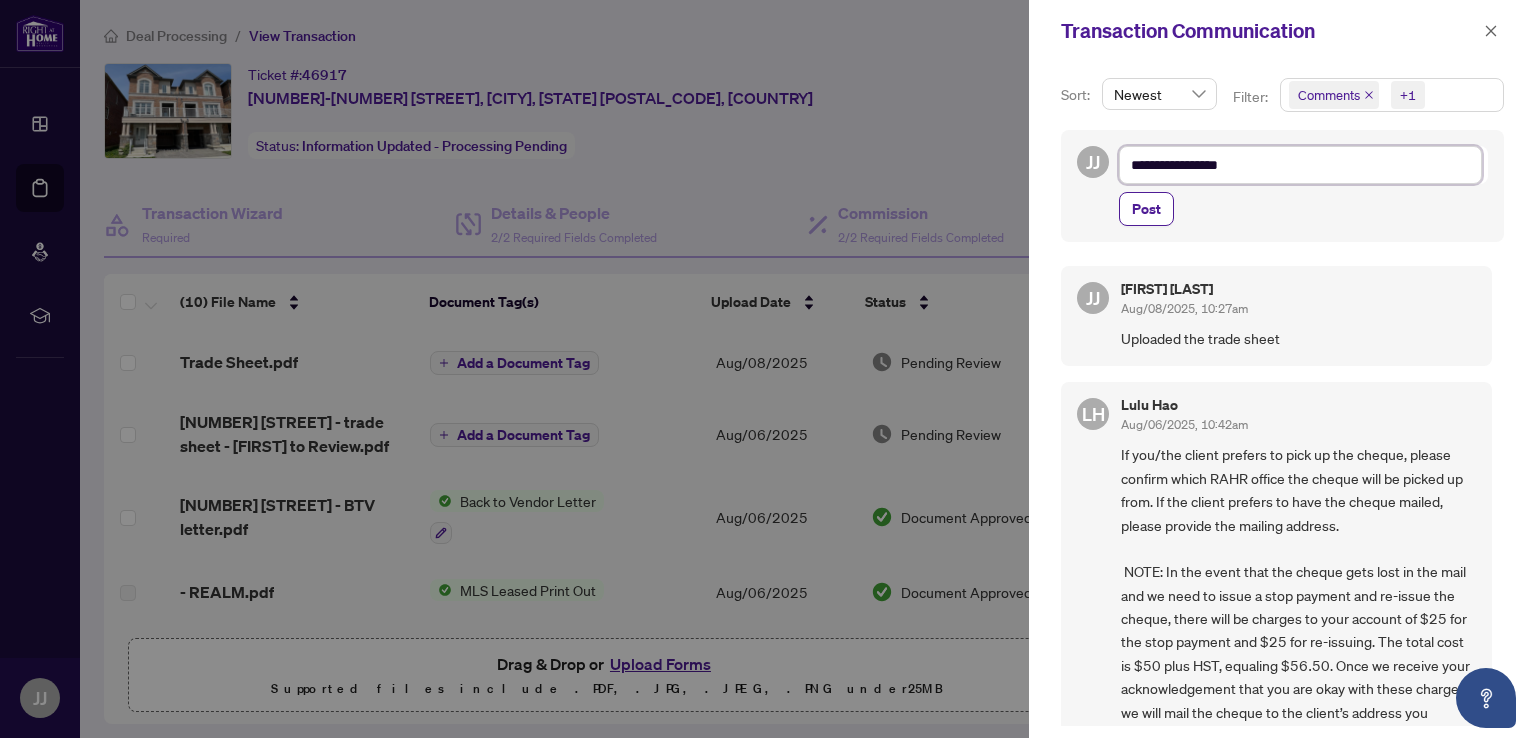 type on "**********" 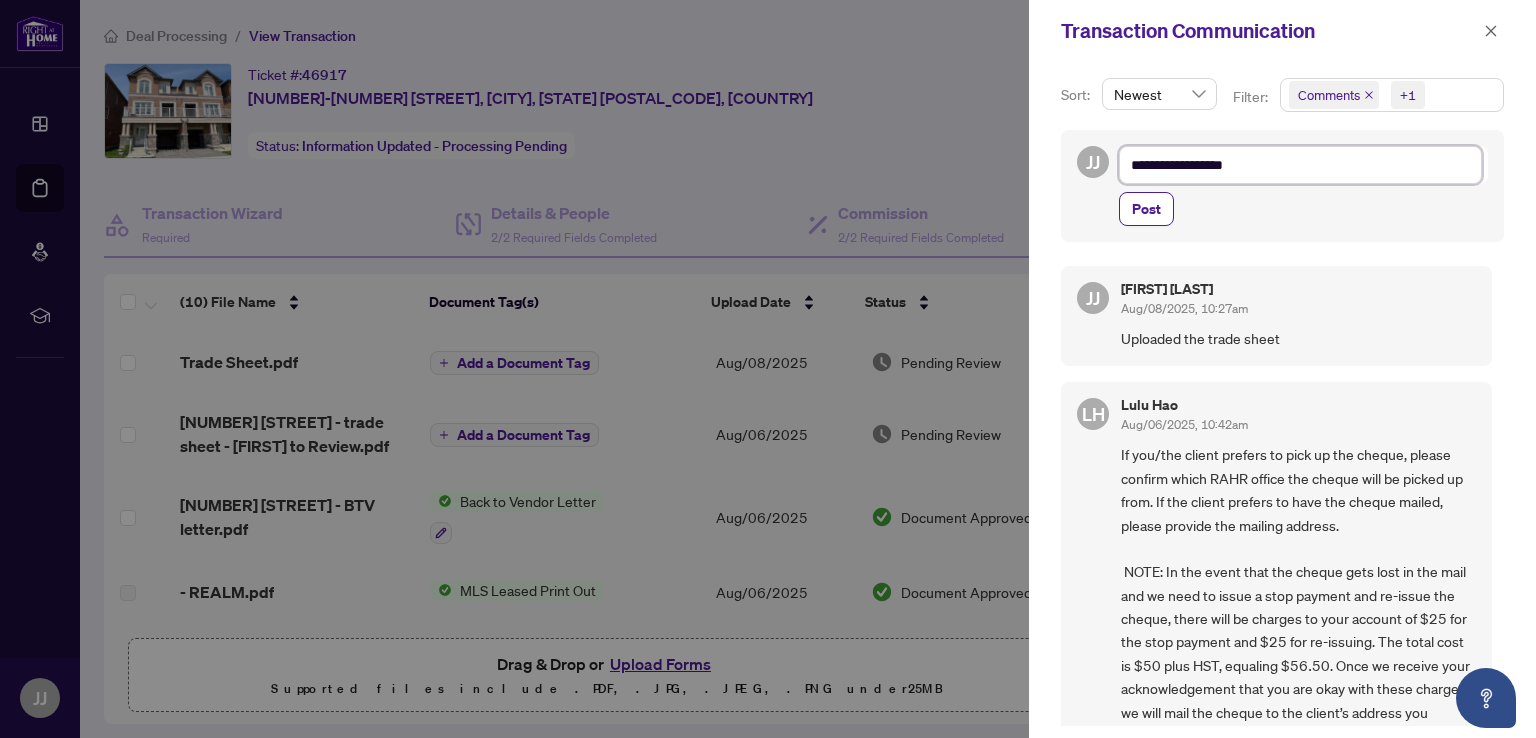 type on "**********" 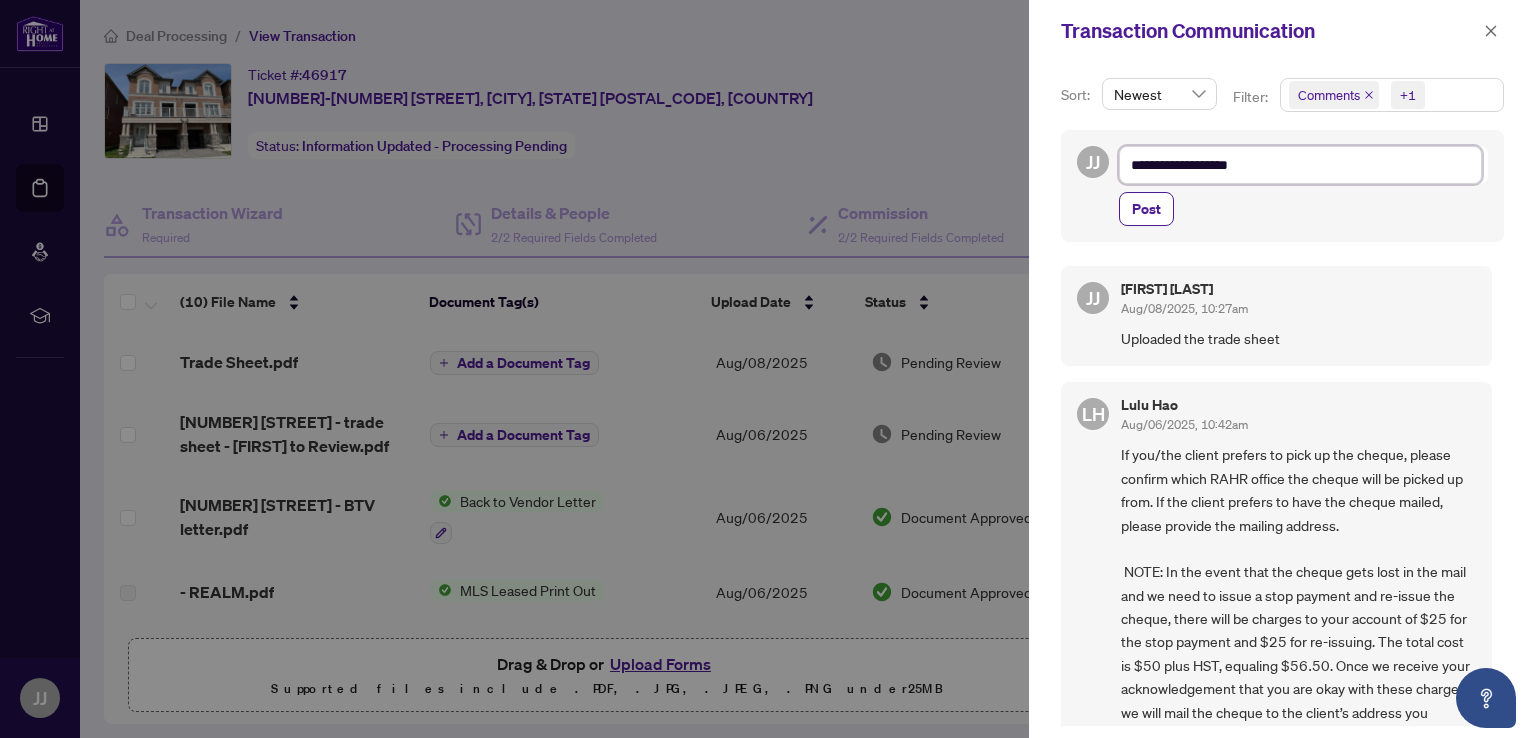 type on "**********" 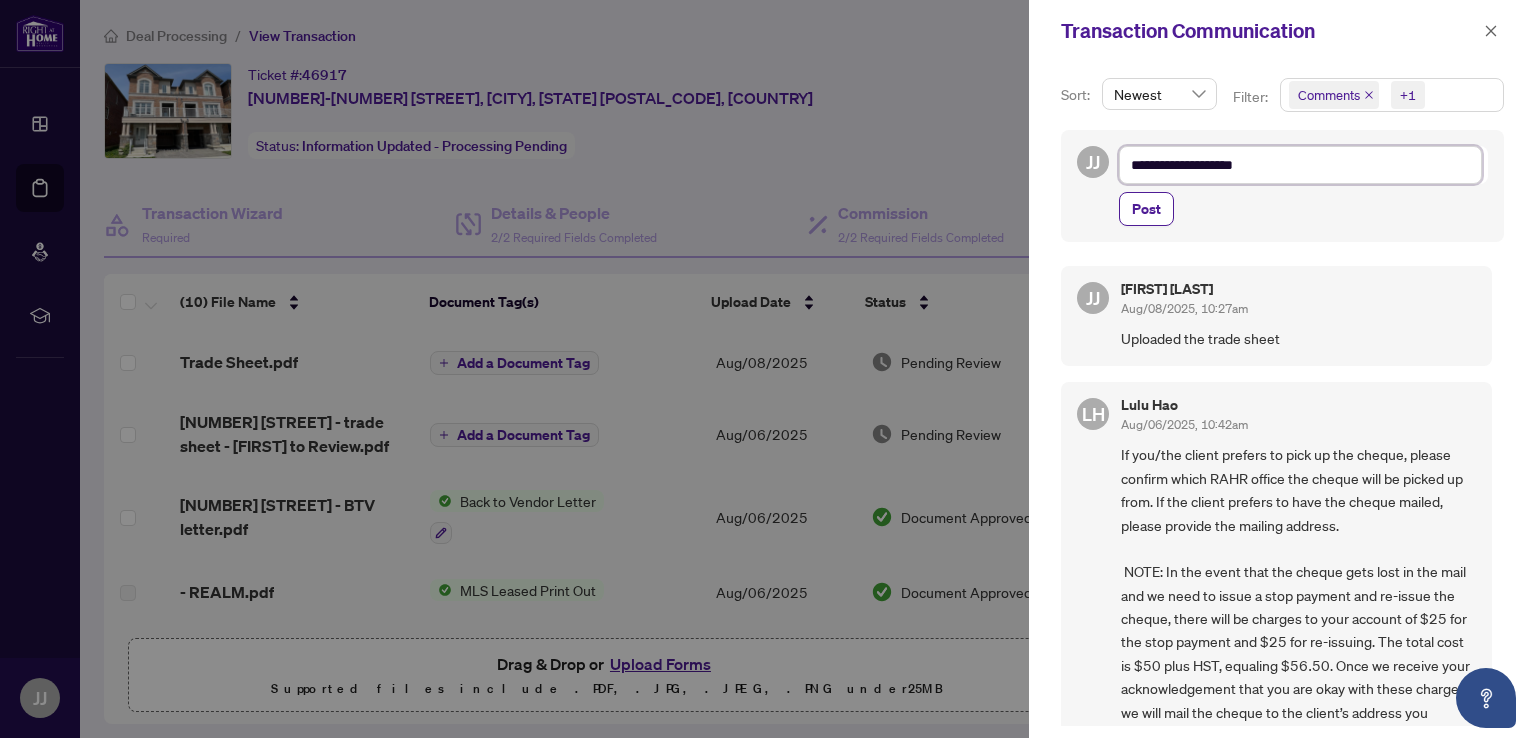 type on "**********" 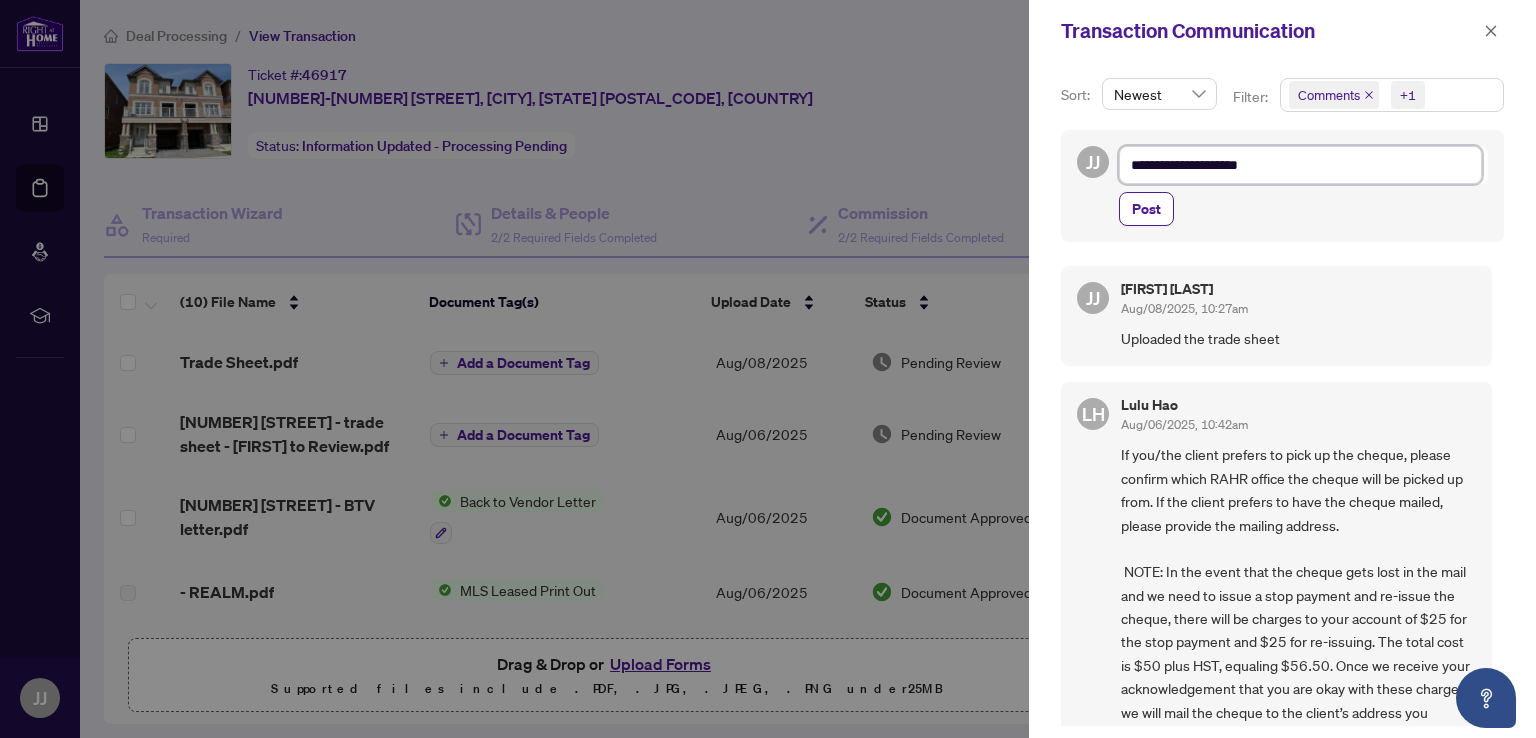 type on "**********" 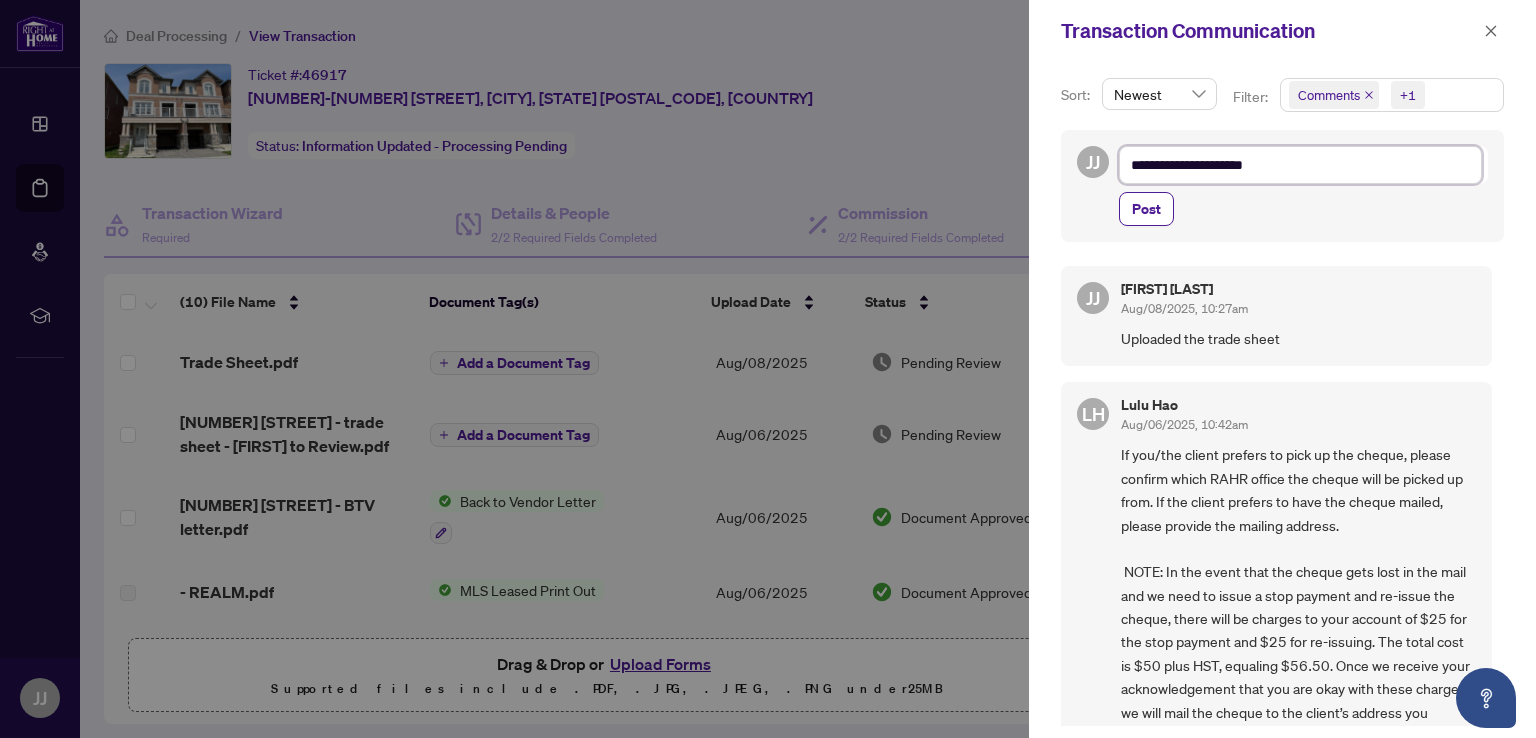 type on "**********" 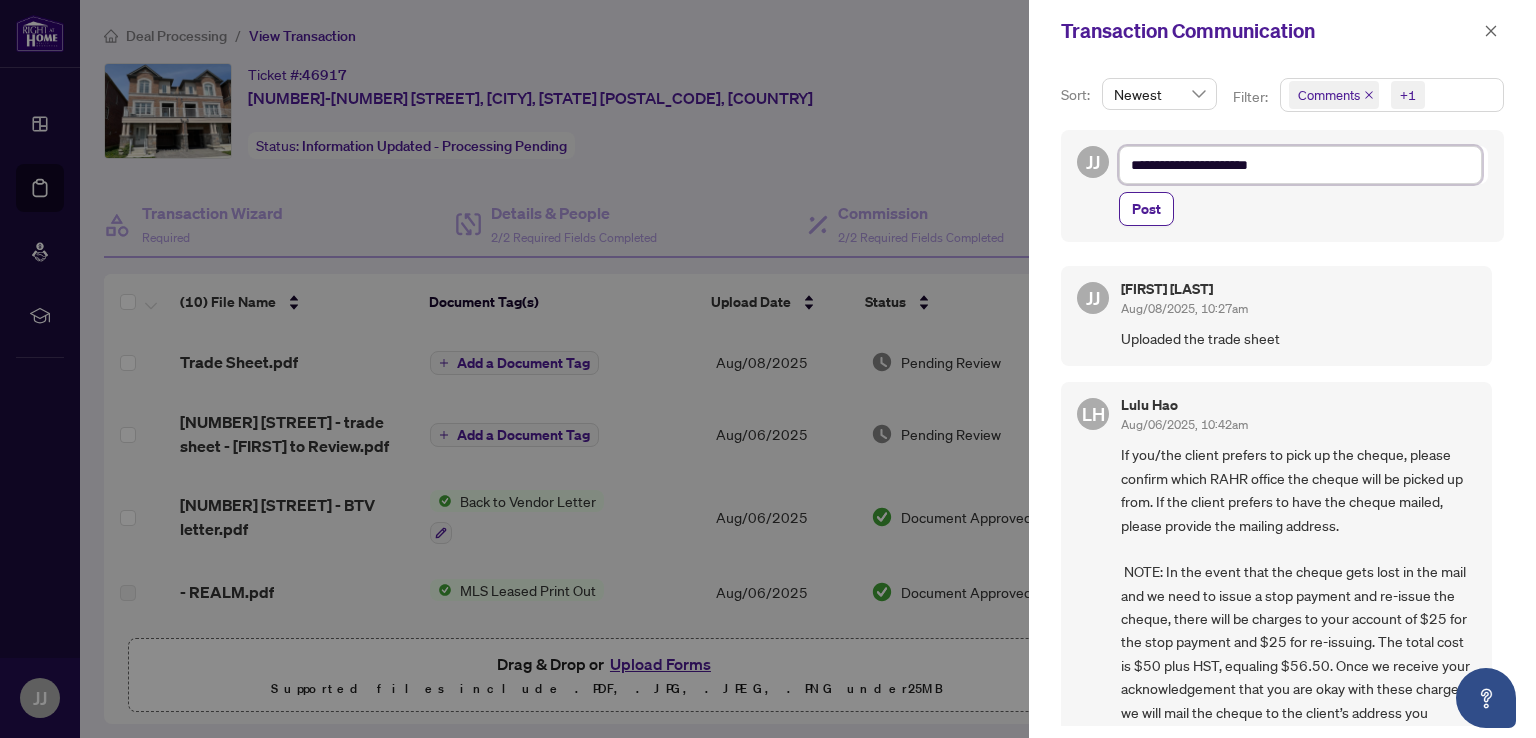 type on "**********" 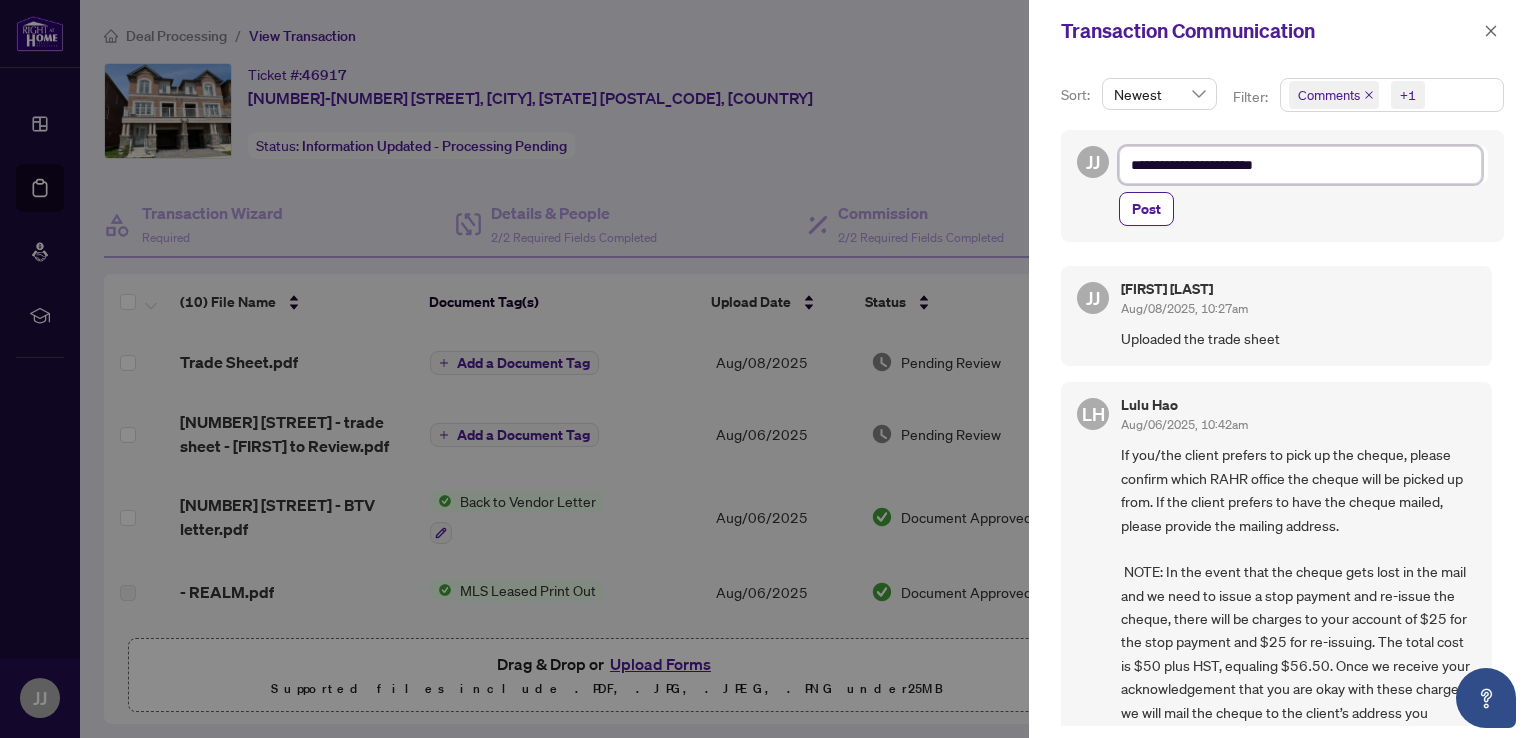 type on "**********" 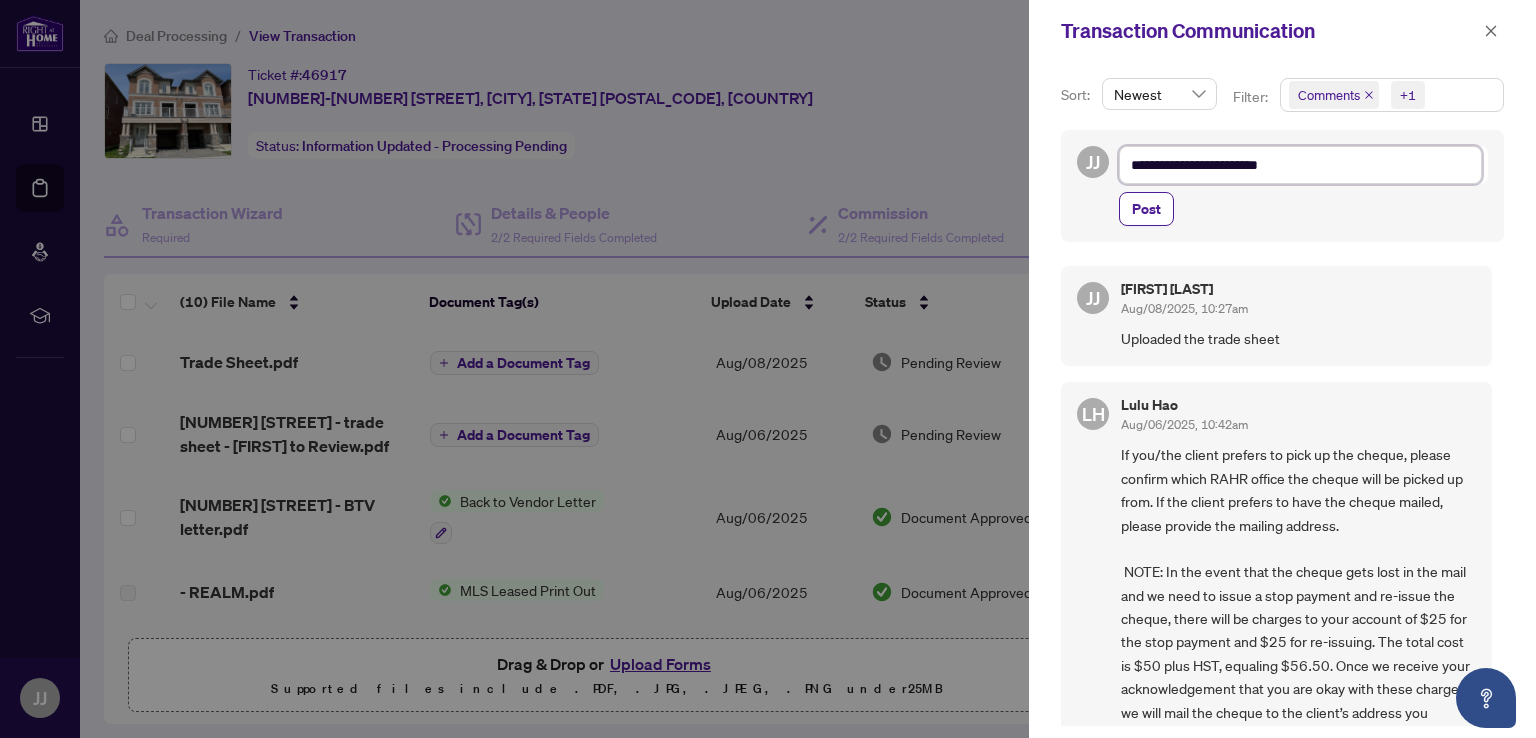 type on "**********" 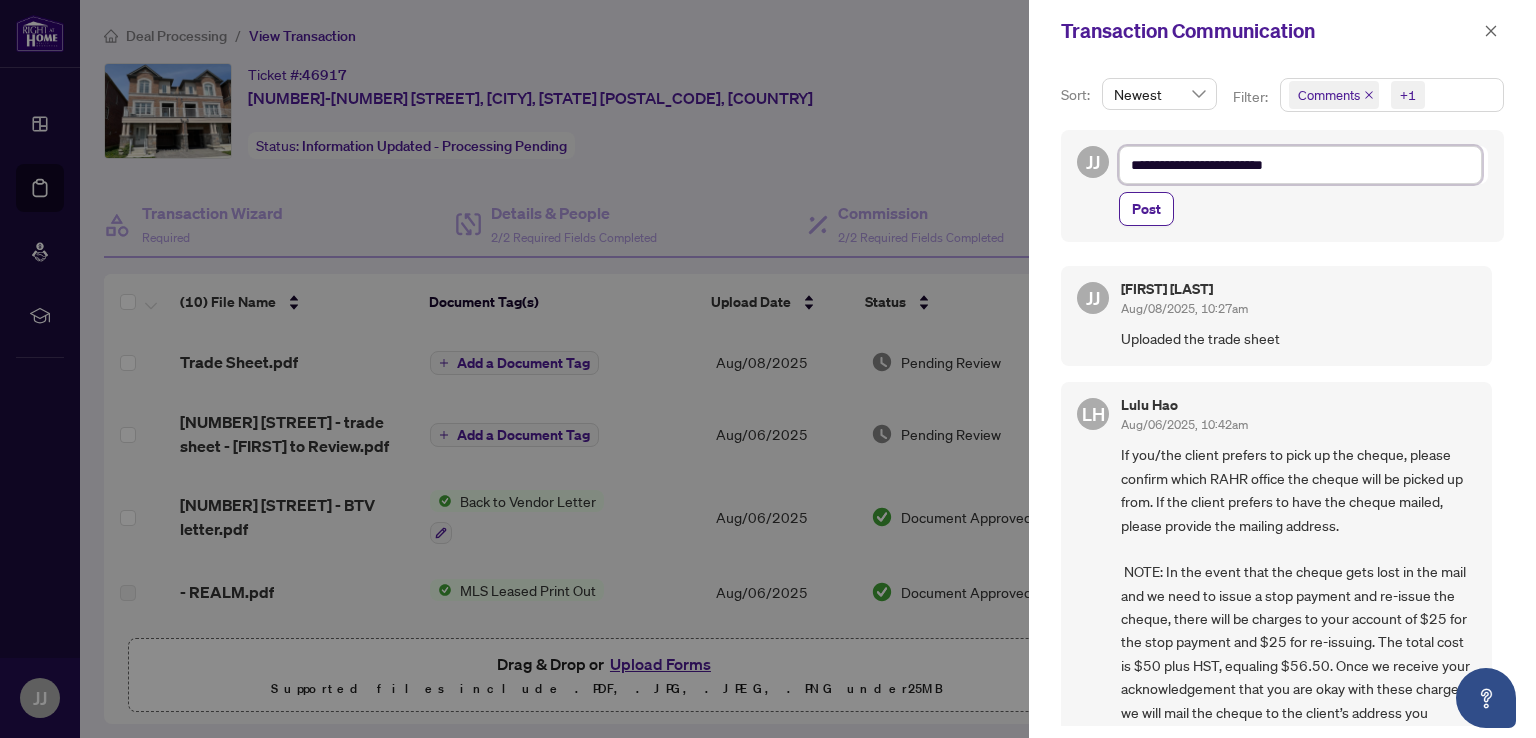 type on "**********" 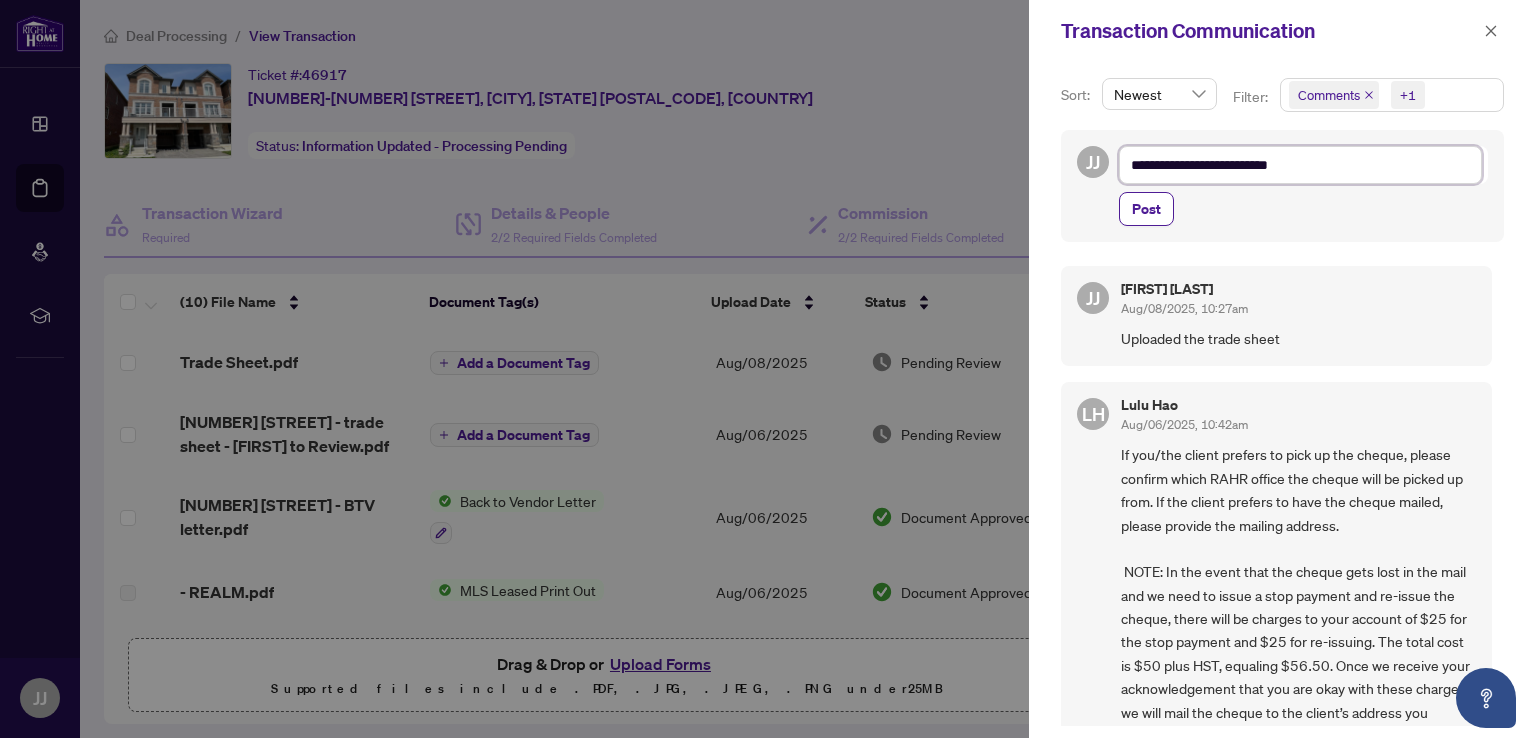 type on "**********" 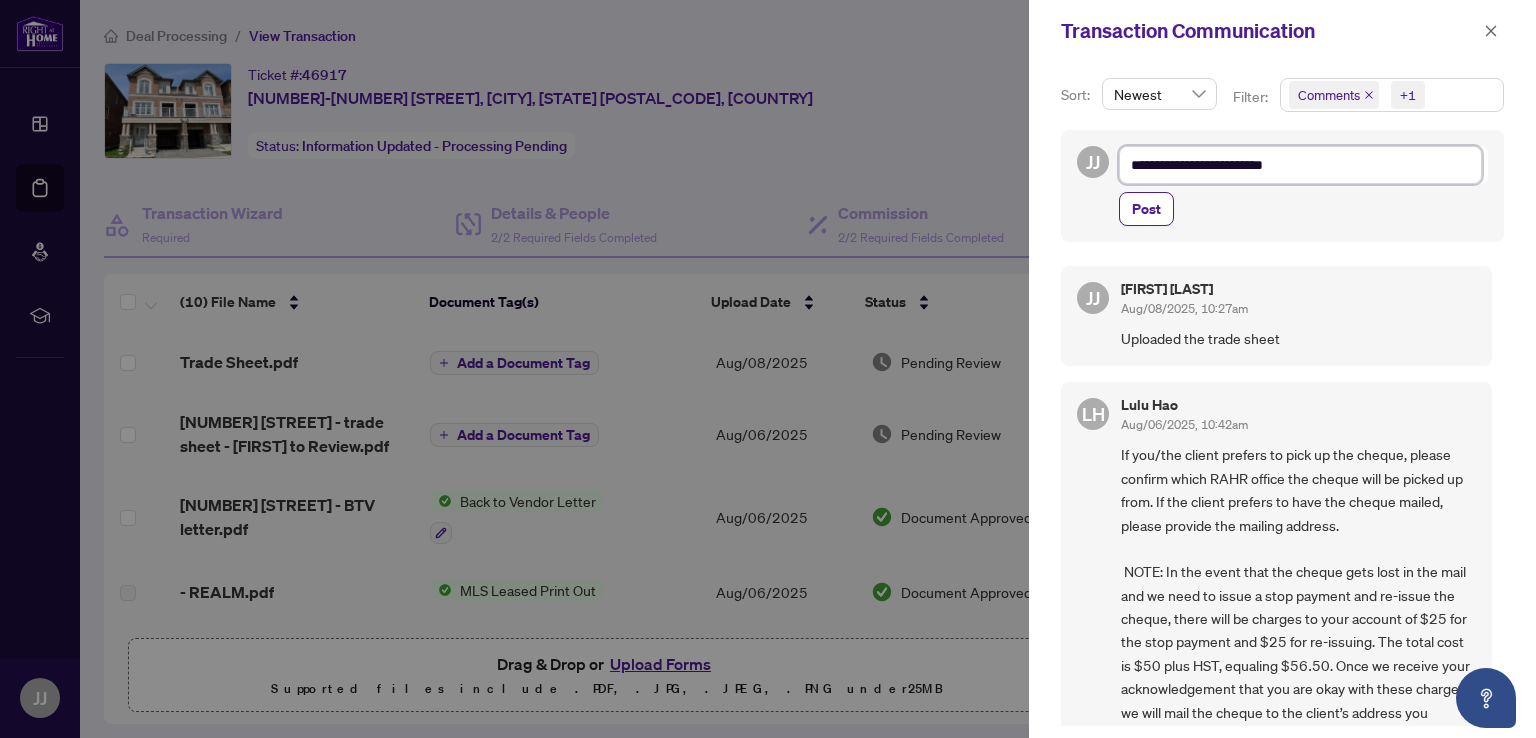 type on "**********" 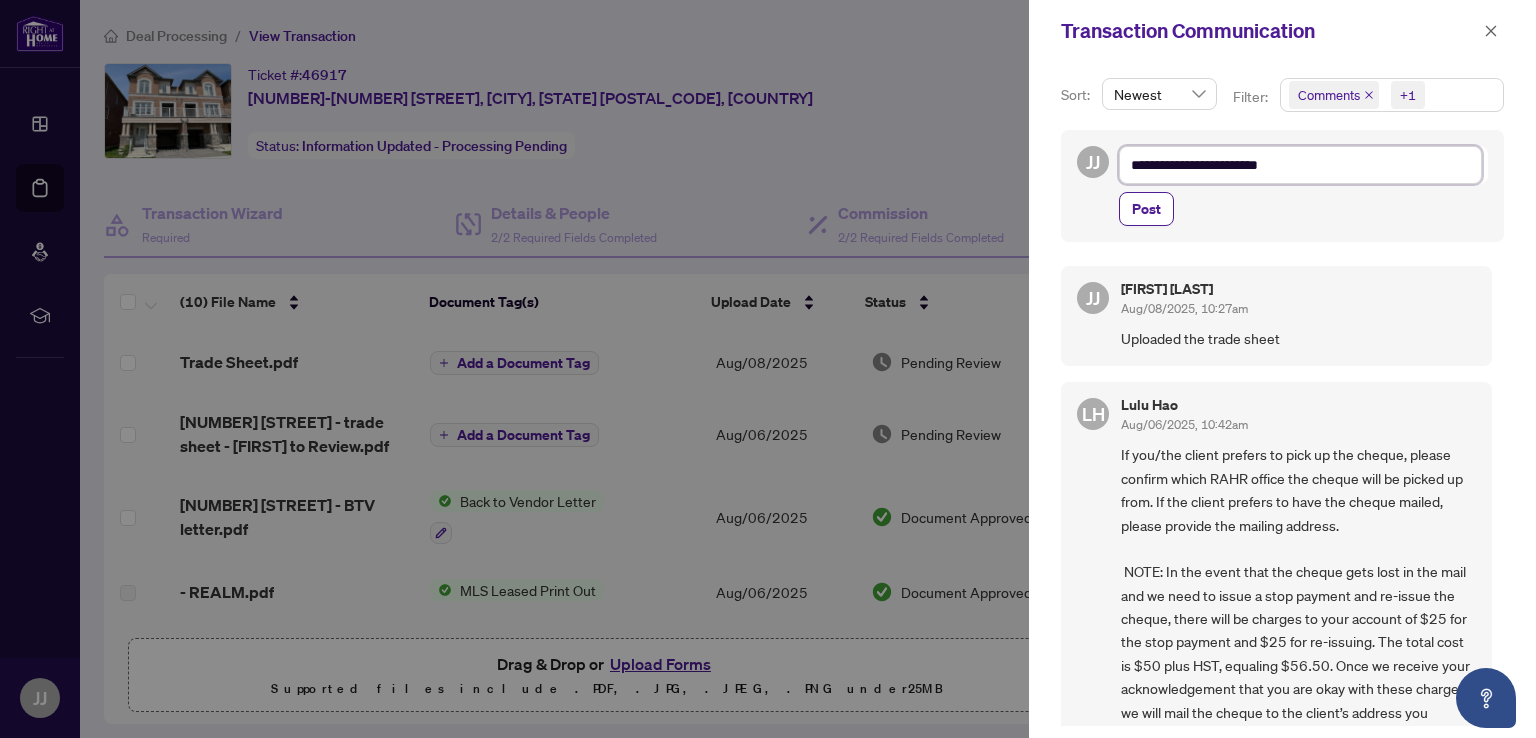 type on "**********" 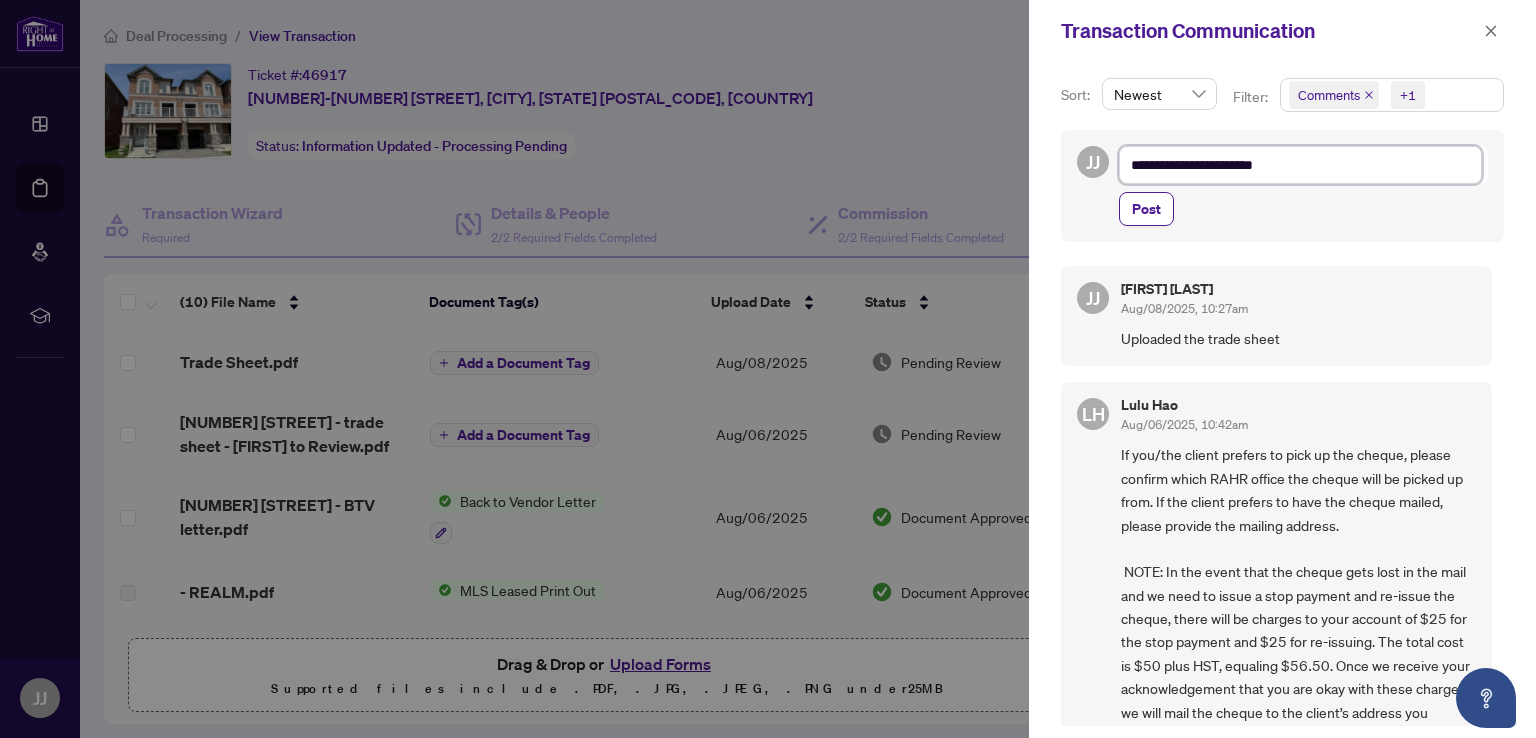 type on "**********" 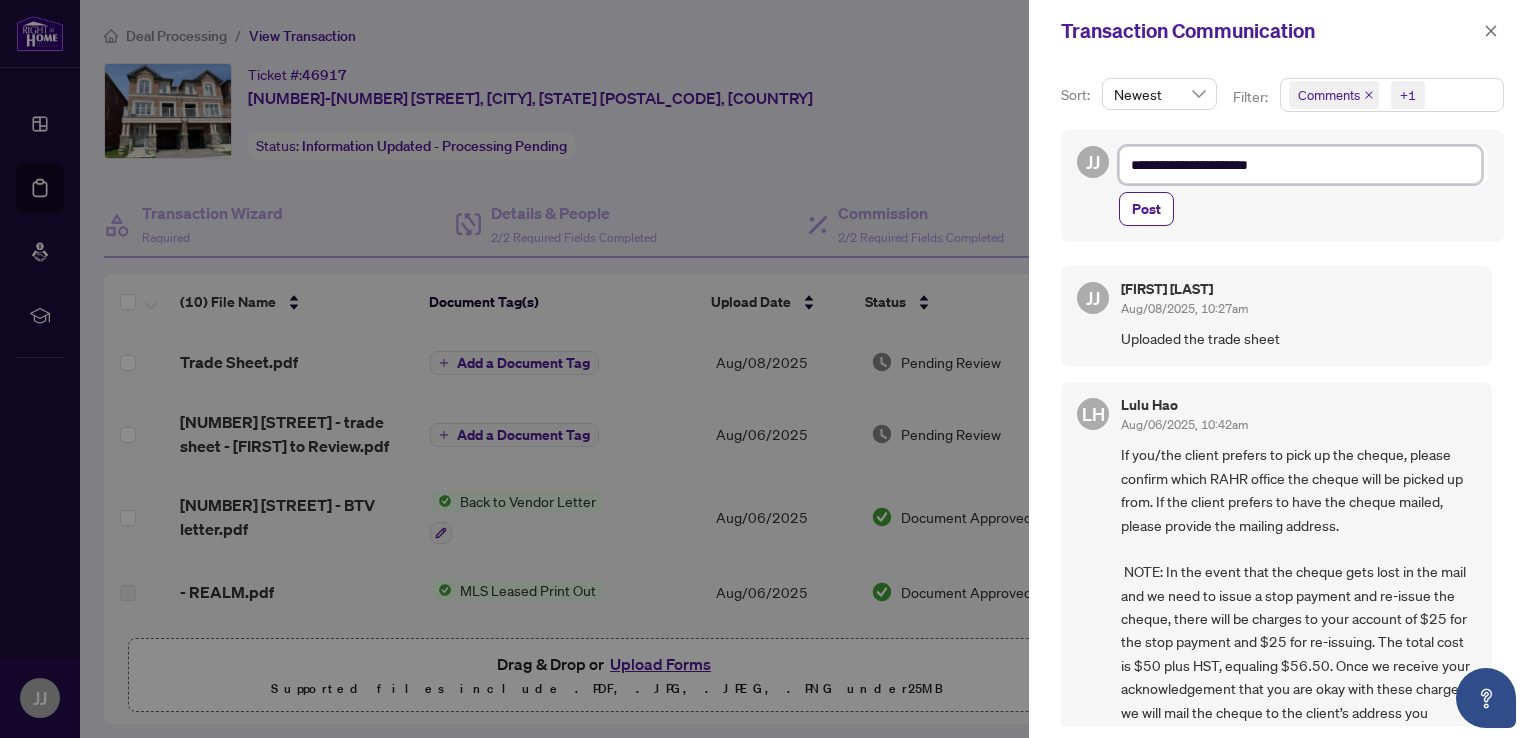 type on "**********" 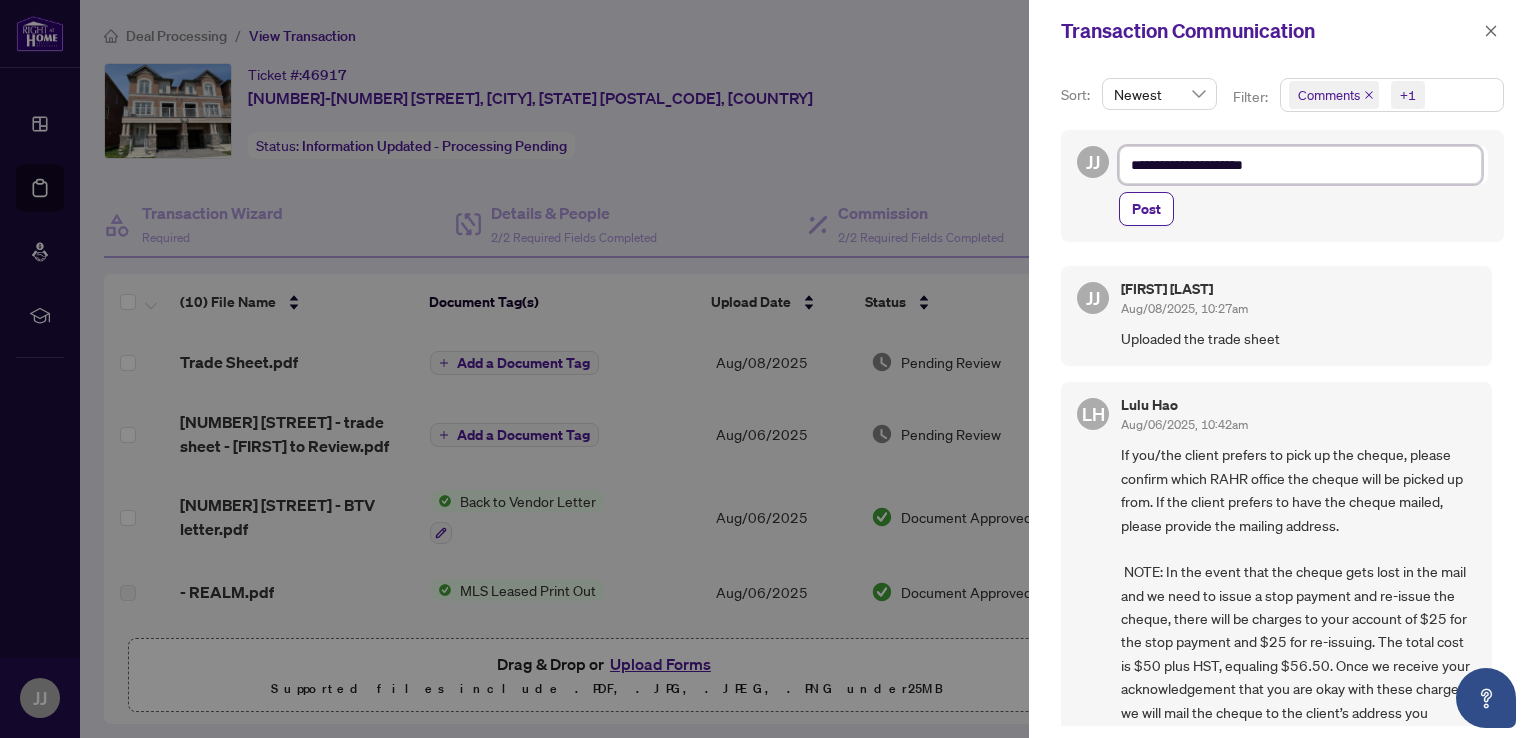 type on "**********" 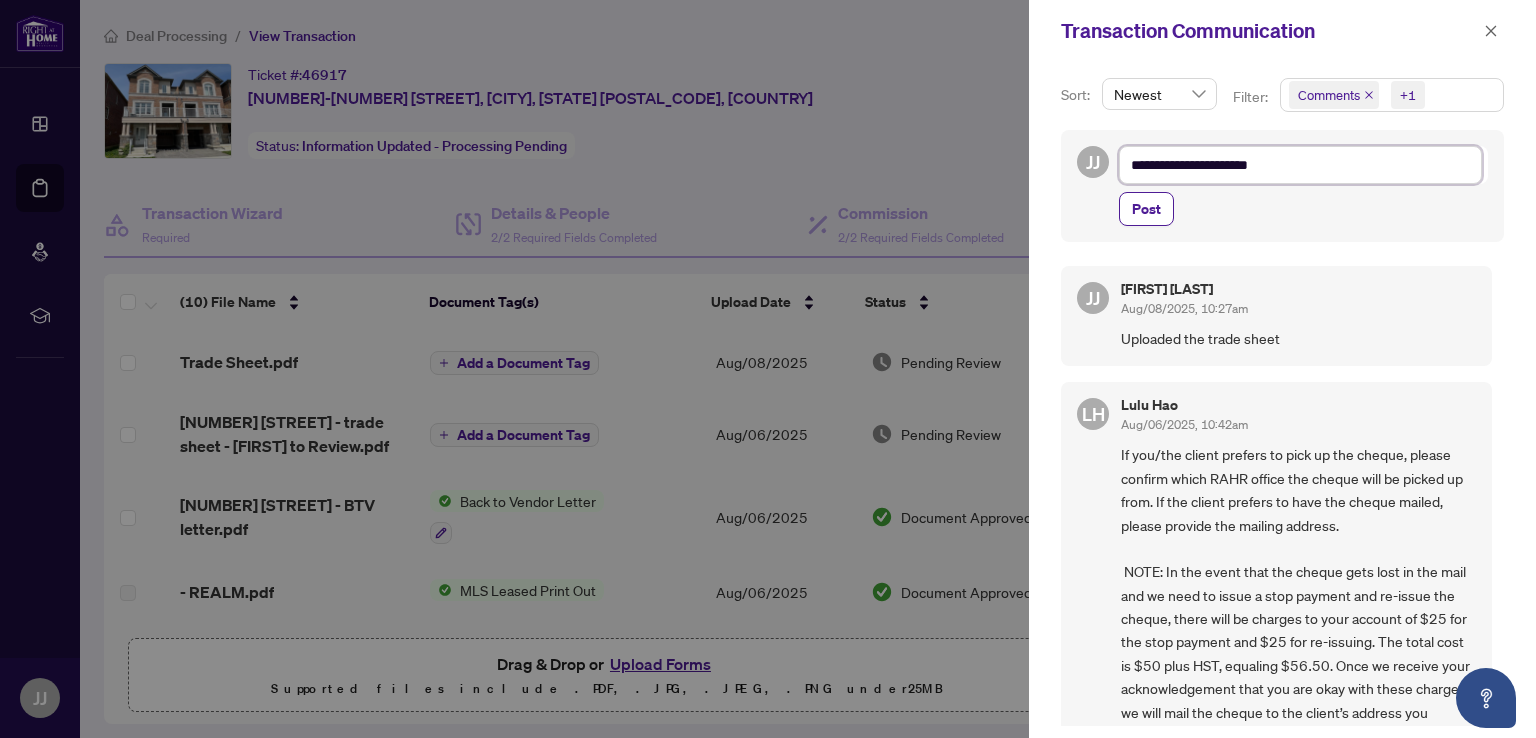 type on "**********" 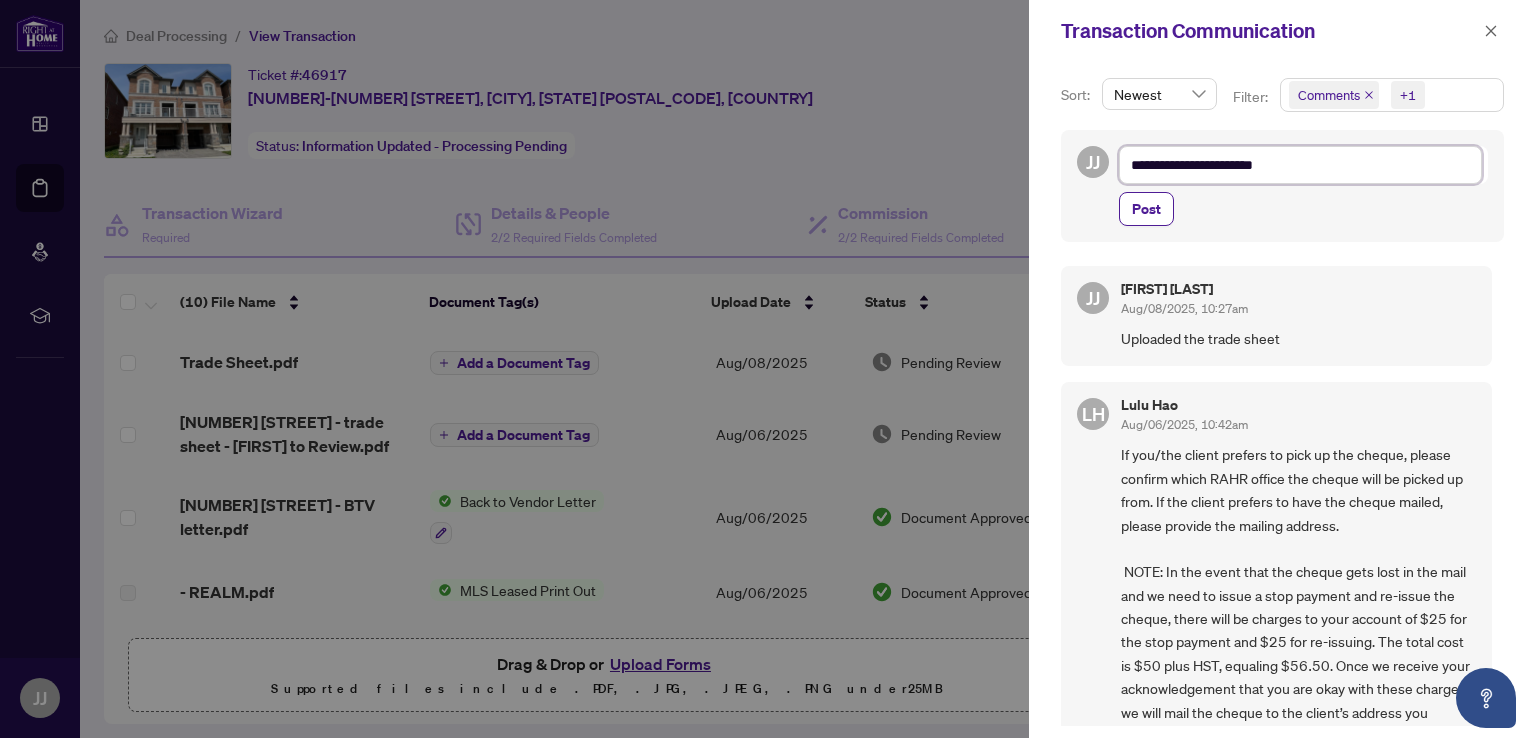 type on "**********" 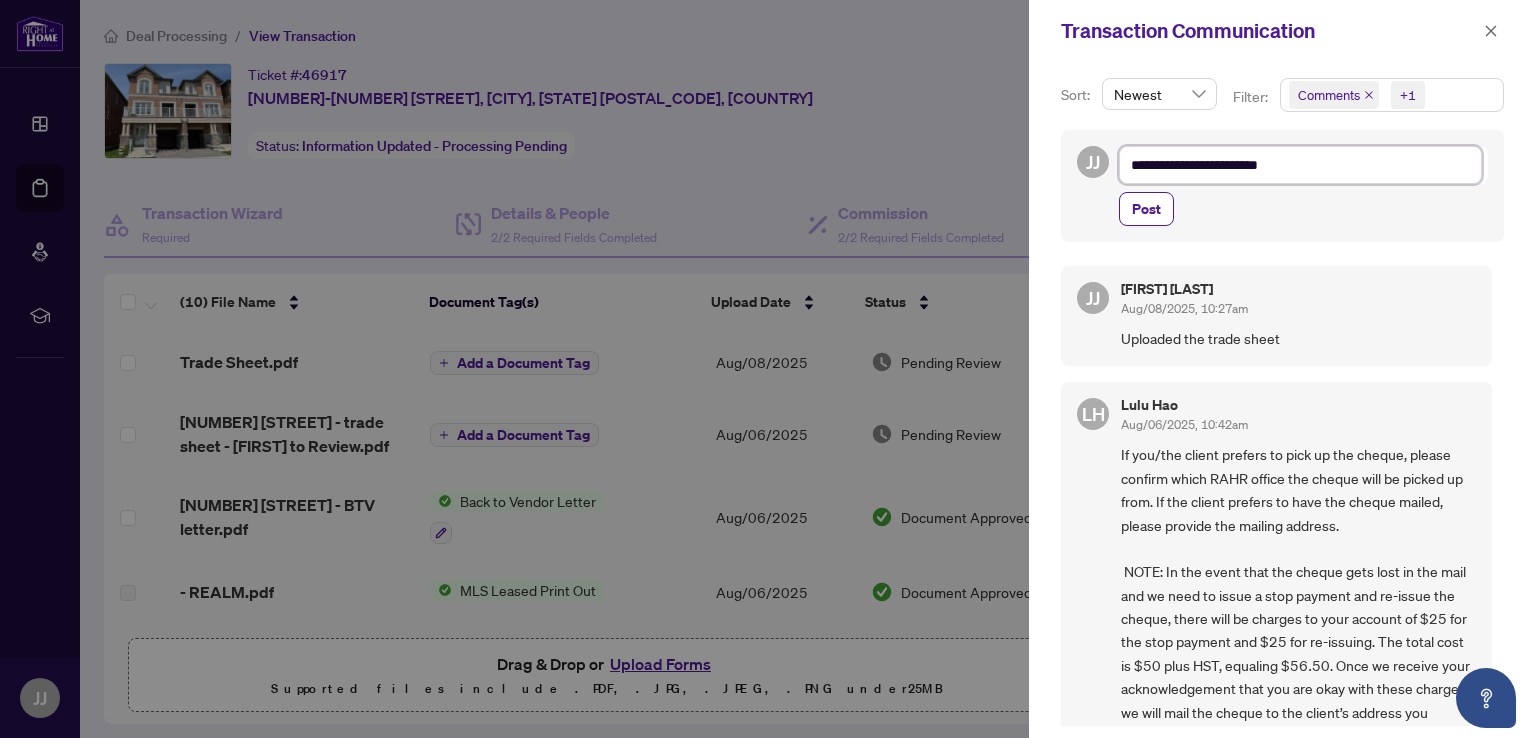type on "**********" 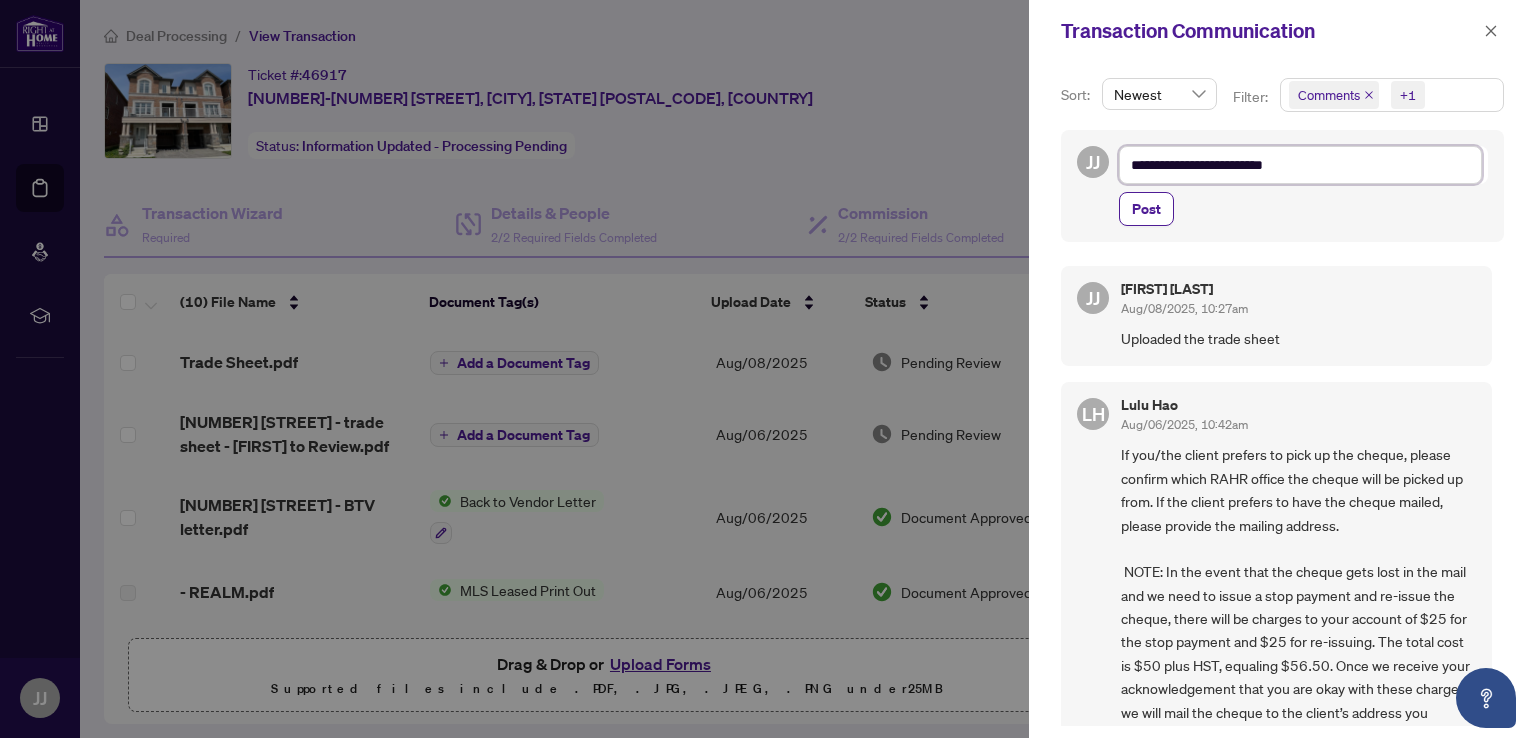type on "**********" 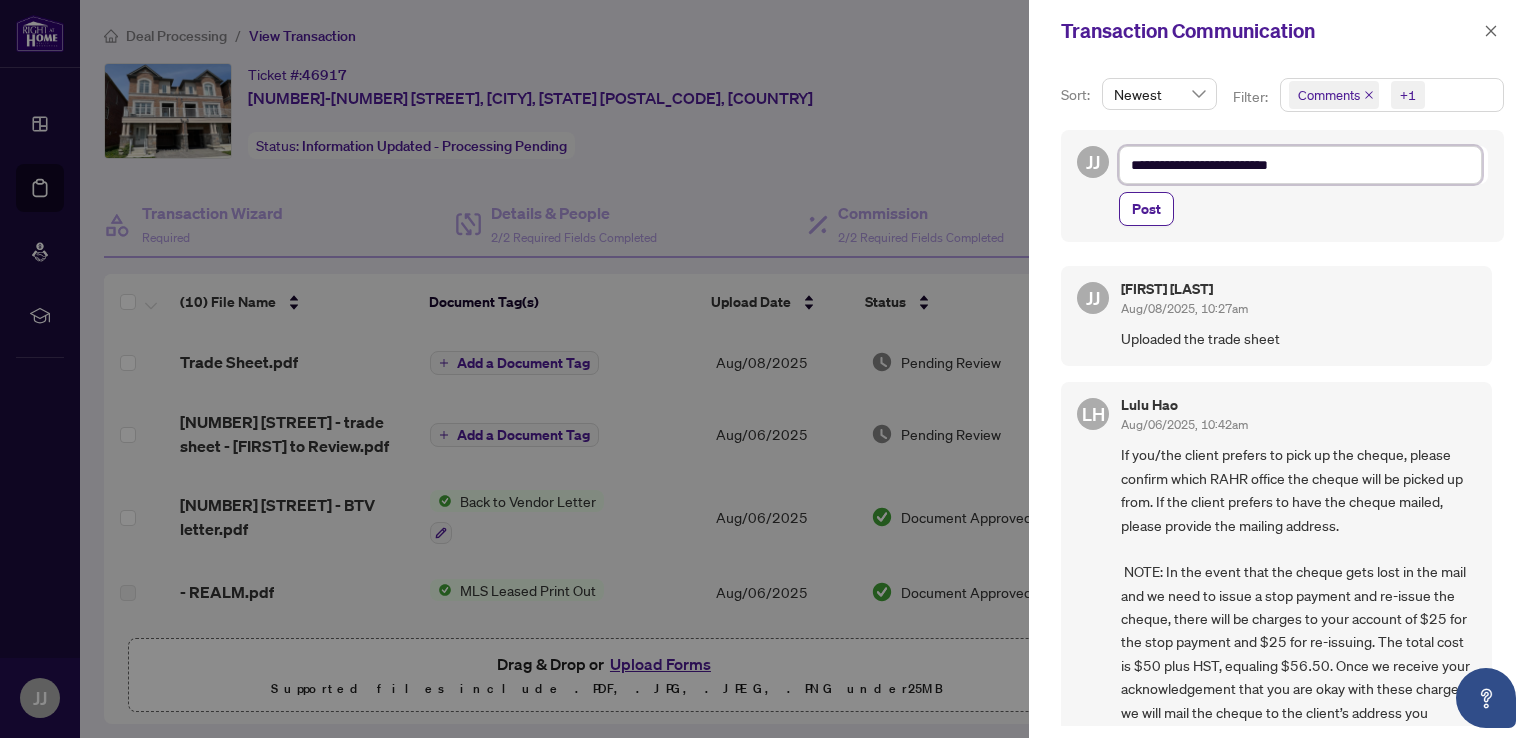 type on "**********" 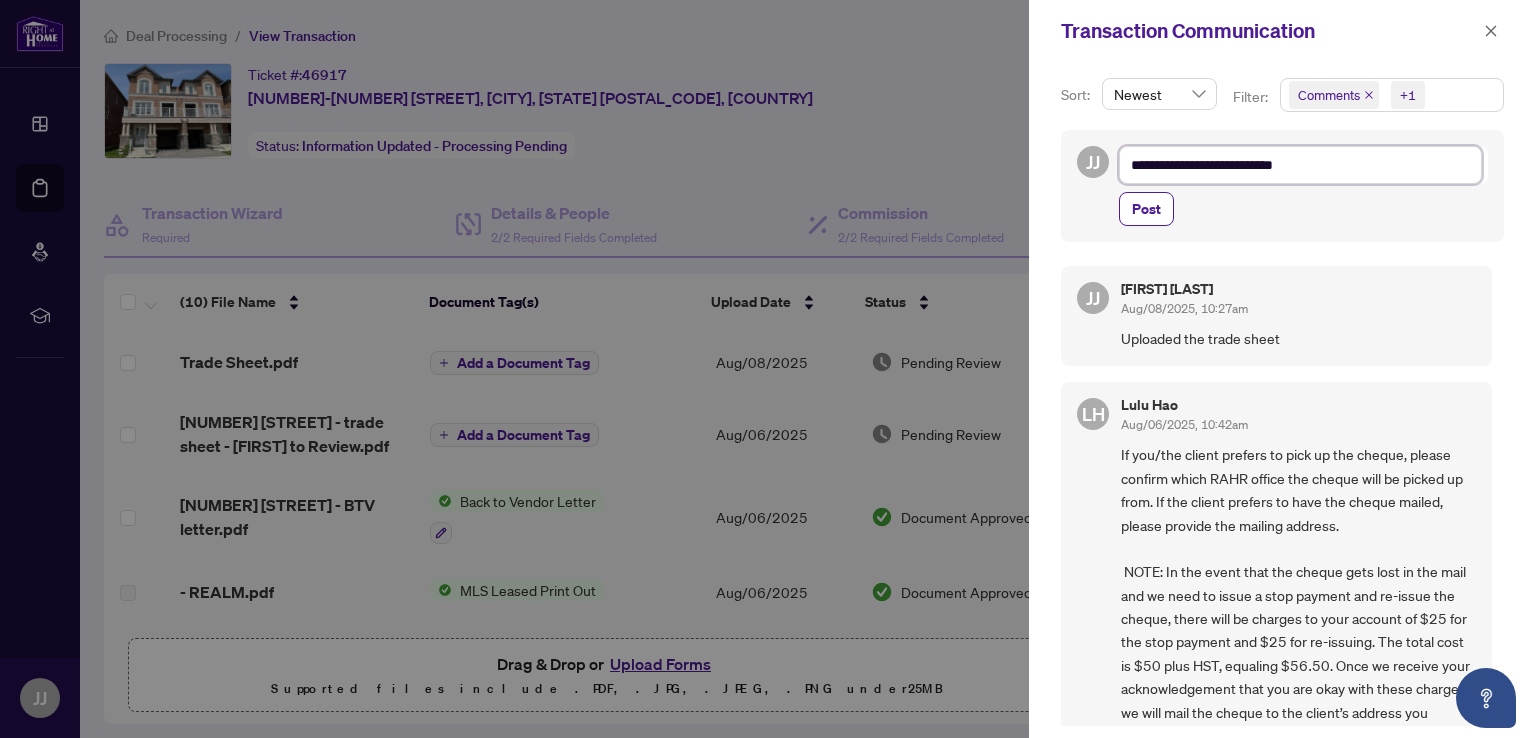 type on "**********" 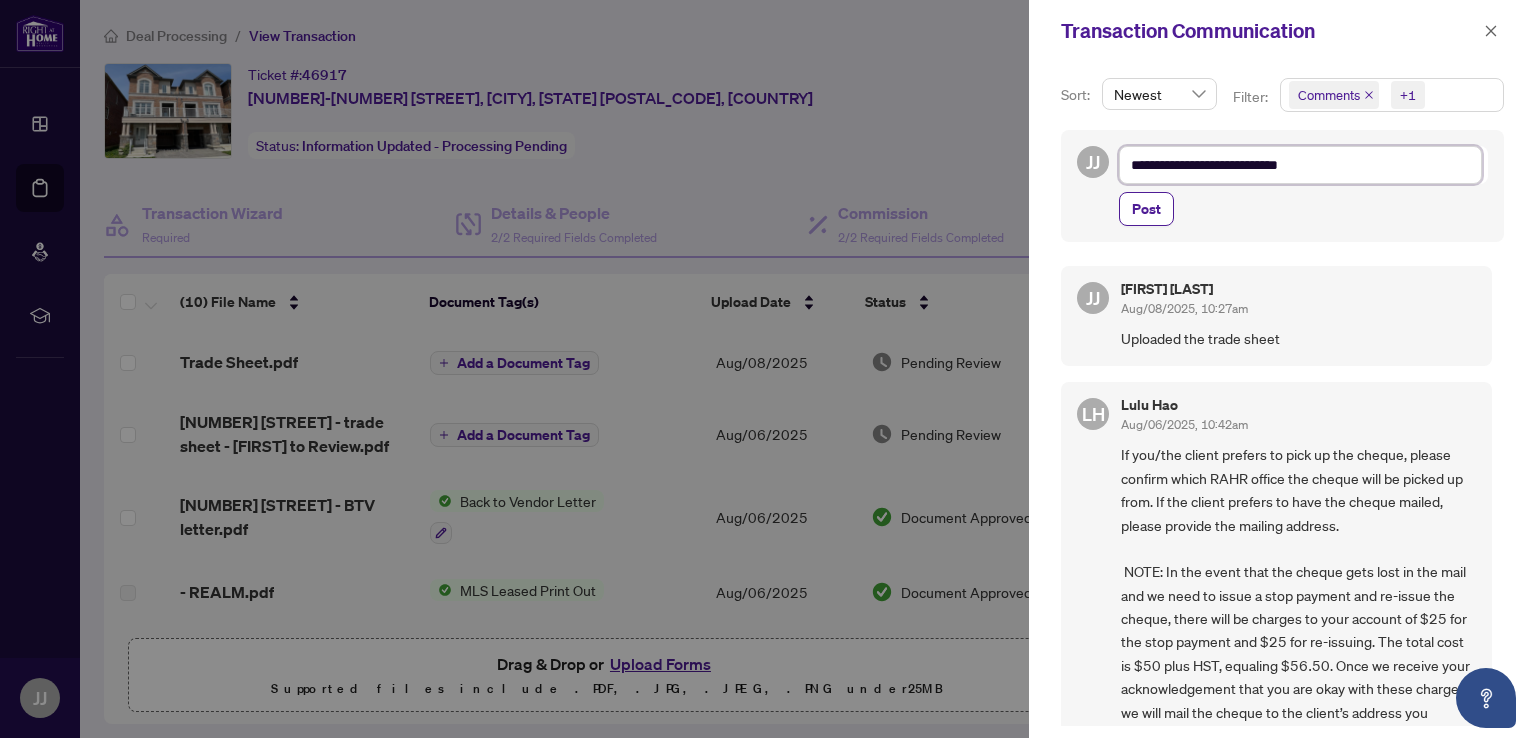 type on "**********" 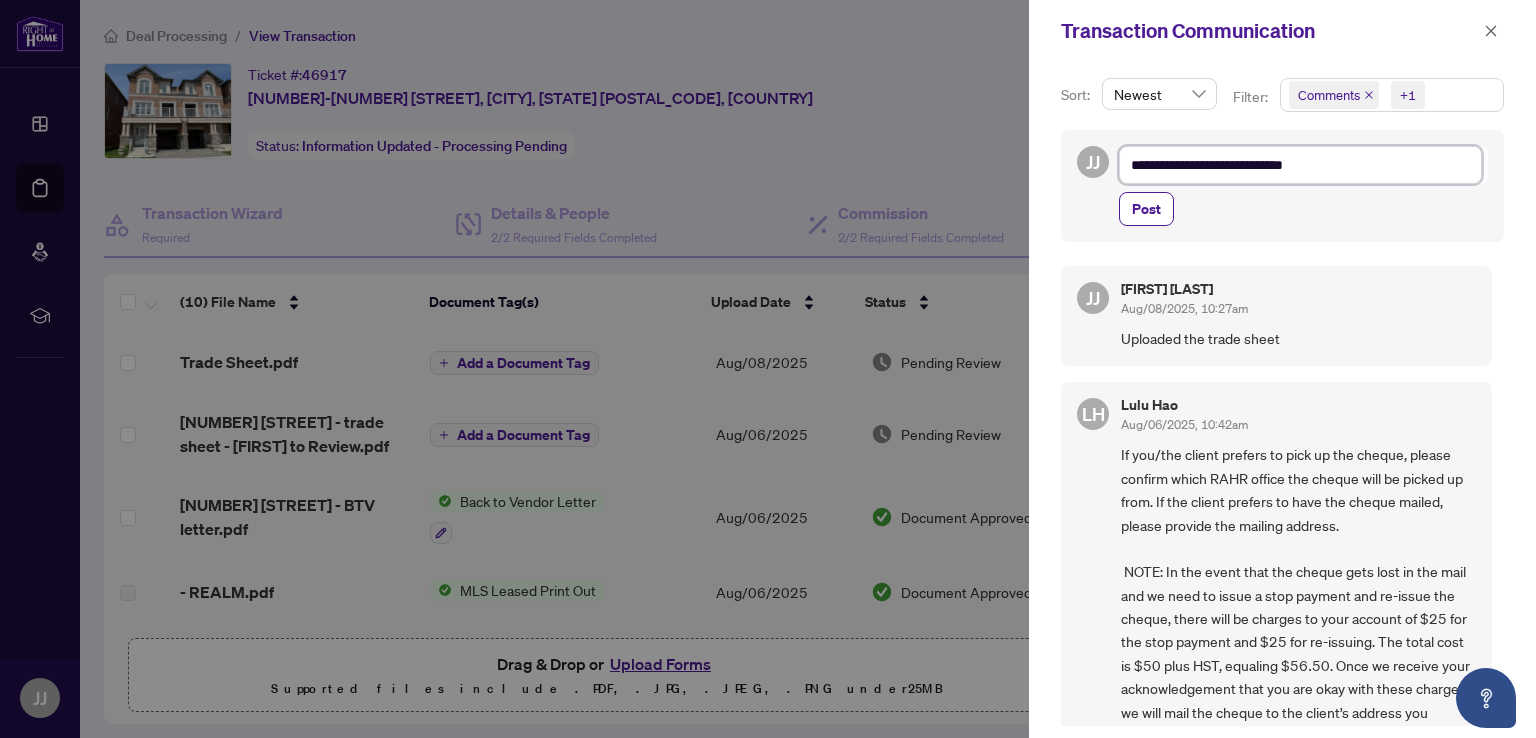 type on "**********" 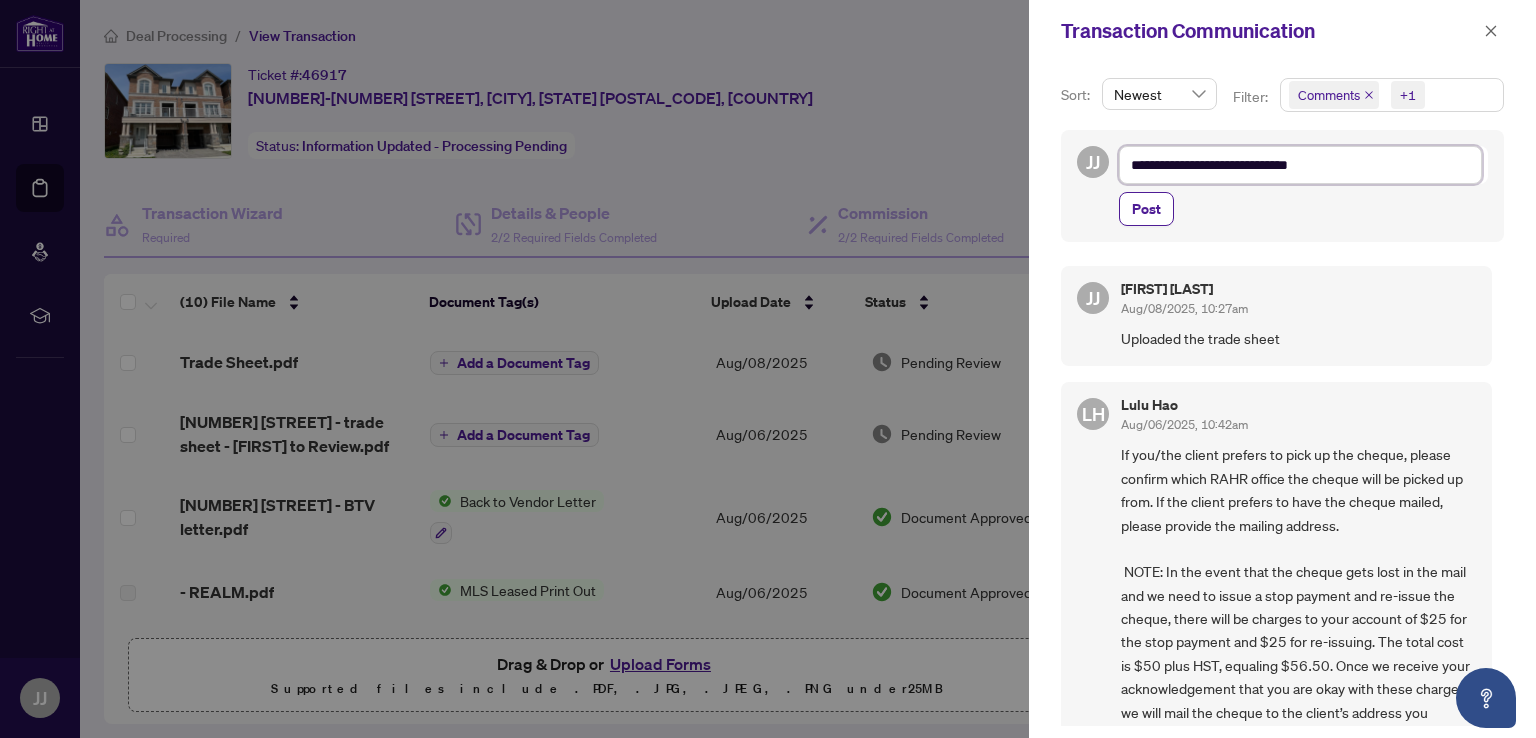 type on "**********" 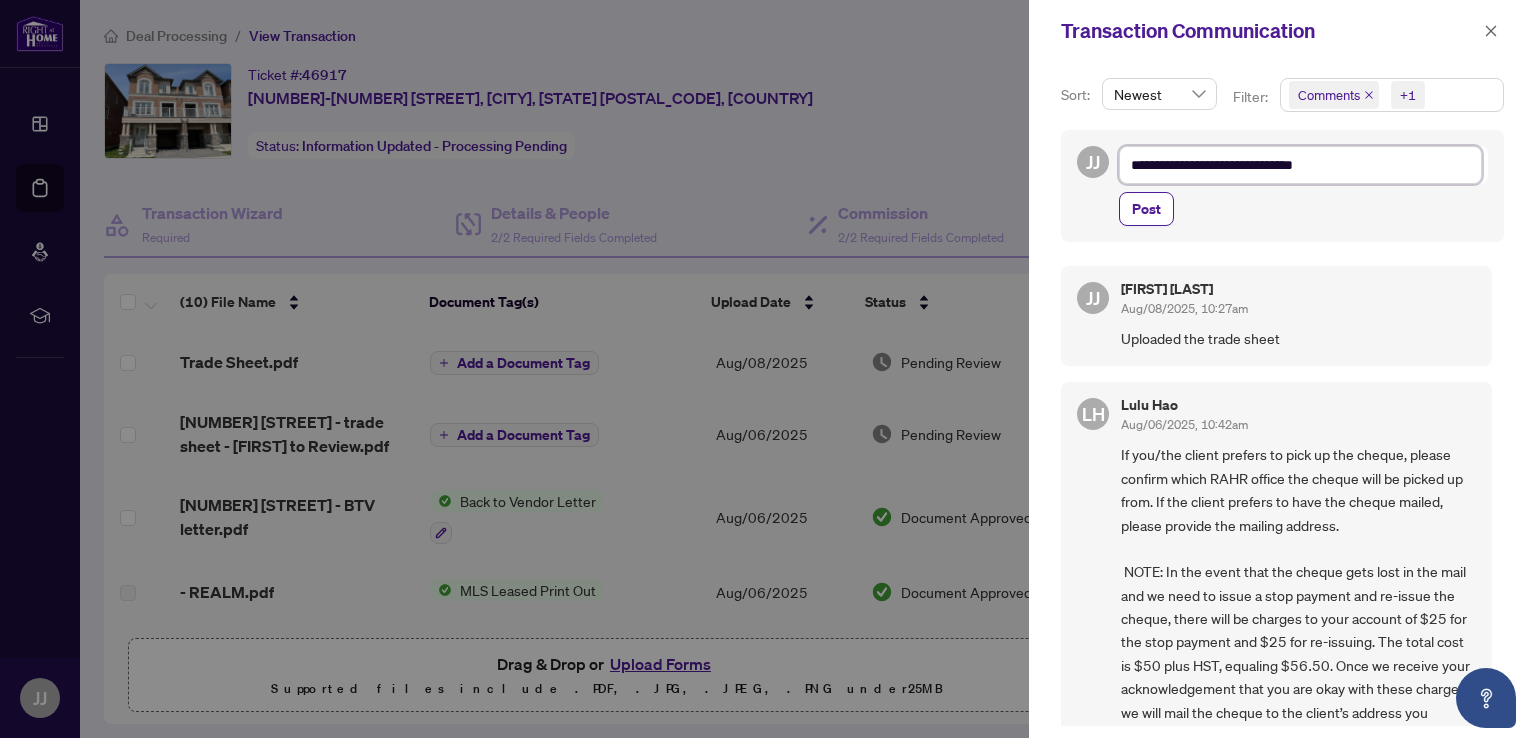 type on "**********" 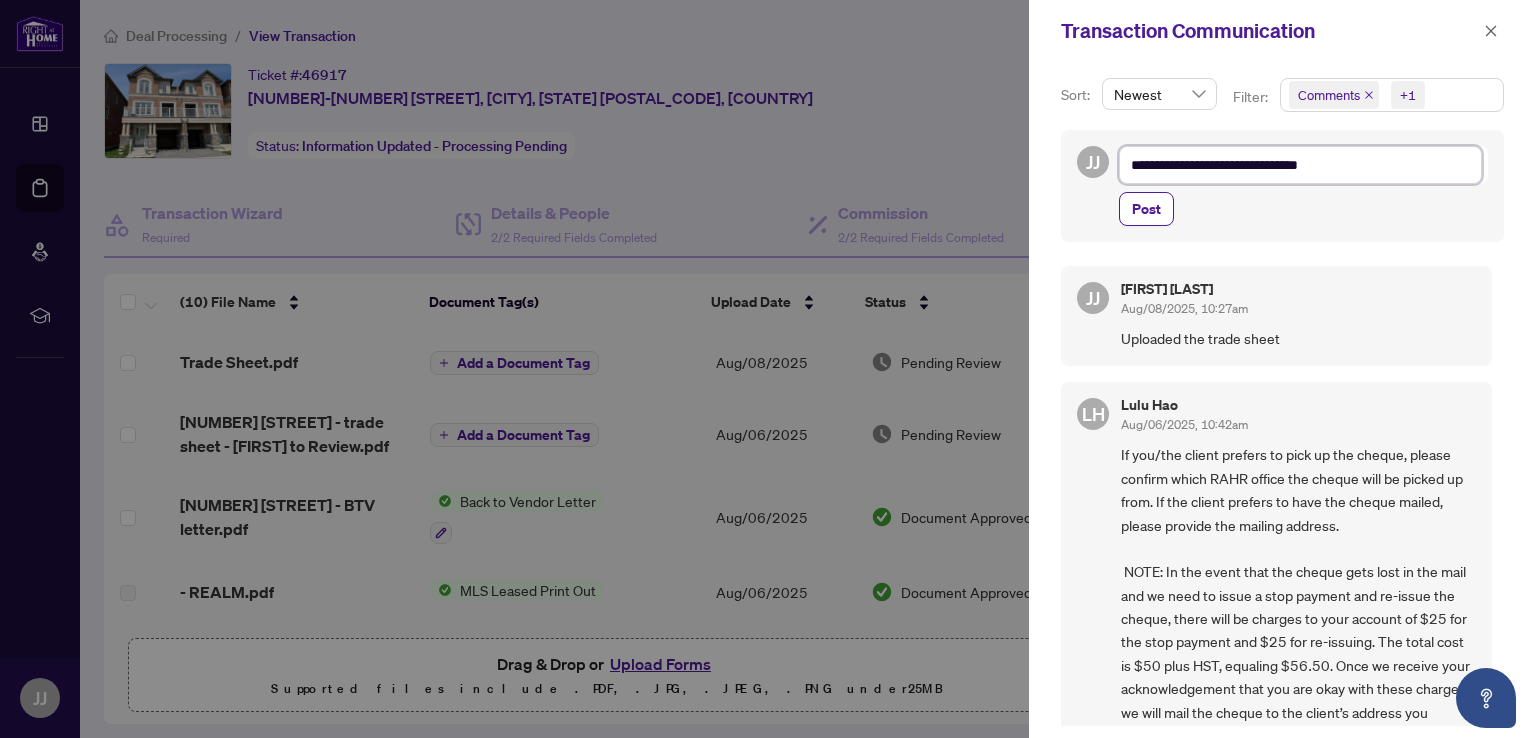 type on "**********" 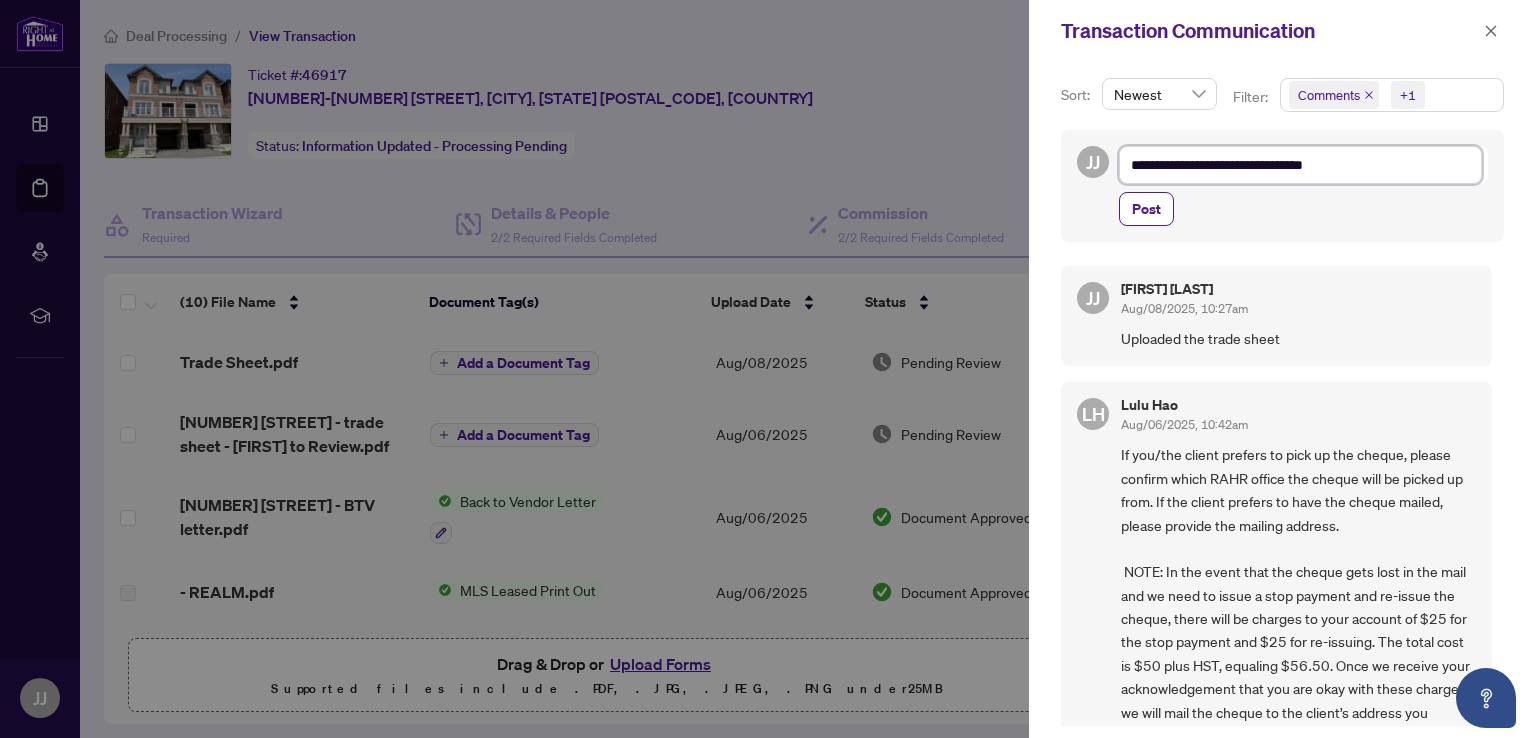 type on "**********" 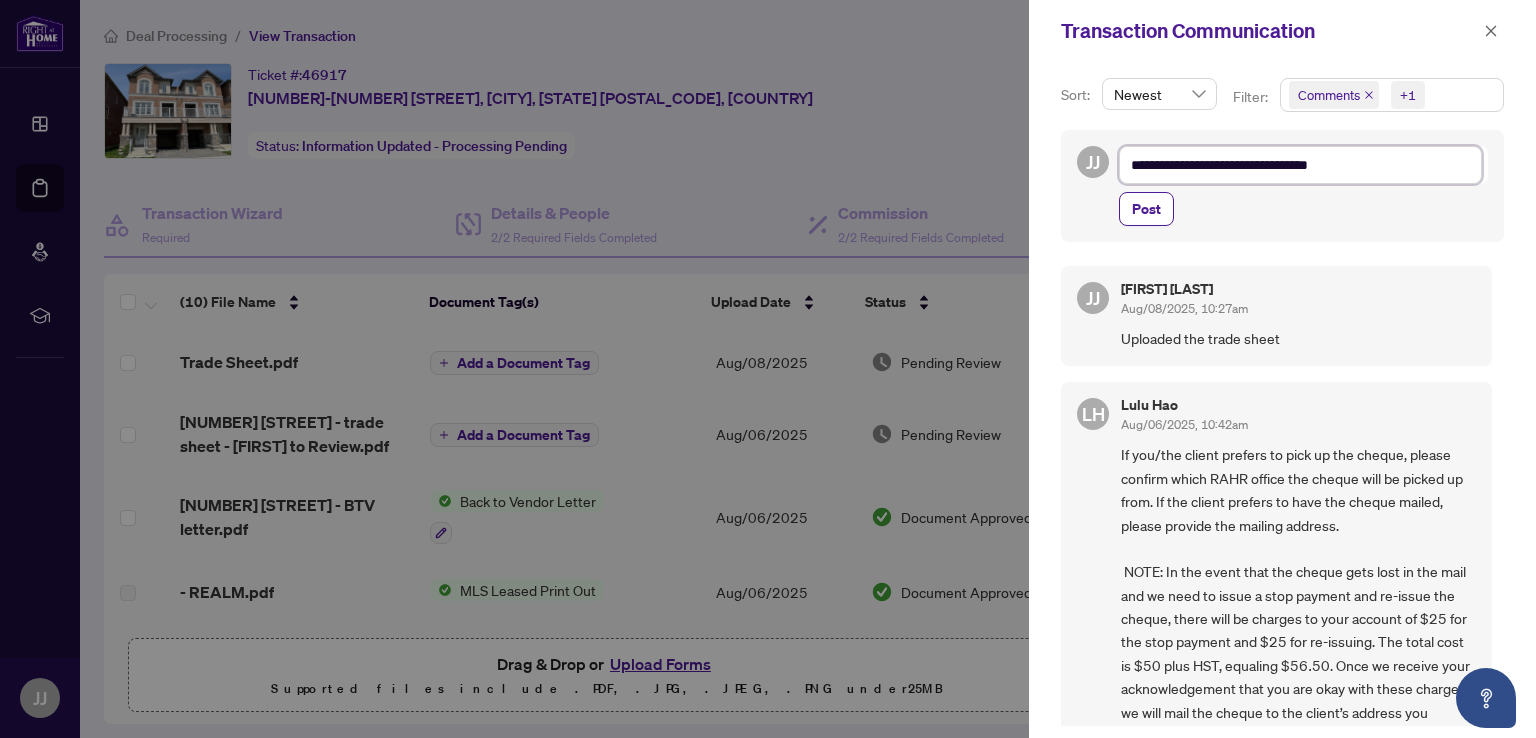 type on "**********" 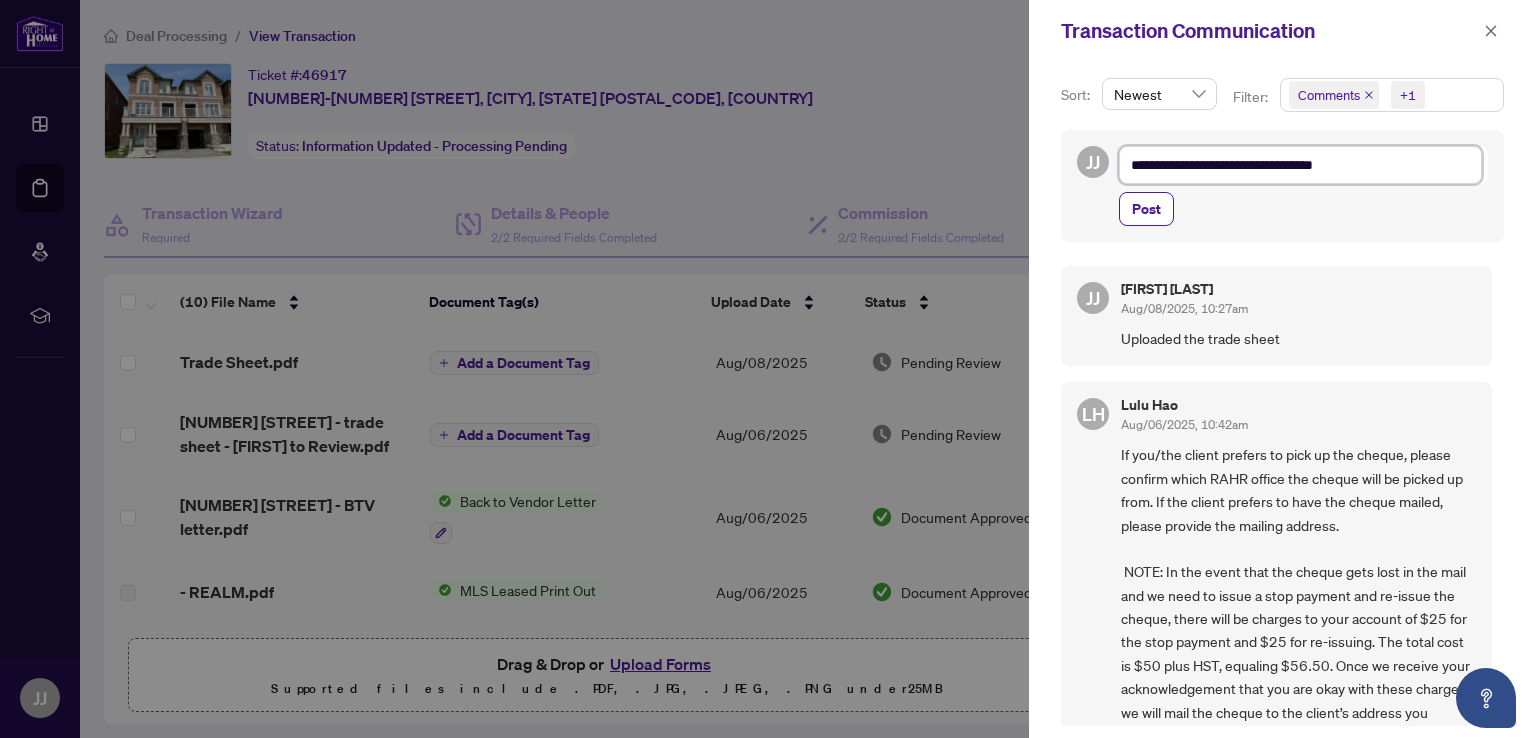 type on "**********" 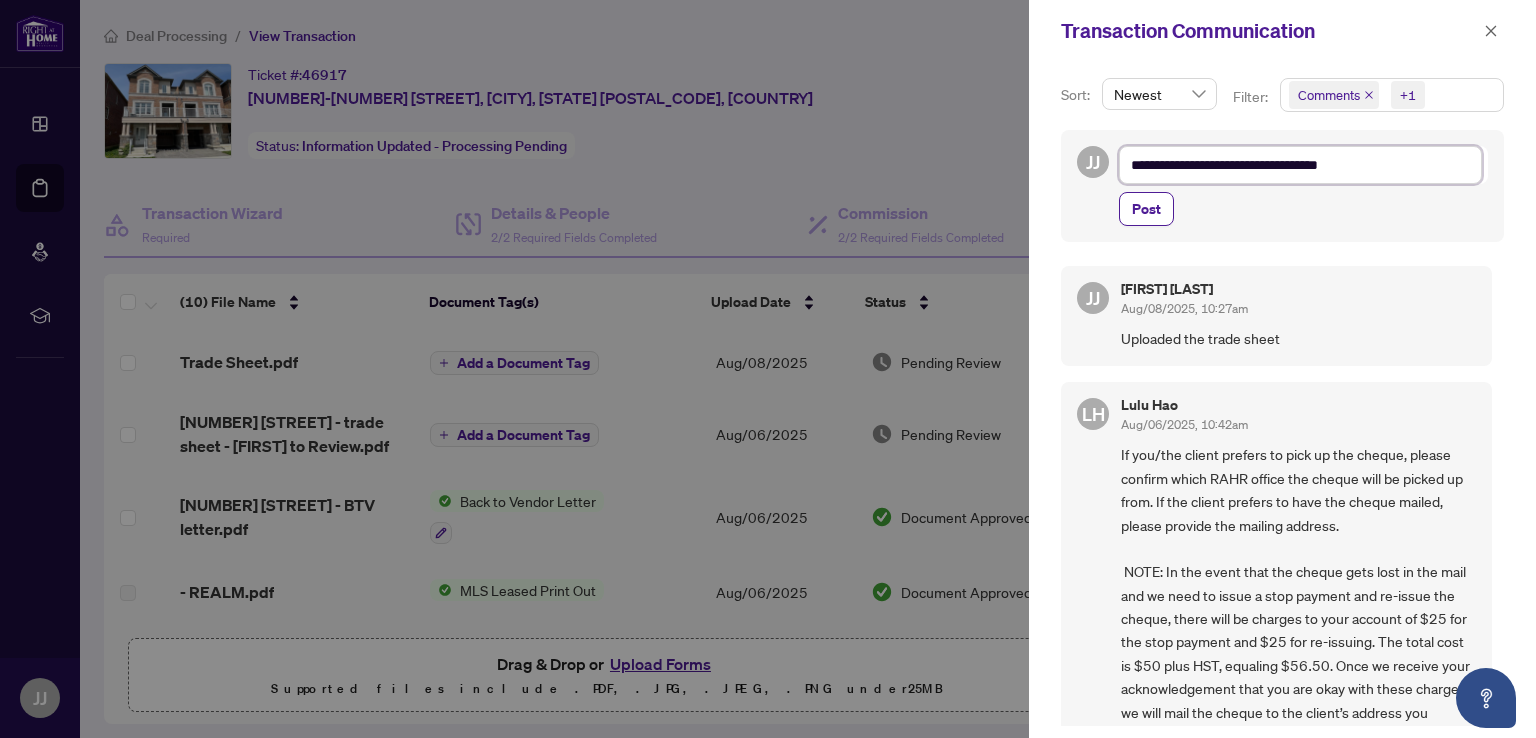 type on "**********" 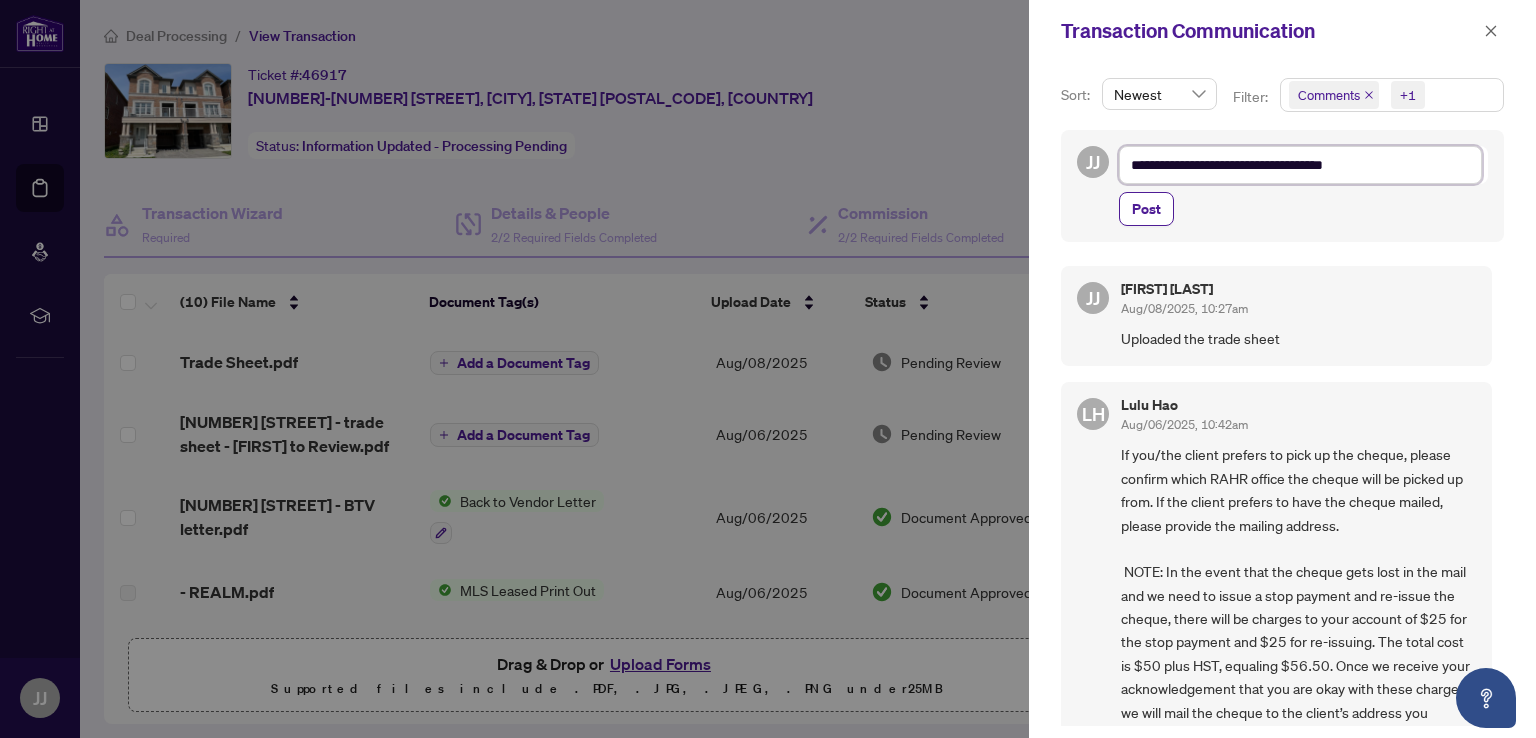 type on "**********" 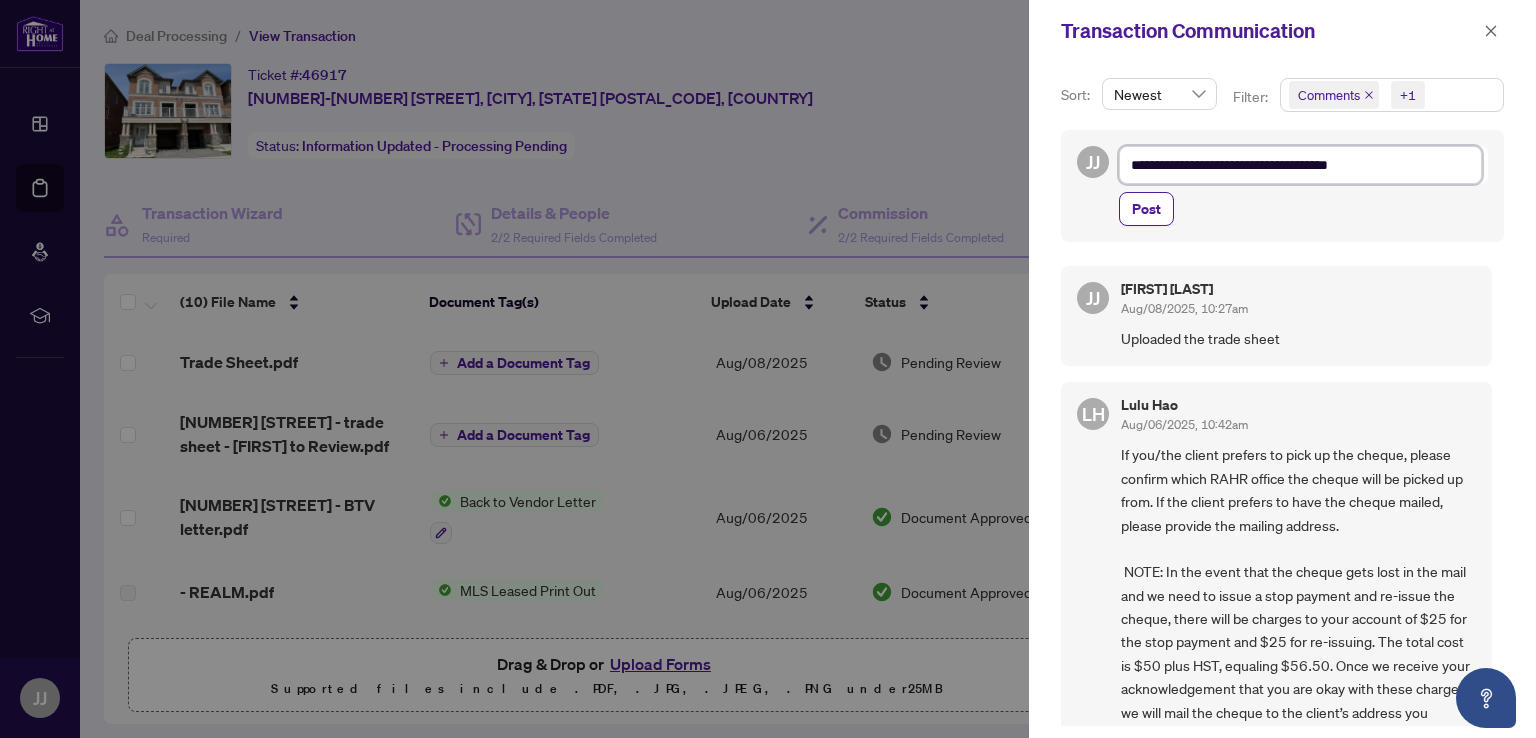 type on "**********" 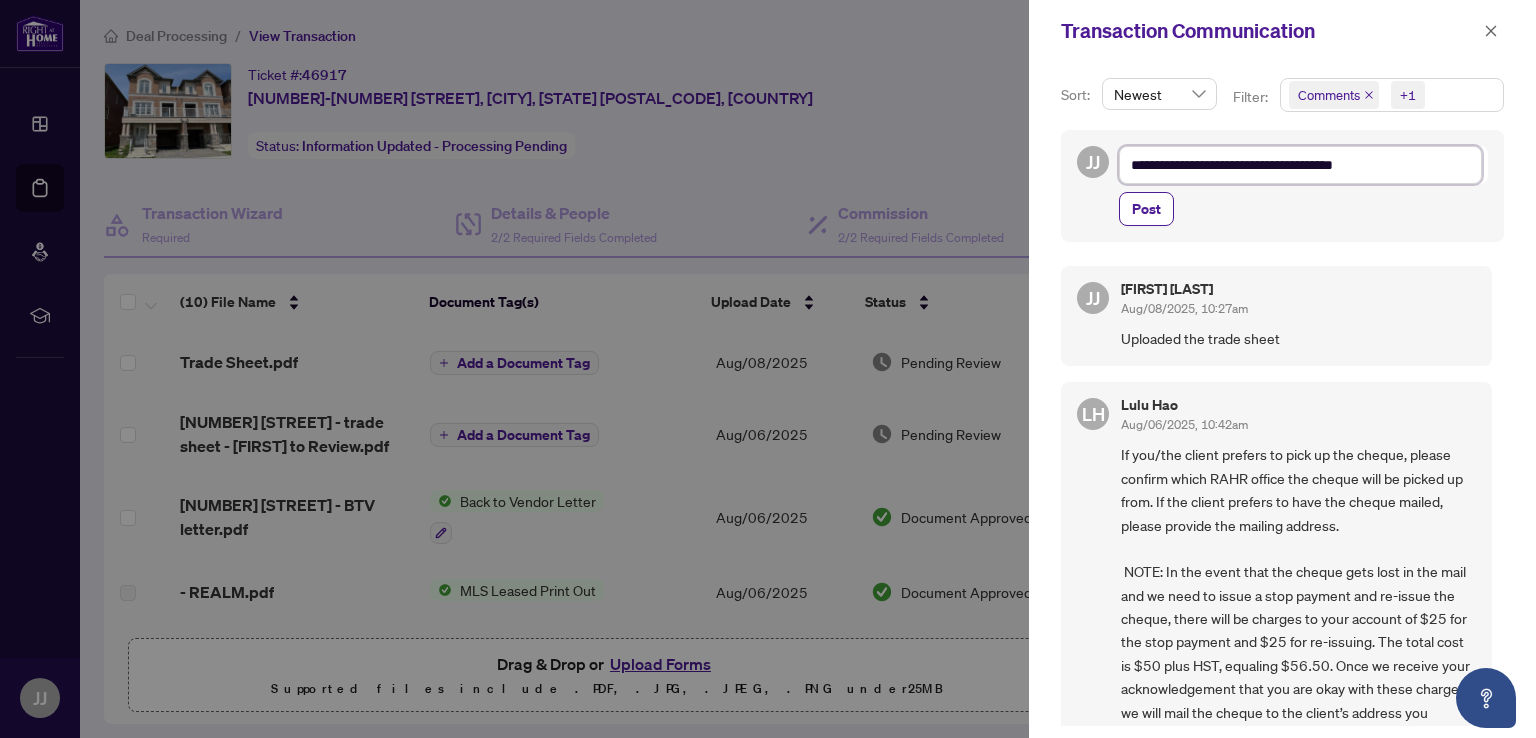 type on "**********" 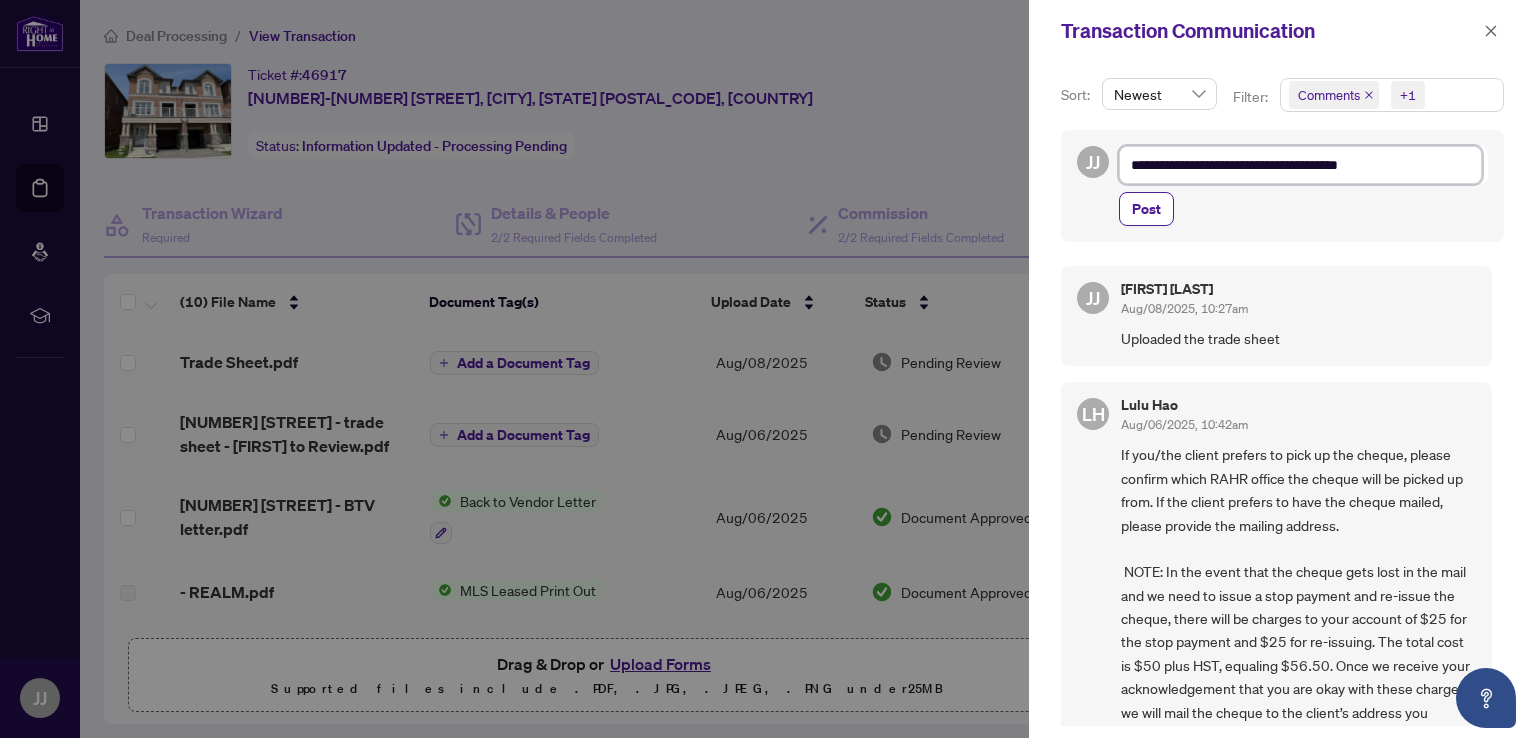 type on "**********" 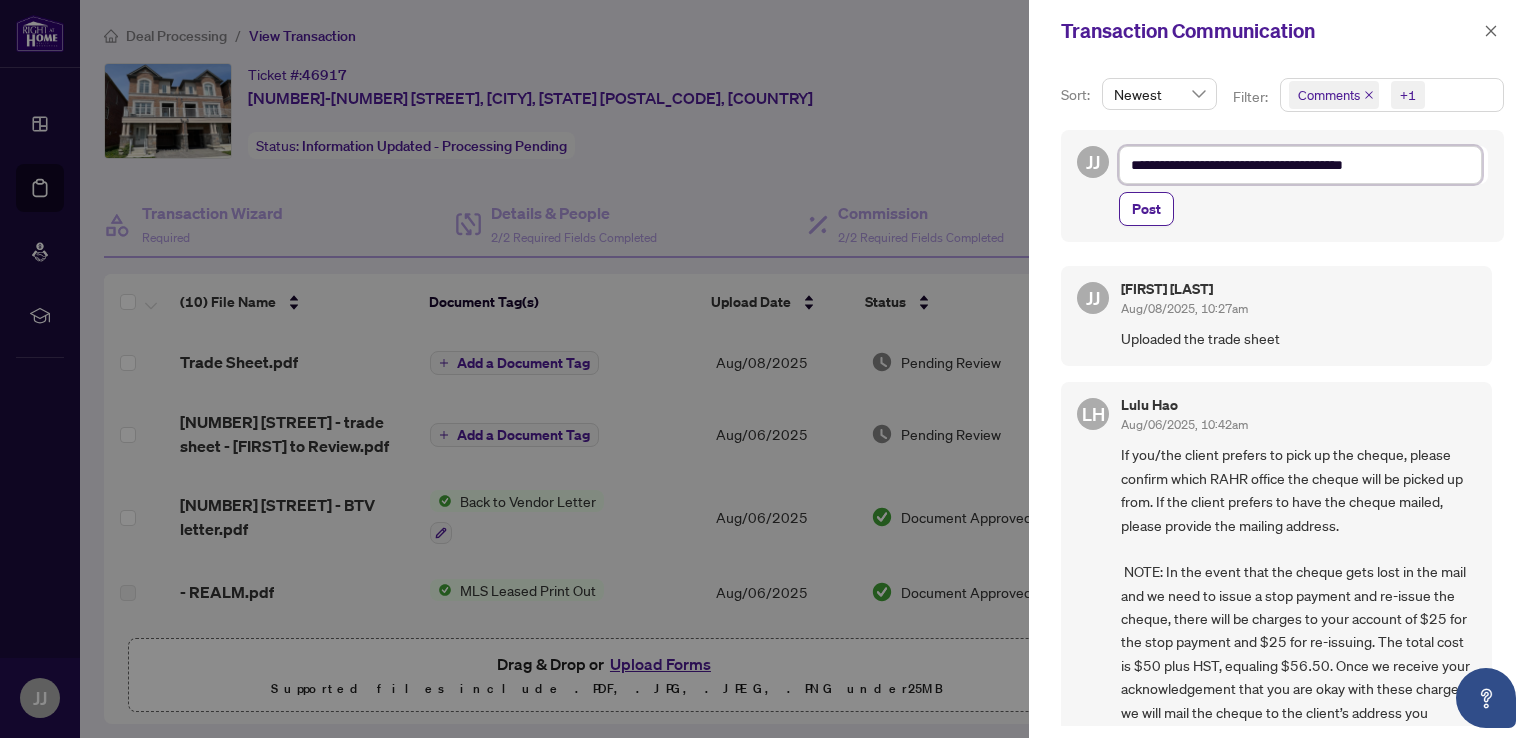 type on "**********" 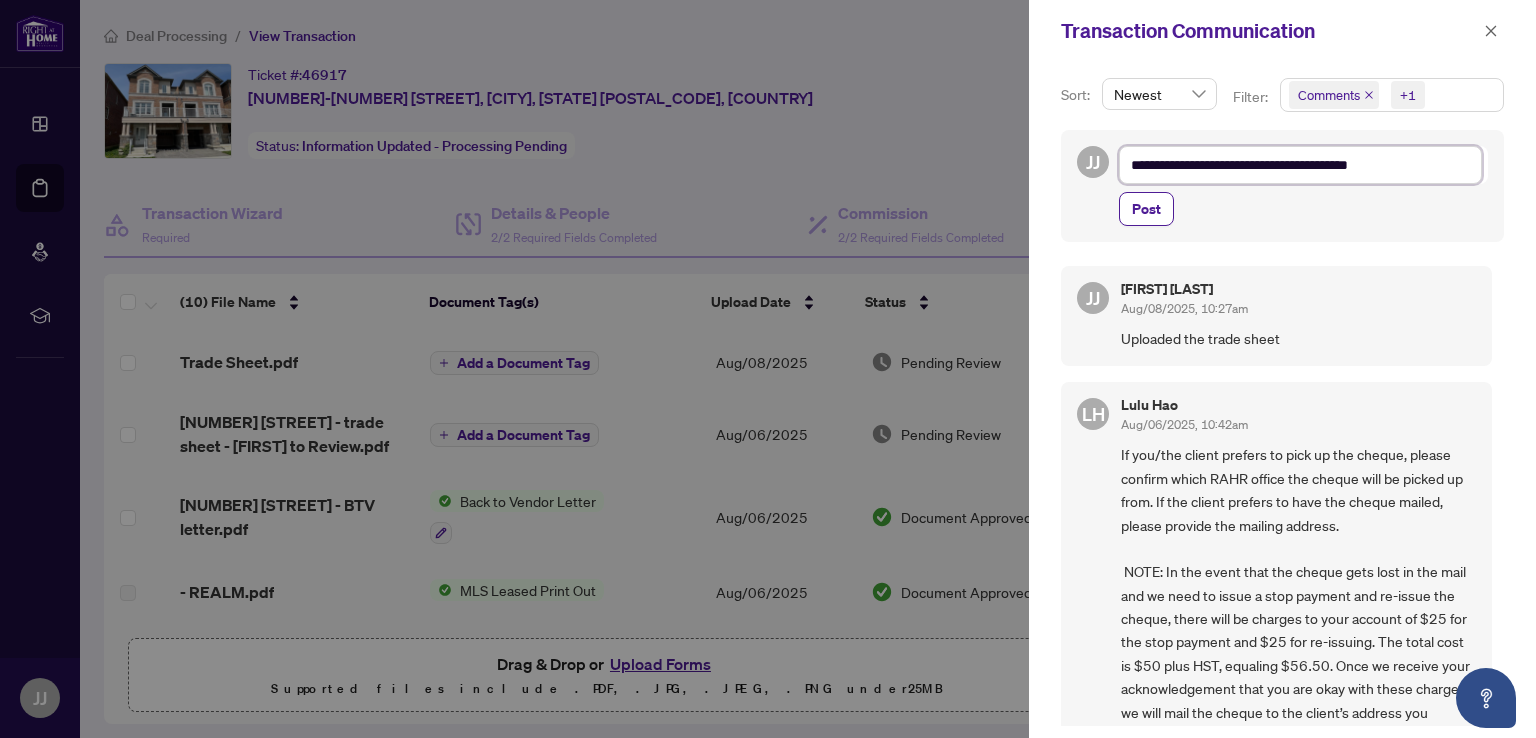 type on "**********" 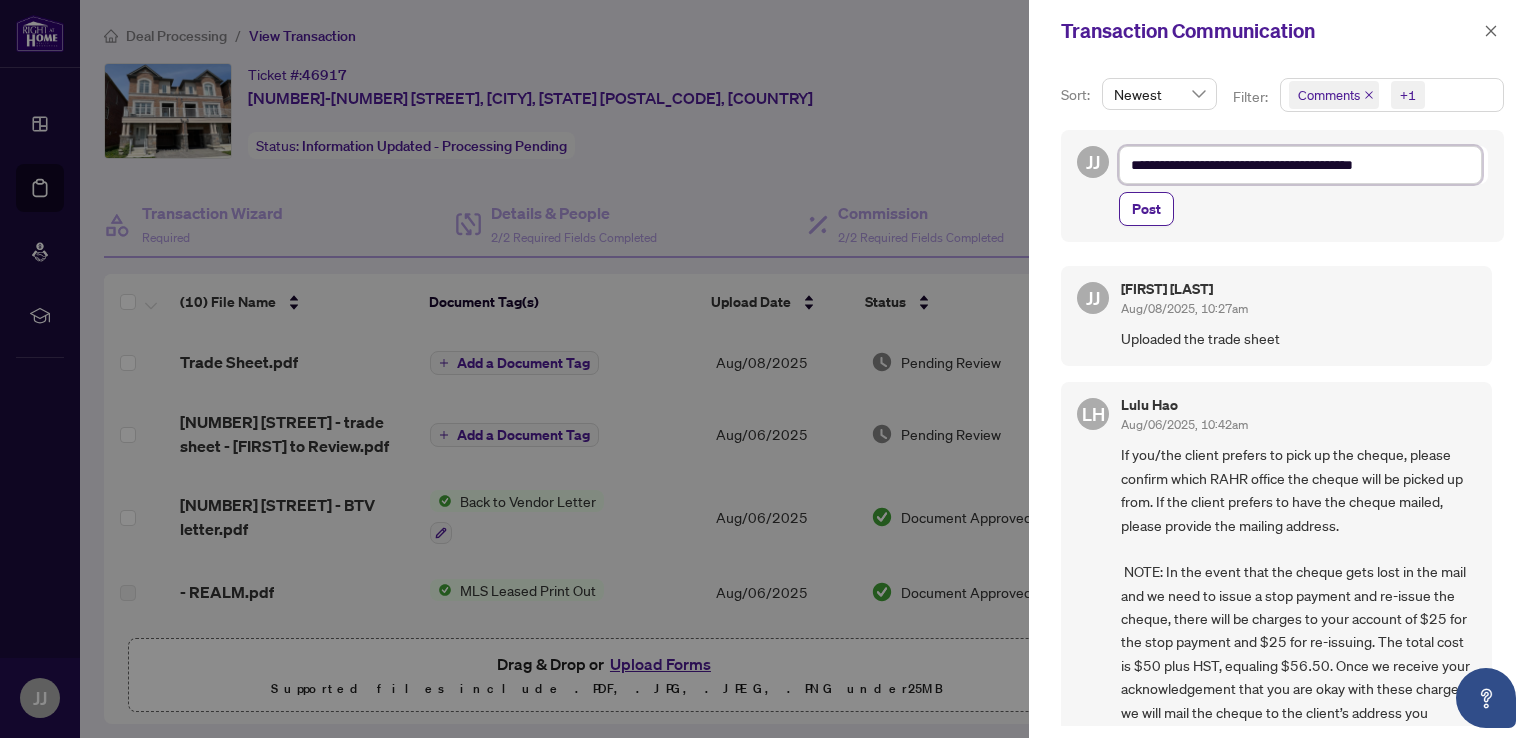 type on "**********" 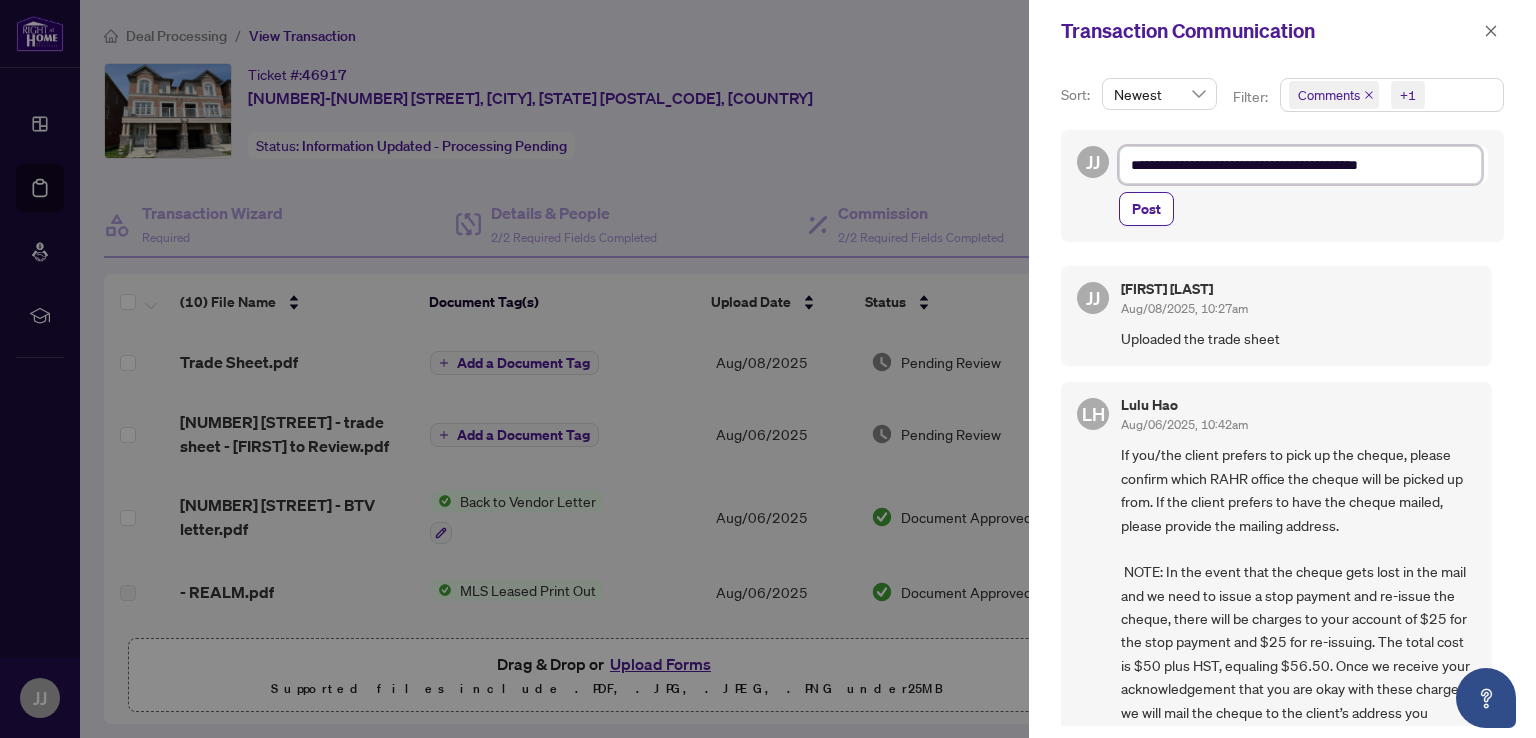 type on "**********" 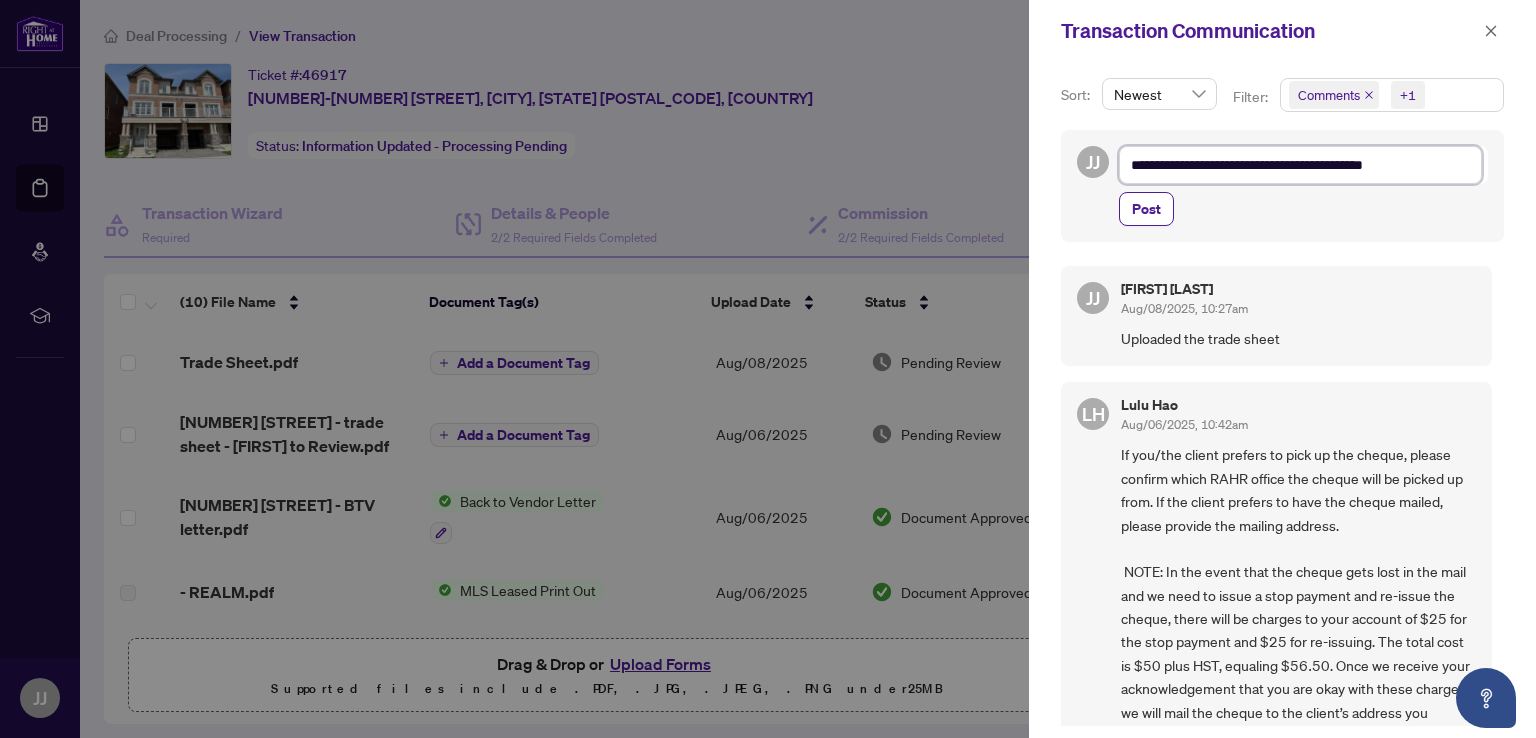 type on "**********" 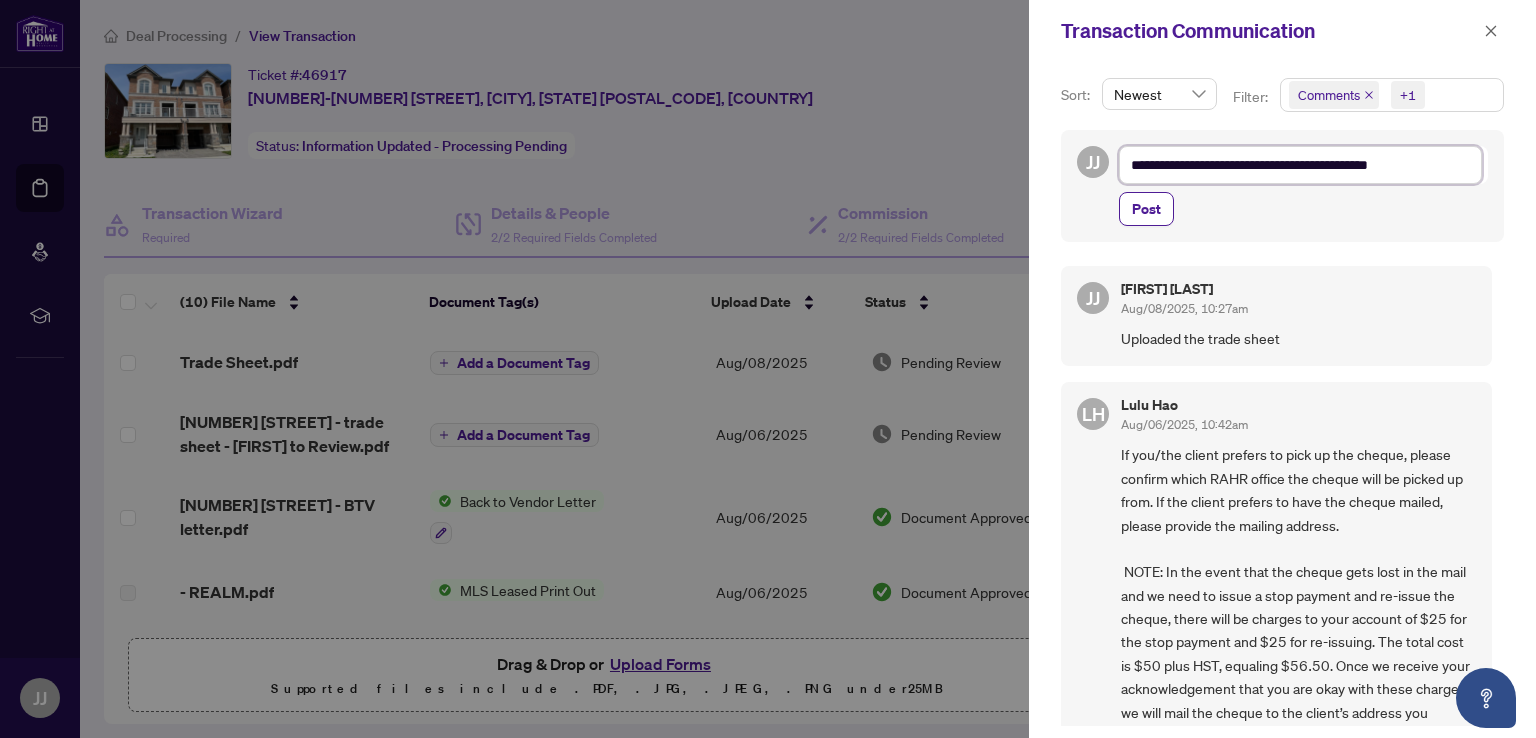 type on "**********" 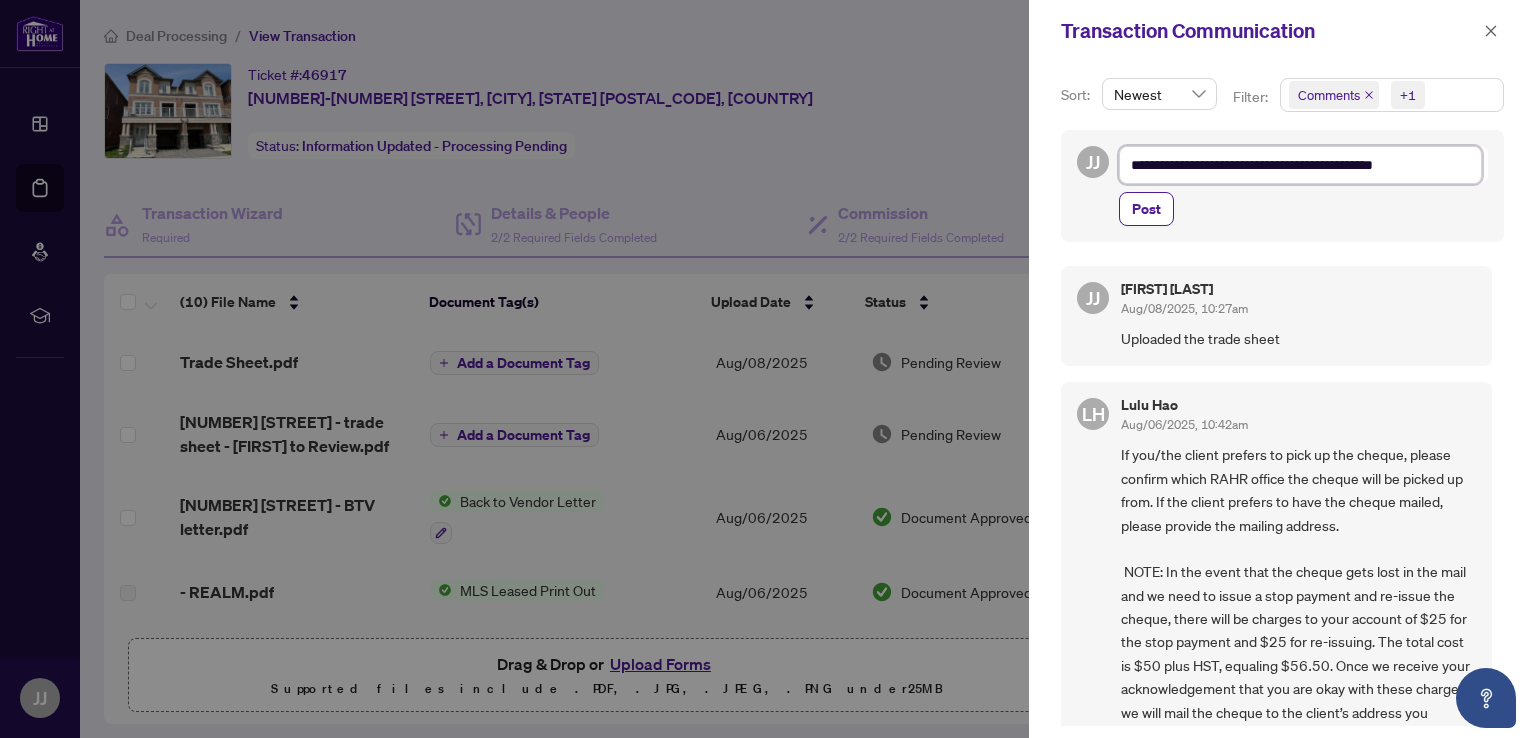 type on "**********" 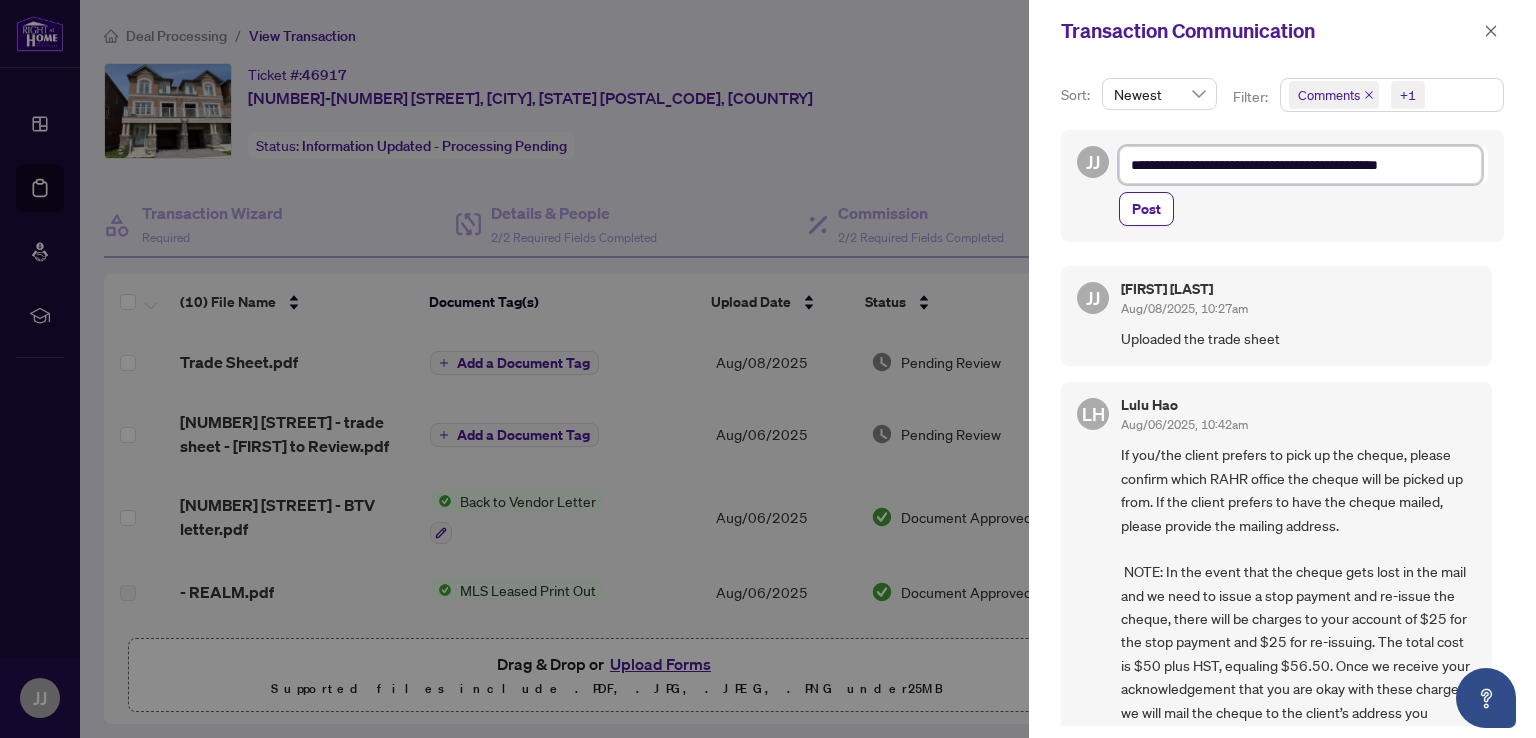 type on "**********" 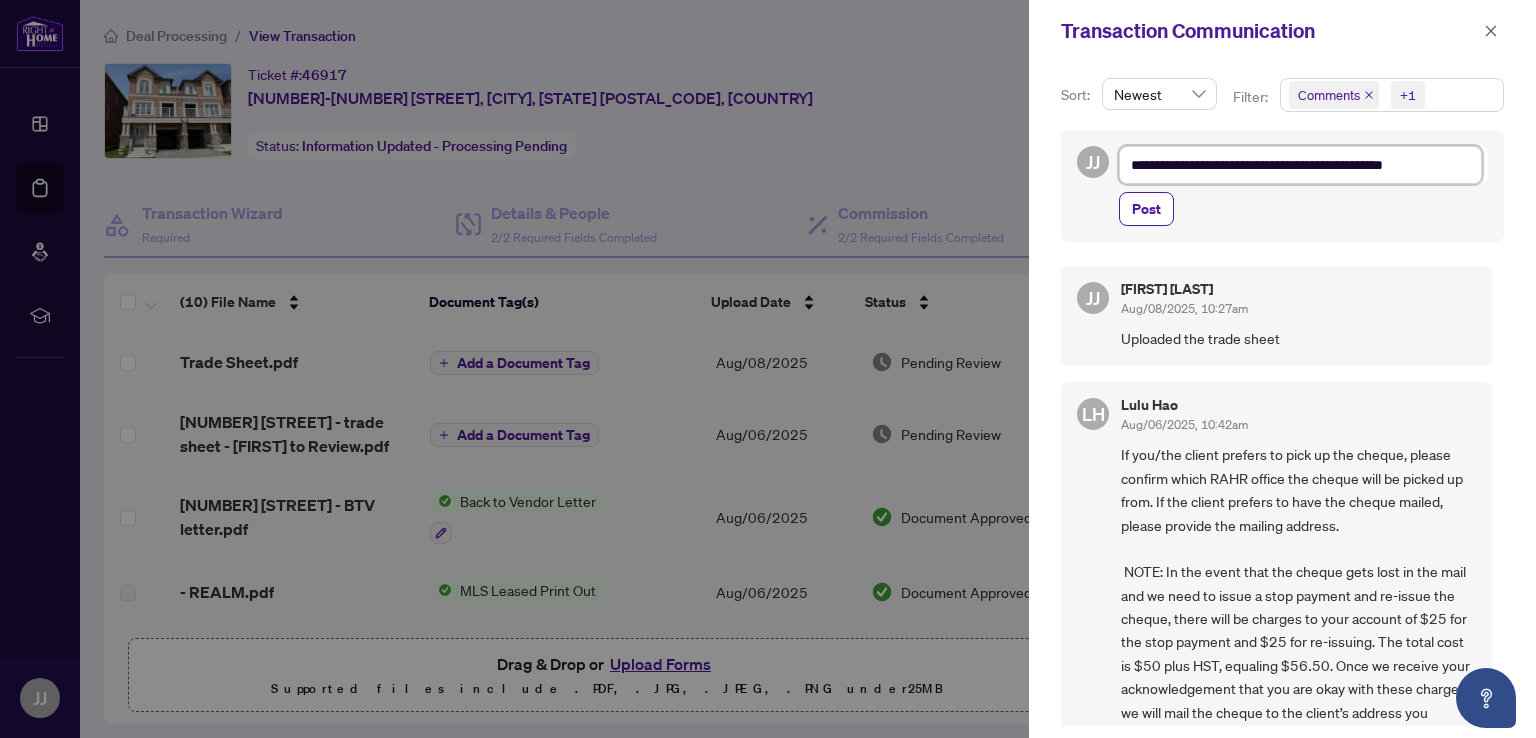 type on "**********" 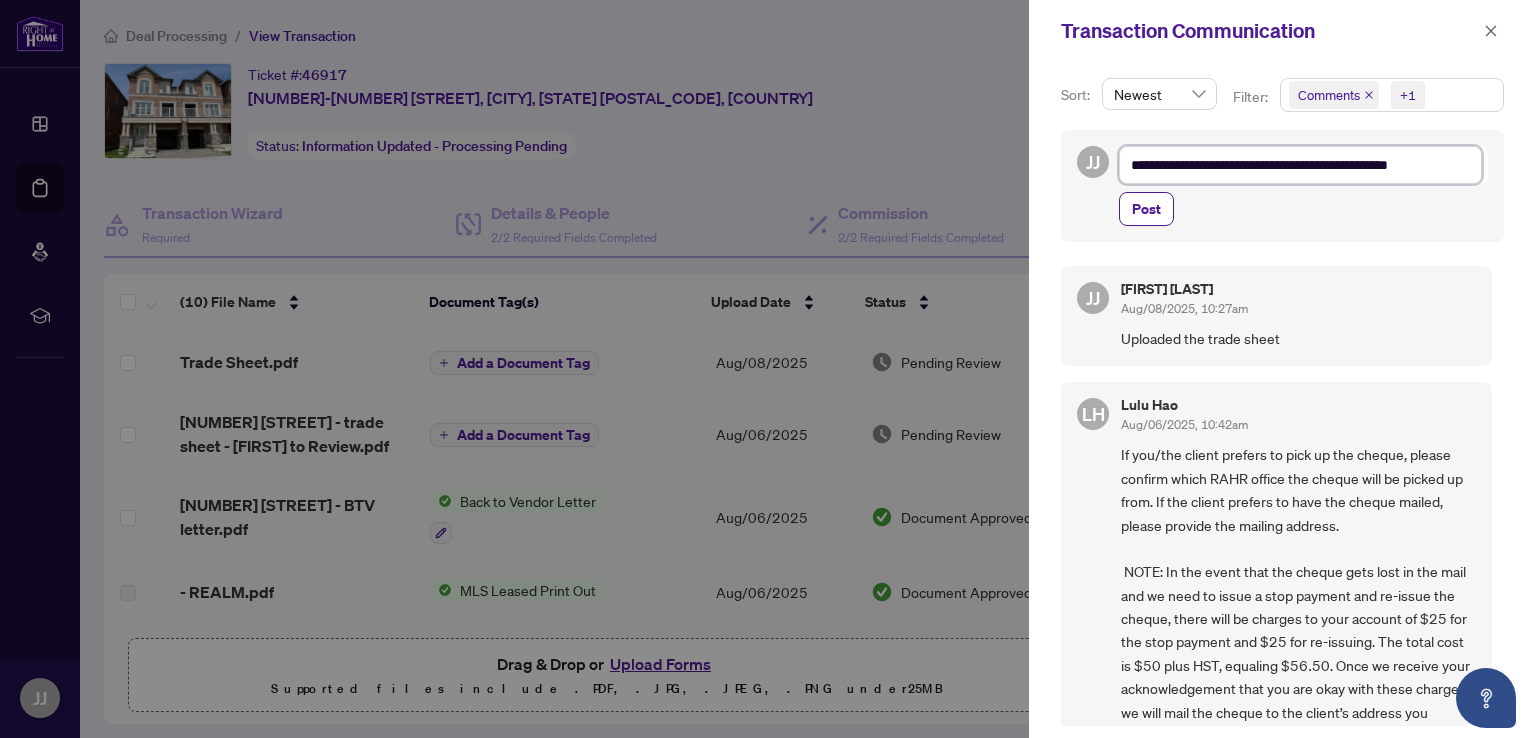 type on "**********" 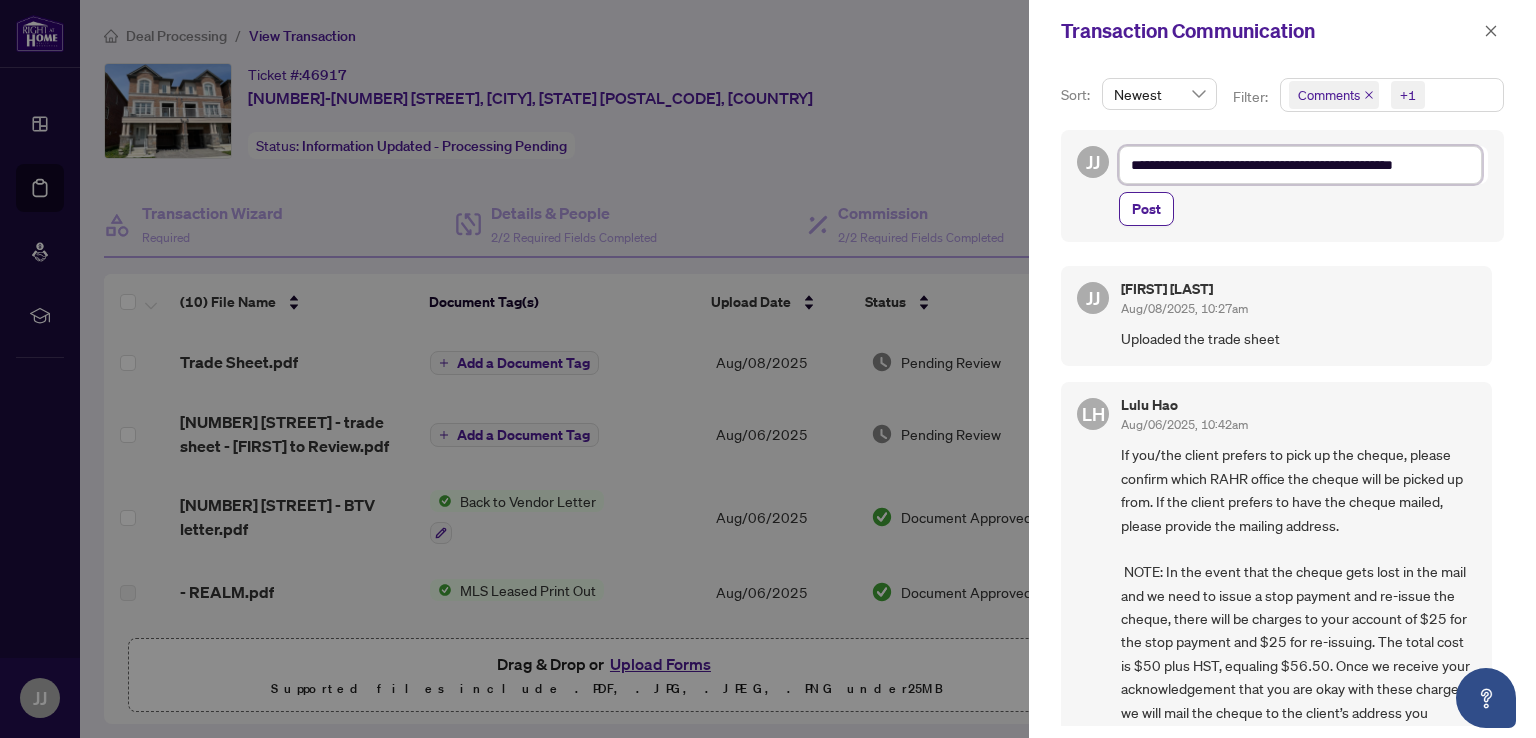 type on "**********" 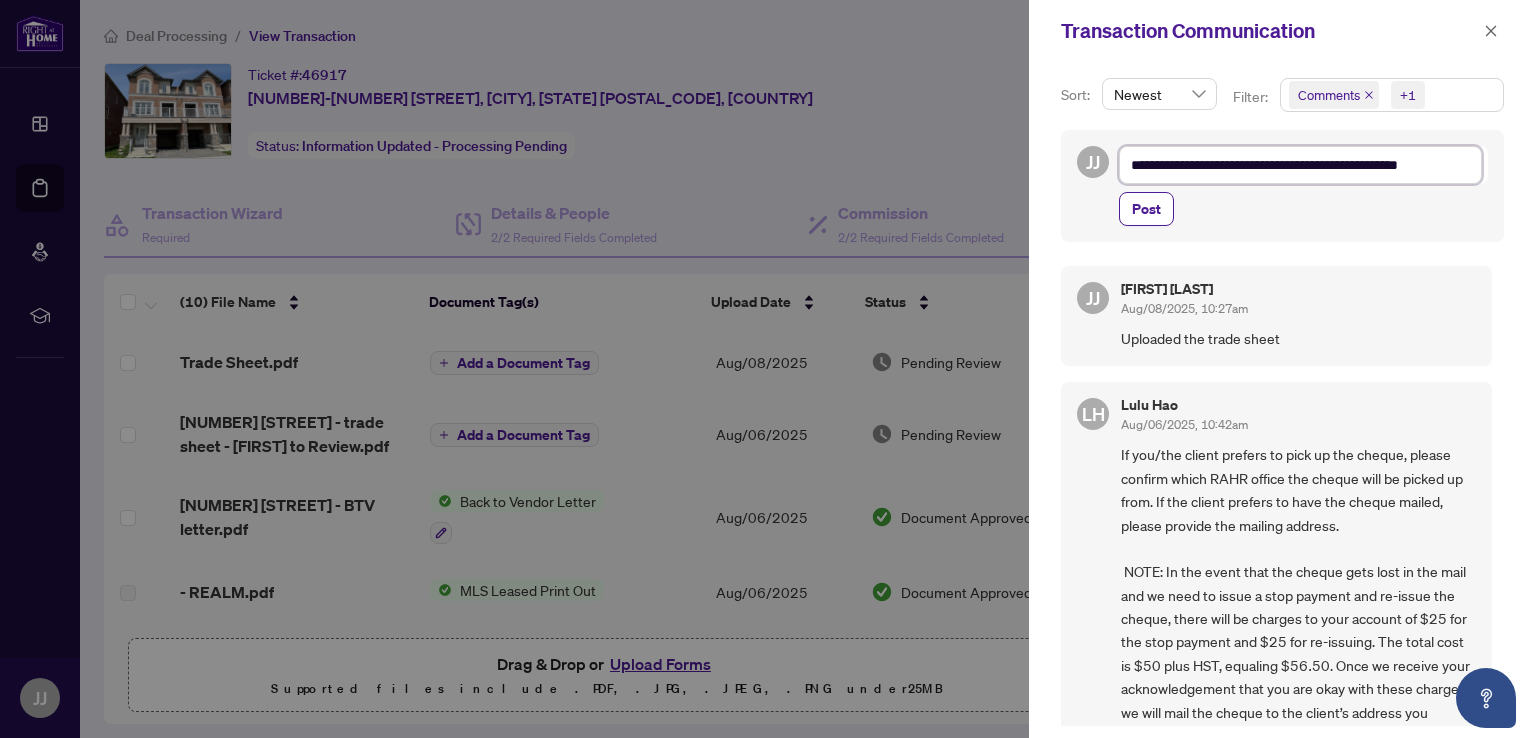 type on "**********" 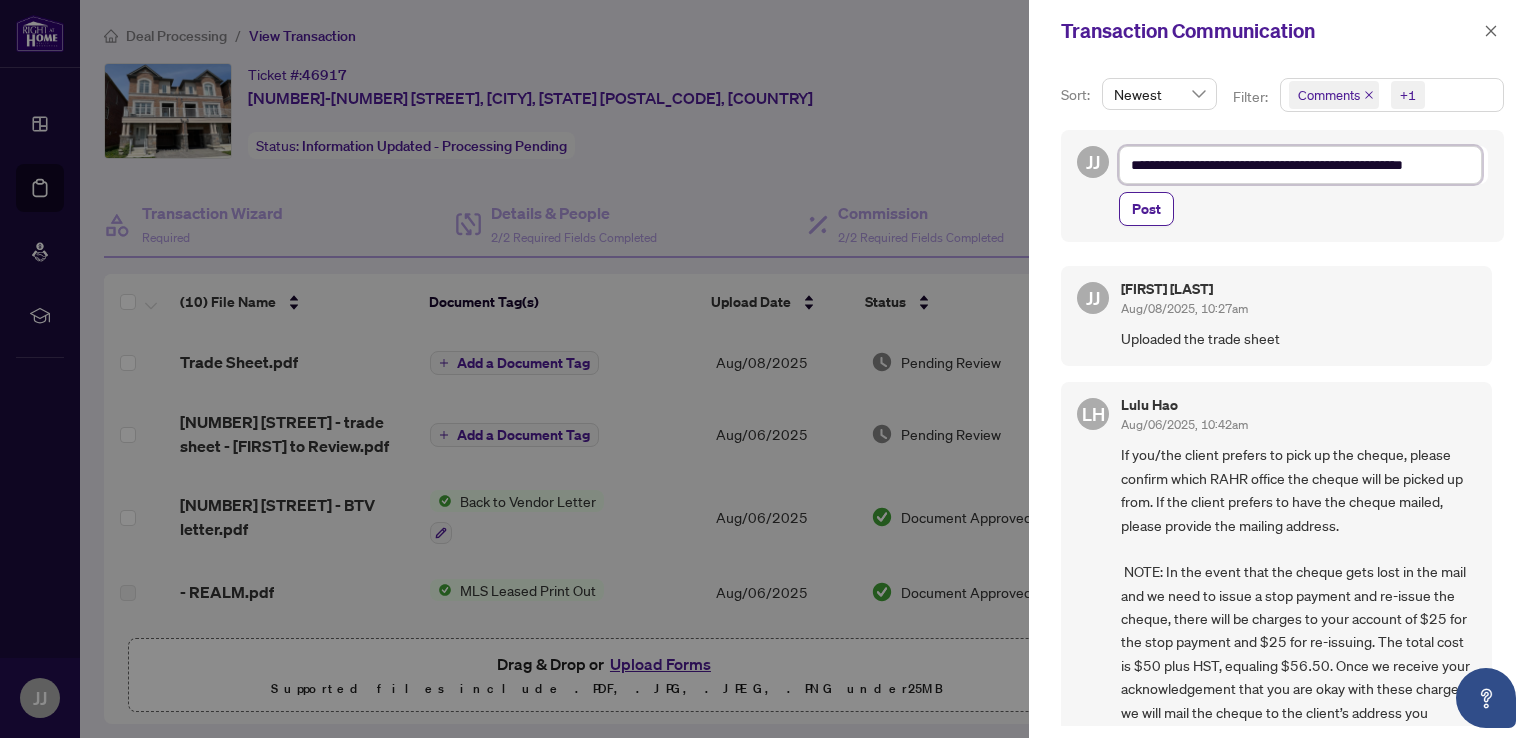 type on "**********" 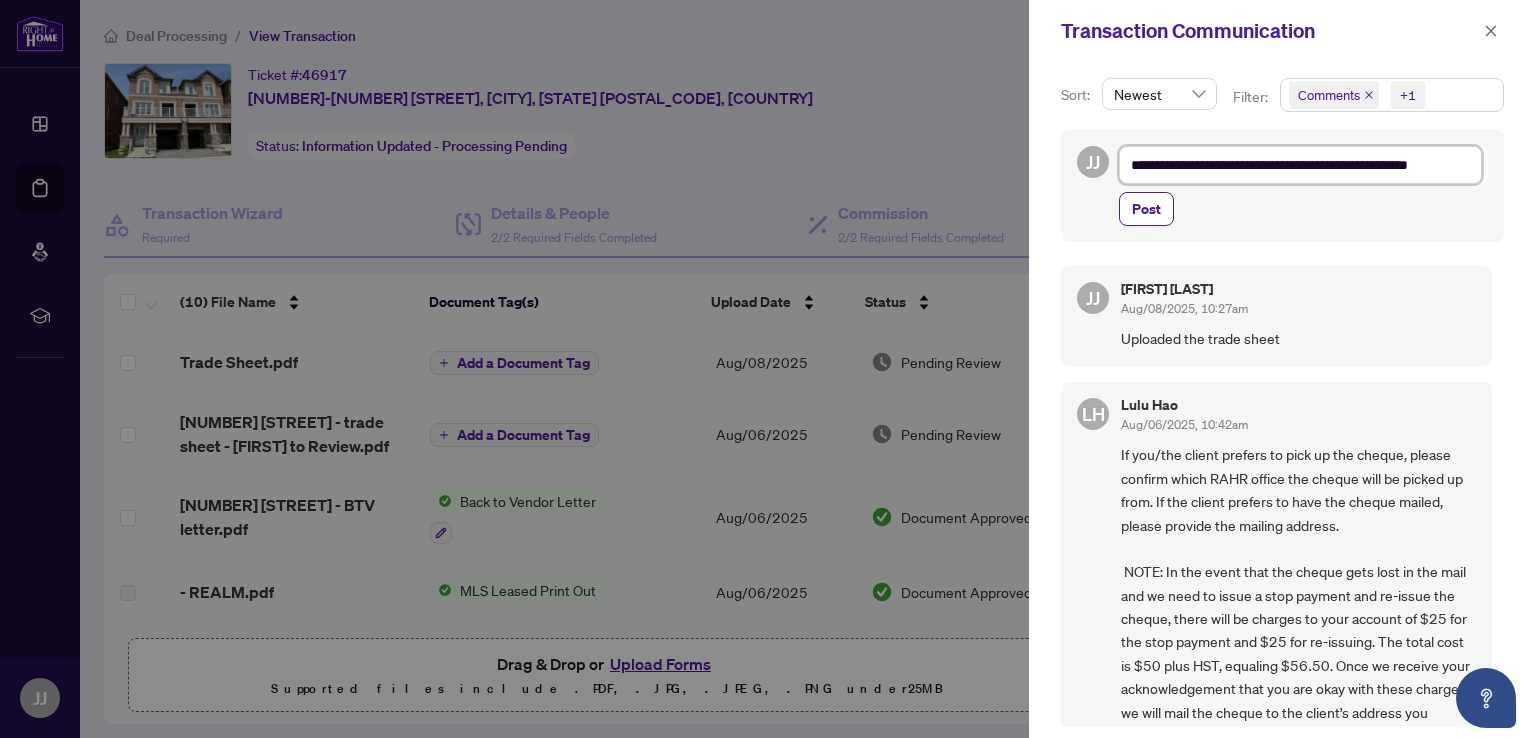 type on "**********" 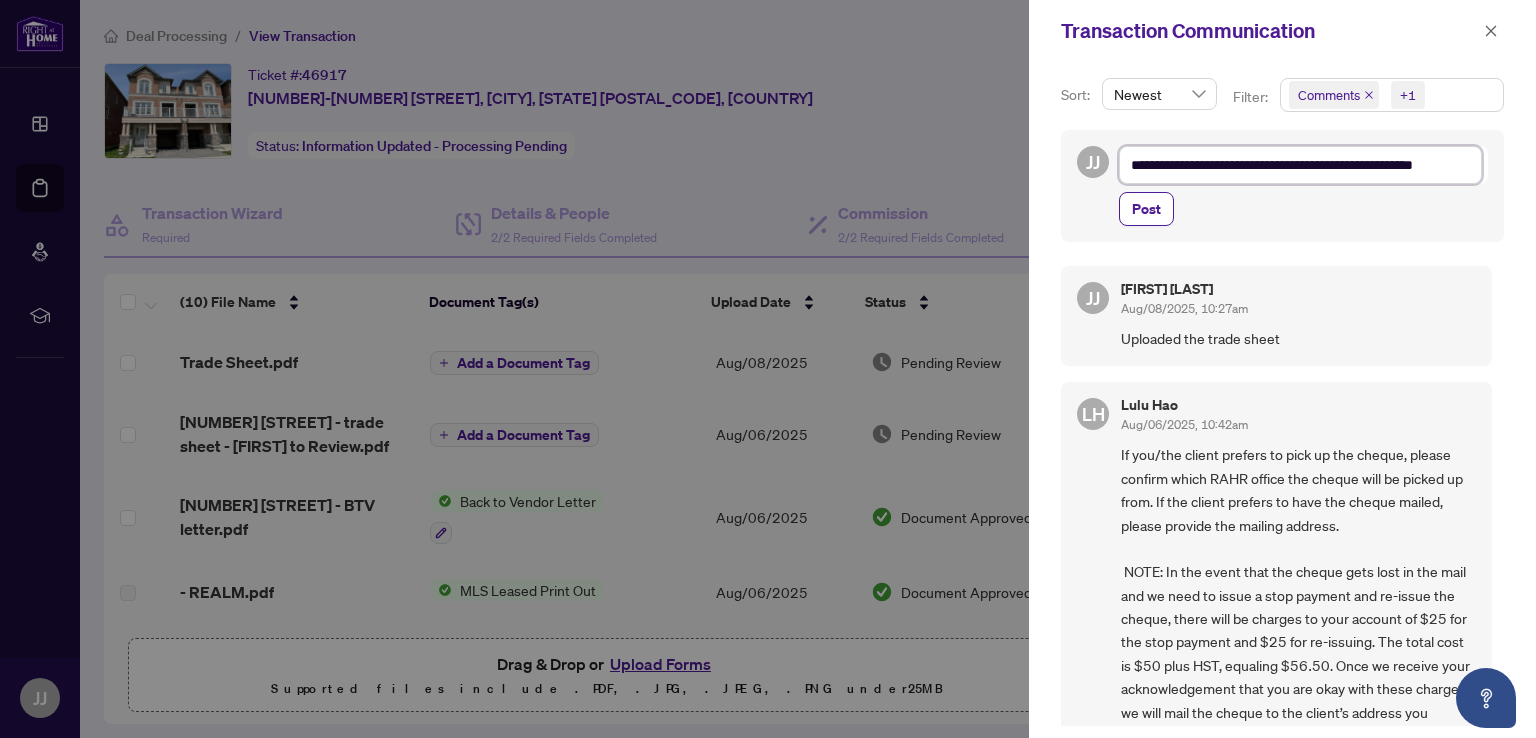 type on "**********" 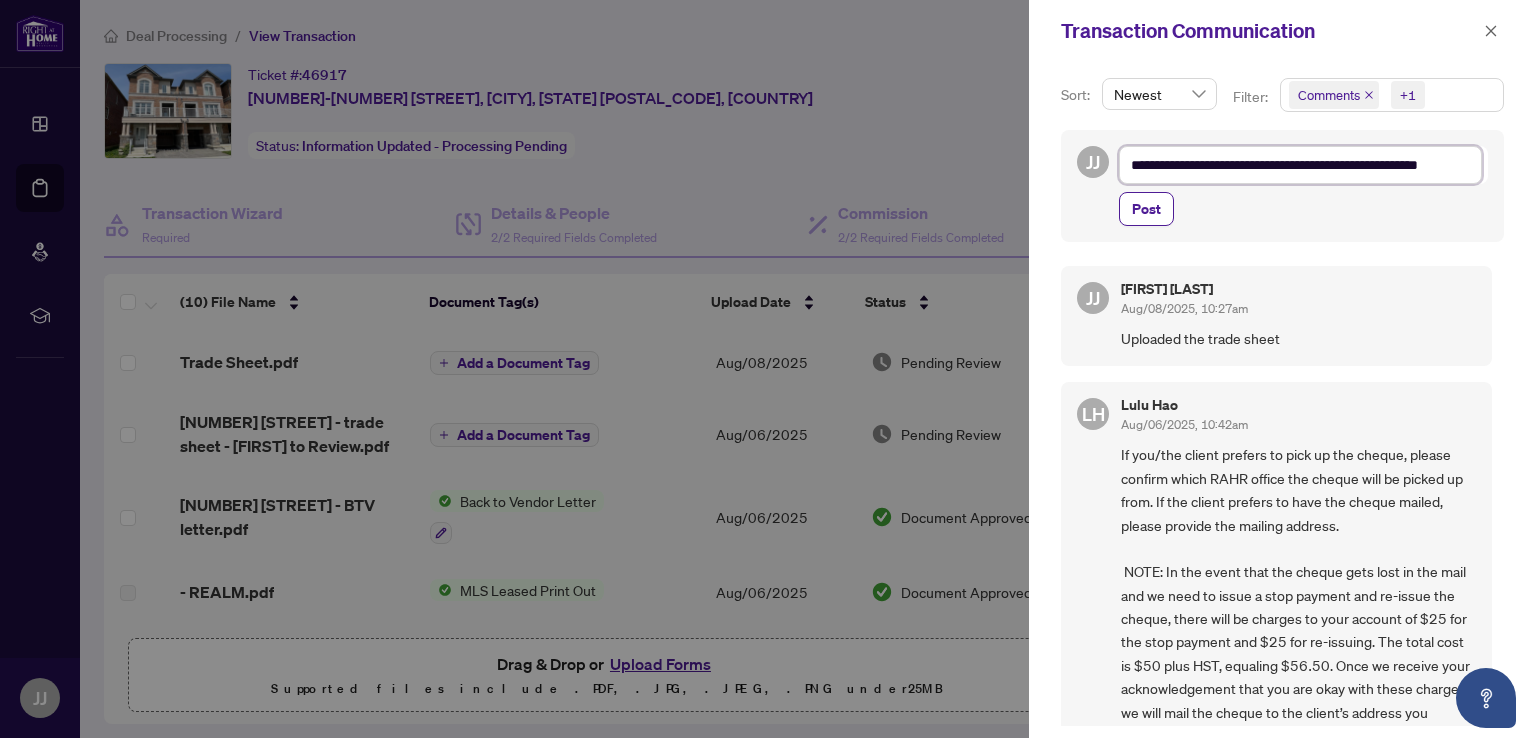 type on "**********" 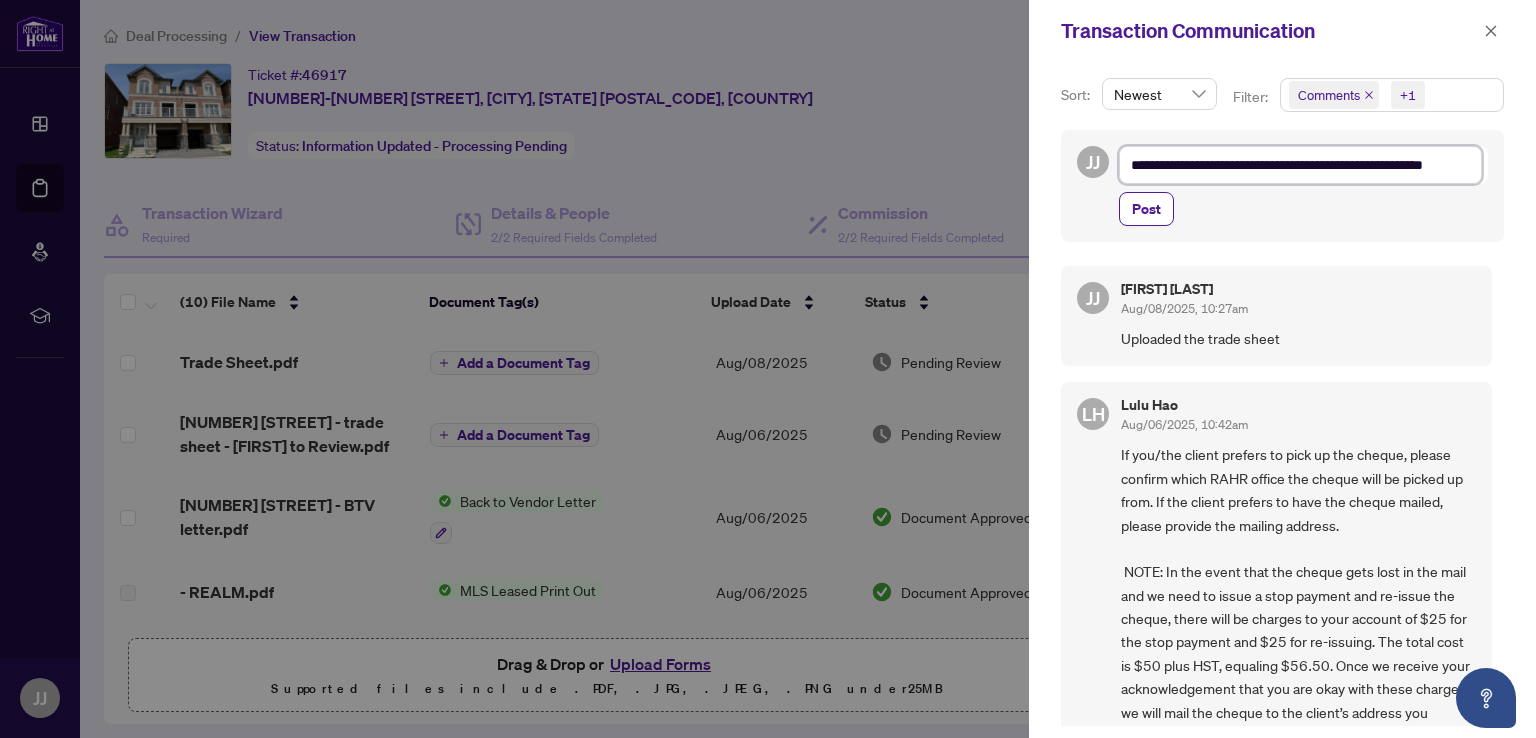 type on "**********" 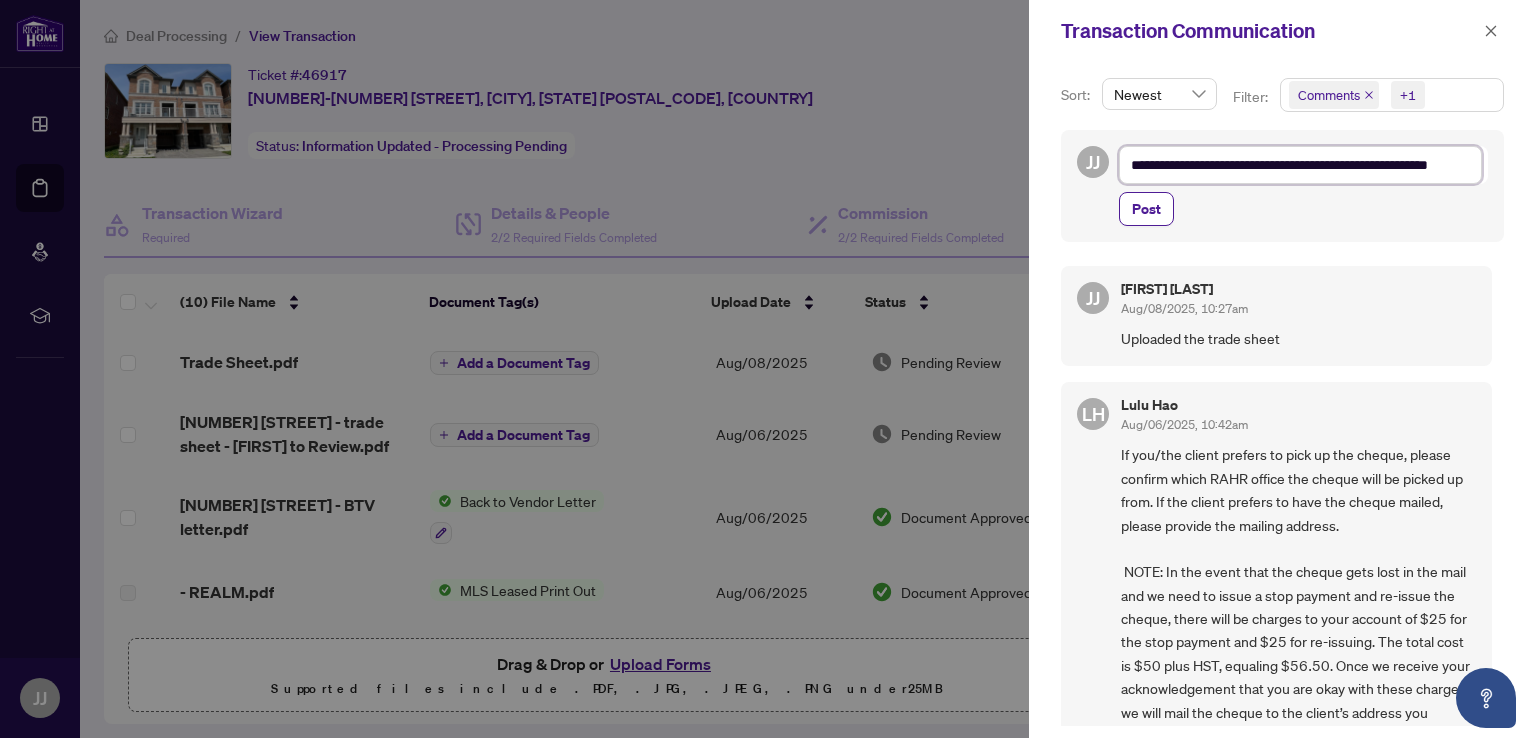 scroll, scrollTop: 9, scrollLeft: 0, axis: vertical 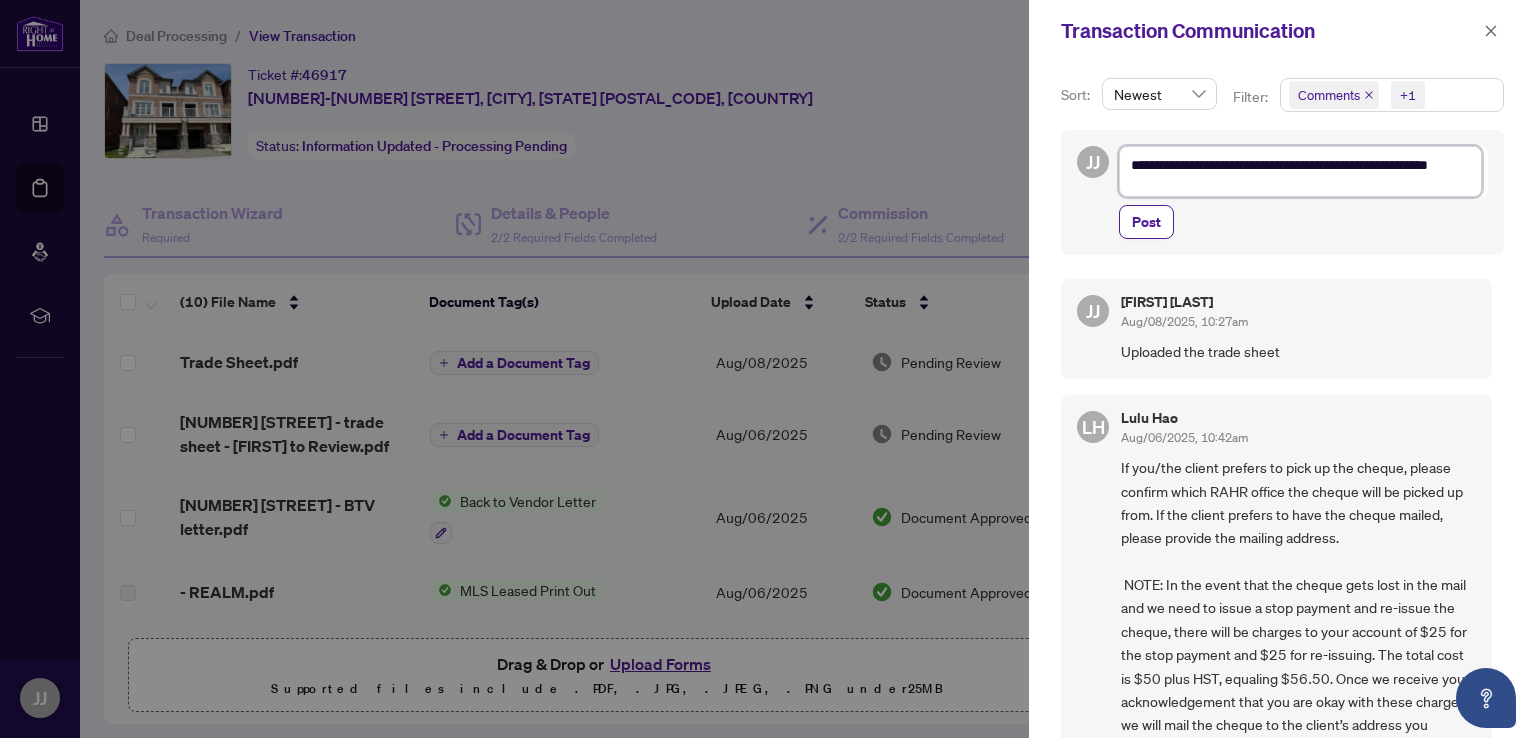type on "**********" 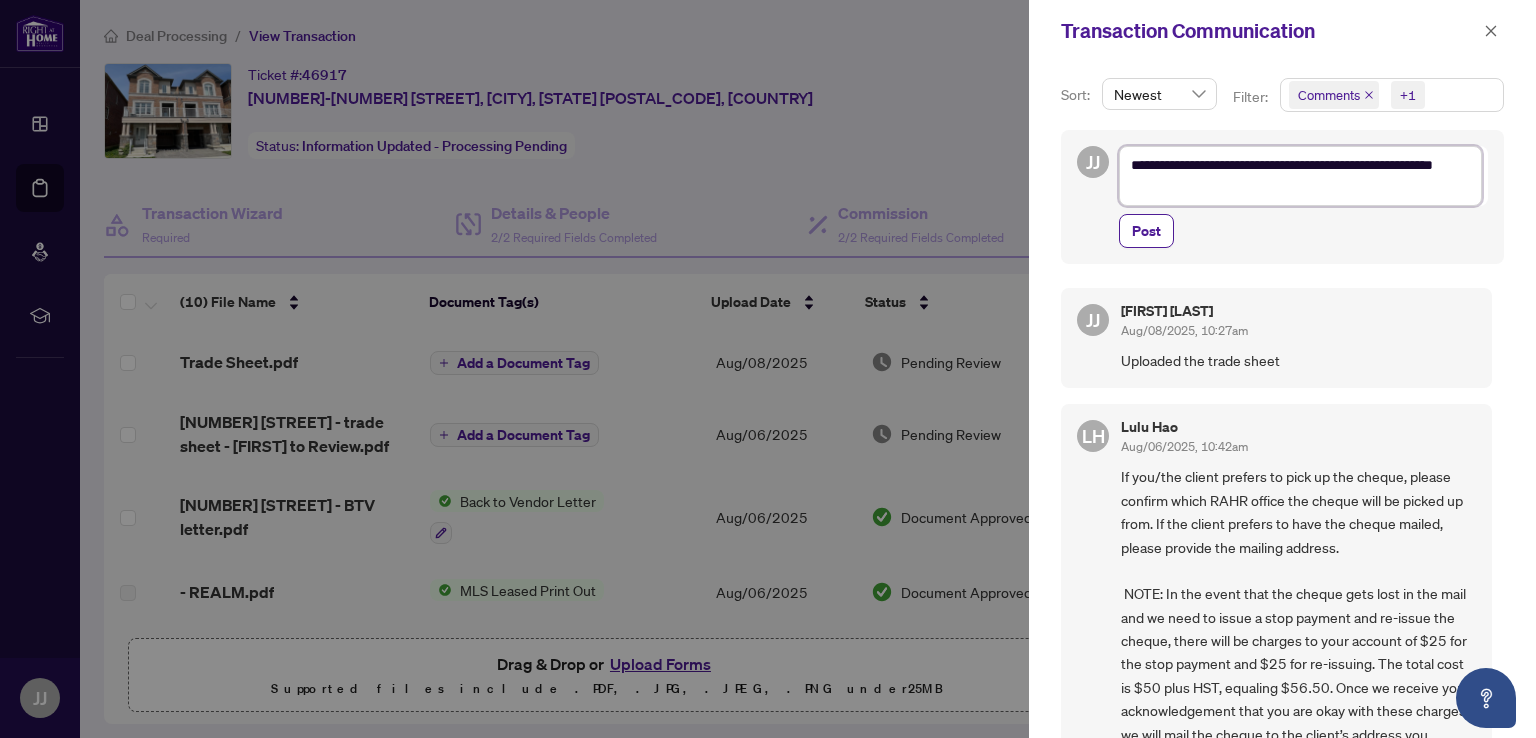 scroll, scrollTop: 0, scrollLeft: 0, axis: both 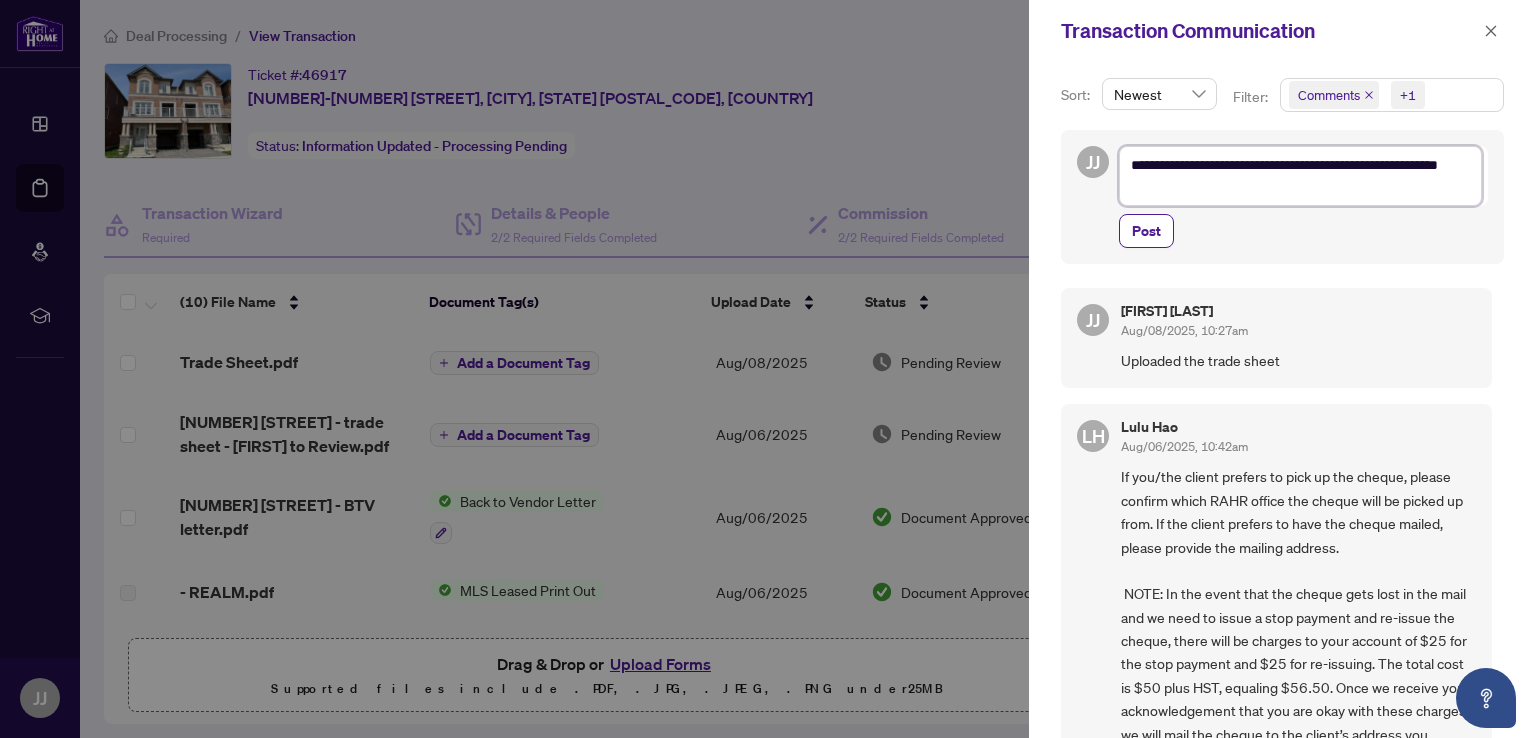 type on "**********" 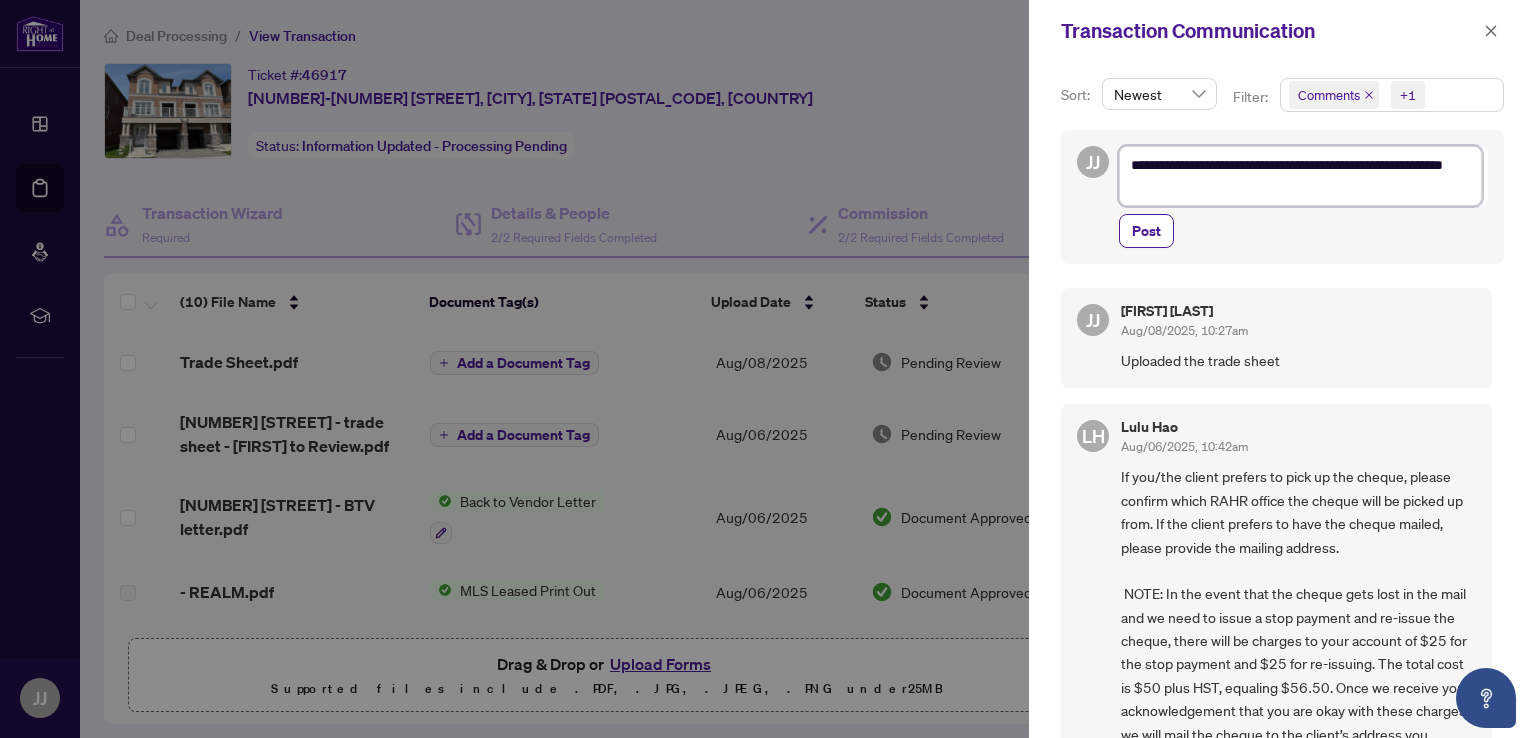 type on "**********" 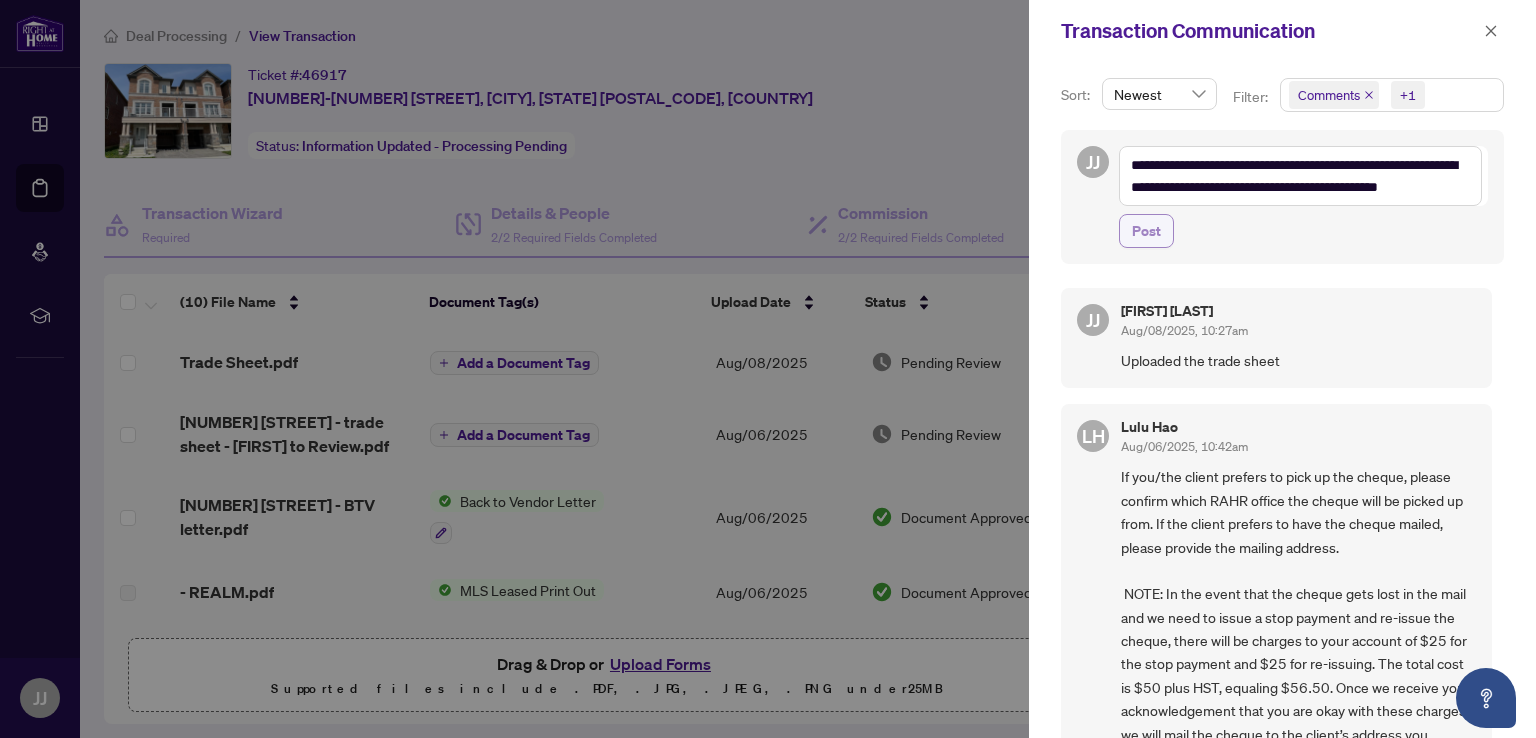 click on "Post" at bounding box center (1146, 231) 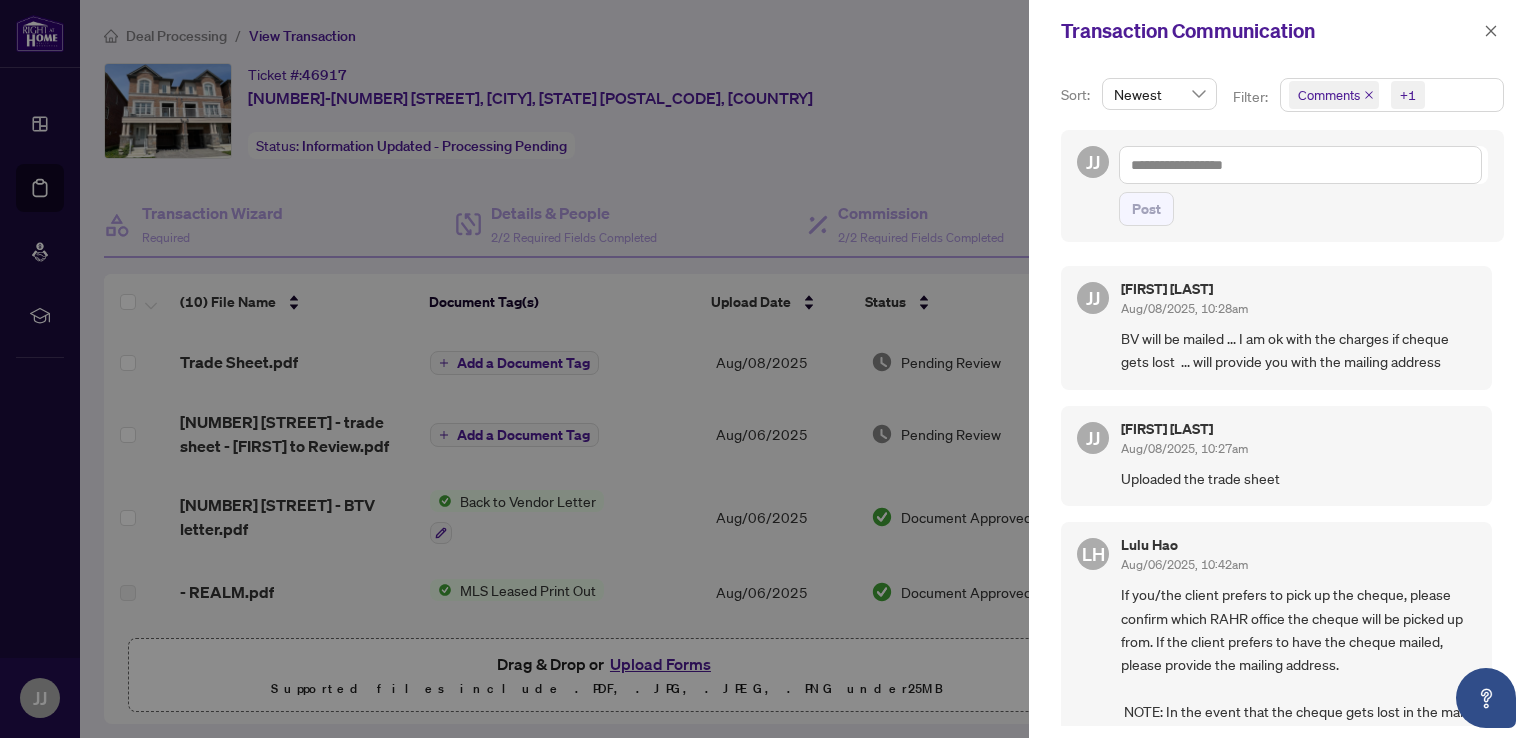 click at bounding box center (768, 369) 